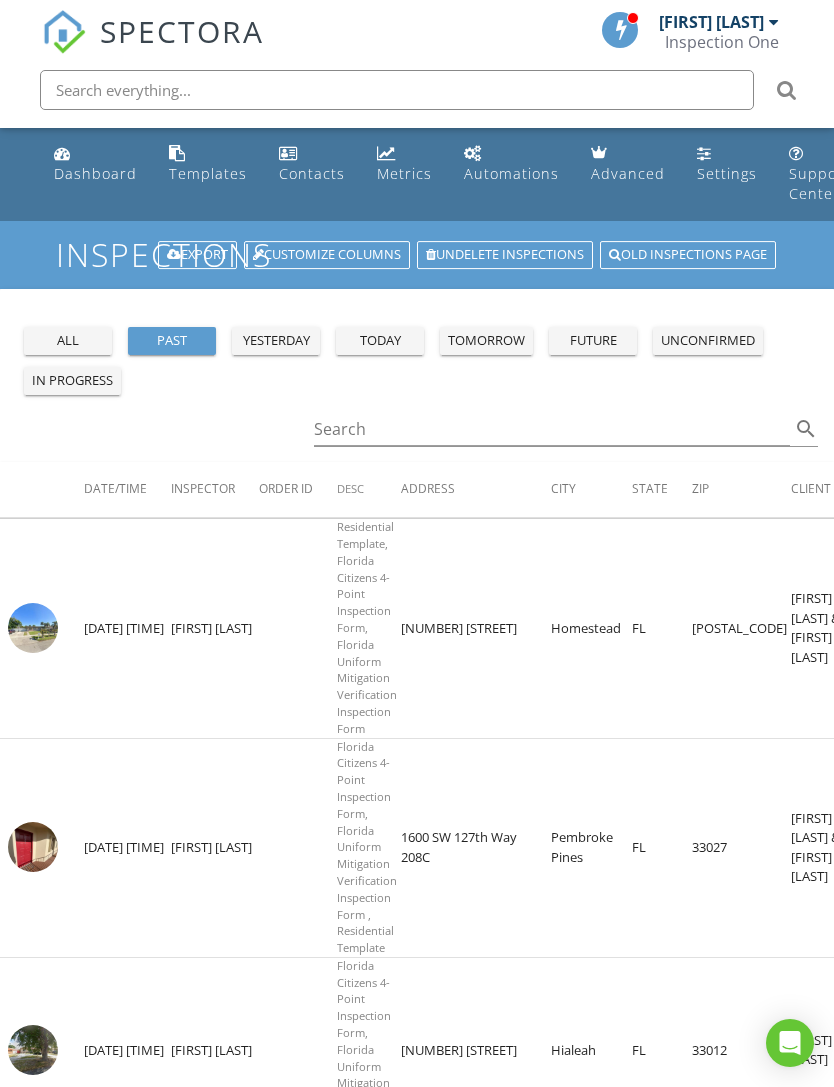 scroll, scrollTop: 0, scrollLeft: 57, axis: horizontal 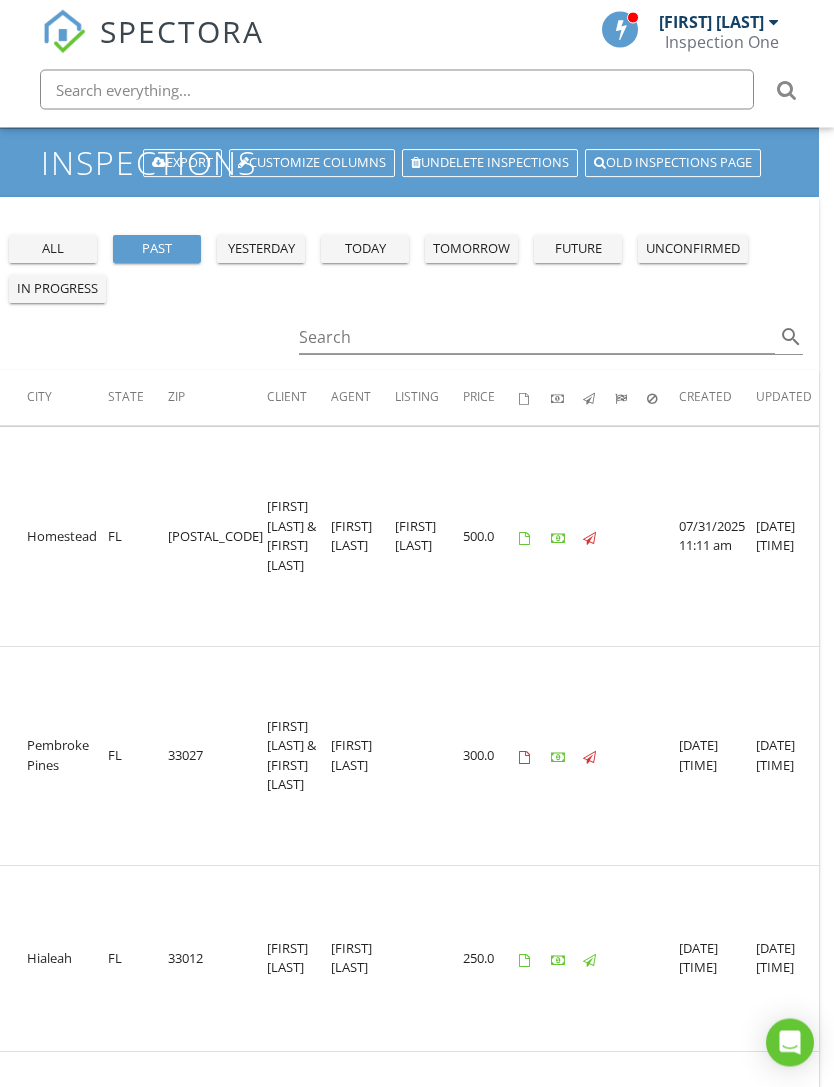 click on "today" at bounding box center (365, 250) 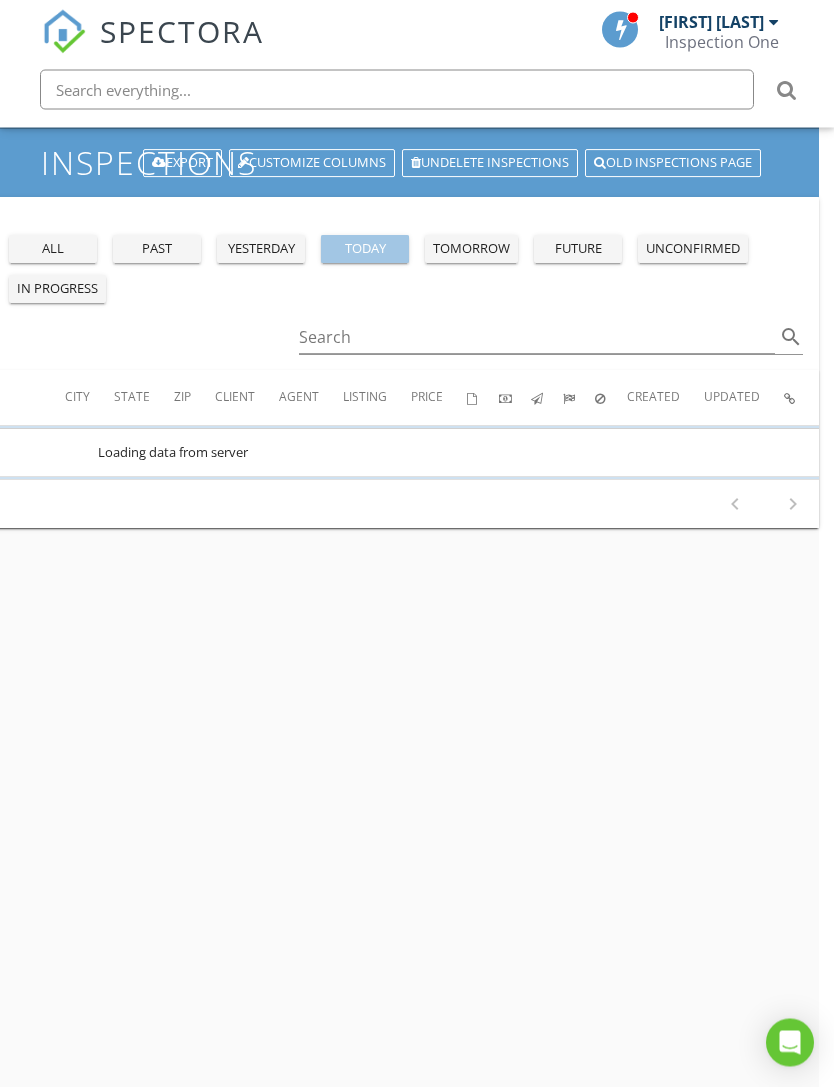 scroll, scrollTop: 92, scrollLeft: 15, axis: both 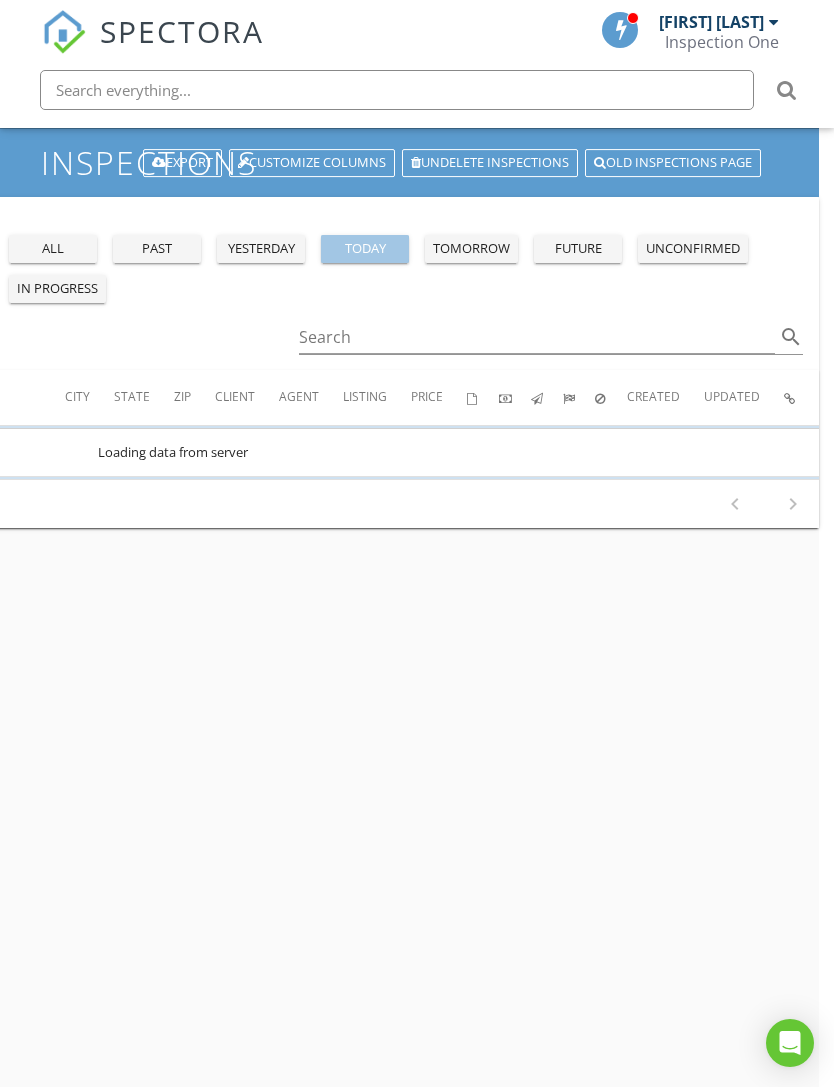 click on "today" at bounding box center [365, 249] 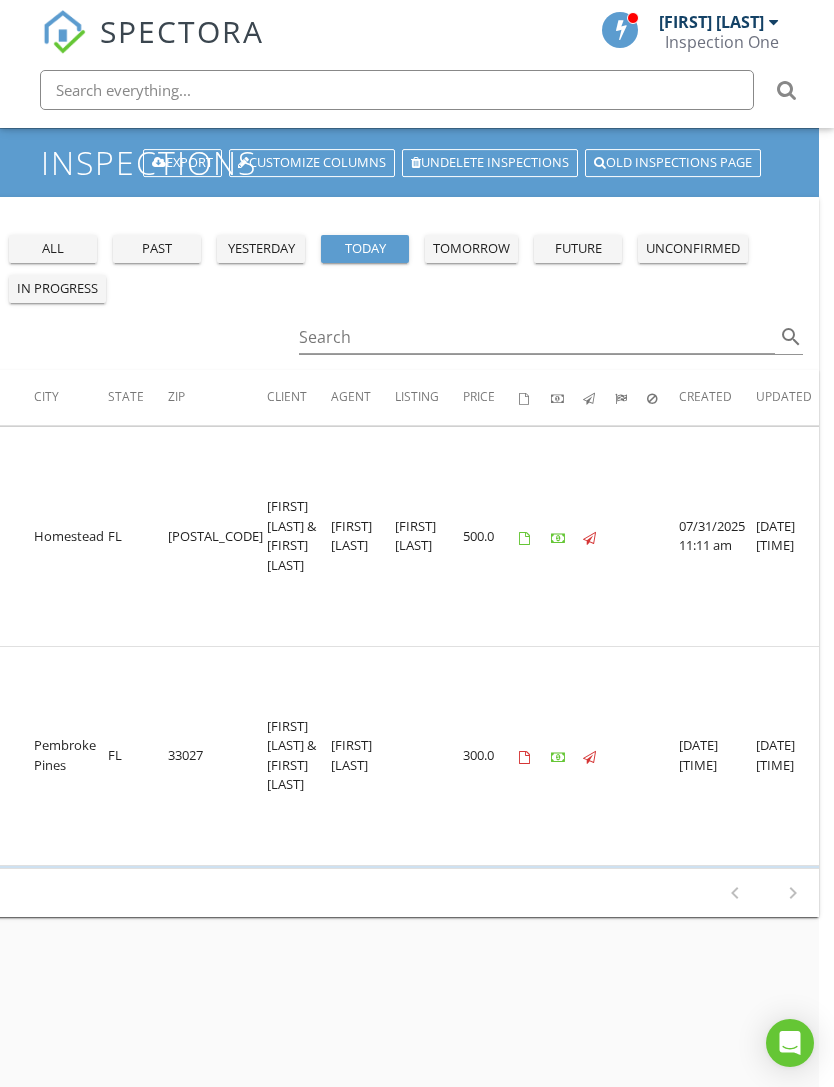 scroll, scrollTop: 0, scrollLeft: 499, axis: horizontal 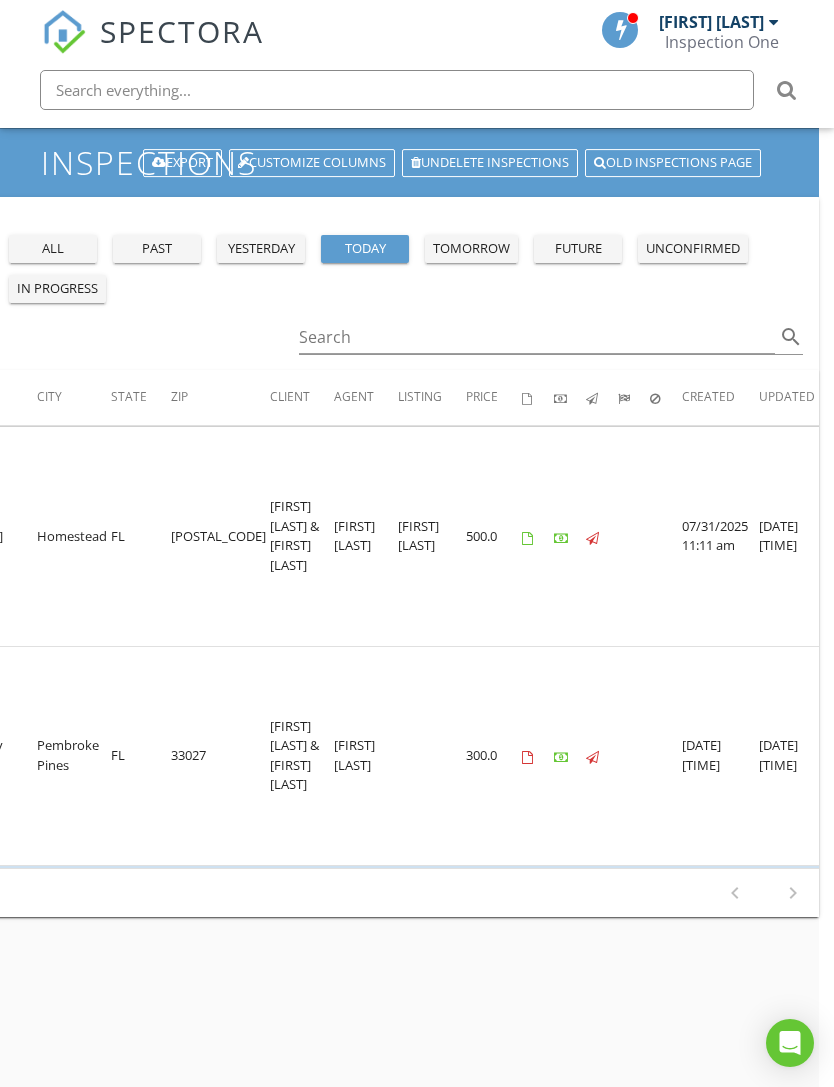click at bounding box center [845, 757] 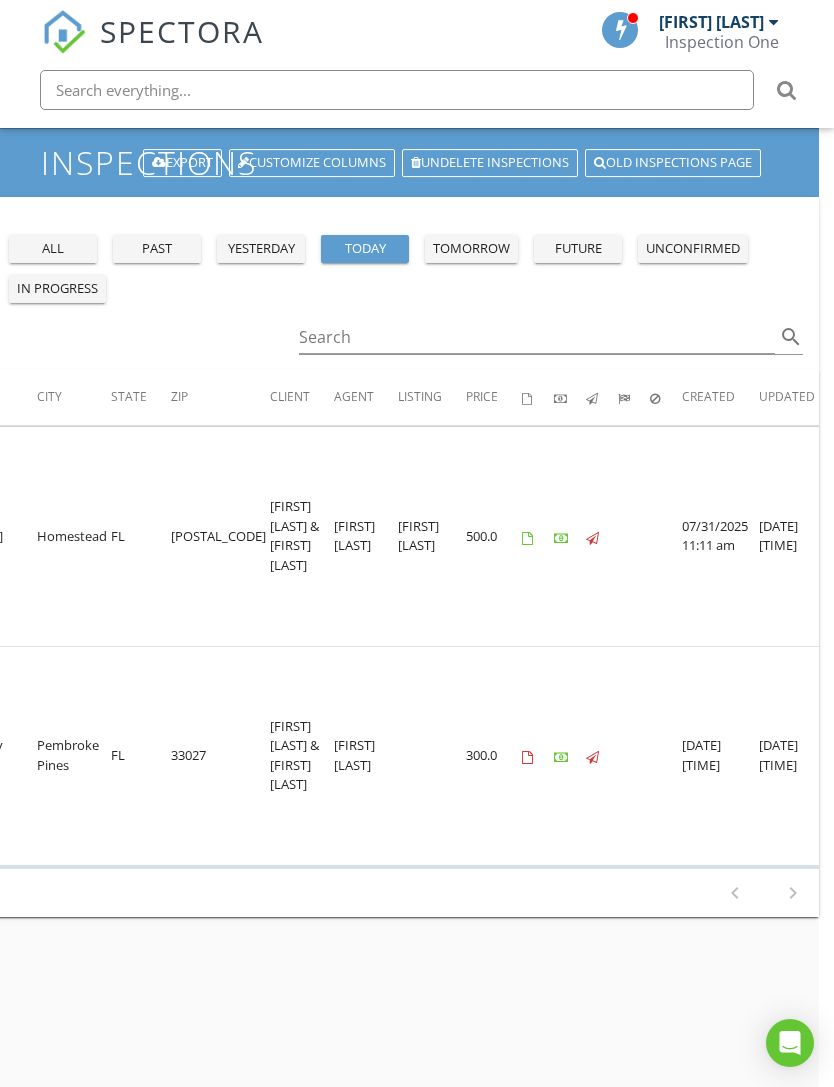 scroll, scrollTop: 124, scrollLeft: 15, axis: both 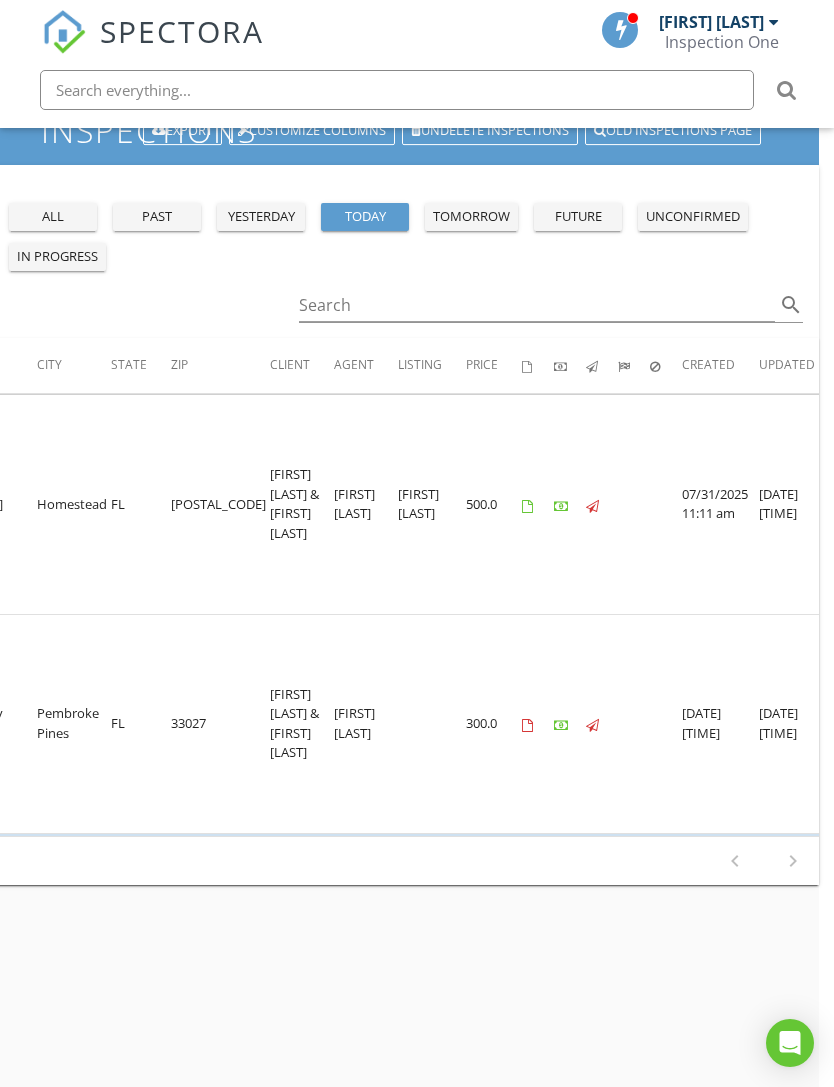click at bounding box center [845, 725] 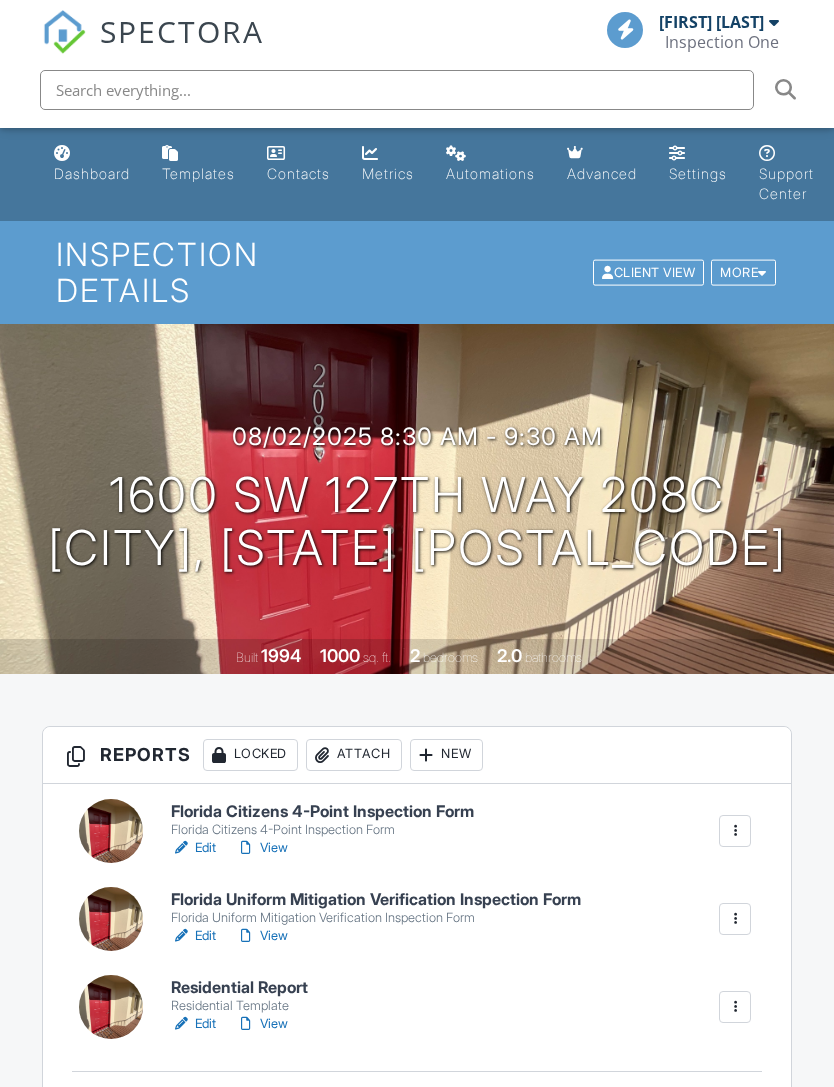 scroll, scrollTop: 0, scrollLeft: 0, axis: both 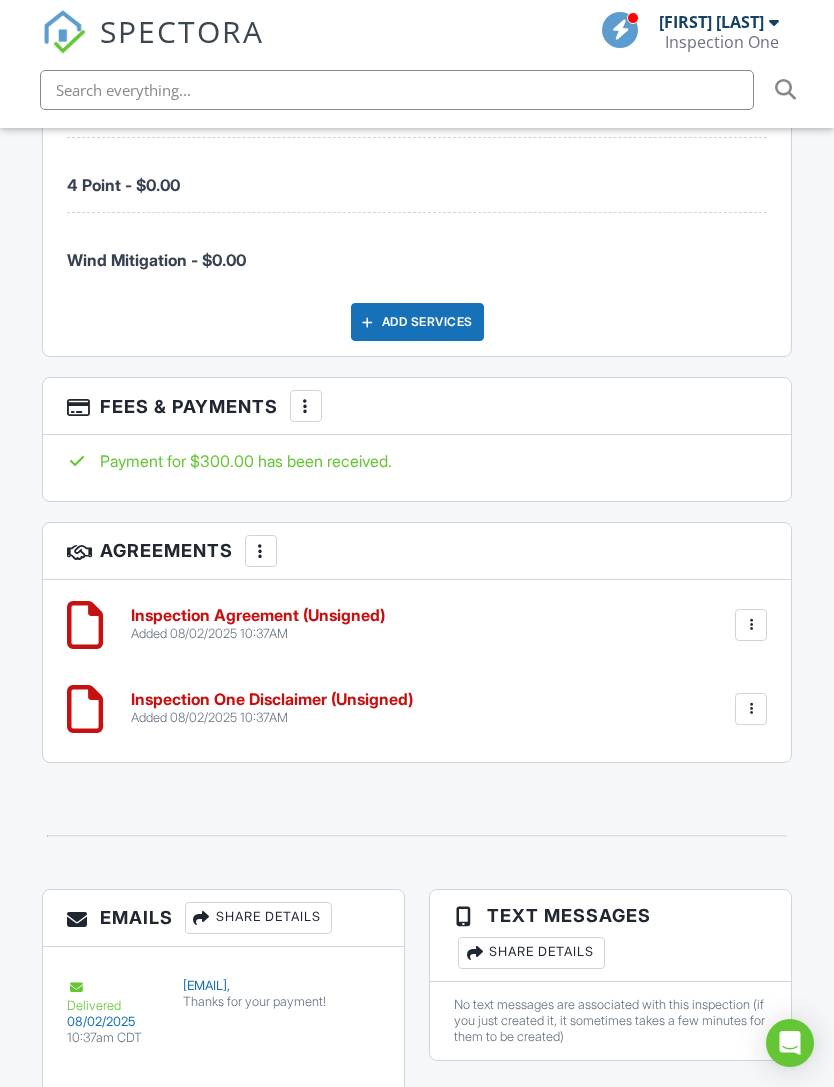 click on "Inspection Agreement
(Unsigned)" at bounding box center (258, 616) 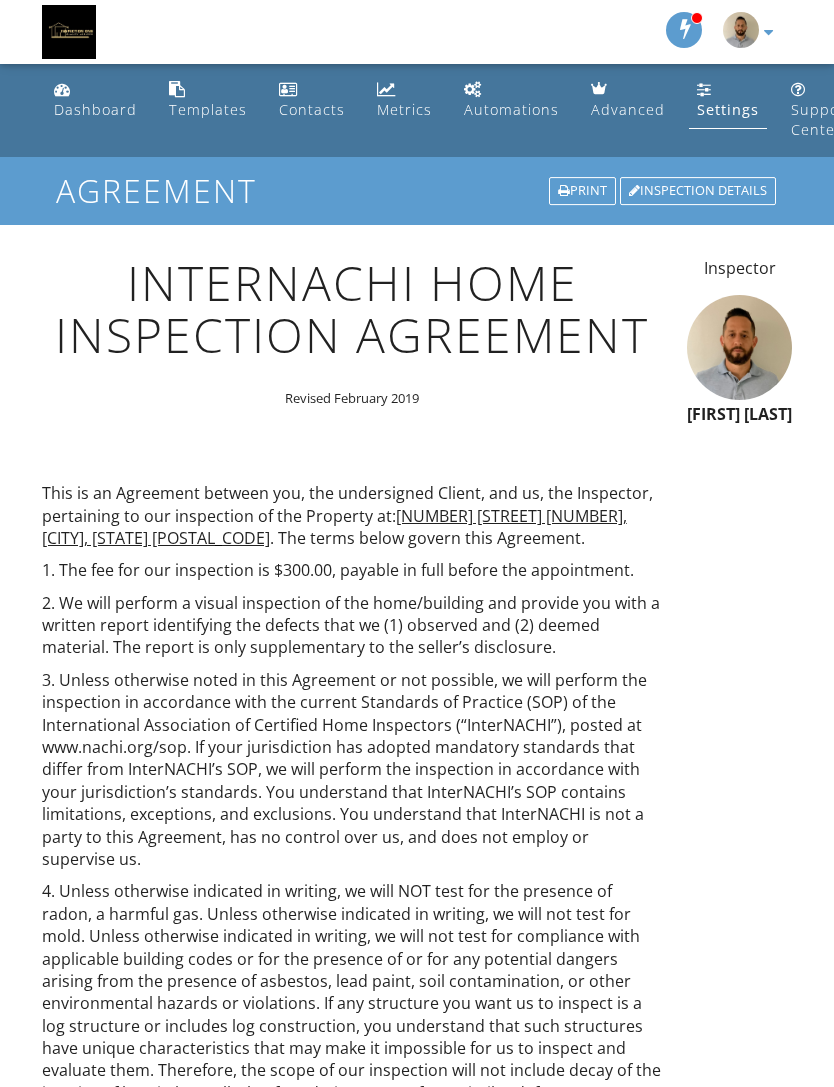 scroll, scrollTop: 1523, scrollLeft: 0, axis: vertical 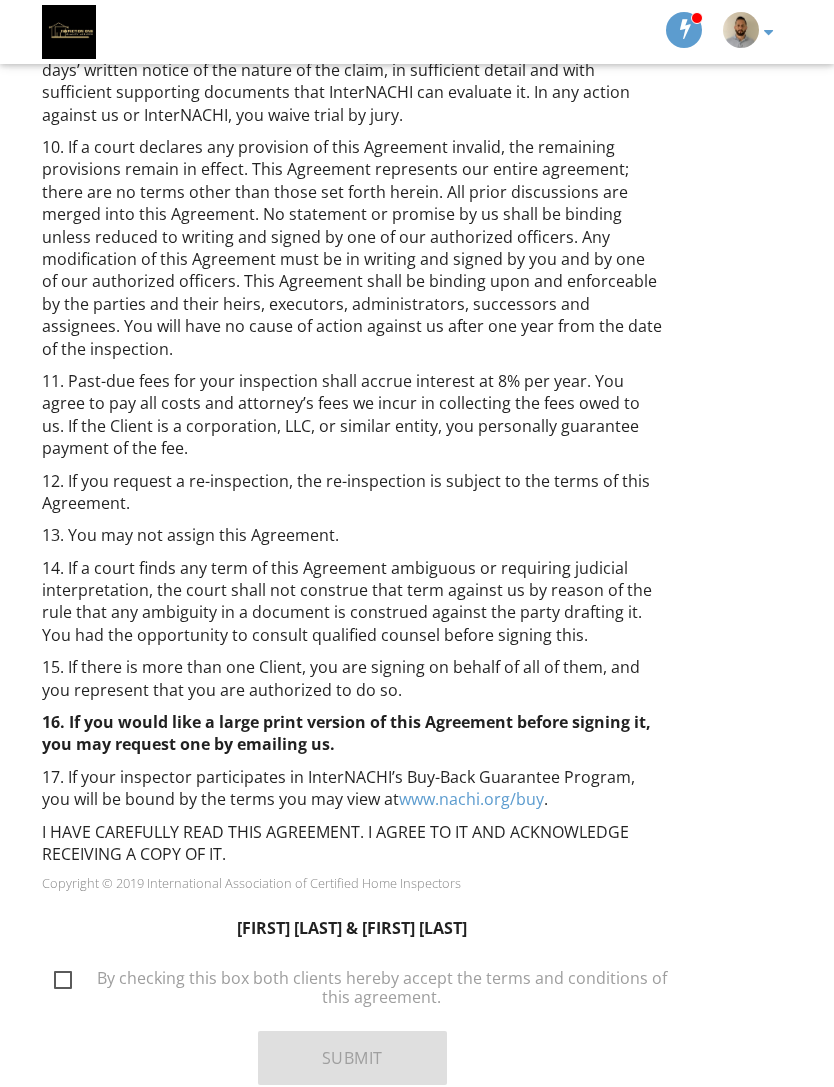 click on "By checking this box both clients hereby accept the terms and conditions of this agreement." at bounding box center [364, 981] 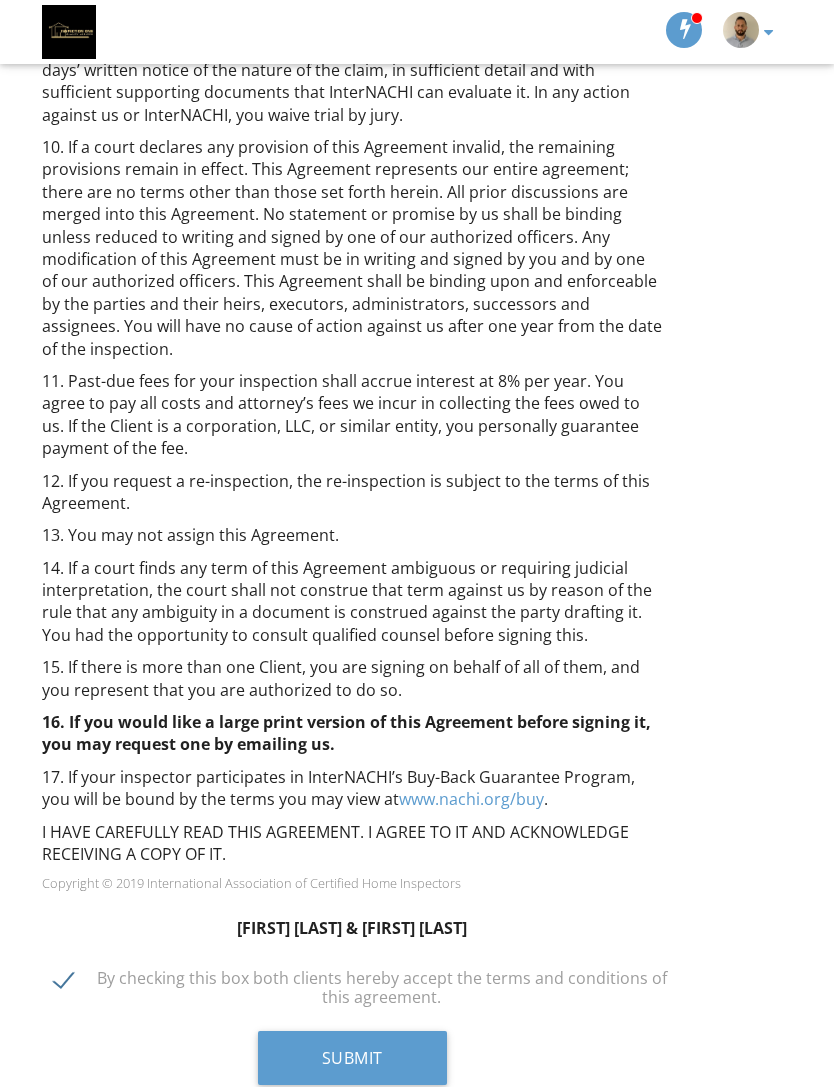 click on "Submit" at bounding box center (352, 1058) 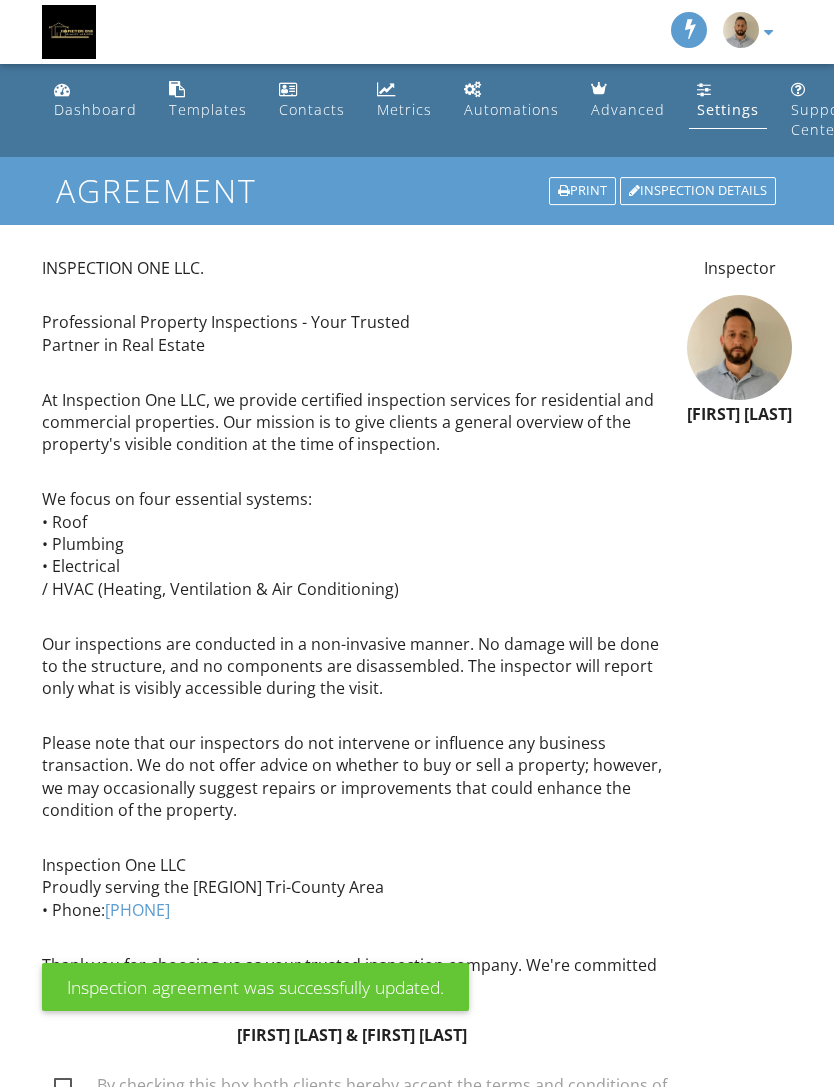 scroll, scrollTop: 0, scrollLeft: 0, axis: both 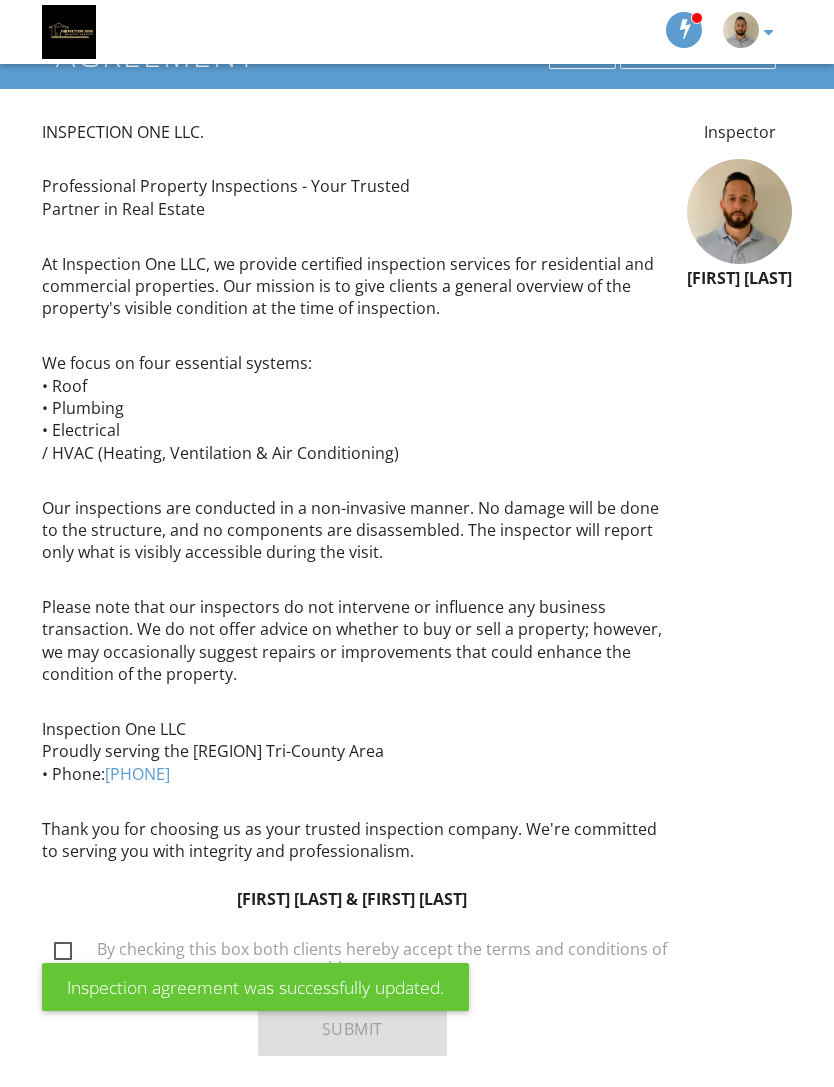 click on "By checking this box both clients hereby accept the terms and conditions of this agreement." at bounding box center (364, 952) 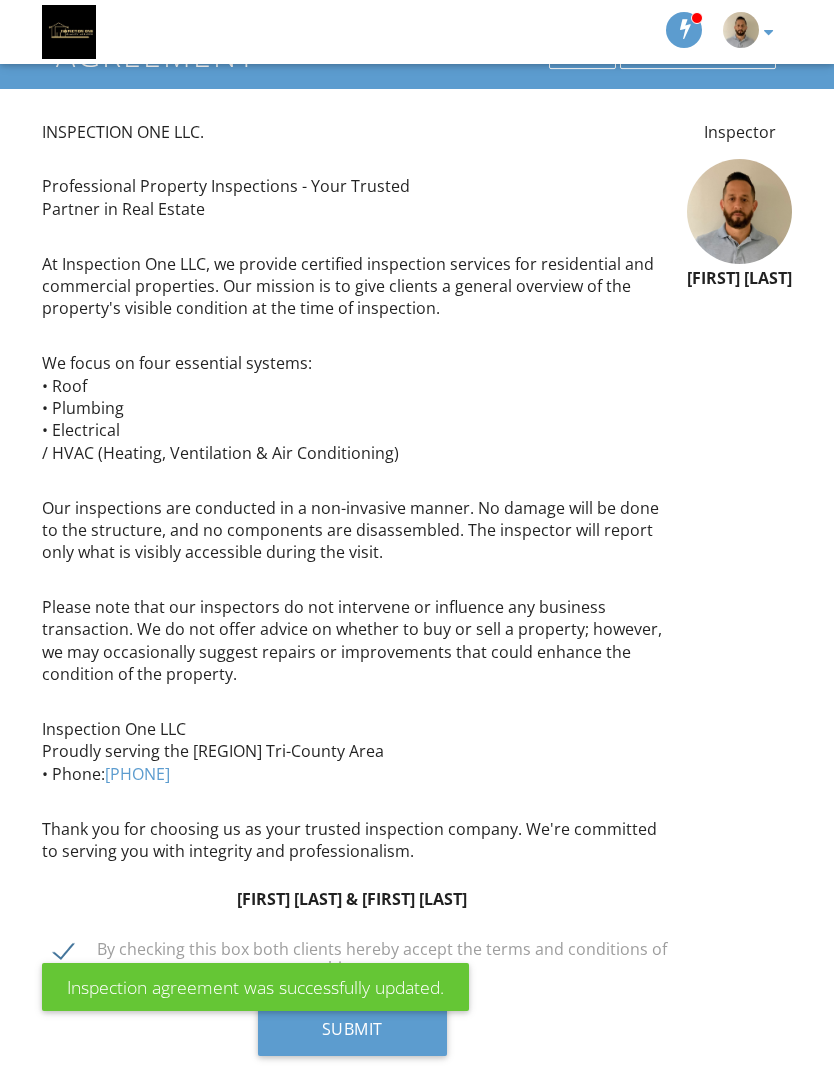 click on "Submit" at bounding box center [352, 1029] 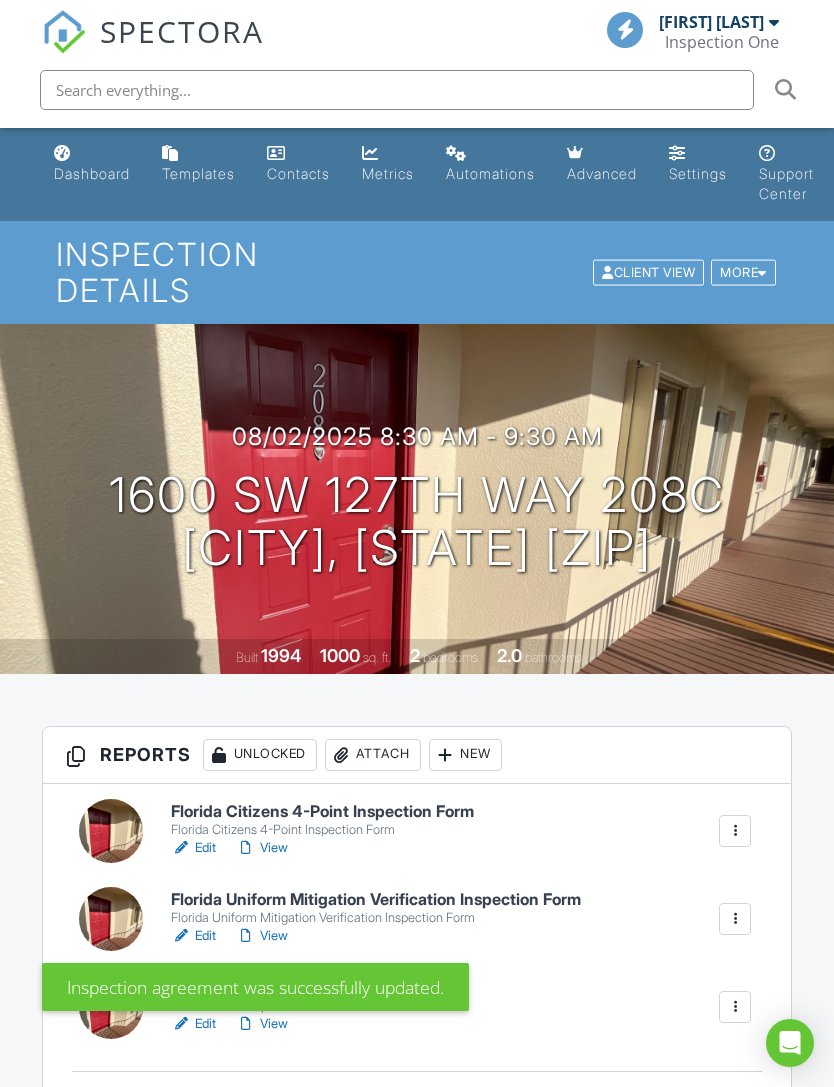 scroll, scrollTop: 972, scrollLeft: 0, axis: vertical 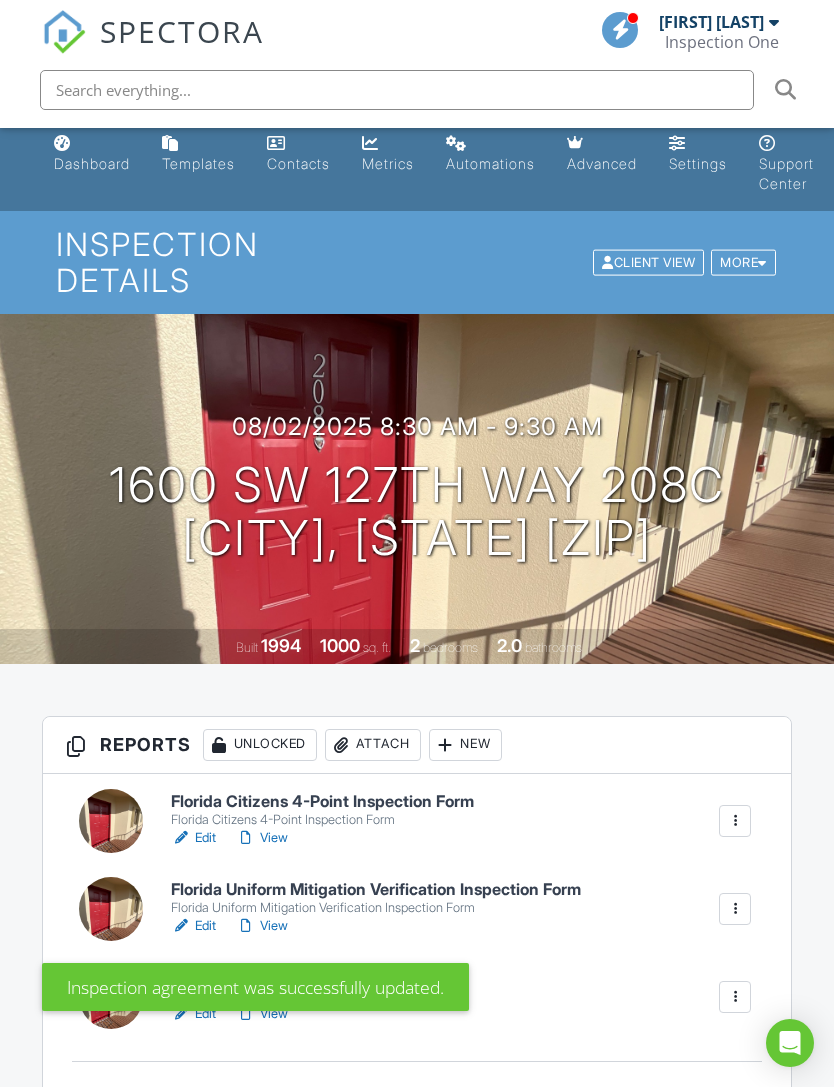click on "Florida Citizens 4-Point Inspection Form" at bounding box center [322, 802] 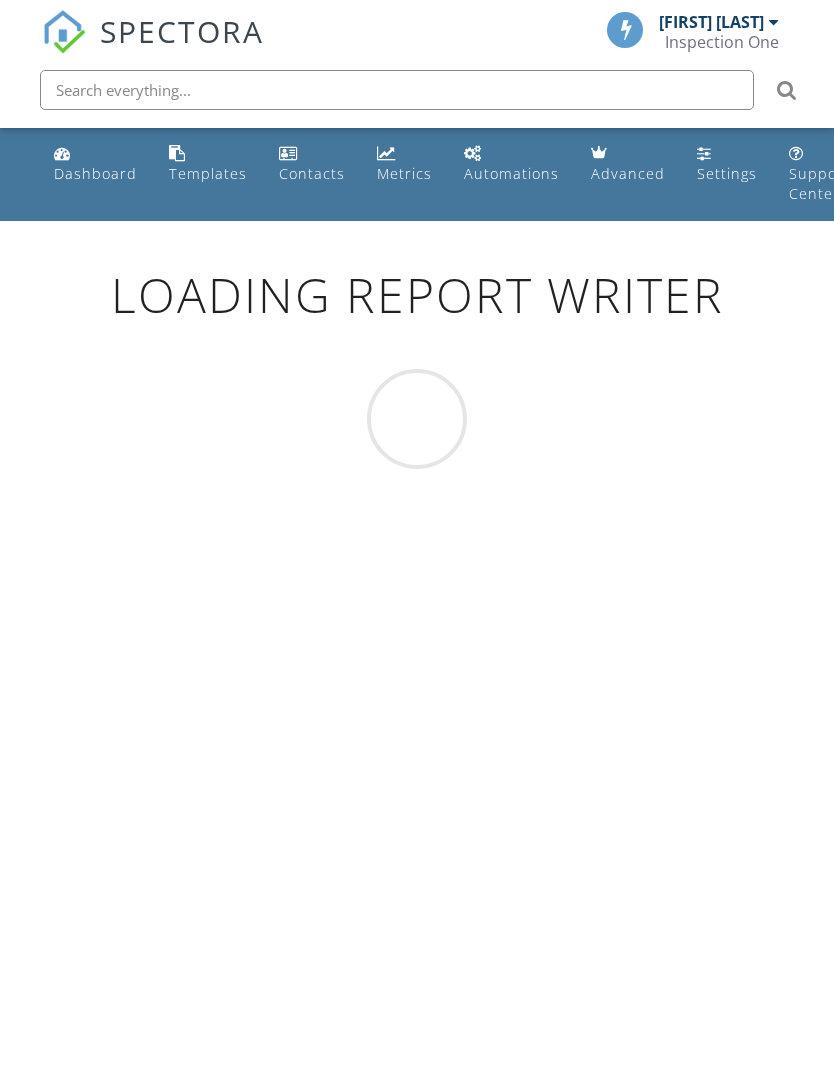 scroll, scrollTop: 0, scrollLeft: 0, axis: both 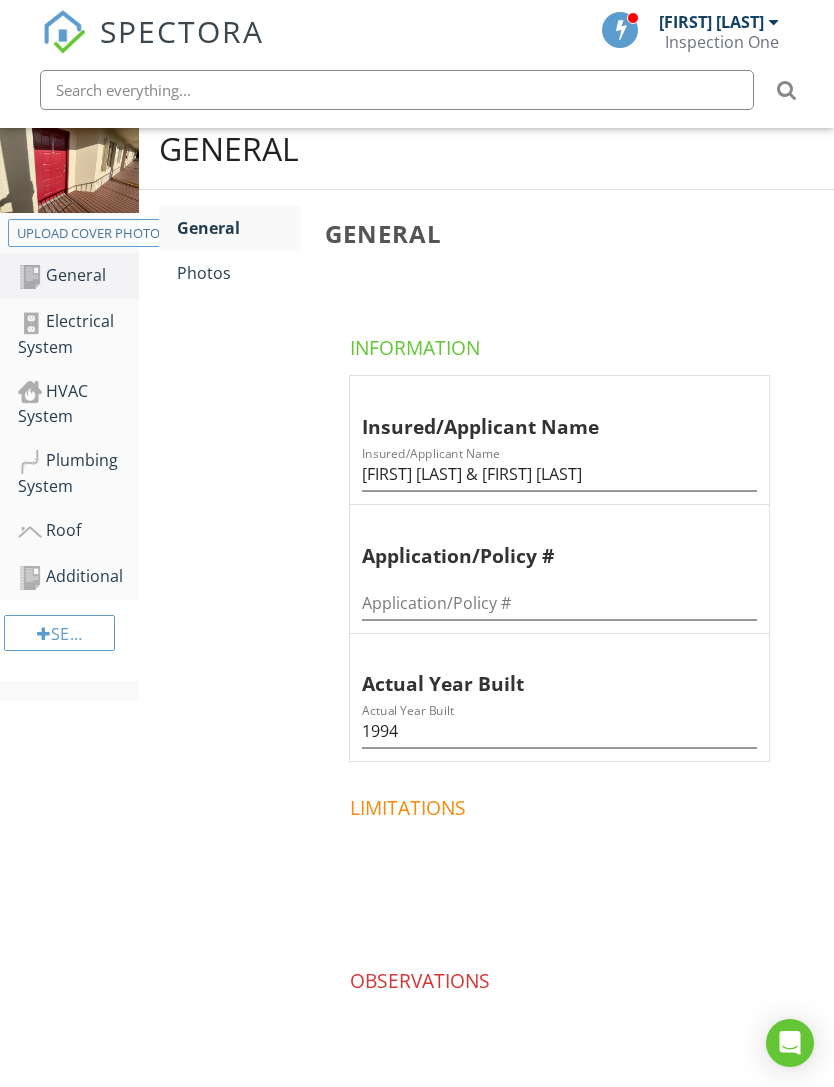 click on "Photos" at bounding box center [239, 273] 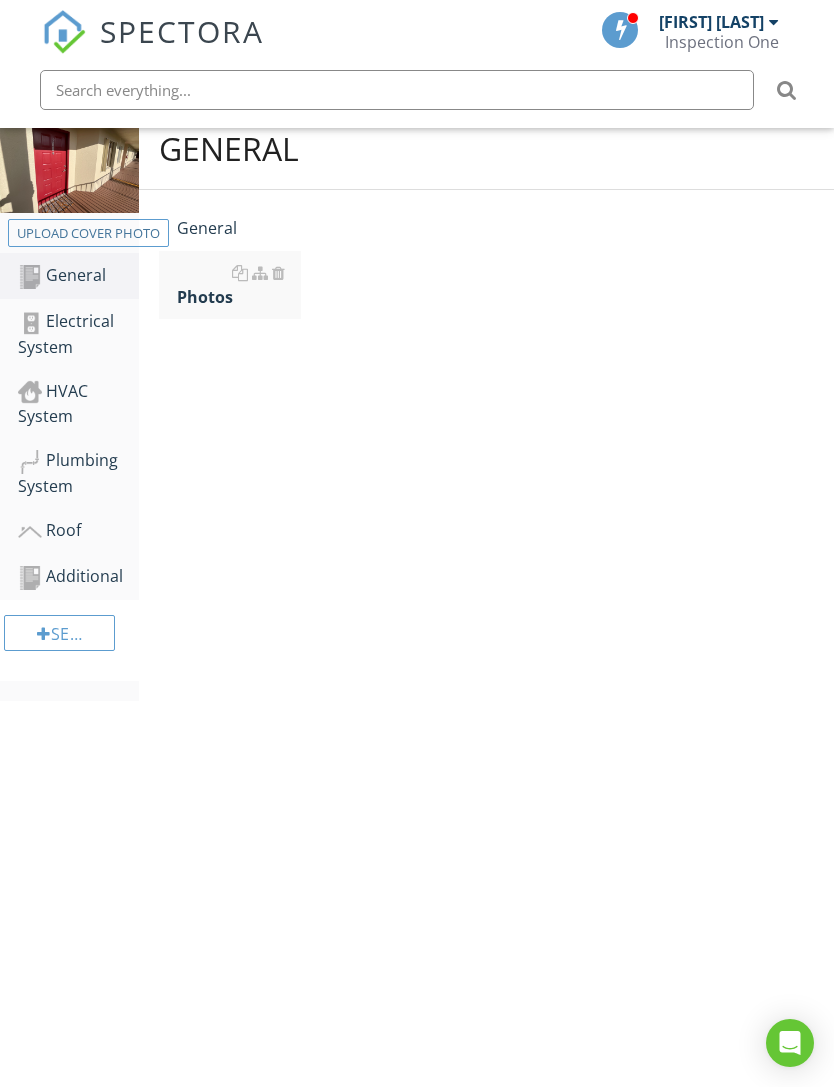scroll, scrollTop: 221, scrollLeft: 0, axis: vertical 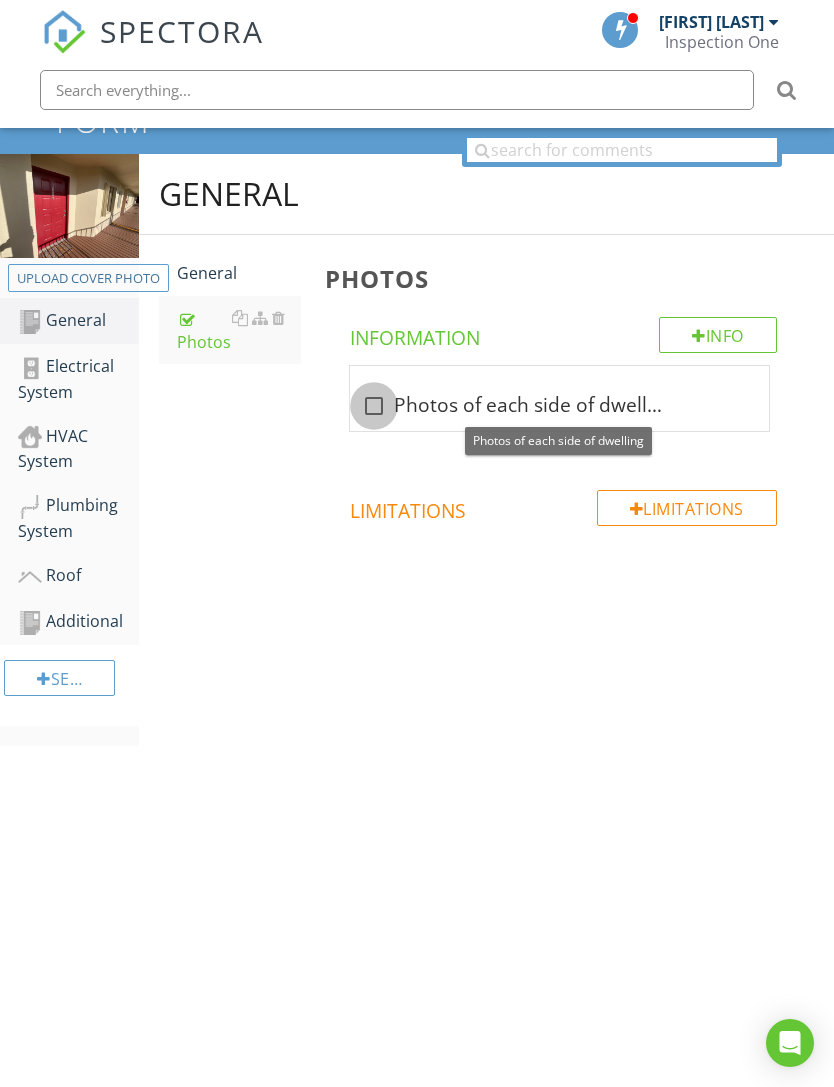 click at bounding box center [374, 406] 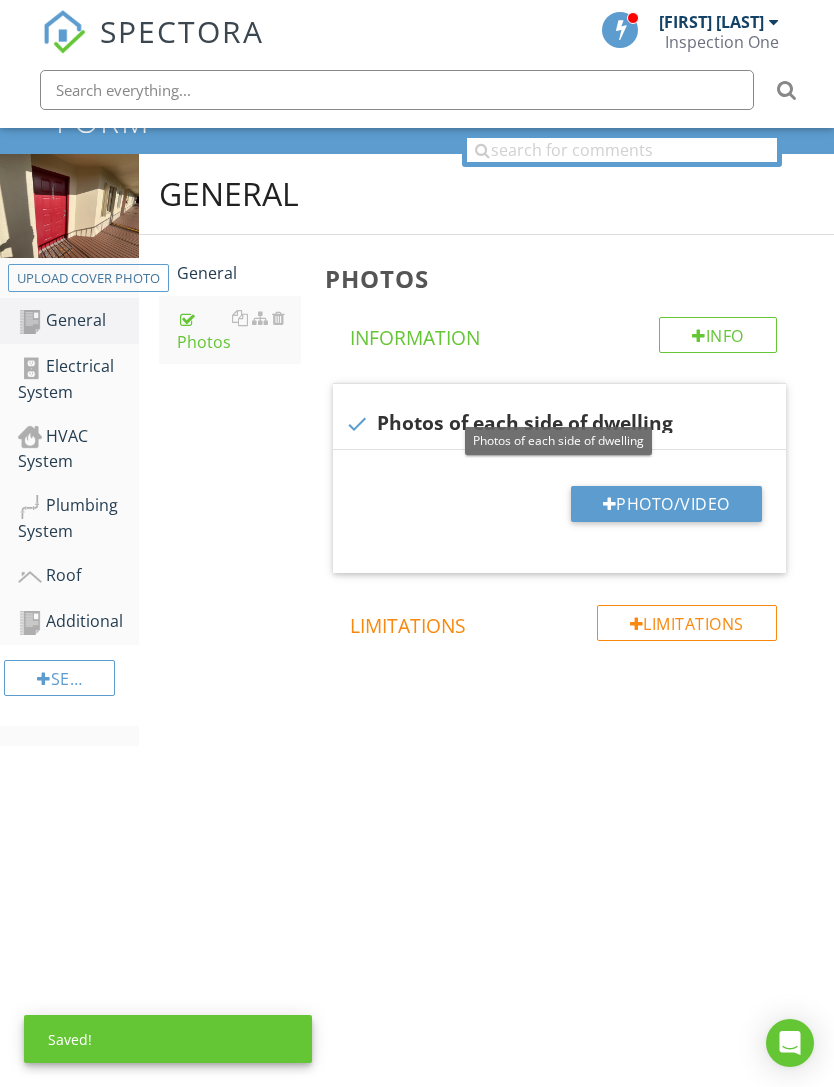click on "Photo/Video" at bounding box center [666, 504] 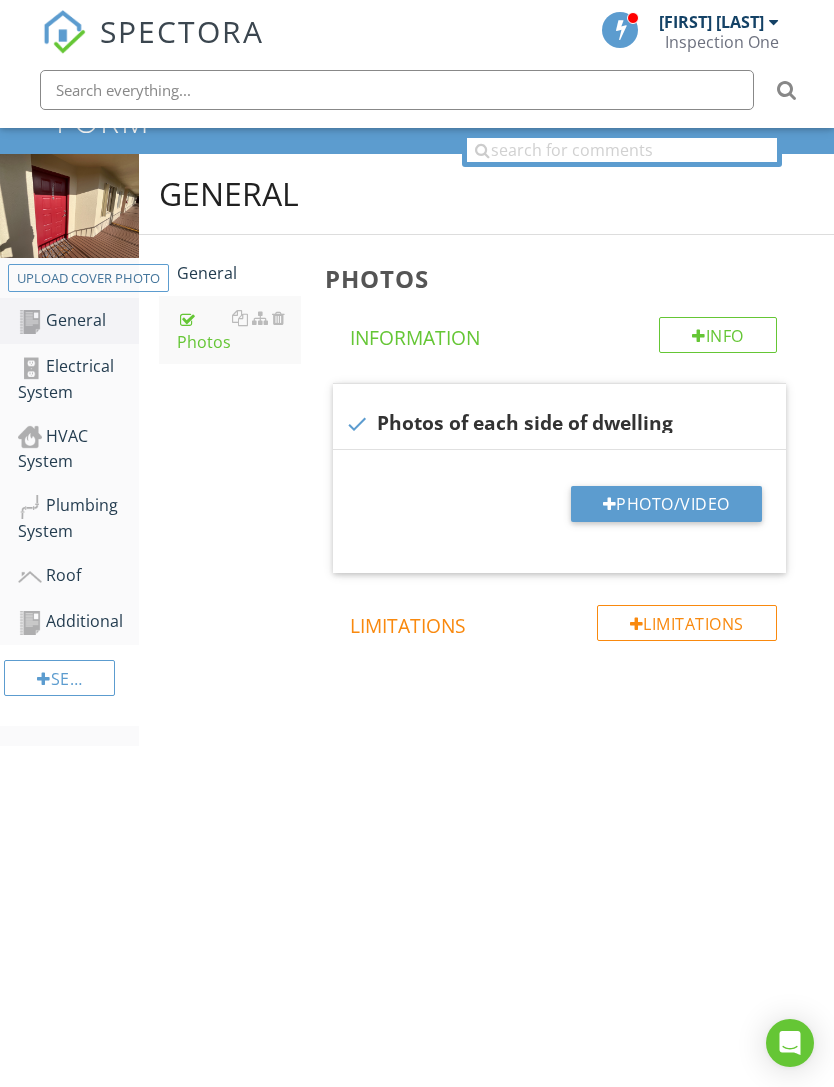 type on "C:\fakepath\IMG_2327.jpeg" 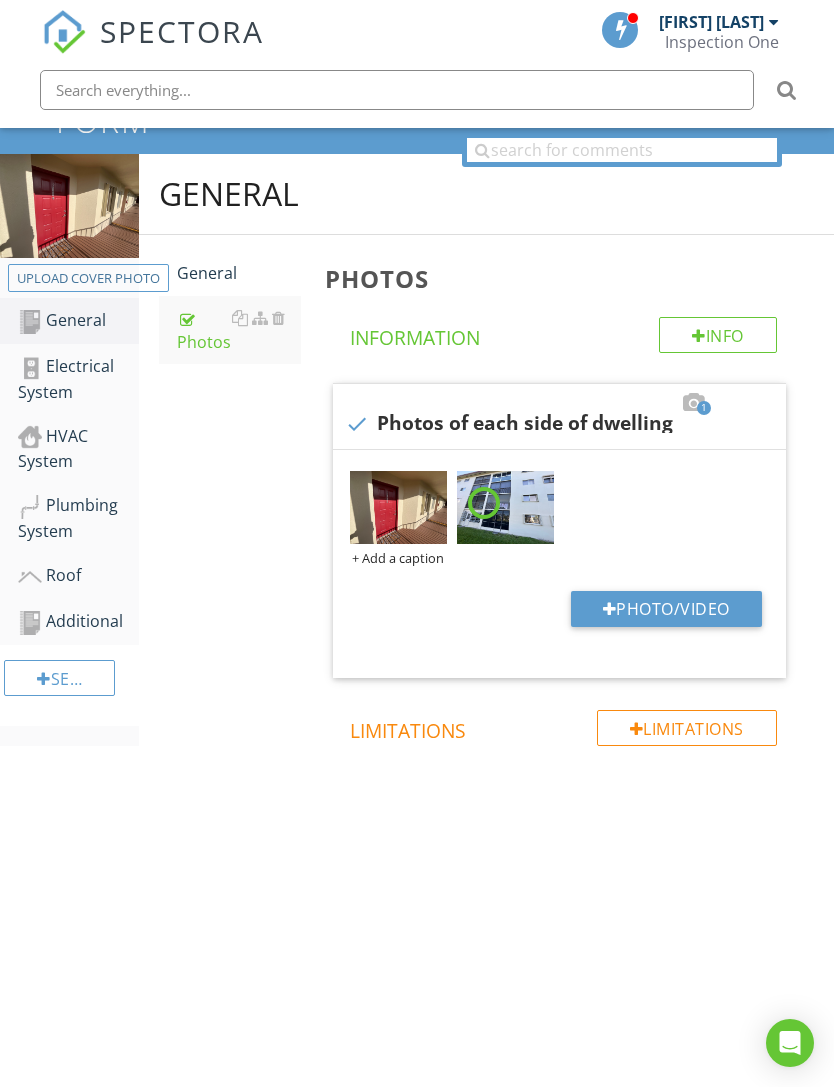 click on "+ Add a caption" at bounding box center [398, 558] 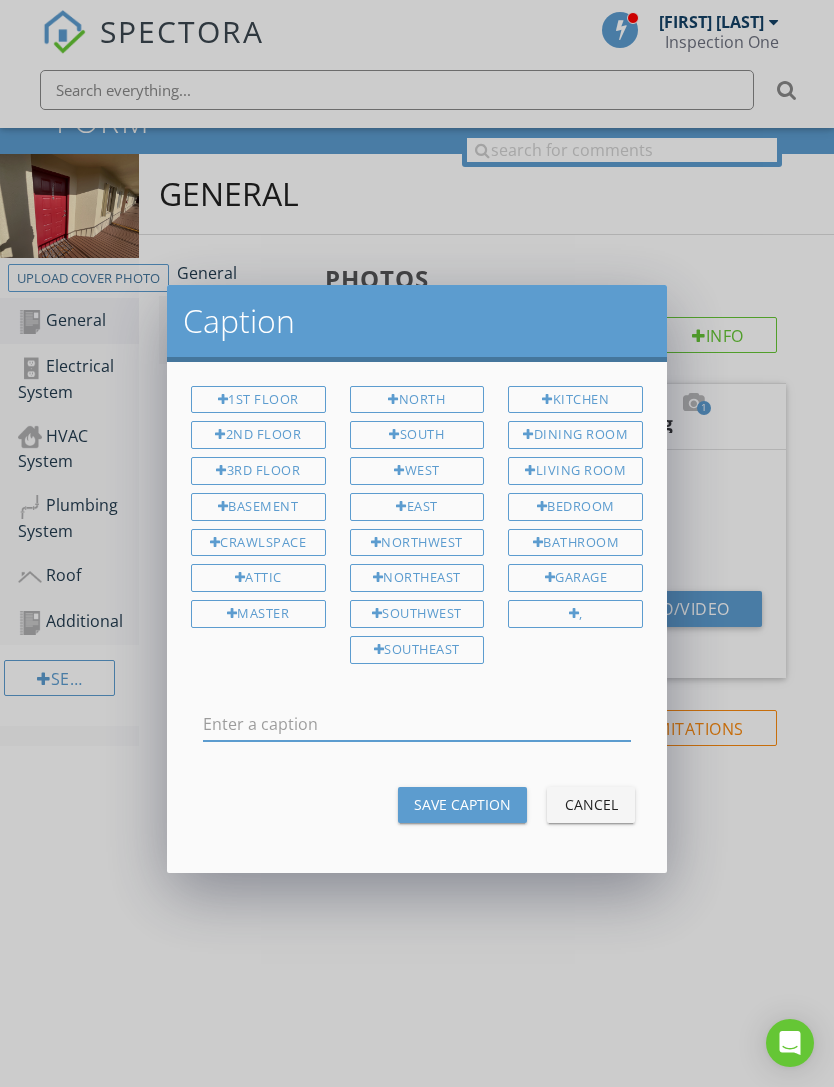 click at bounding box center (417, 724) 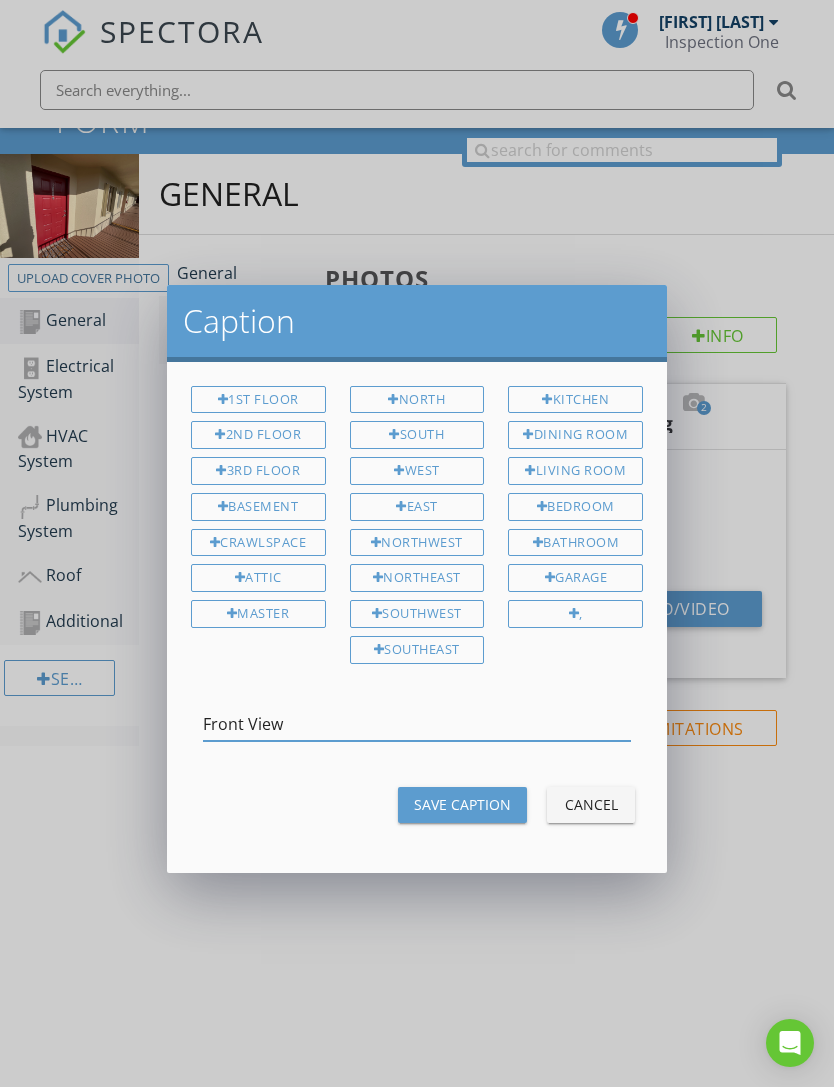 type on "Front View" 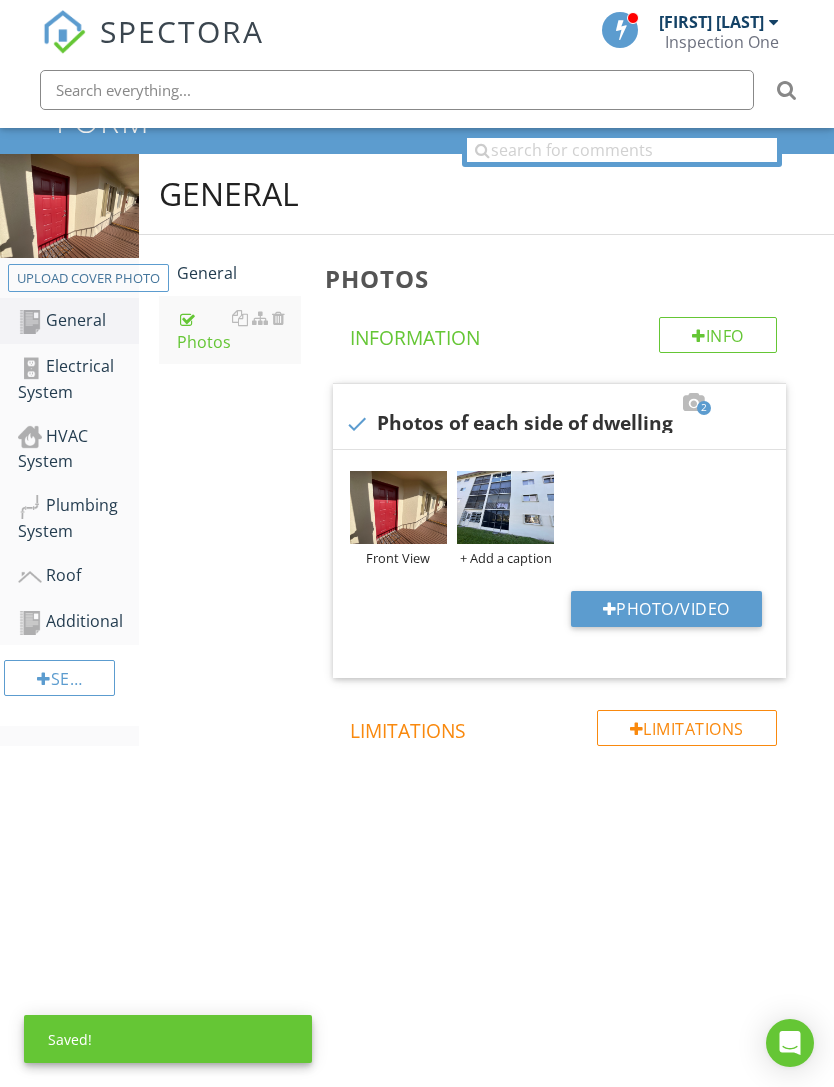 click on "+ Add a caption" at bounding box center (505, 558) 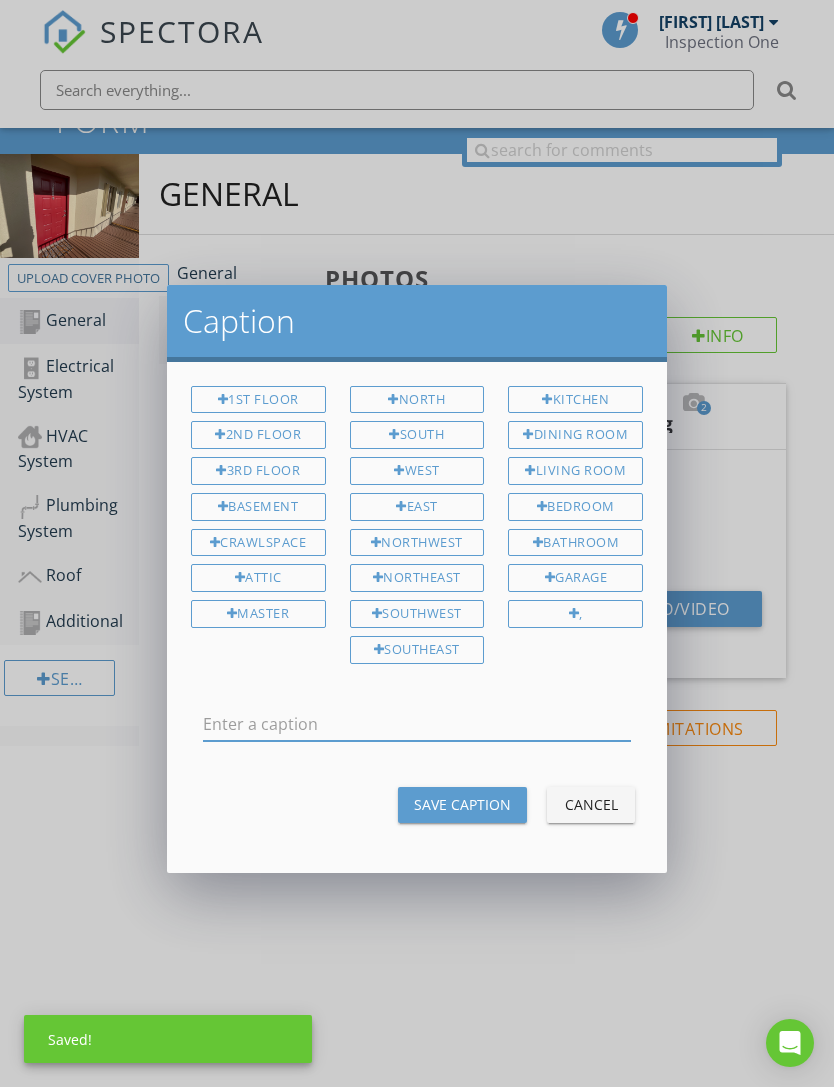 click at bounding box center (417, 724) 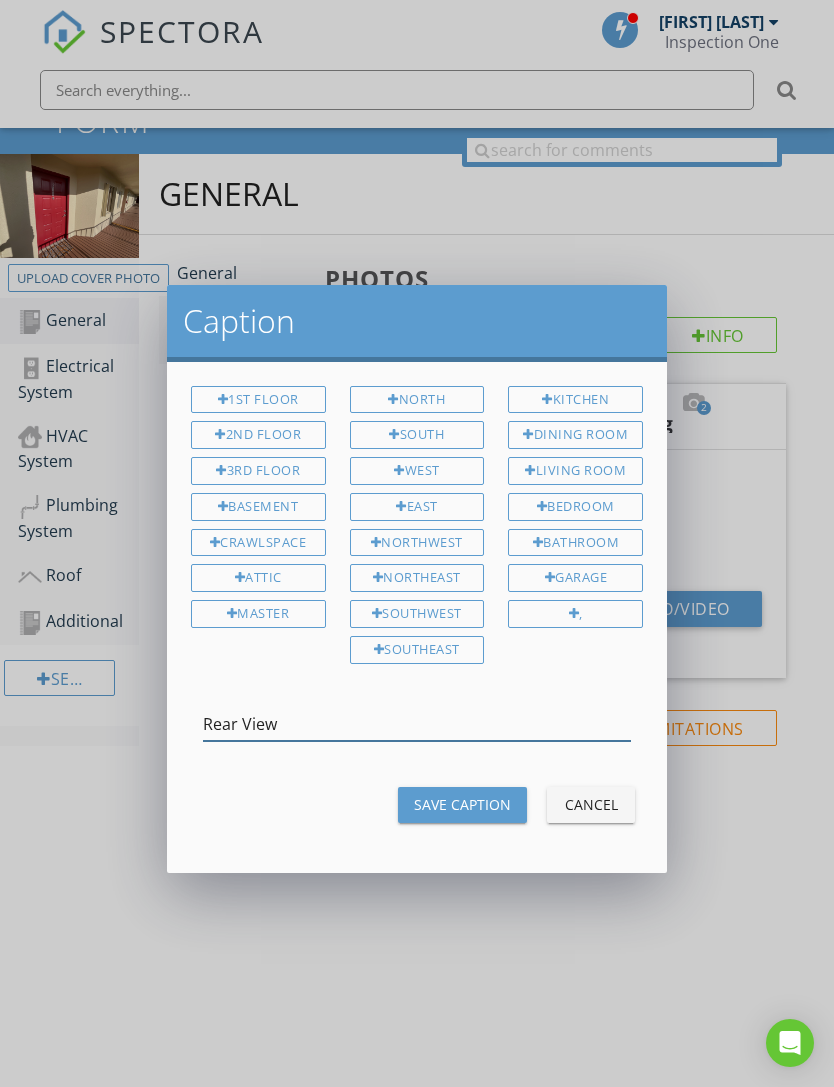 type on "Rear View" 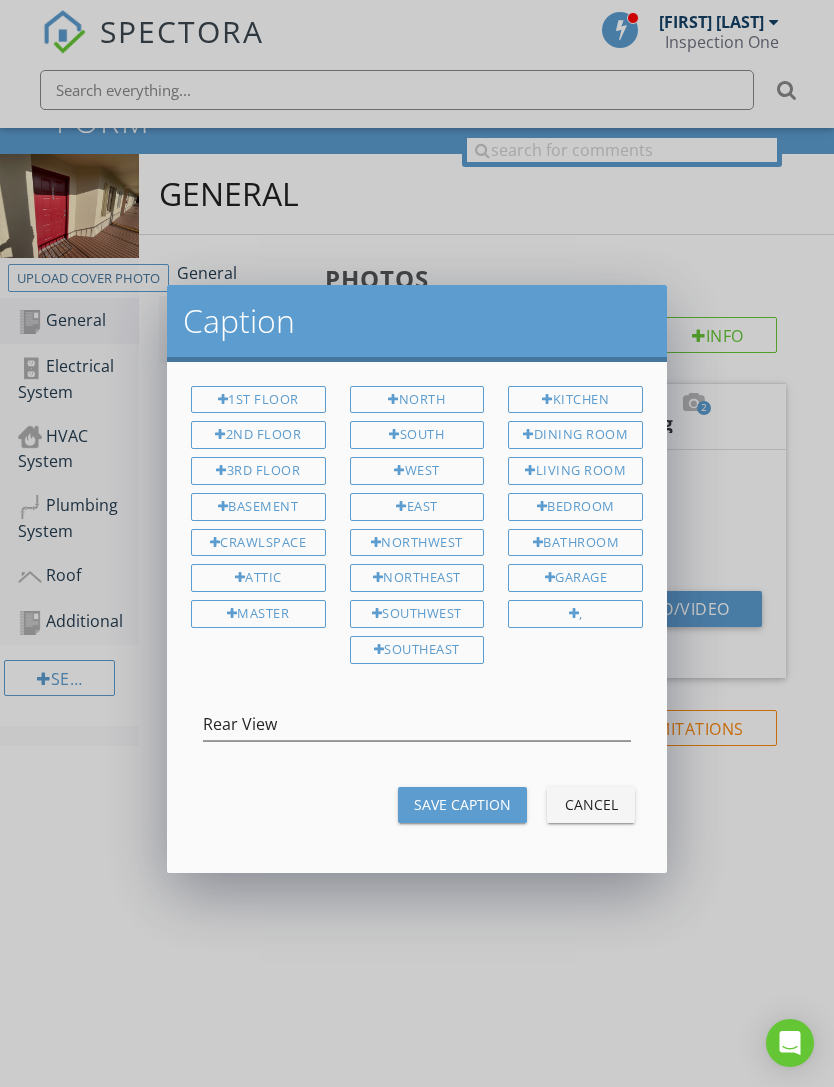 click on "Save Caption" at bounding box center (462, 805) 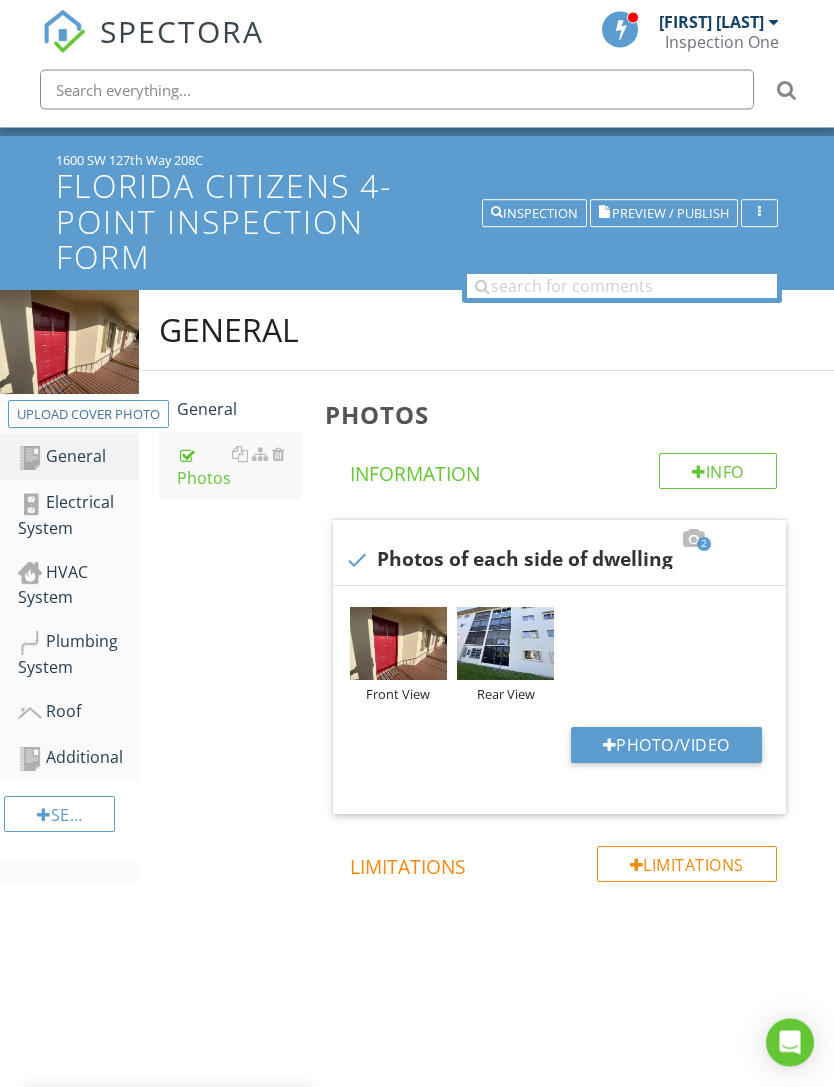 scroll, scrollTop: 85, scrollLeft: 0, axis: vertical 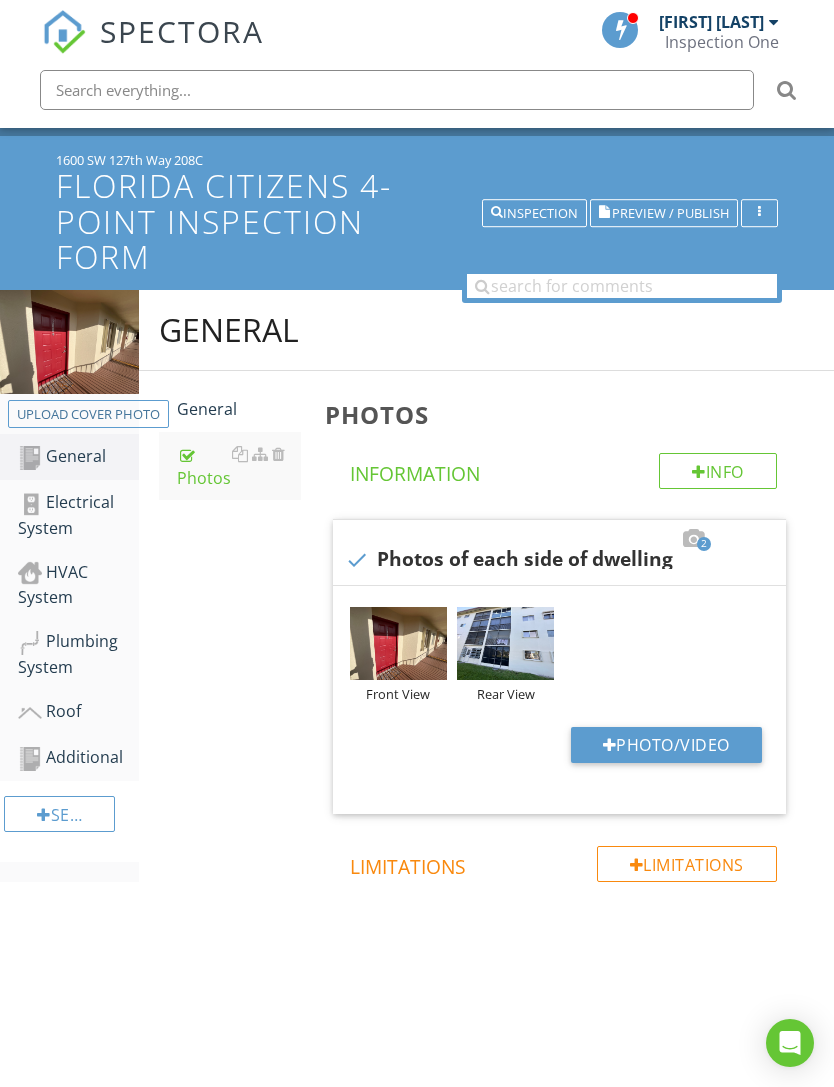 click on "Electrical System" at bounding box center [78, 515] 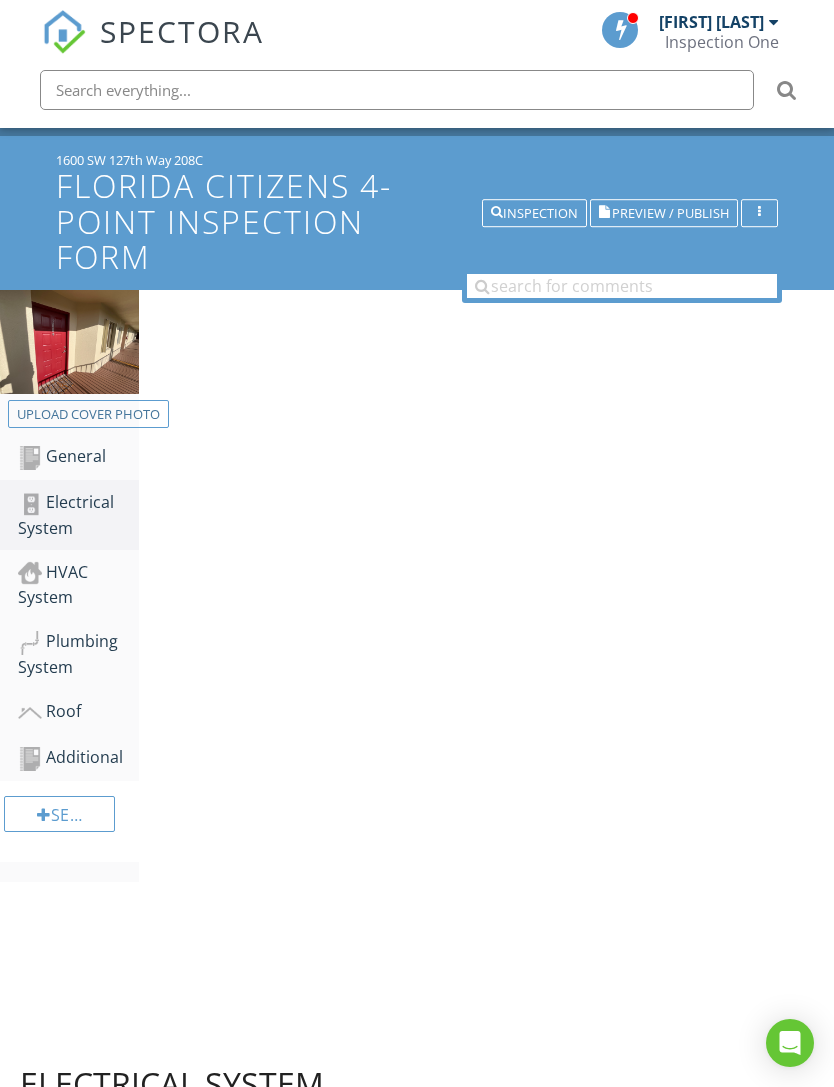click on "Electrical System" at bounding box center (78, 515) 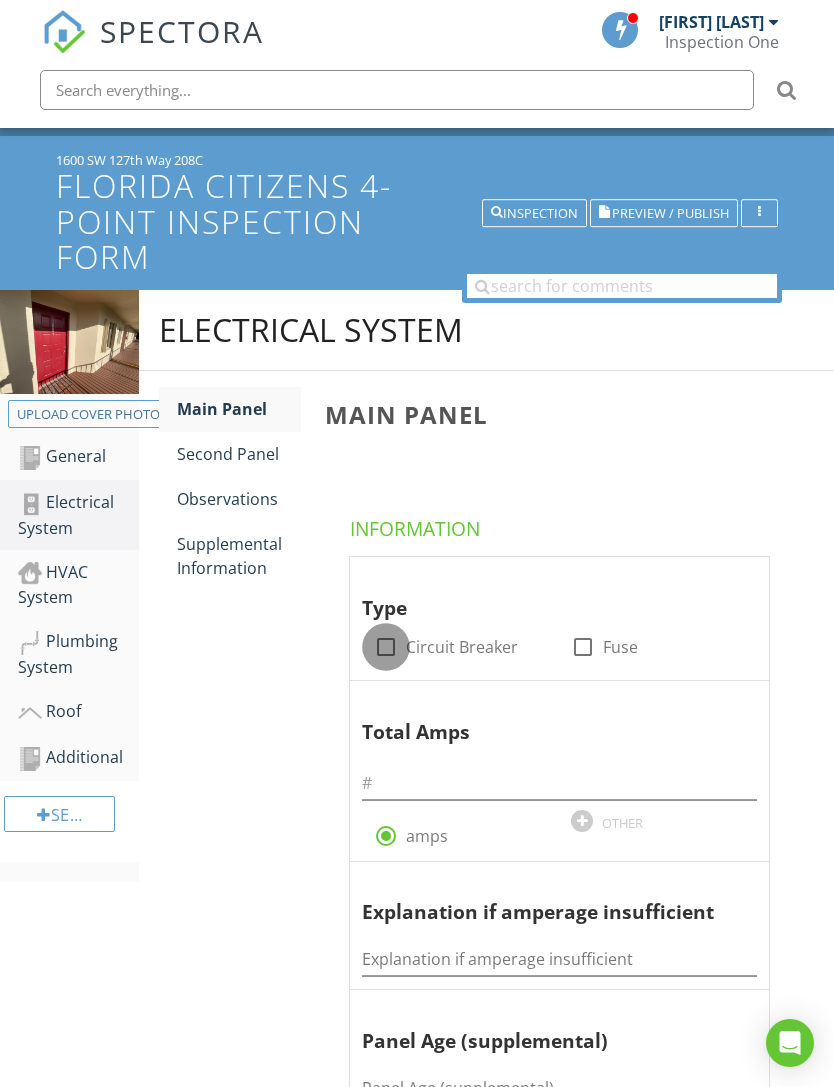 click at bounding box center (386, 647) 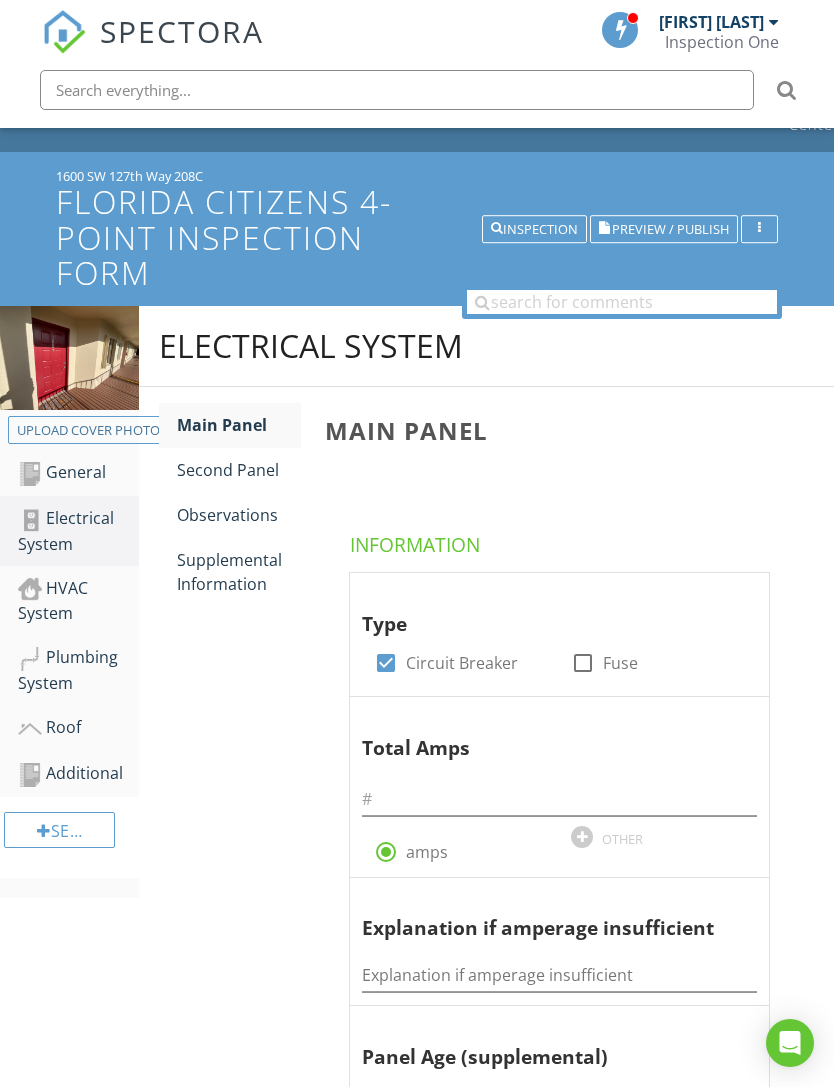 scroll, scrollTop: 297, scrollLeft: 0, axis: vertical 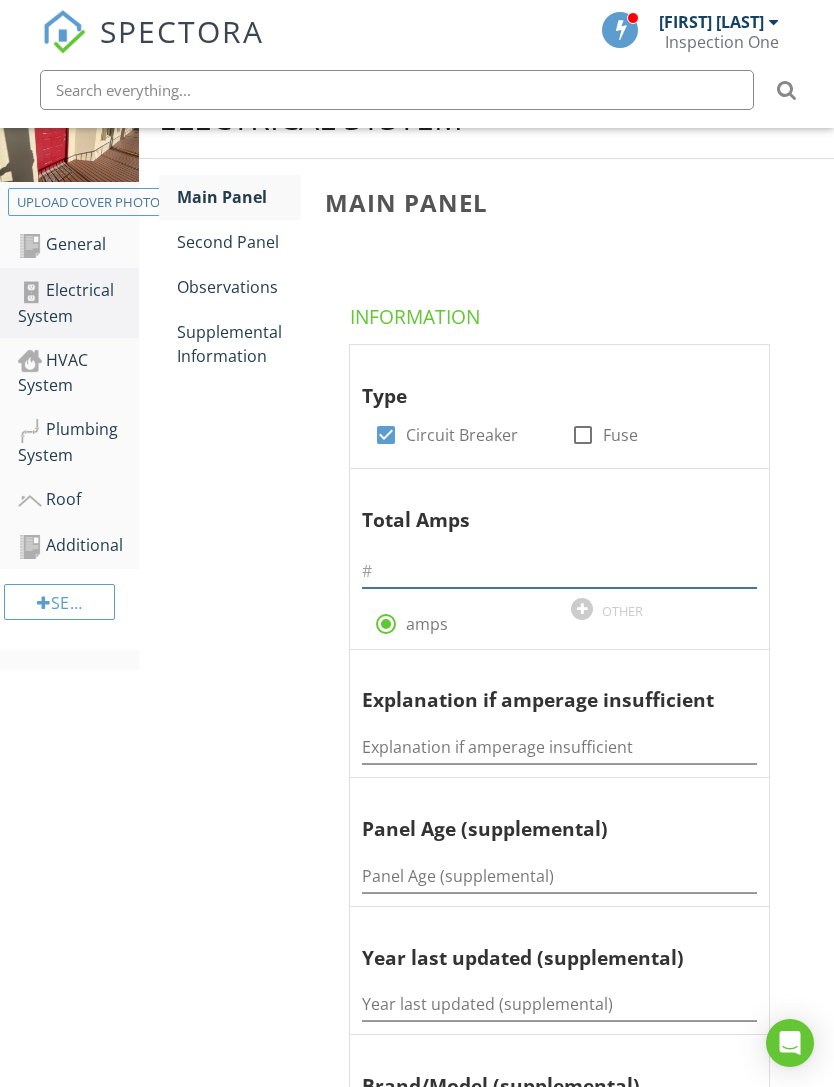 click at bounding box center (559, 571) 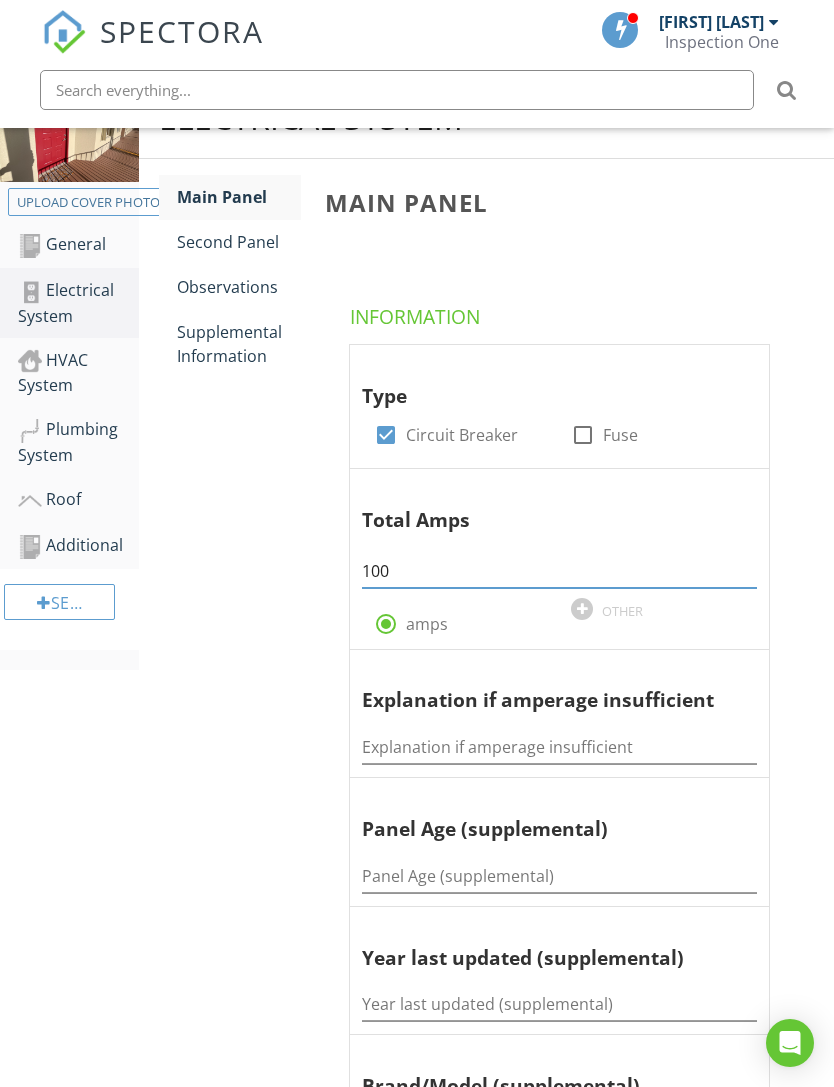 type on "100" 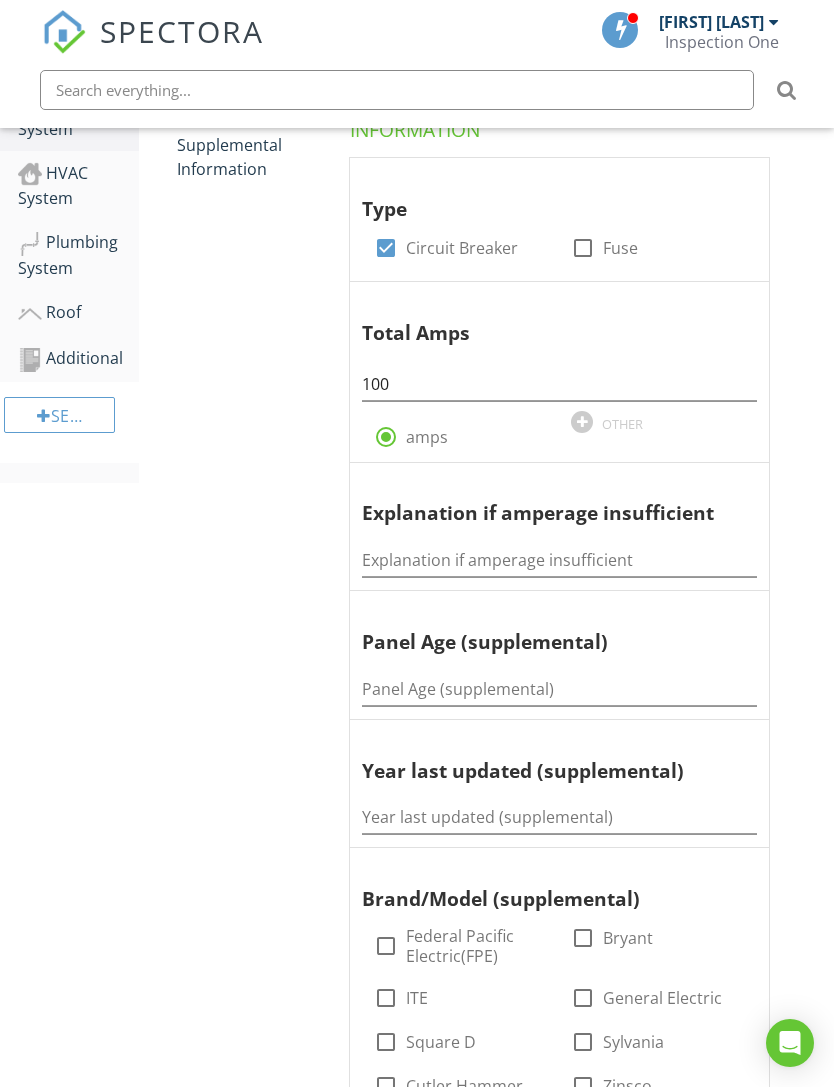 scroll, scrollTop: 599, scrollLeft: 0, axis: vertical 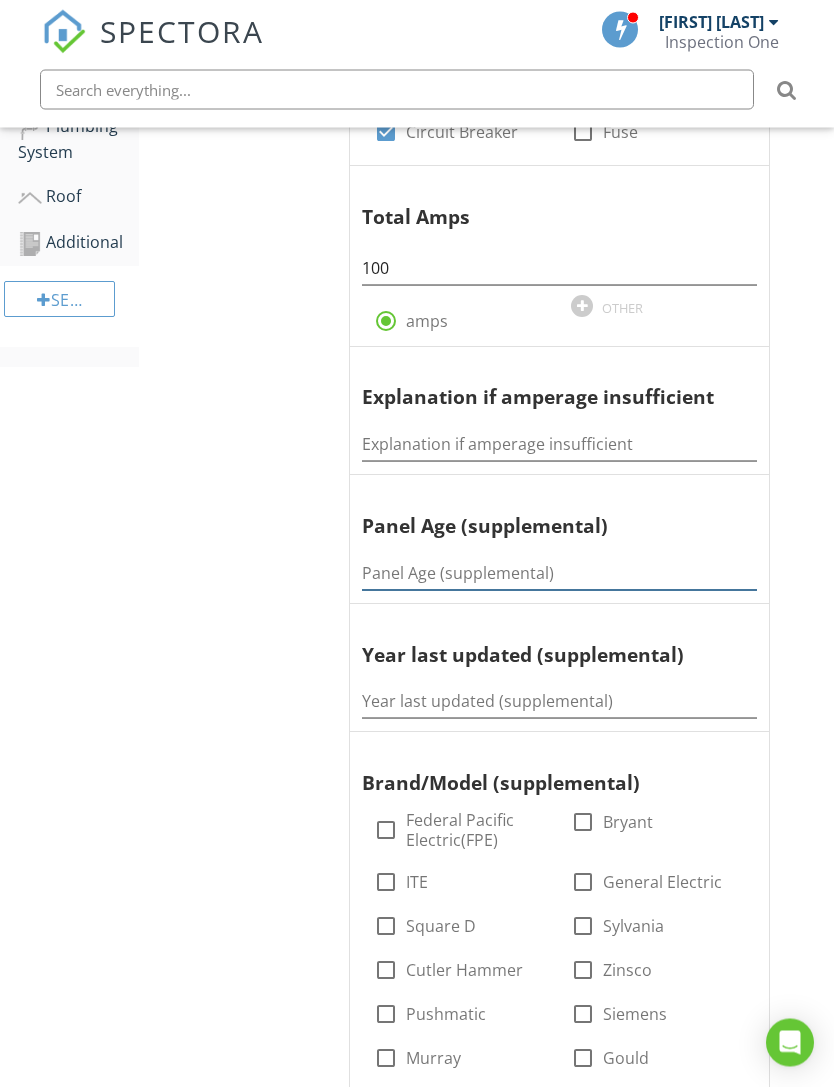 click at bounding box center (559, 574) 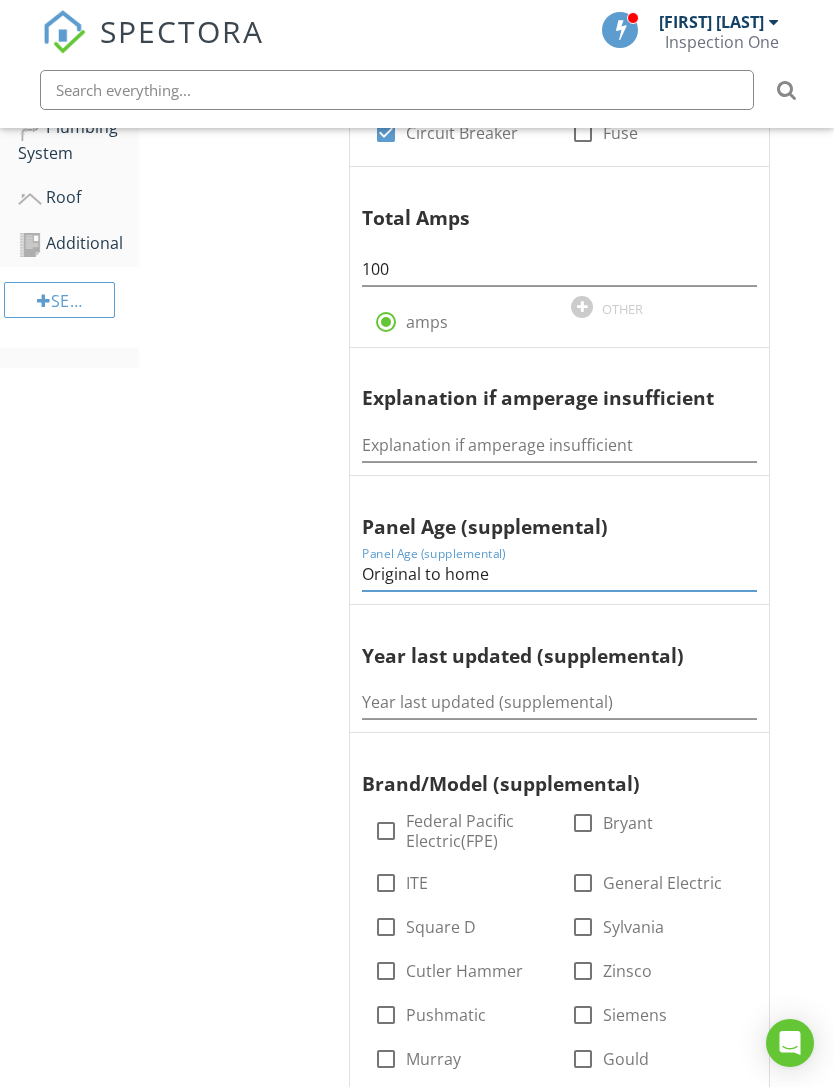 type on "Original to home" 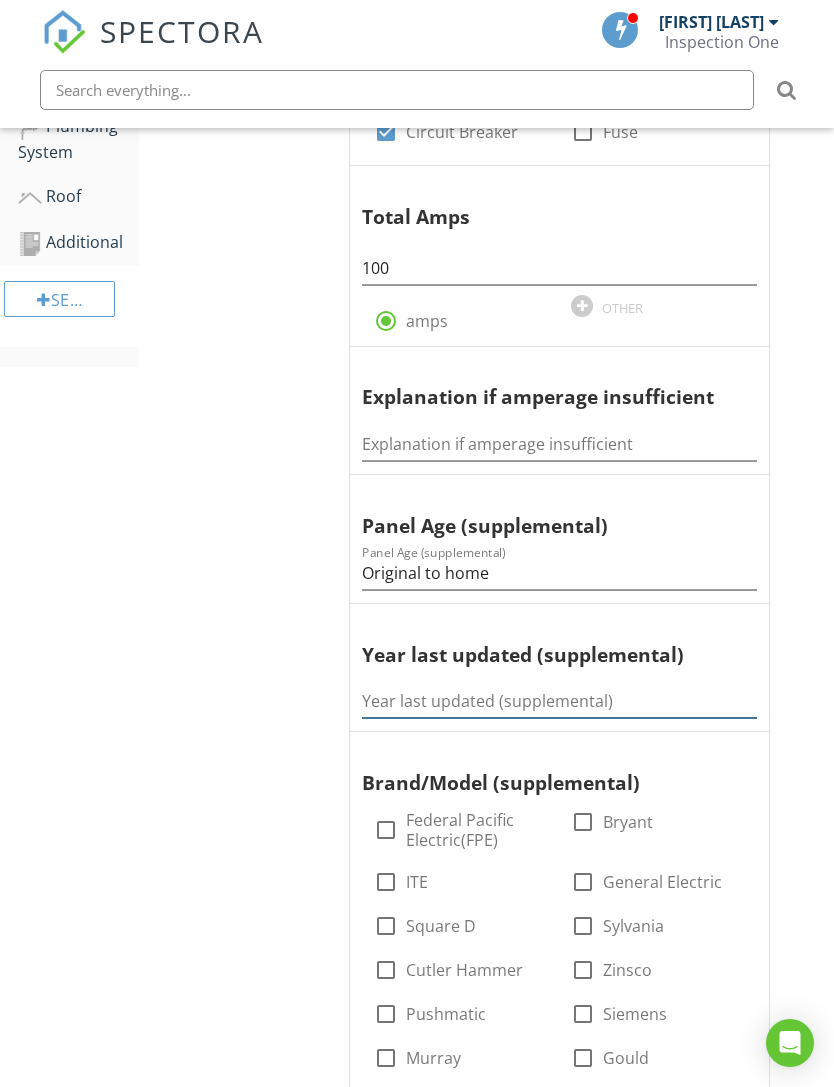 click at bounding box center [559, 701] 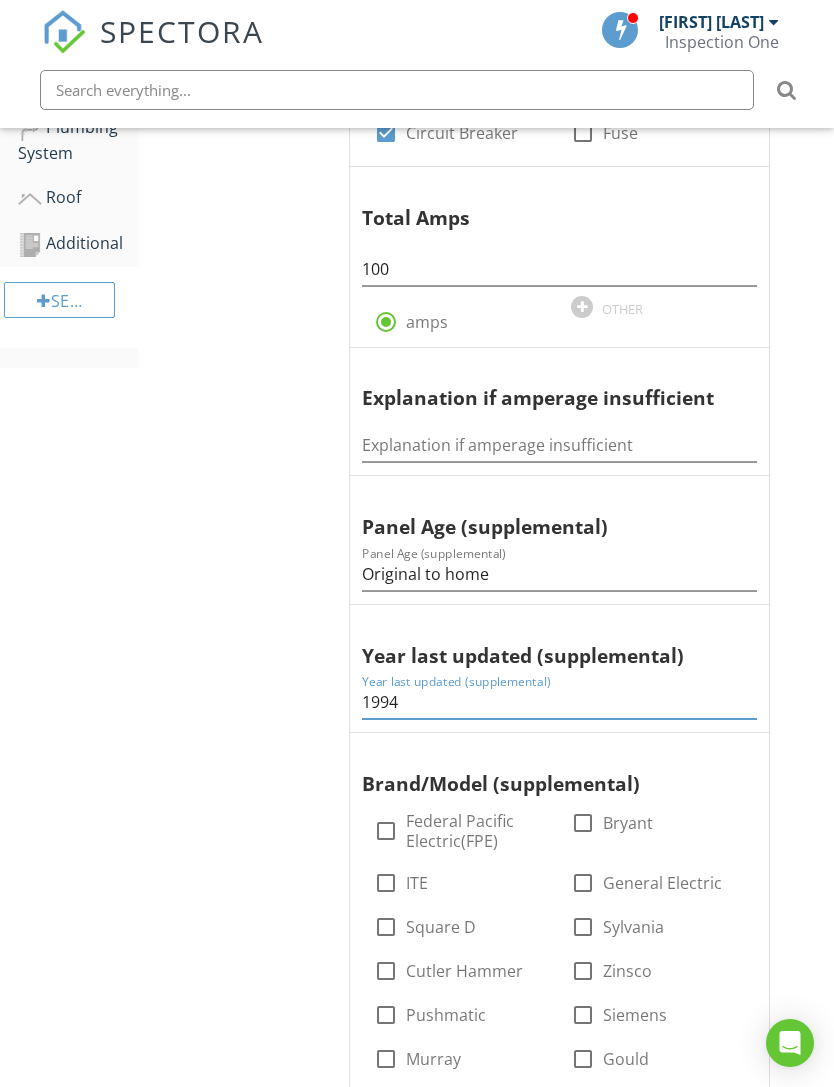 type on "1994" 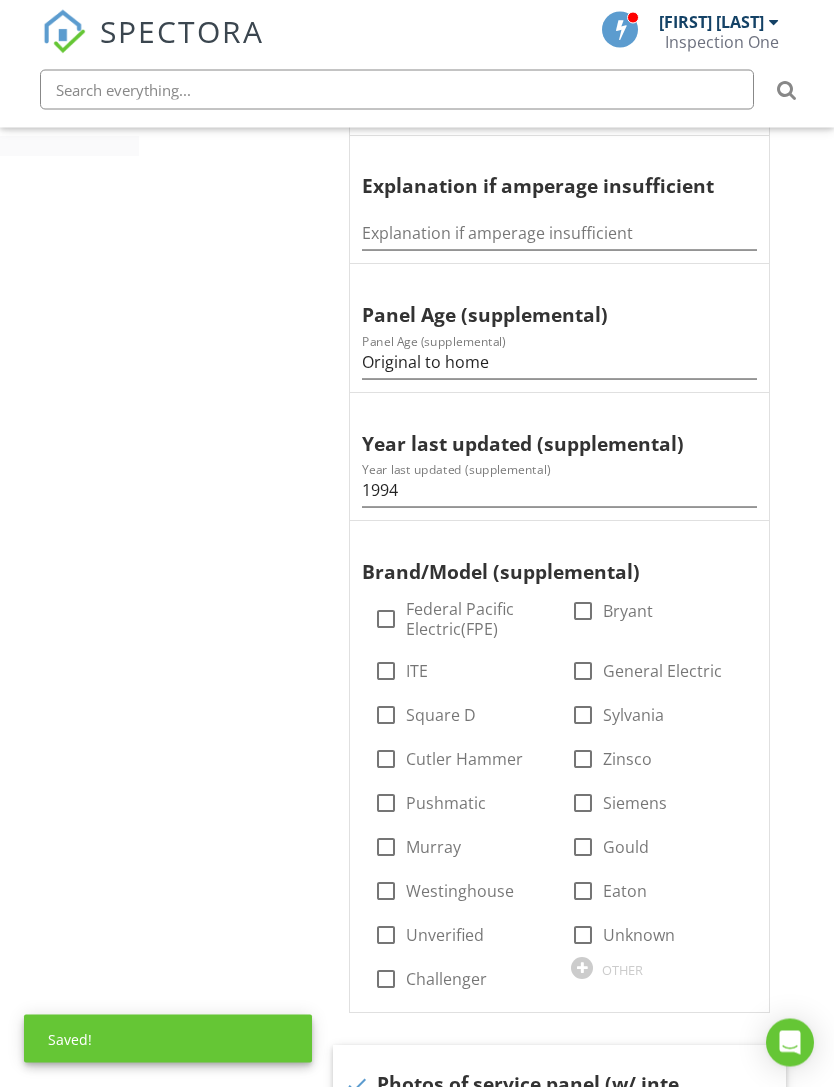 scroll, scrollTop: 811, scrollLeft: 0, axis: vertical 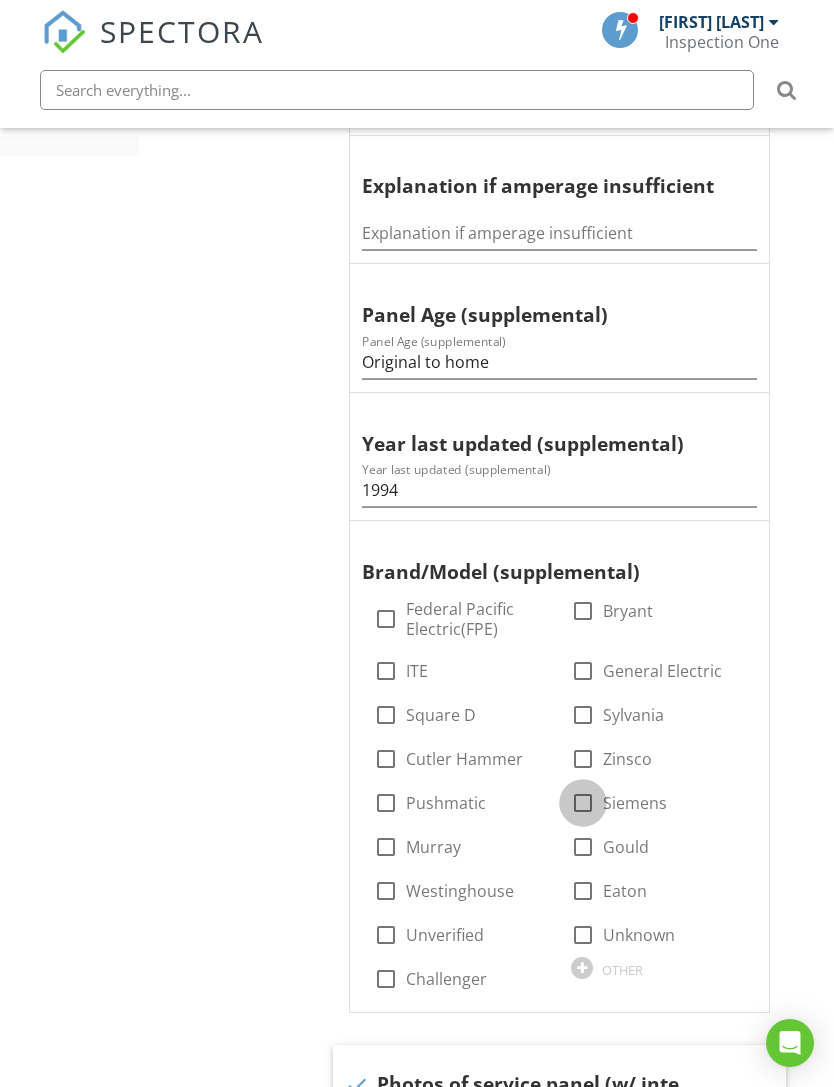 click at bounding box center (583, 803) 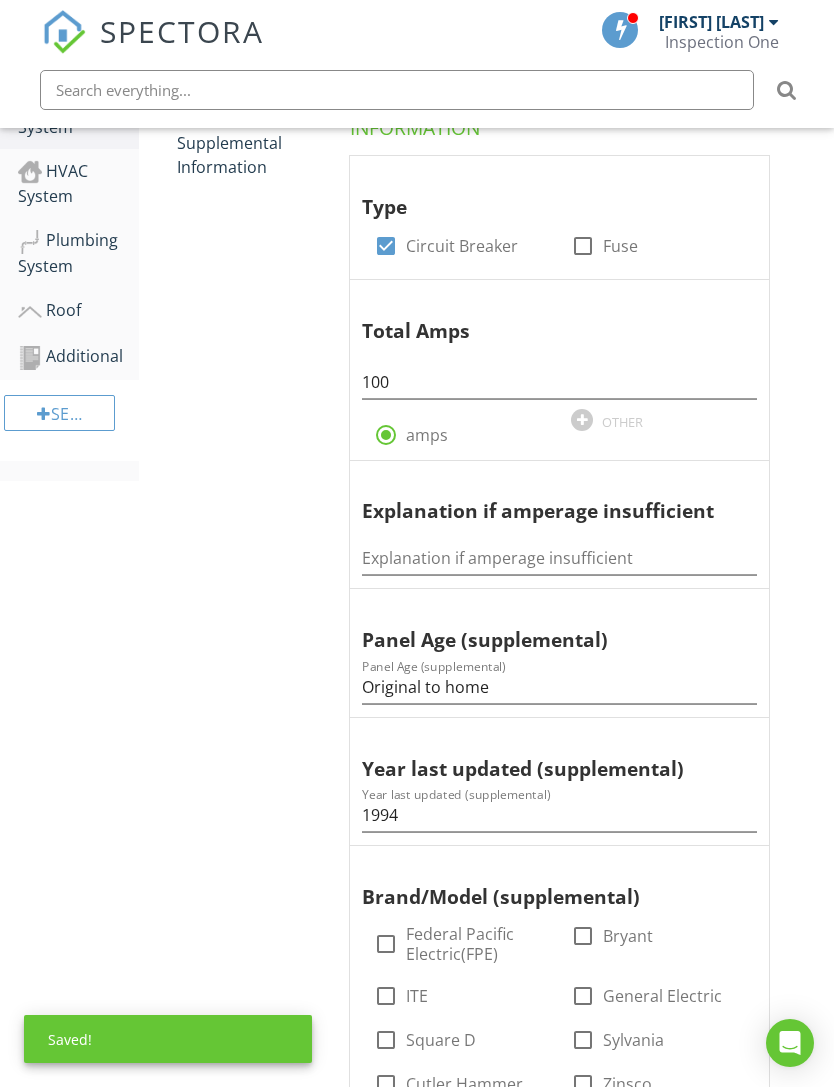 click on "Type
check_box Circuit Breaker   check_box_outline_blank Fuse
Total Amps
100   radio_button_checked amps         OTHER
Explanation if amperage insufficient
Explanation if amperage insufficient
Panel Age (supplemental)
Panel Age (supplemental) Original to home
Year last updated (supplemental)
Year last updated (supplemental) 1994
Brand/Model (supplemental)
check_box_outline_blank Federal Pacific Electric(FPE)   check_box_outline_blank Bryant   check_box_outline_blank ITE   check_box_outline_blank General Electric   check_box_outline_blank Square D   check_box_outline_blank Sylvania   check_box_outline_blank Cutler Hammer   check_box_outline_blank Zinsco   Pushmatic" at bounding box center (563, 1017) 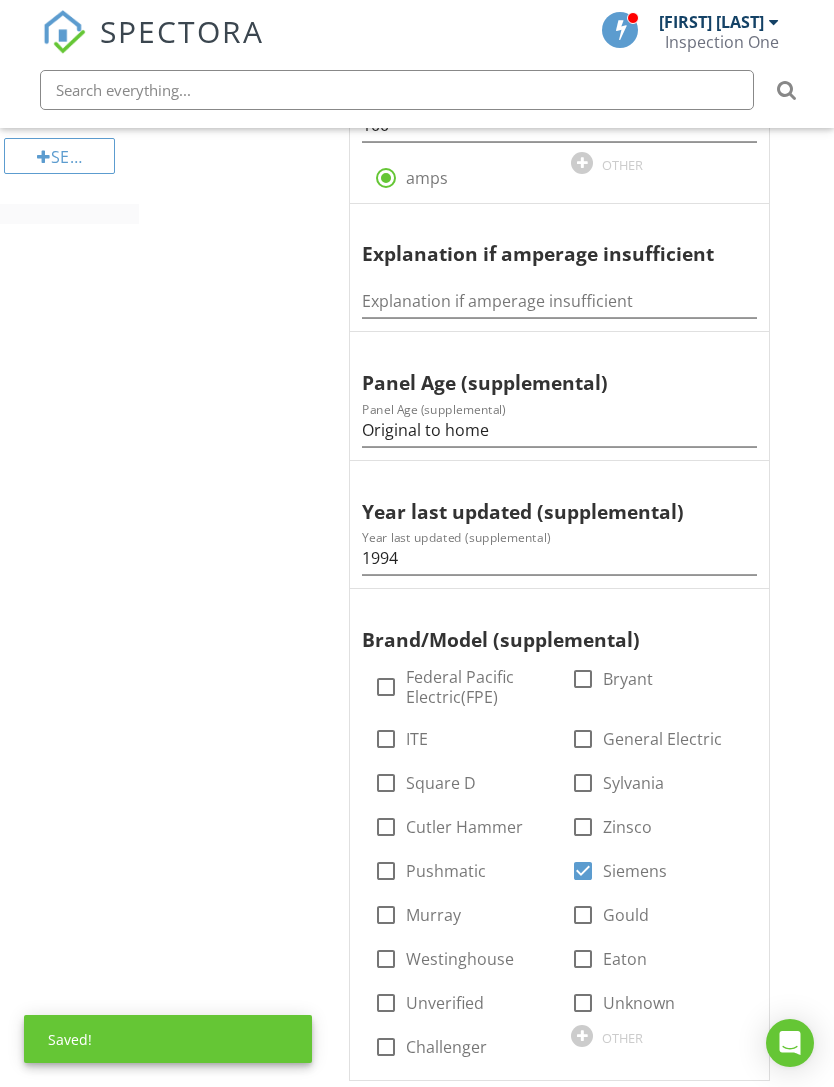 scroll, scrollTop: 1137, scrollLeft: 0, axis: vertical 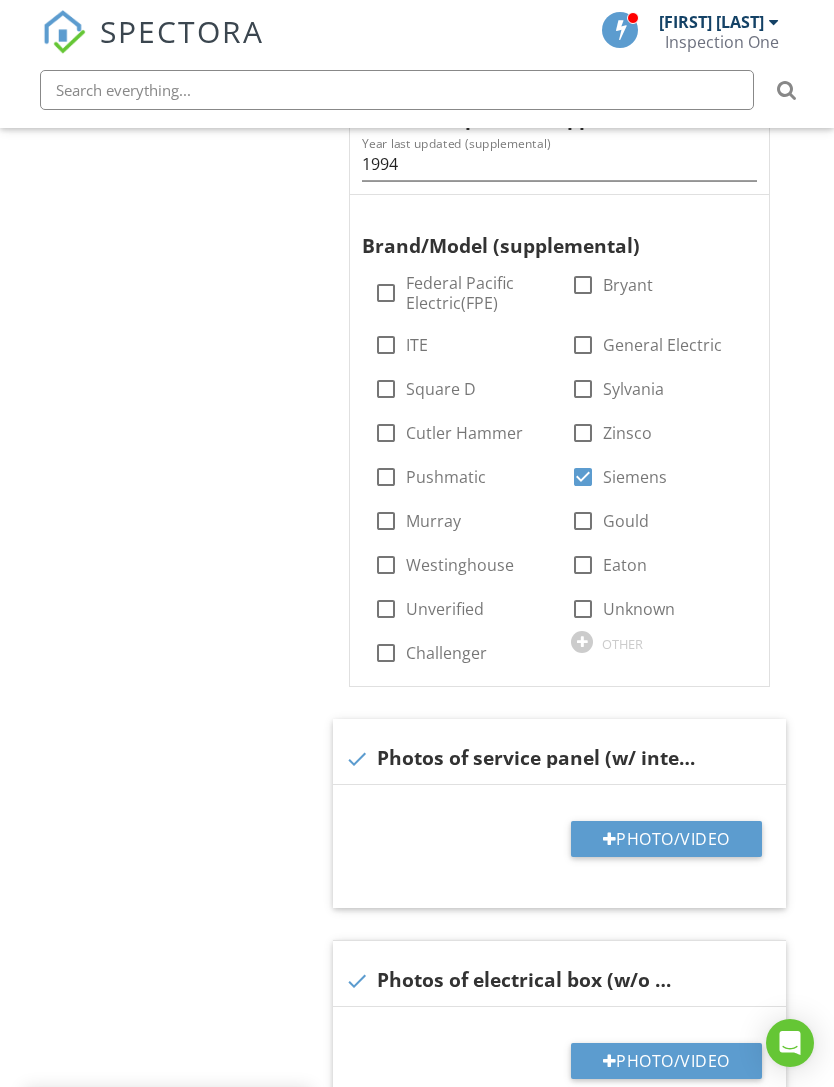click on "Photo/Video" at bounding box center (666, 839) 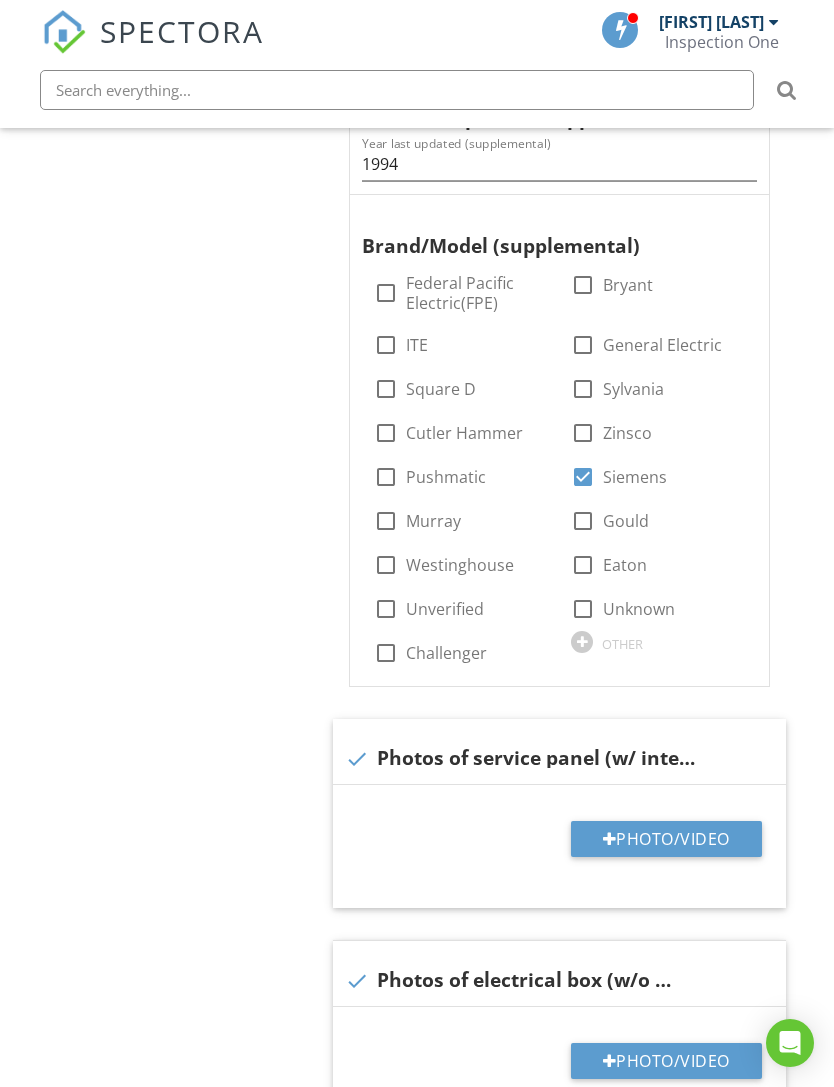 type on "C:\fakepath\IMG_2521.jpeg" 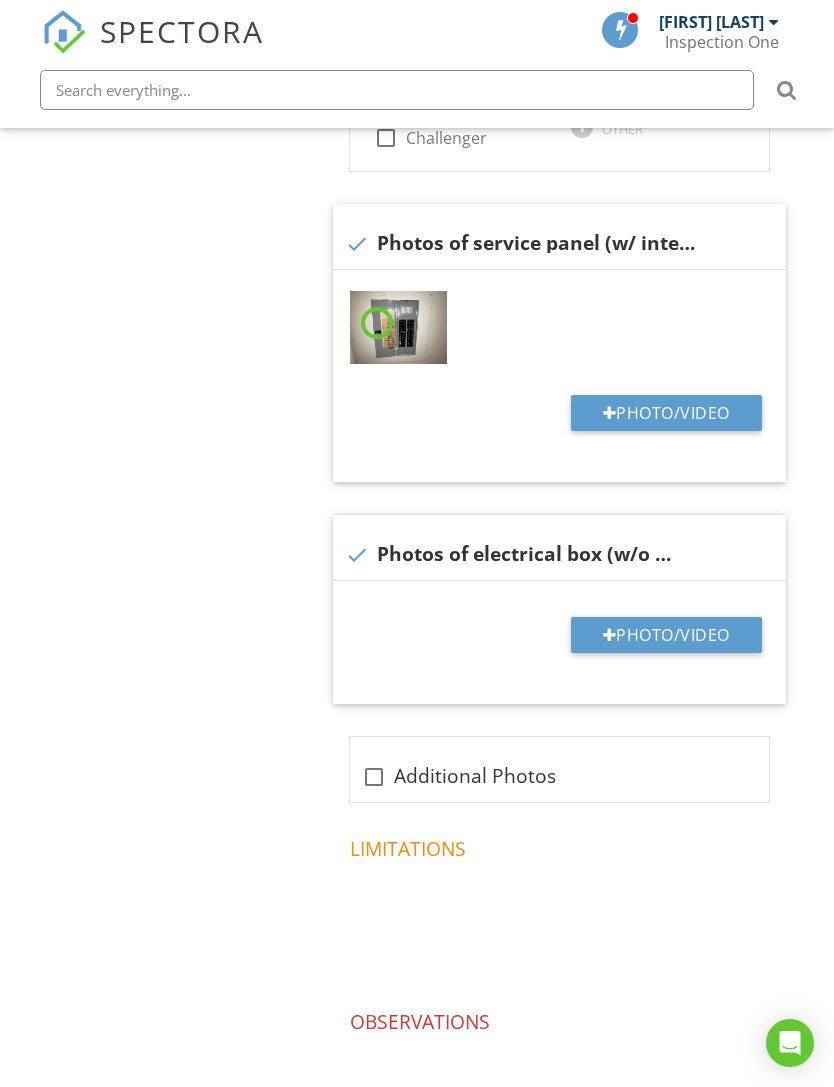 scroll, scrollTop: 1649, scrollLeft: 0, axis: vertical 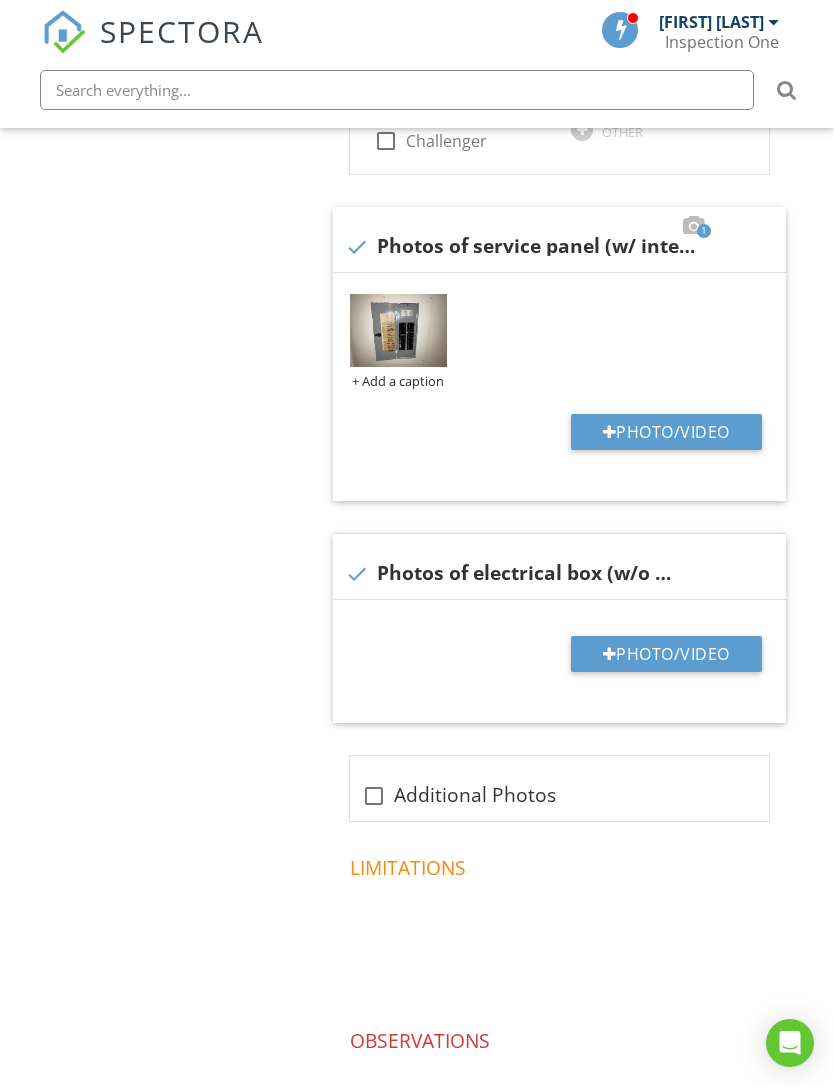 click on "Photo/Video" at bounding box center [666, 654] 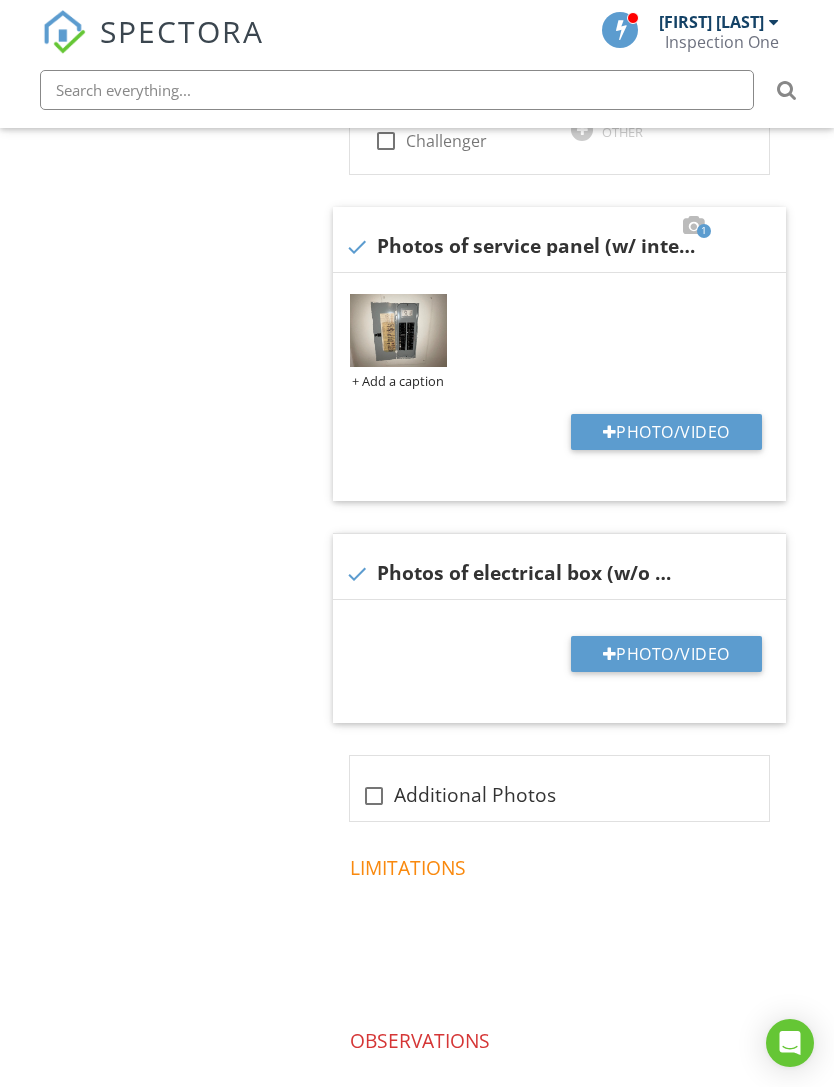 type on "C:\fakepath\IMG_2522.jpeg" 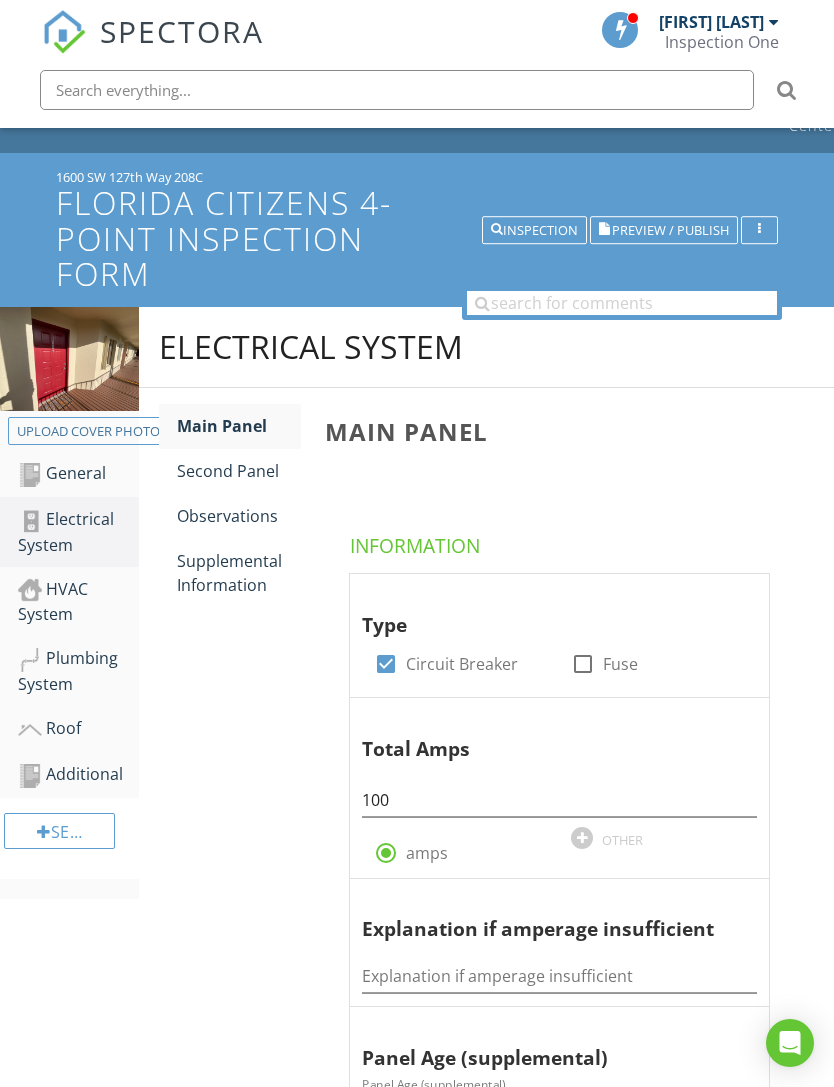scroll, scrollTop: 53, scrollLeft: 0, axis: vertical 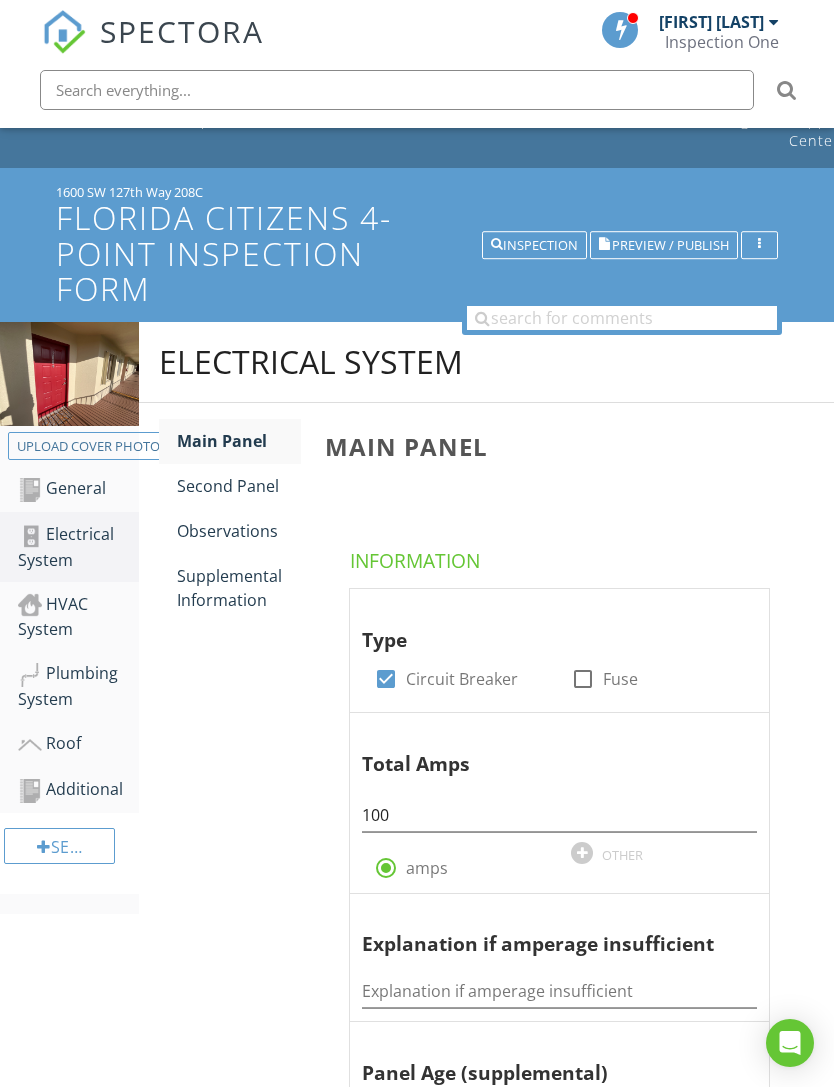 click on "Second Panel" at bounding box center [239, 486] 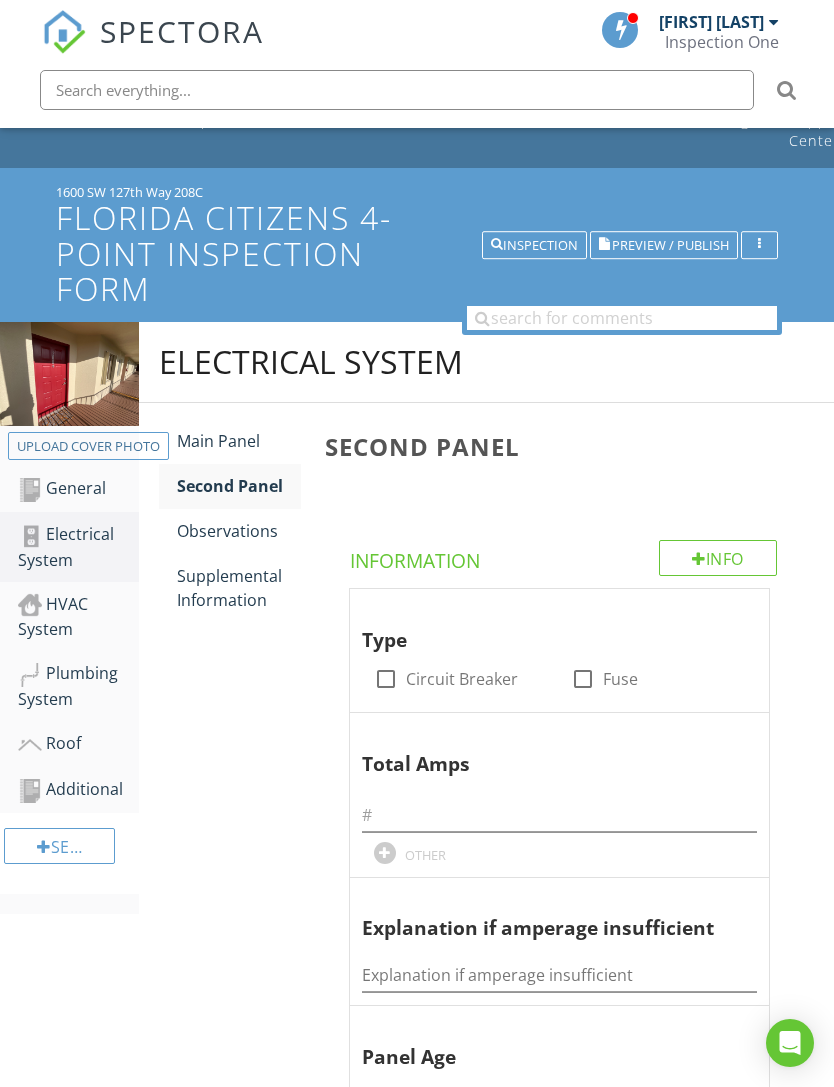click on "Observations" at bounding box center (239, 531) 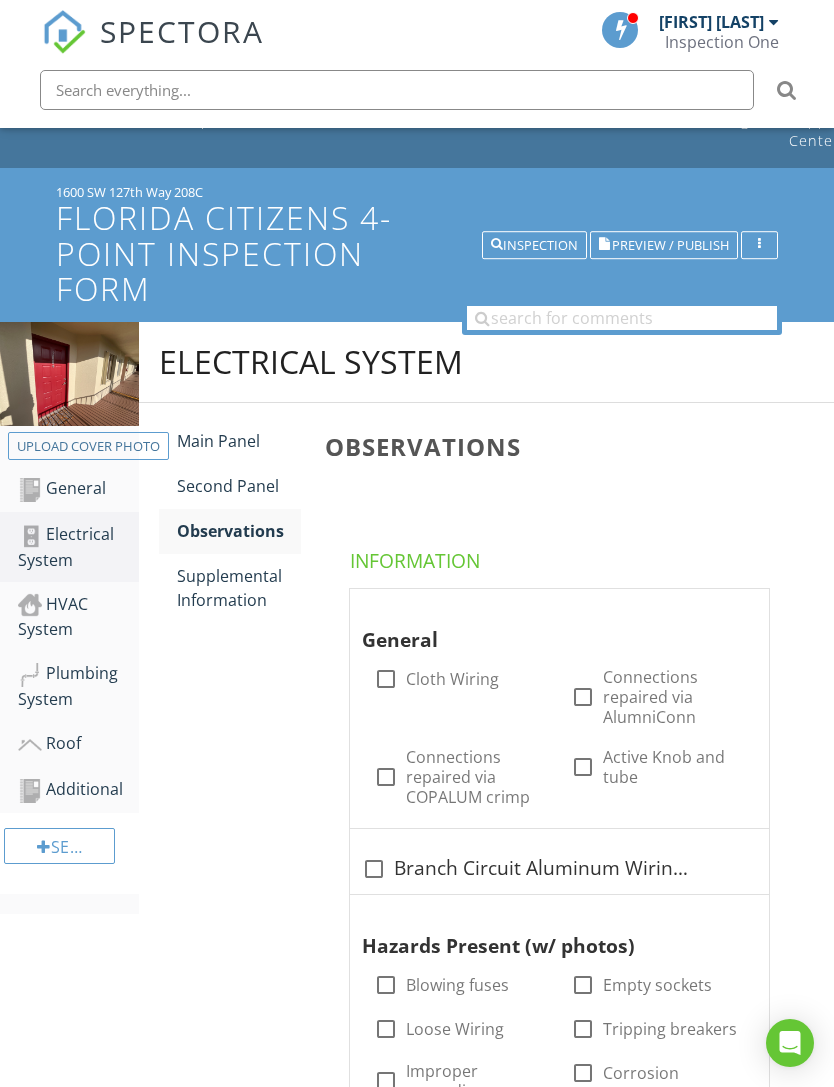 click on "Main Panel" at bounding box center (239, 441) 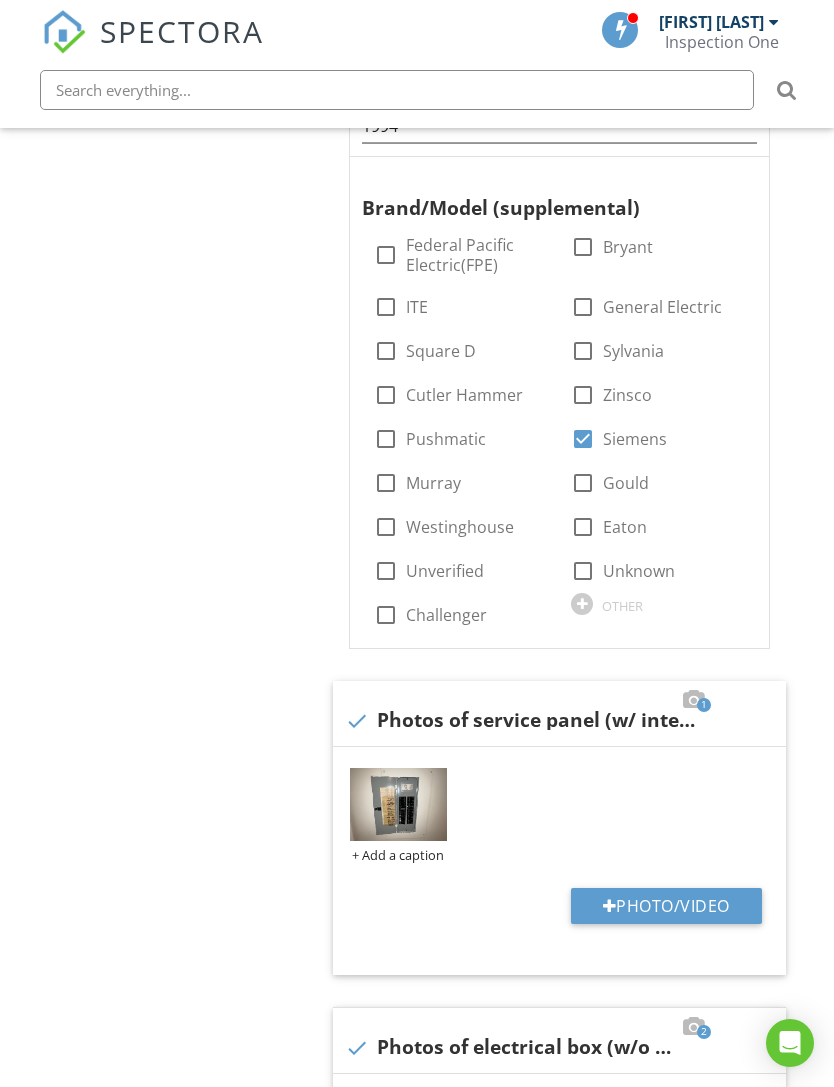 scroll, scrollTop: 1575, scrollLeft: 0, axis: vertical 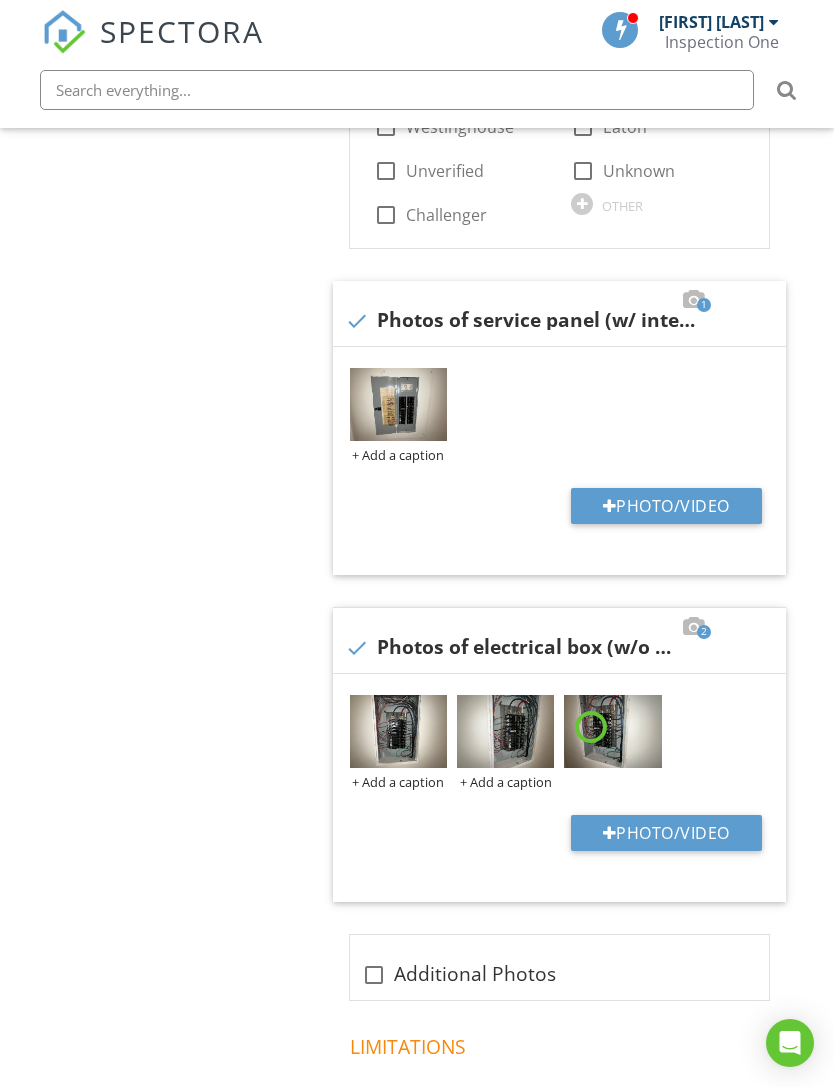 click on "Main Panel
Information
Type
check_box Circuit Breaker   check_box_outline_blank Fuse
Total Amps
100   radio_button_checked amps         OTHER
Explanation if amperage insufficient
Explanation if amperage insufficient
Panel Age (supplemental)
Panel Age (supplemental) Original to home
Year last updated (supplemental)
Year last updated (supplemental) 1994
Brand/Model (supplemental)
check_box_outline_blank Federal Pacific Electric(FPE)   check_box_outline_blank Bryant   check_box_outline_blank ITE   check_box_outline_blank General Electric   check_box_outline_blank Square D   check_box_outline_blank Sylvania     Zinsco" at bounding box center (573, 114) 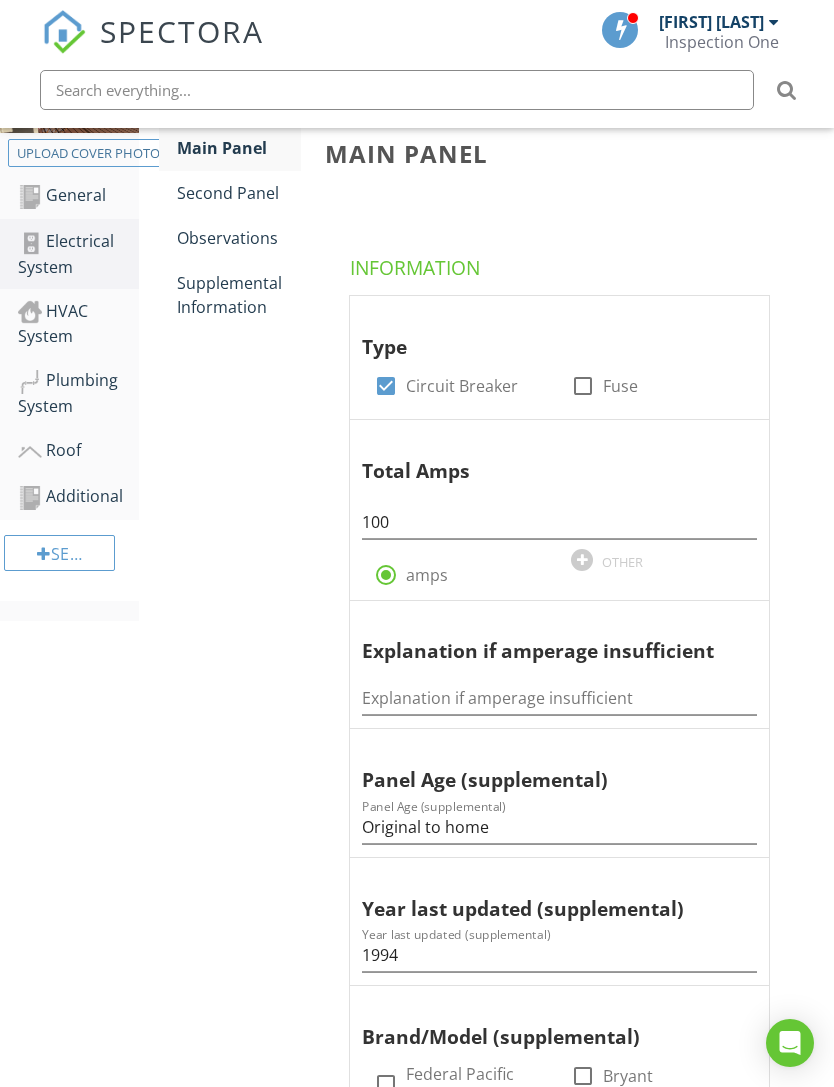 scroll, scrollTop: 0, scrollLeft: 0, axis: both 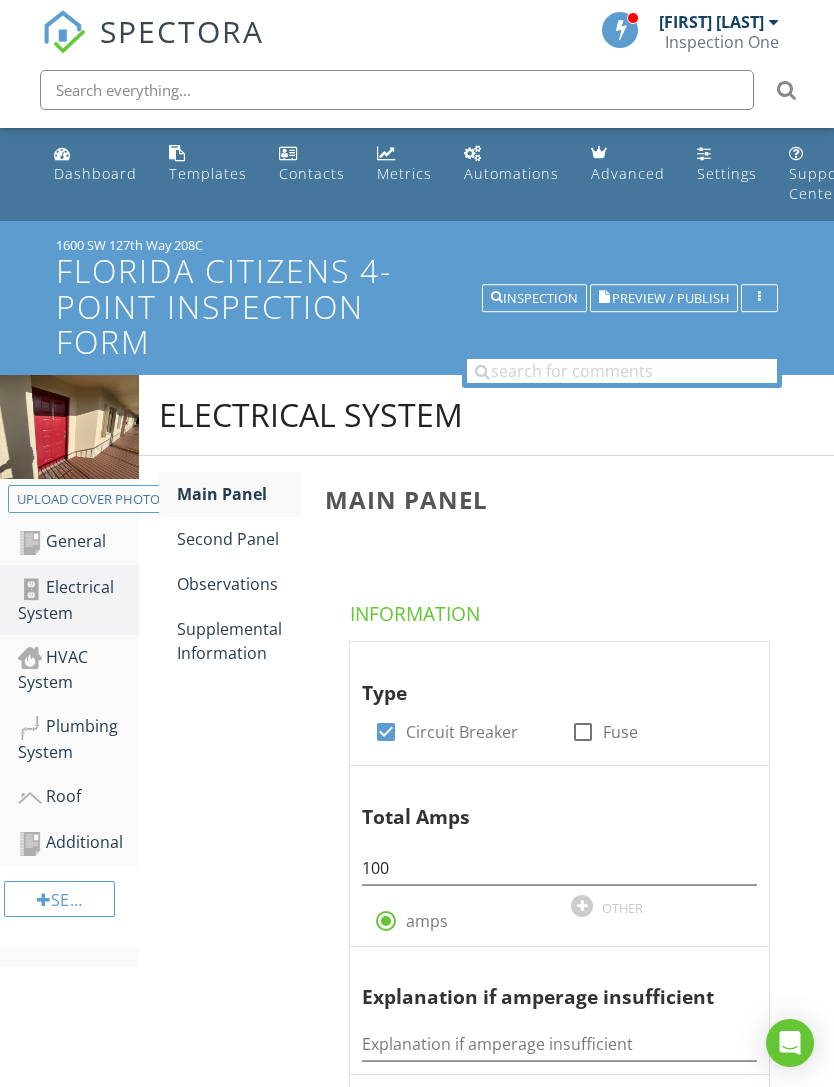 click on "Second Panel" at bounding box center [239, 539] 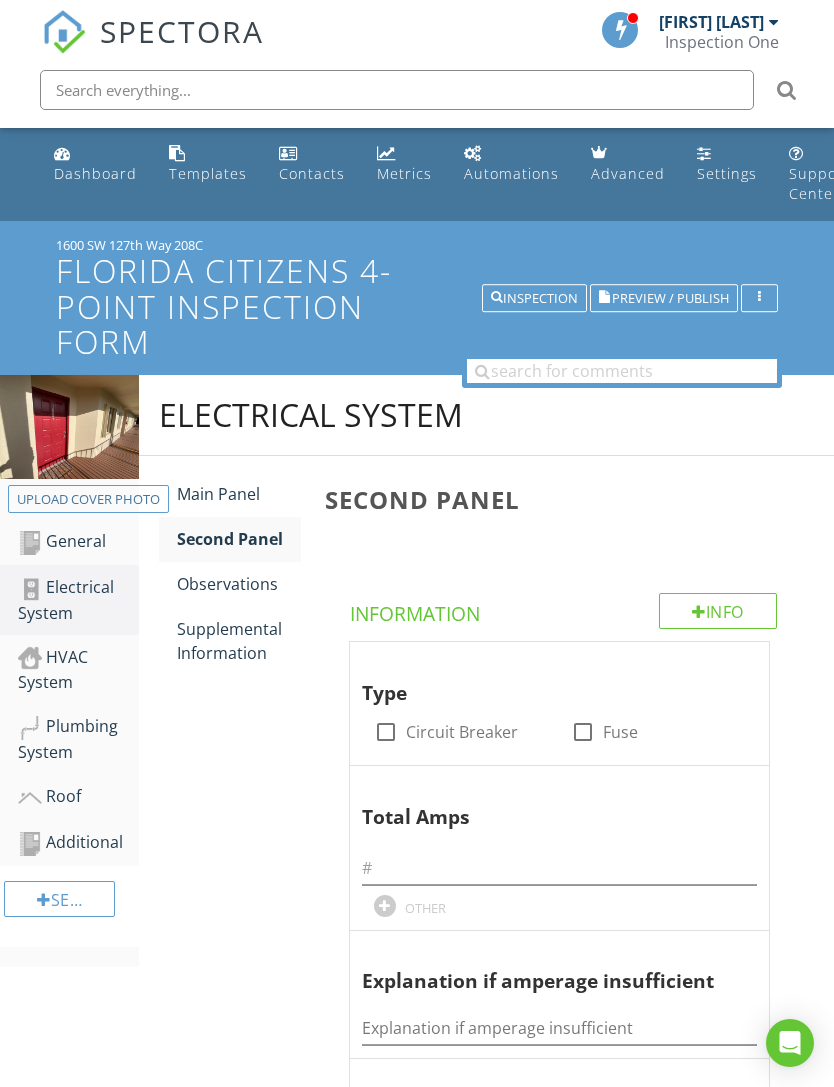 click on "Second Panel" at bounding box center (239, 539) 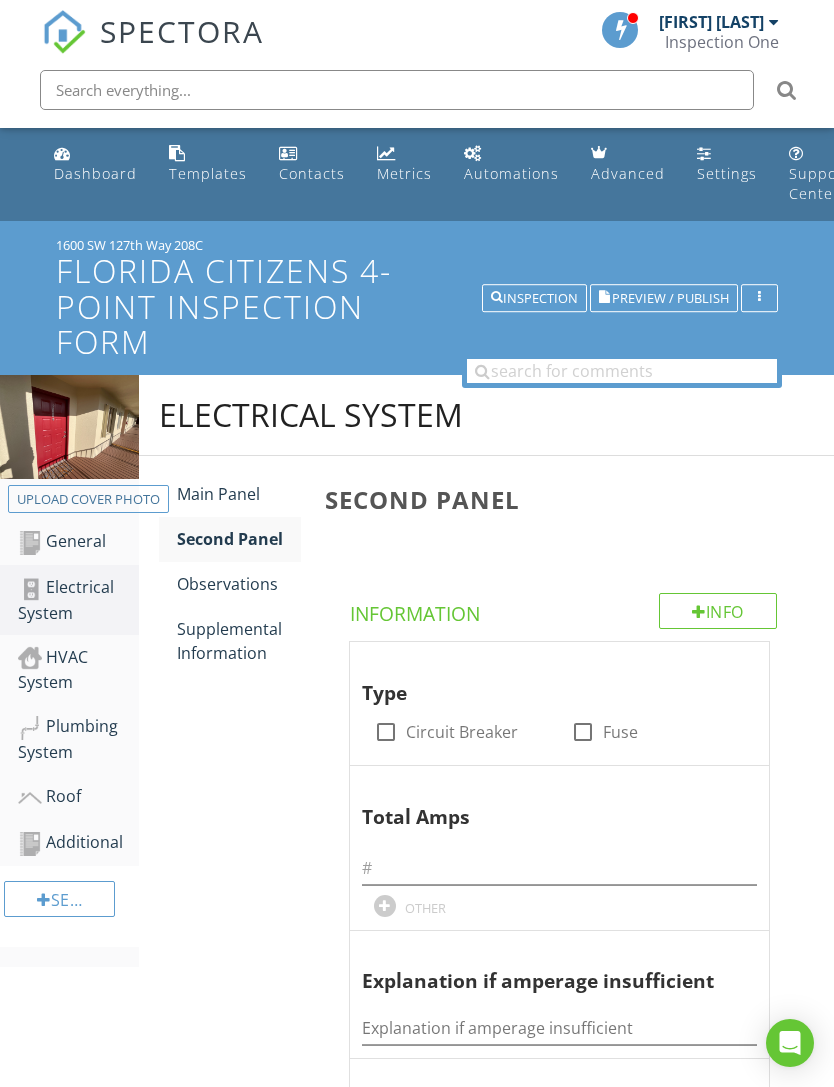 click on "Main Panel" at bounding box center (239, 494) 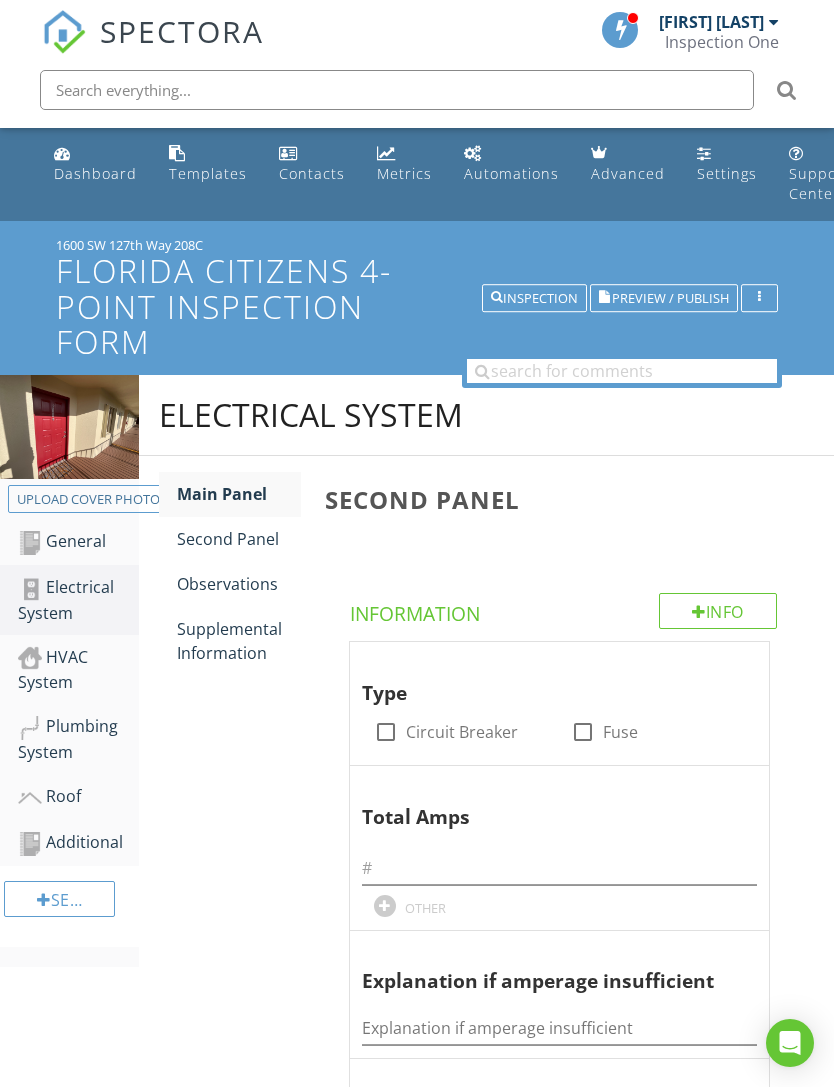 click on "Main Panel" at bounding box center [239, 494] 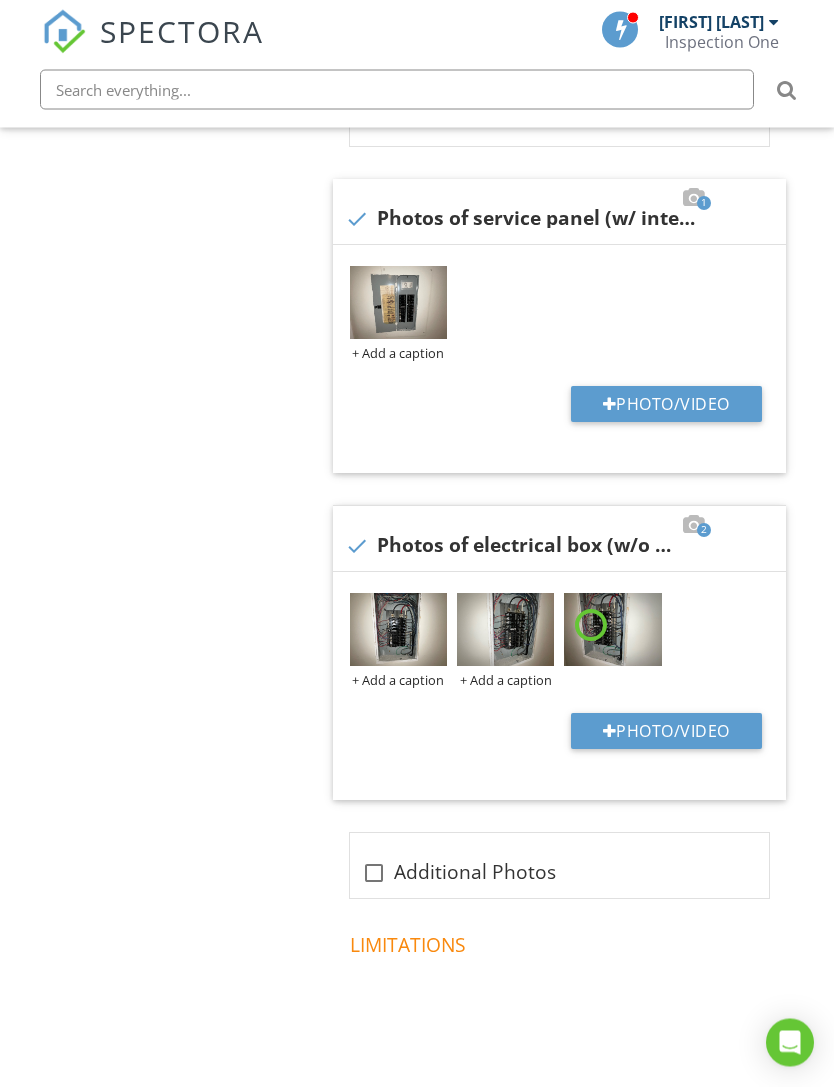 scroll, scrollTop: 1677, scrollLeft: 0, axis: vertical 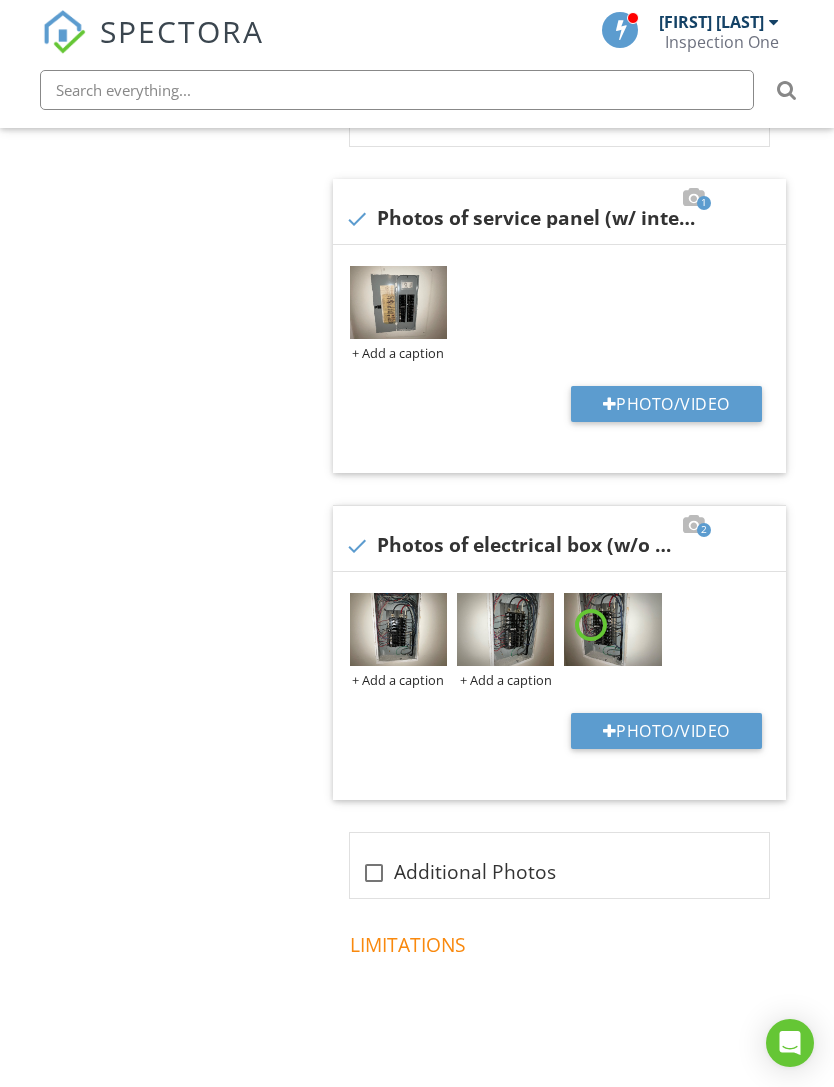 click on "Main Panel
Information
Type
check_box Circuit Breaker   check_box_outline_blank Fuse
Total Amps
100   radio_button_checked amps         OTHER
Explanation if amperage insufficient
Explanation if amperage insufficient
Panel Age (supplemental)
Panel Age (supplemental) Original to home
Year last updated (supplemental)
Year last updated (supplemental) 1994
Brand/Model (supplemental)
check_box_outline_blank Federal Pacific Electric(FPE)   check_box_outline_blank Bryant   check_box_outline_blank ITE   check_box_outline_blank General Electric   check_box_outline_blank Square D   check_box_outline_blank Sylvania     Zinsco" at bounding box center [573, 12] 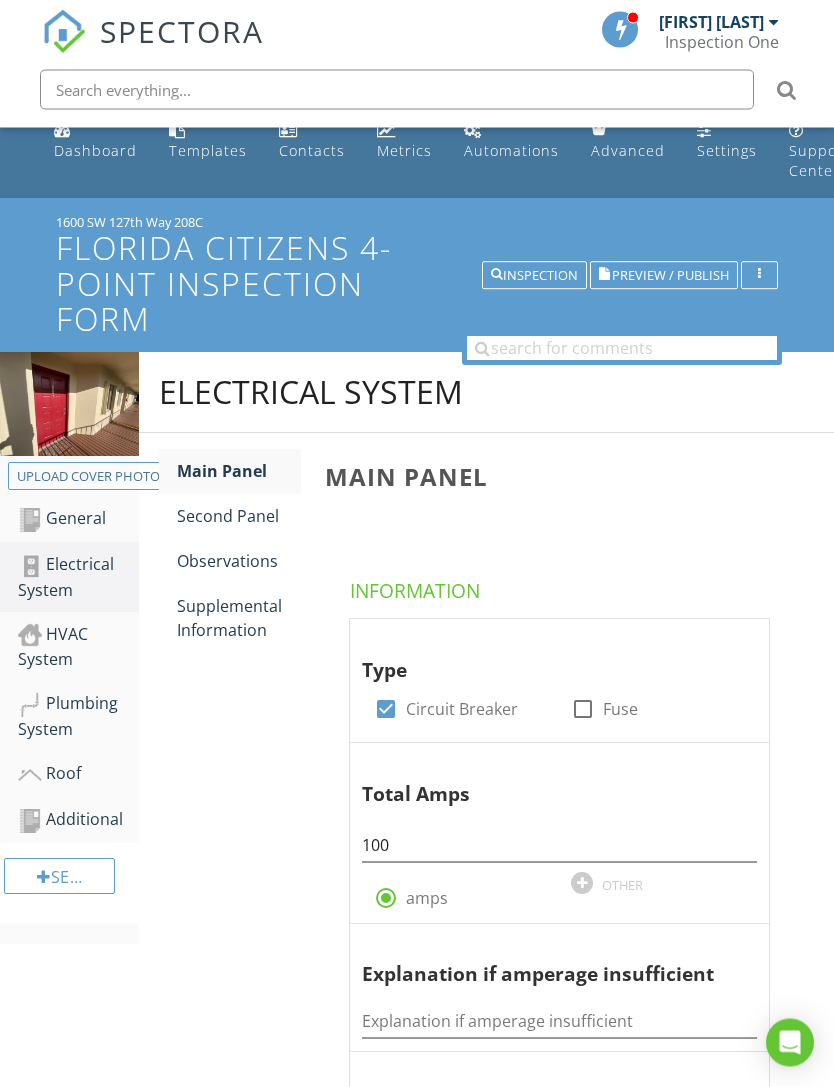 scroll, scrollTop: 0, scrollLeft: 0, axis: both 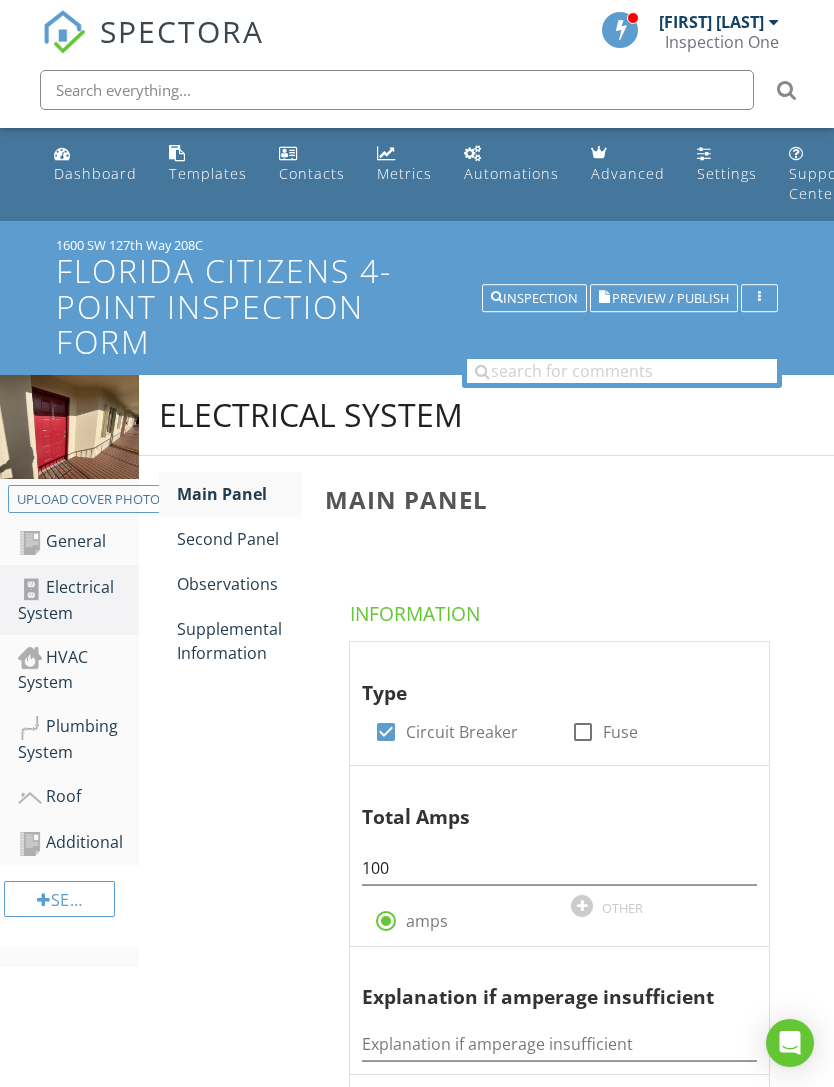 click on "Observations" at bounding box center (239, 584) 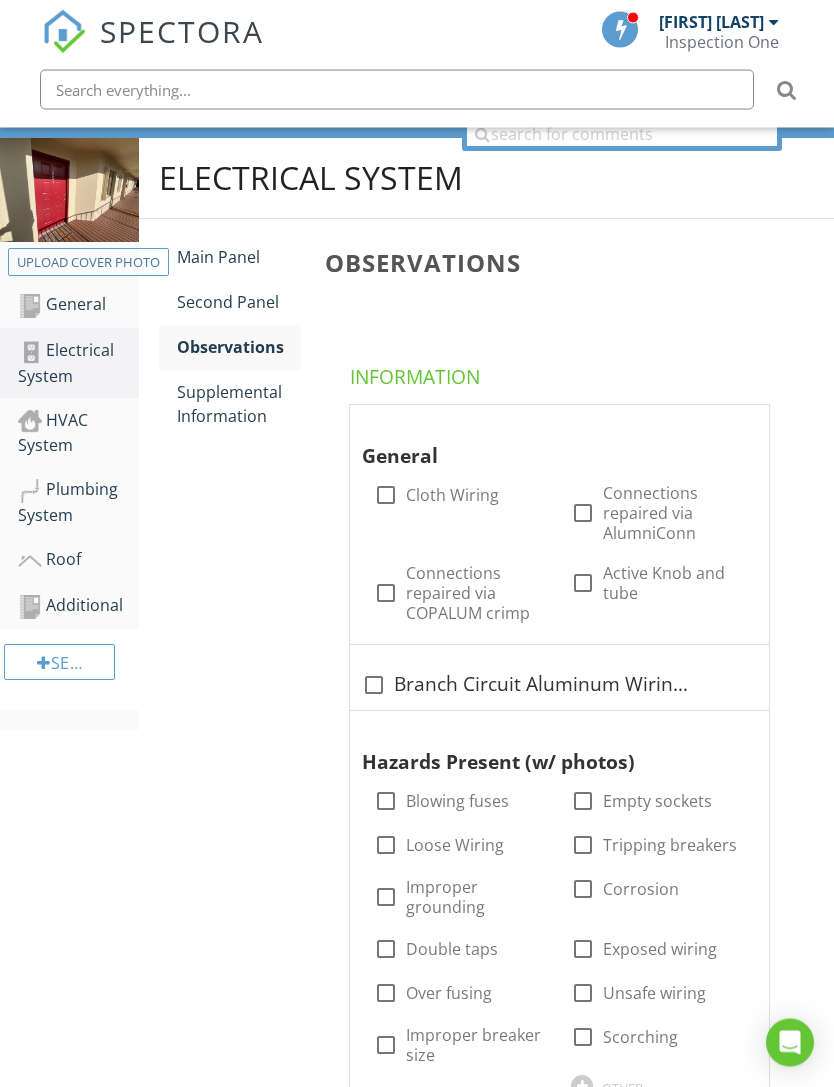 click on "Supplemental Information" at bounding box center (239, 405) 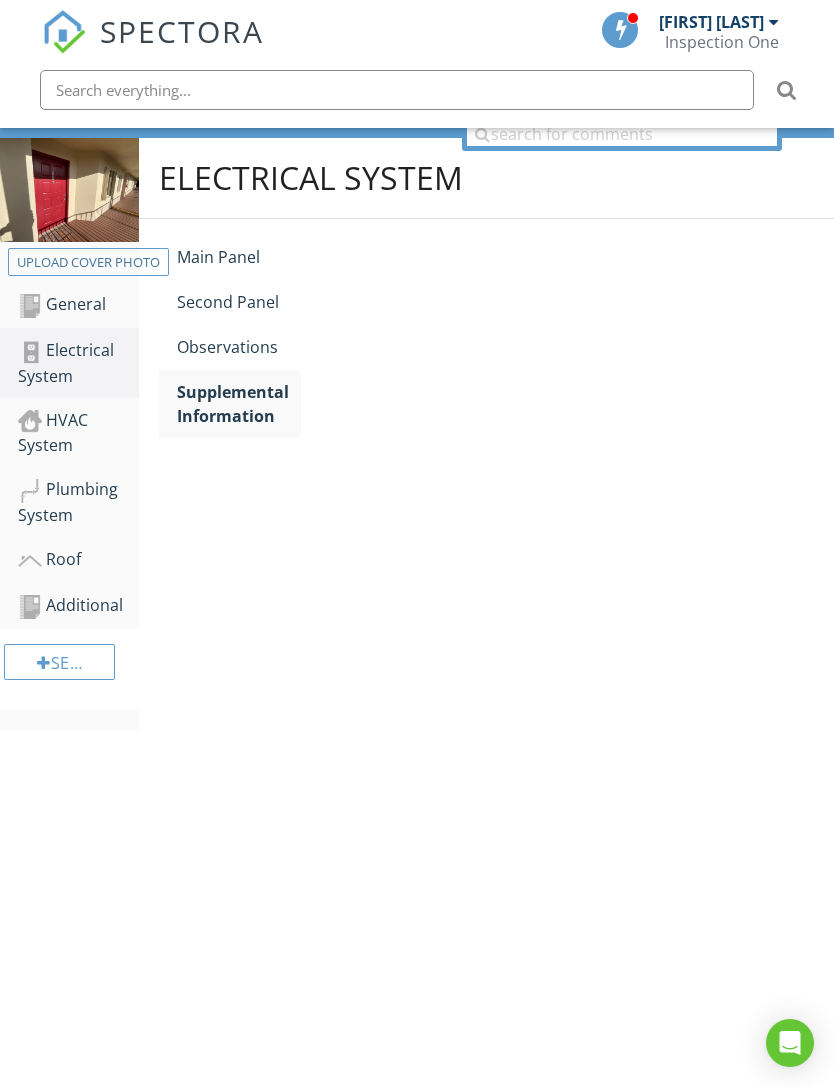 scroll, scrollTop: 221, scrollLeft: 0, axis: vertical 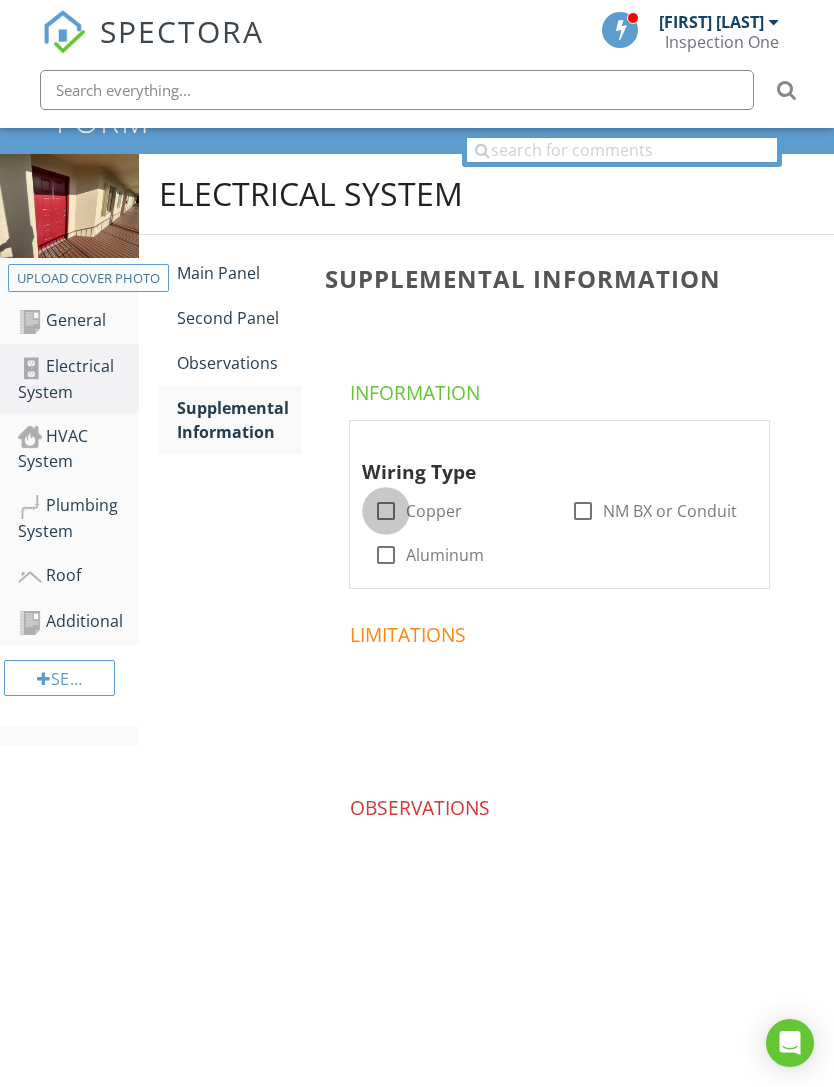 click at bounding box center (386, 511) 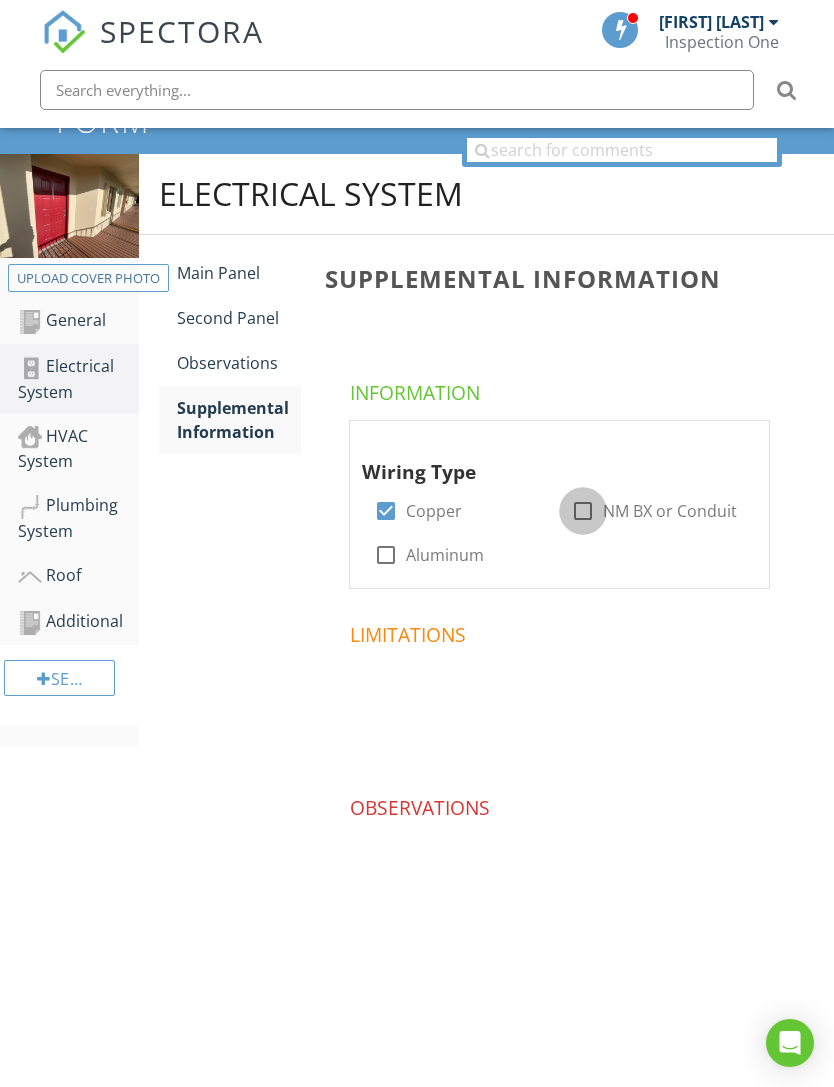 click at bounding box center [583, 511] 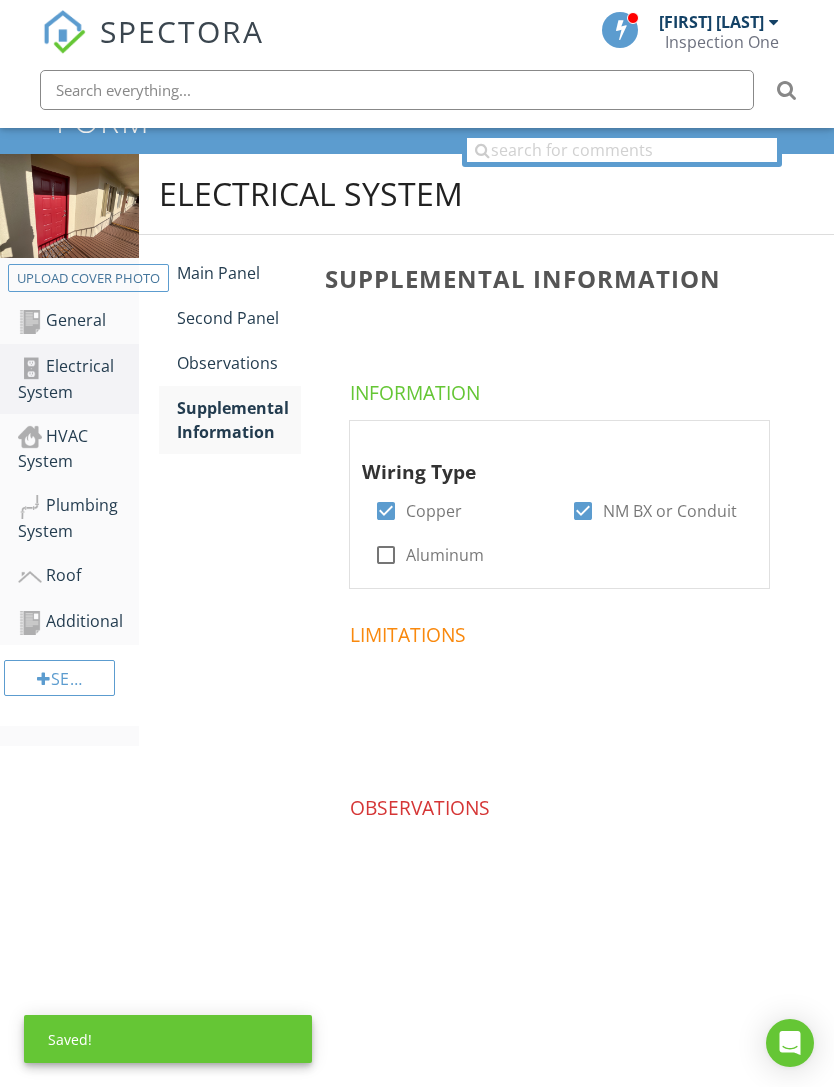click on "HVAC System" at bounding box center (78, 449) 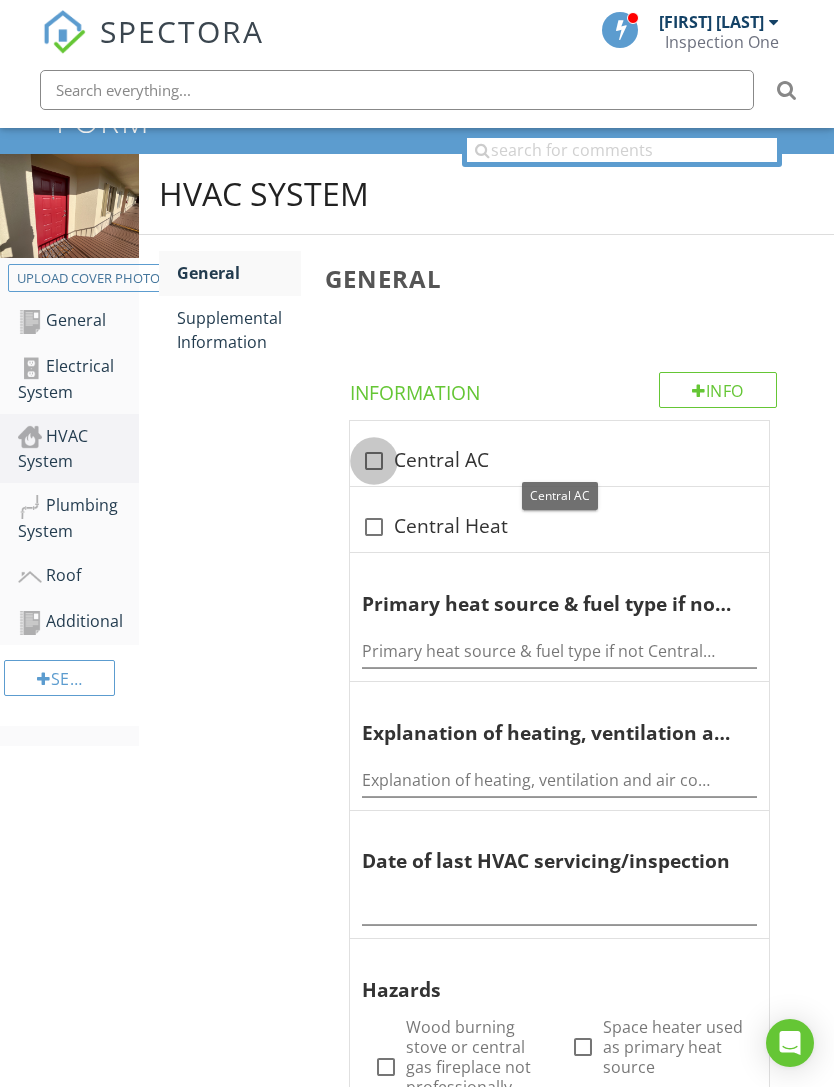 click at bounding box center (374, 461) 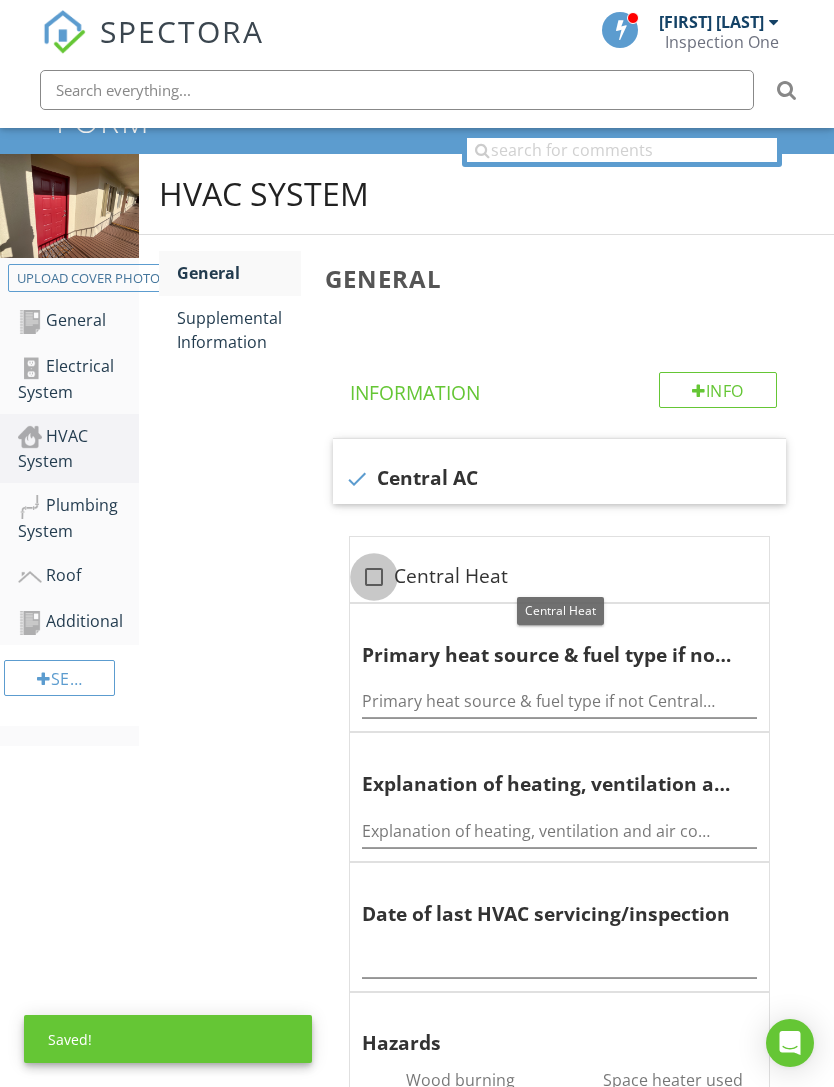 click at bounding box center [374, 577] 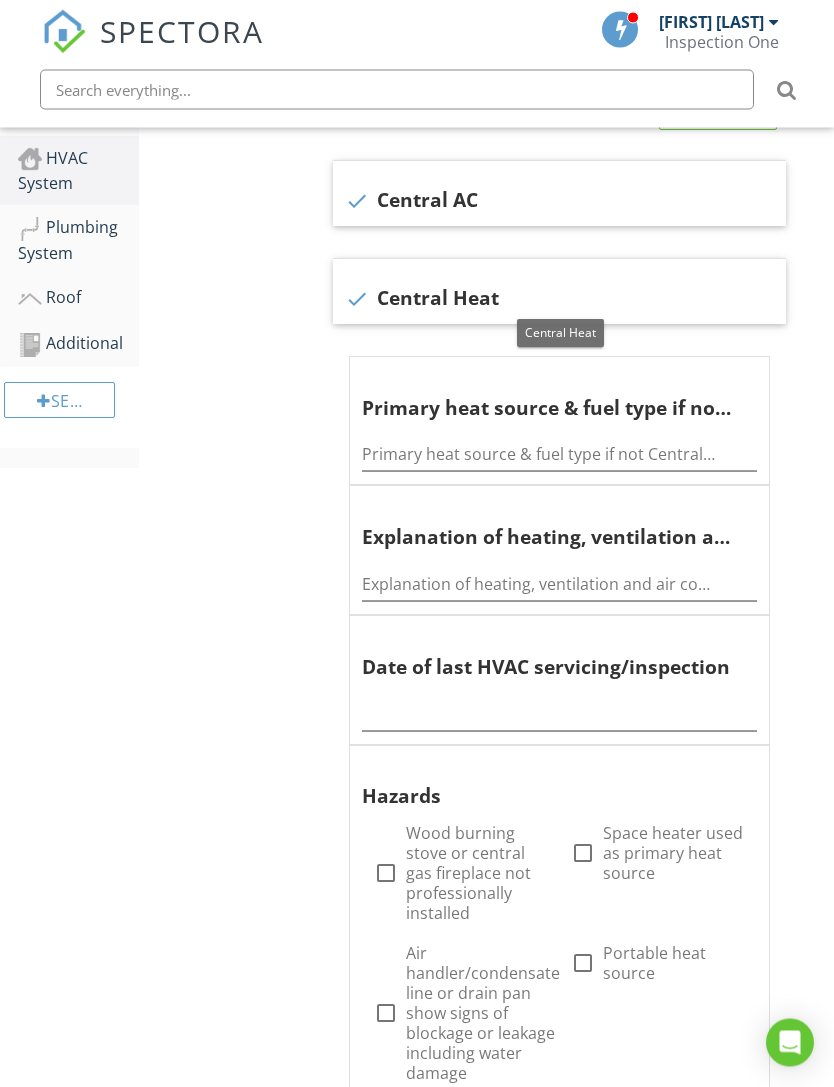 scroll, scrollTop: 499, scrollLeft: 0, axis: vertical 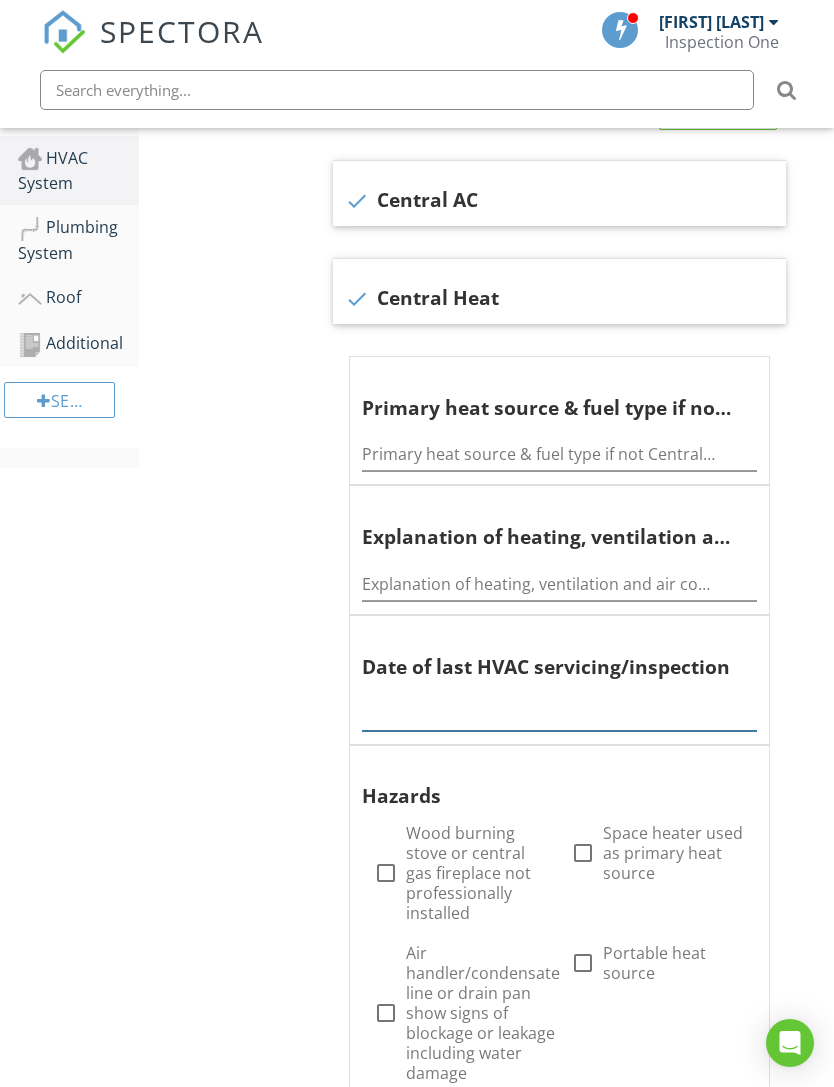 click at bounding box center (559, 714) 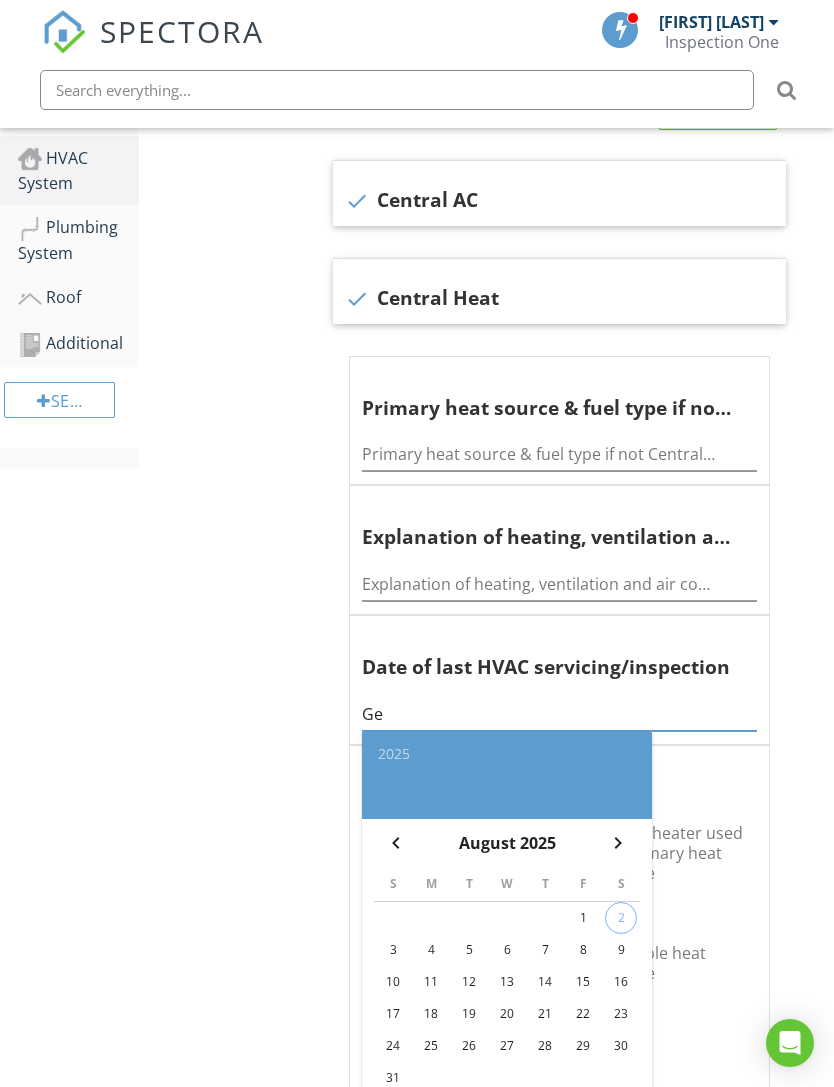 type on "G" 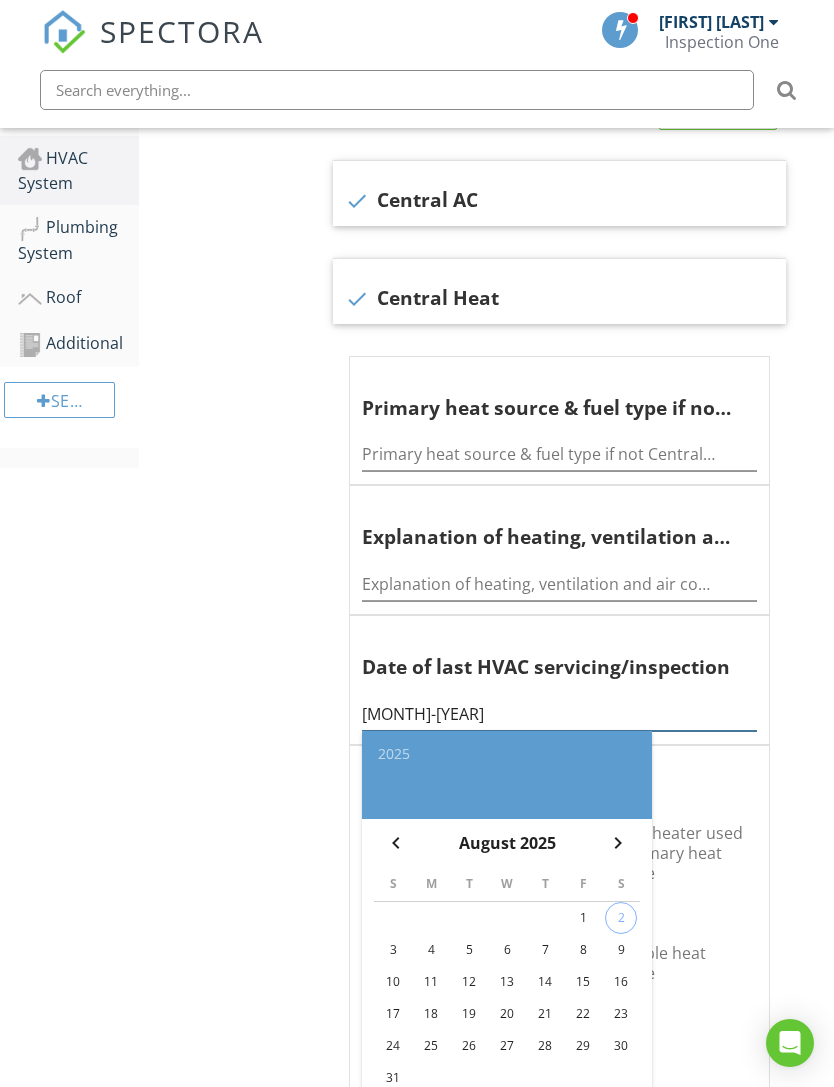 type on "February-2014" 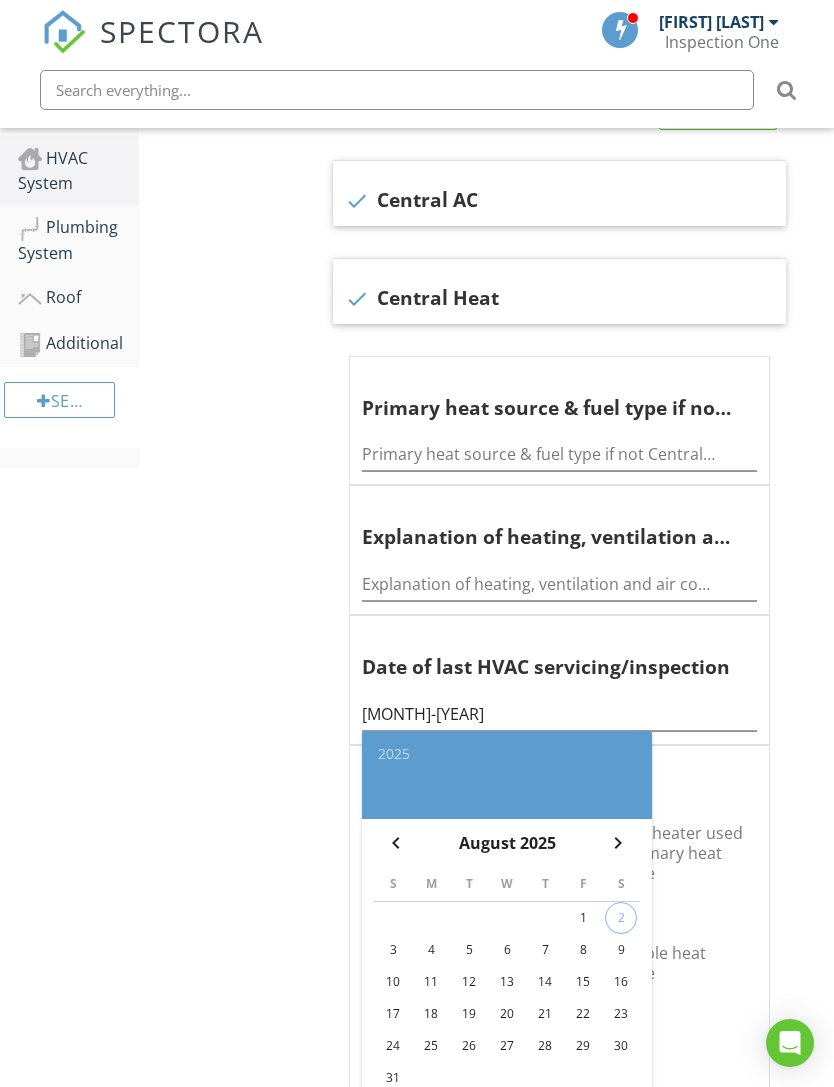 click on "Cancel" at bounding box center [600, 1134] 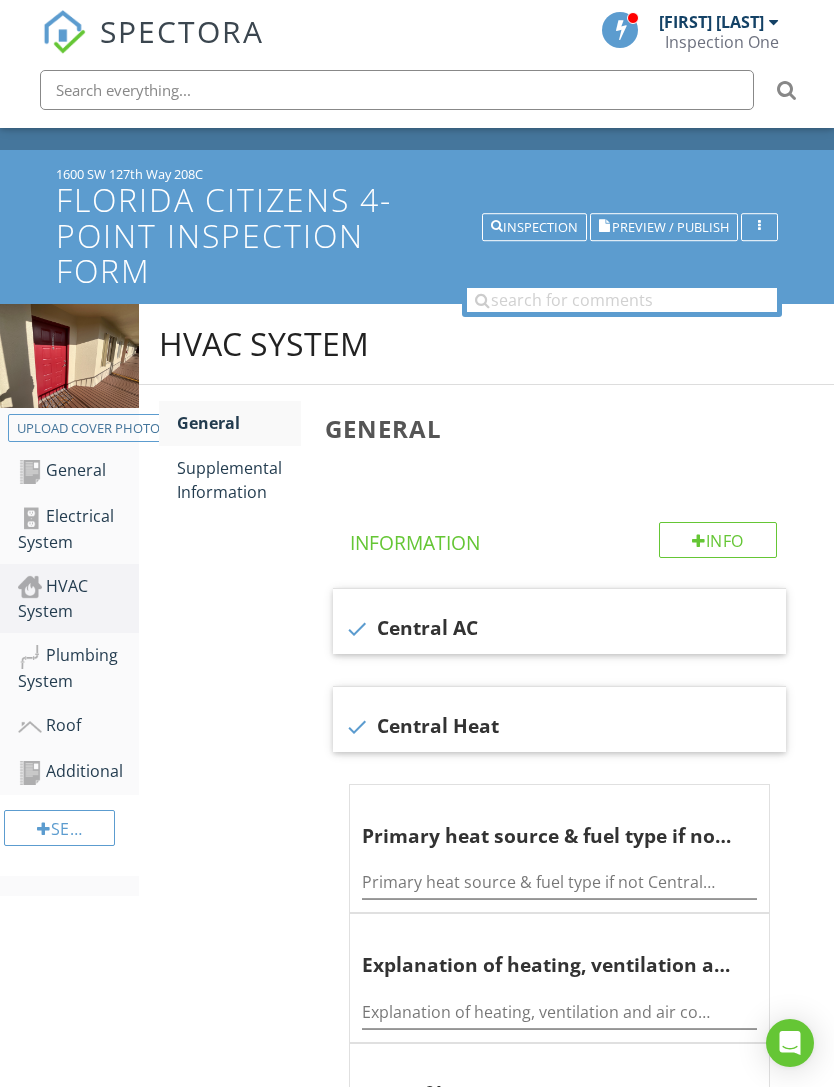scroll, scrollTop: 70, scrollLeft: 0, axis: vertical 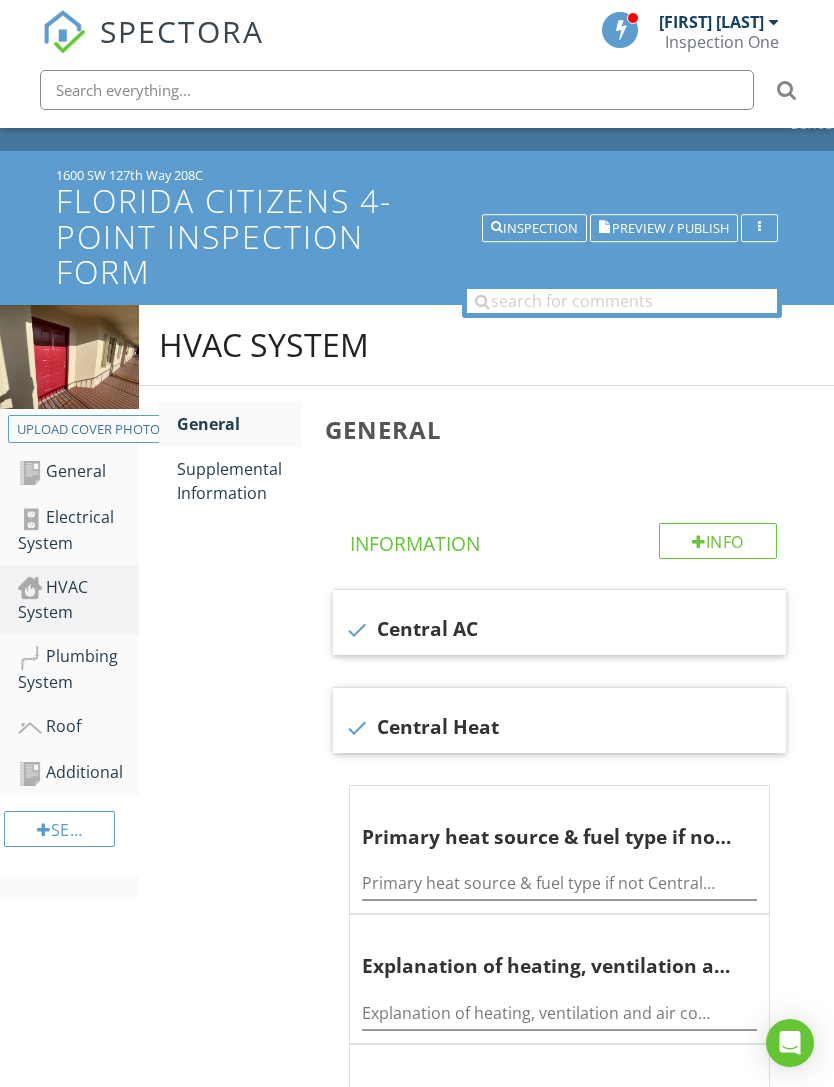 click on "Supplemental Information" at bounding box center (239, 481) 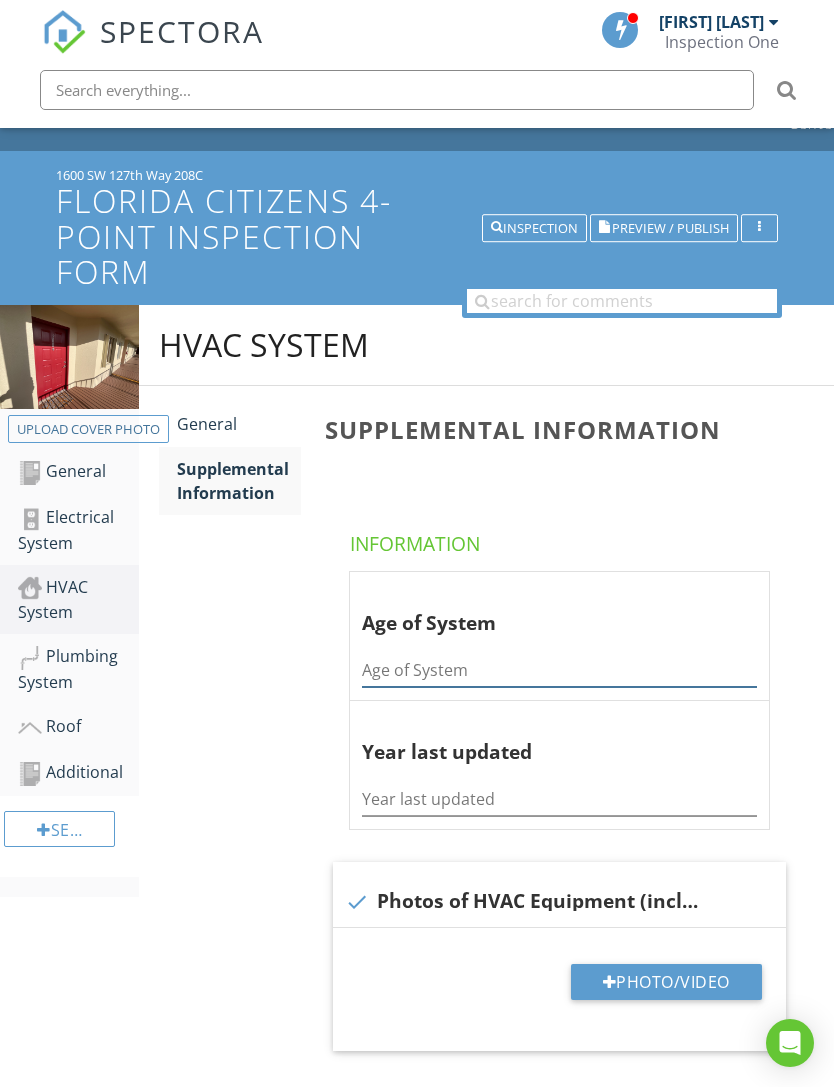 click at bounding box center (559, 670) 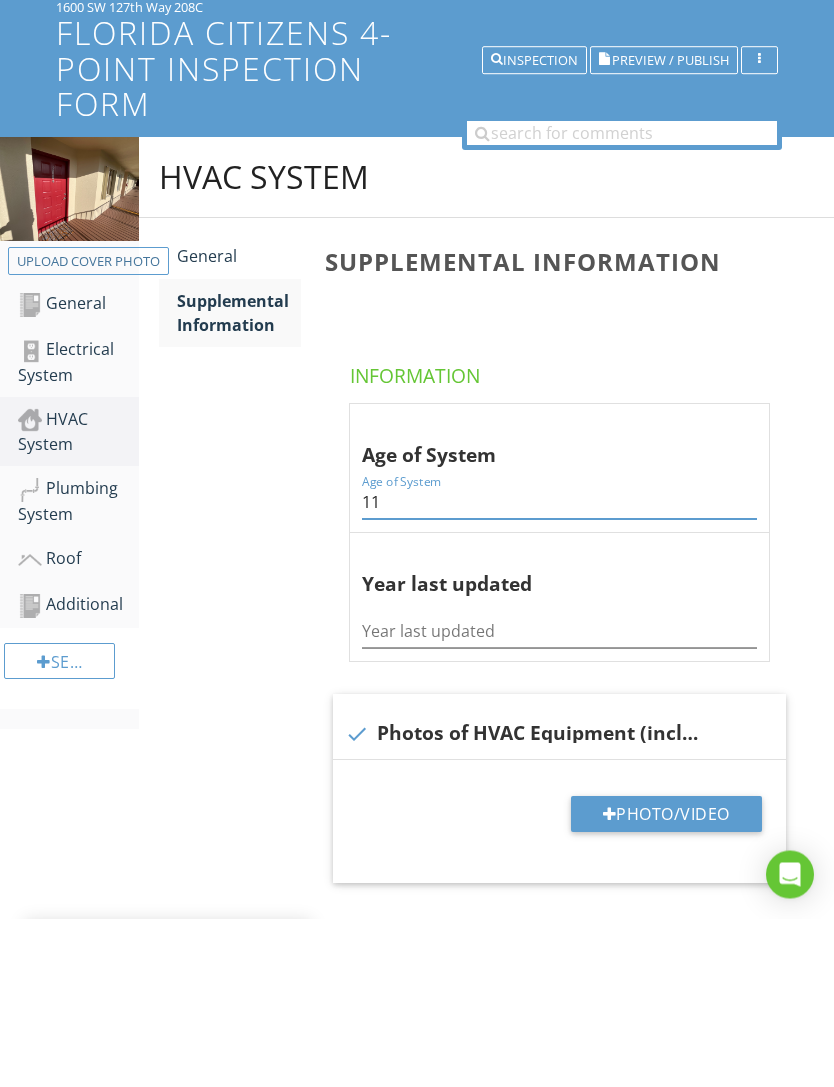 type on "11" 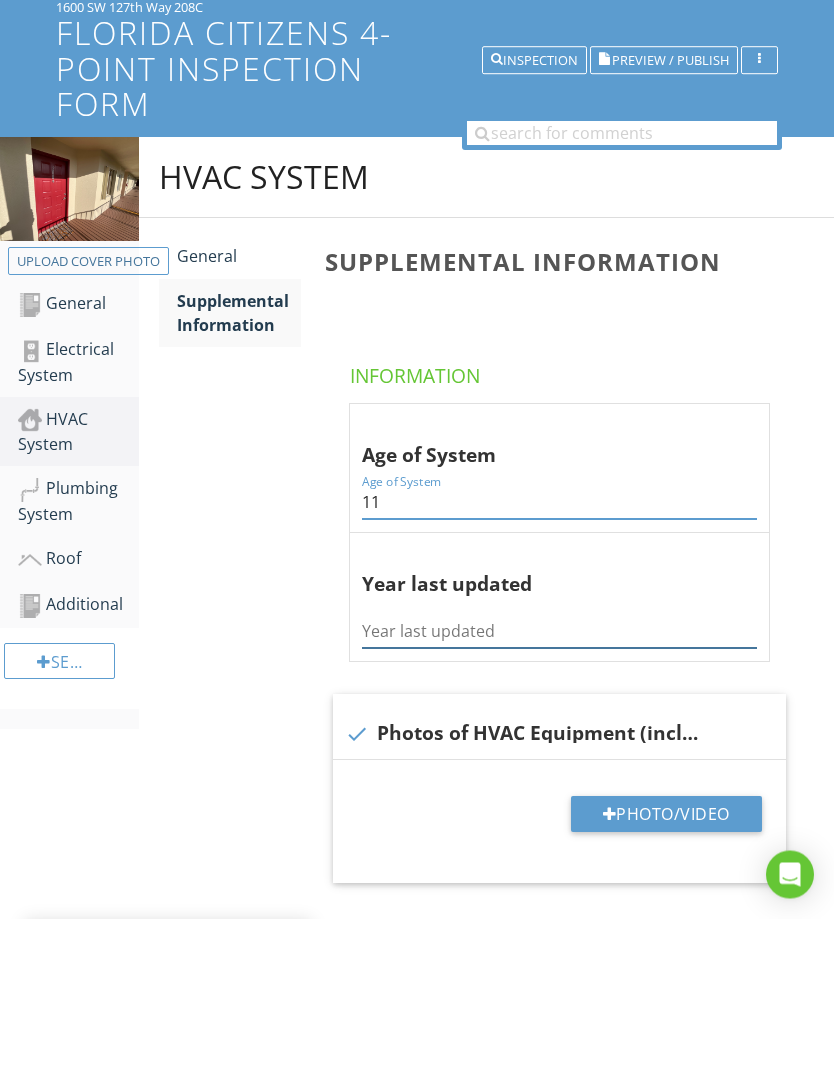 click at bounding box center (559, 800) 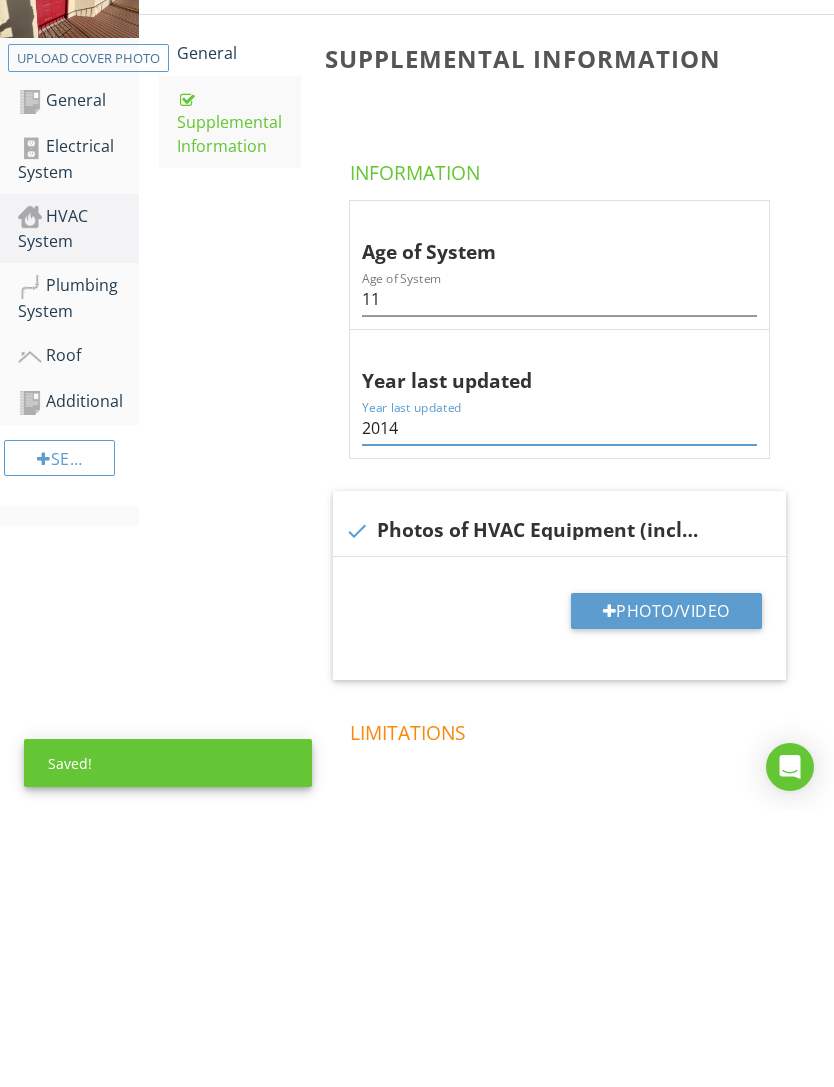 type on "2014" 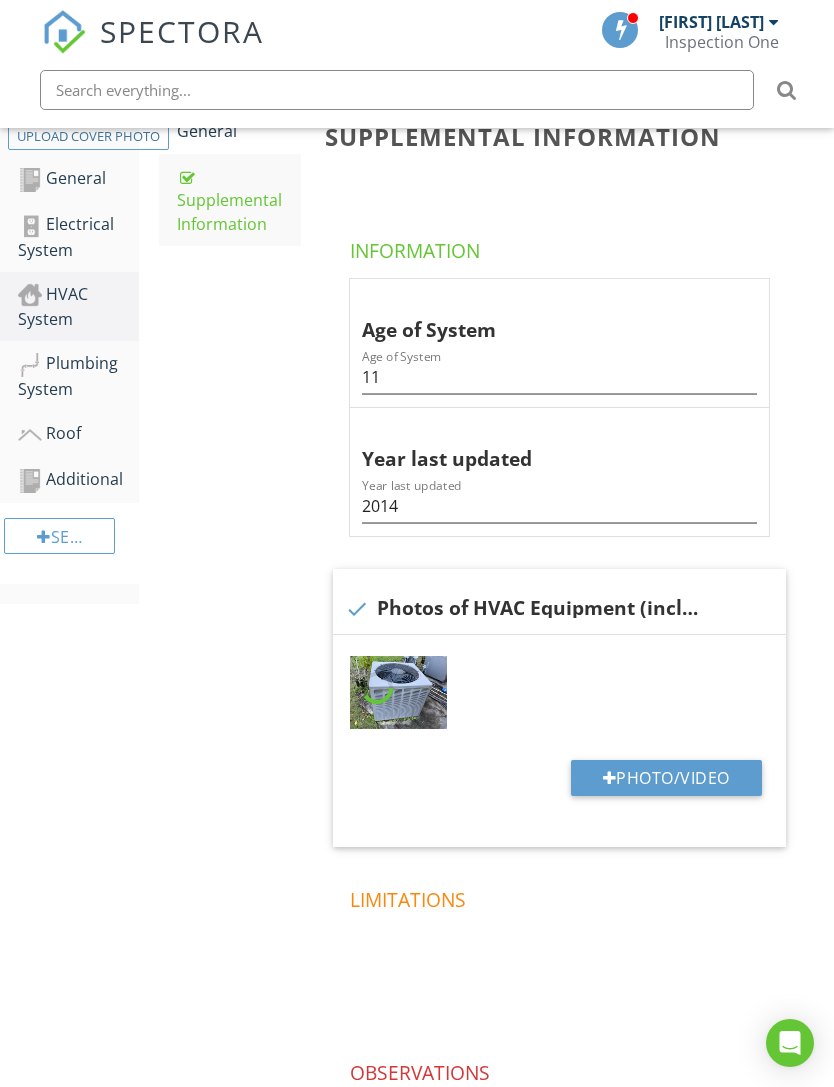 scroll, scrollTop: 456, scrollLeft: 0, axis: vertical 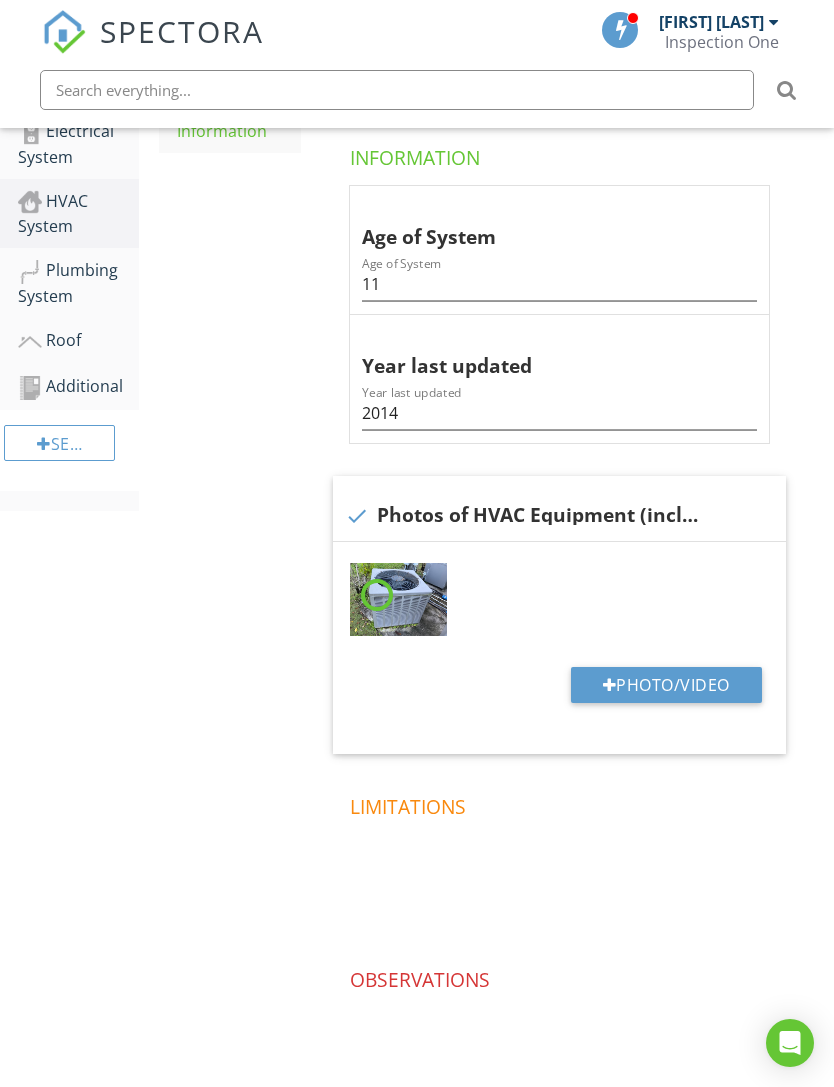 click on "Photo/Video" at bounding box center [666, 685] 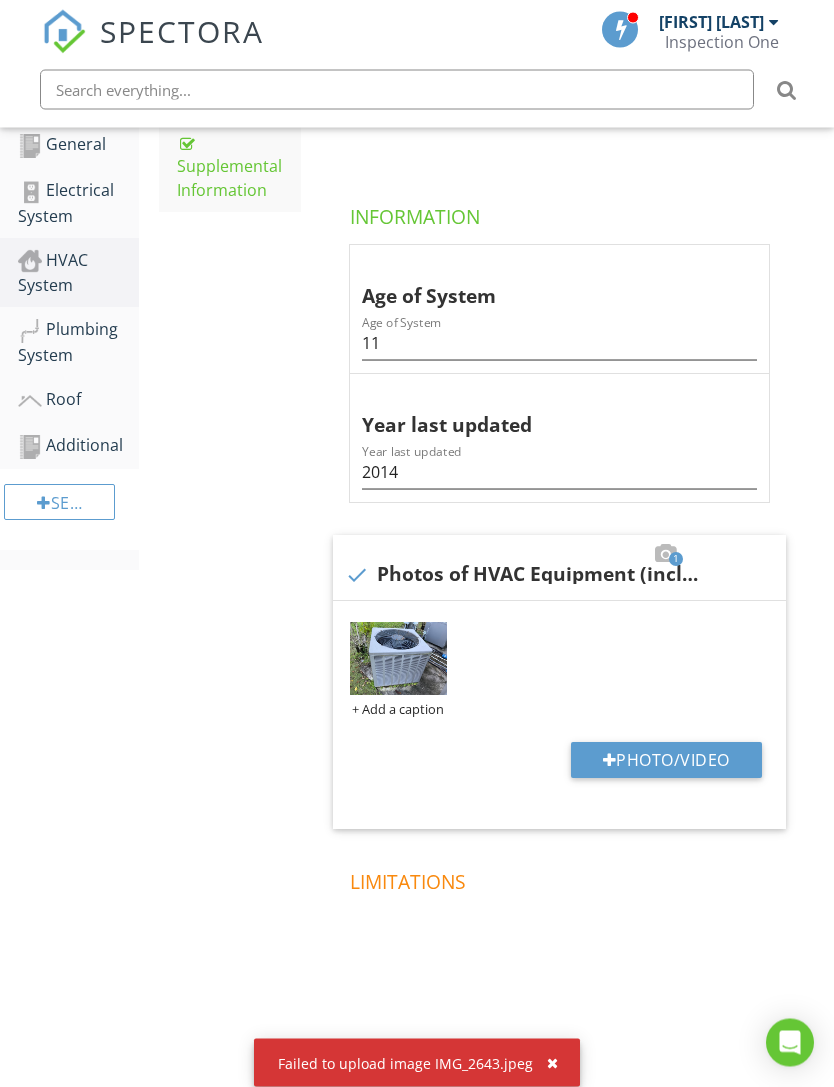 scroll, scrollTop: 397, scrollLeft: 0, axis: vertical 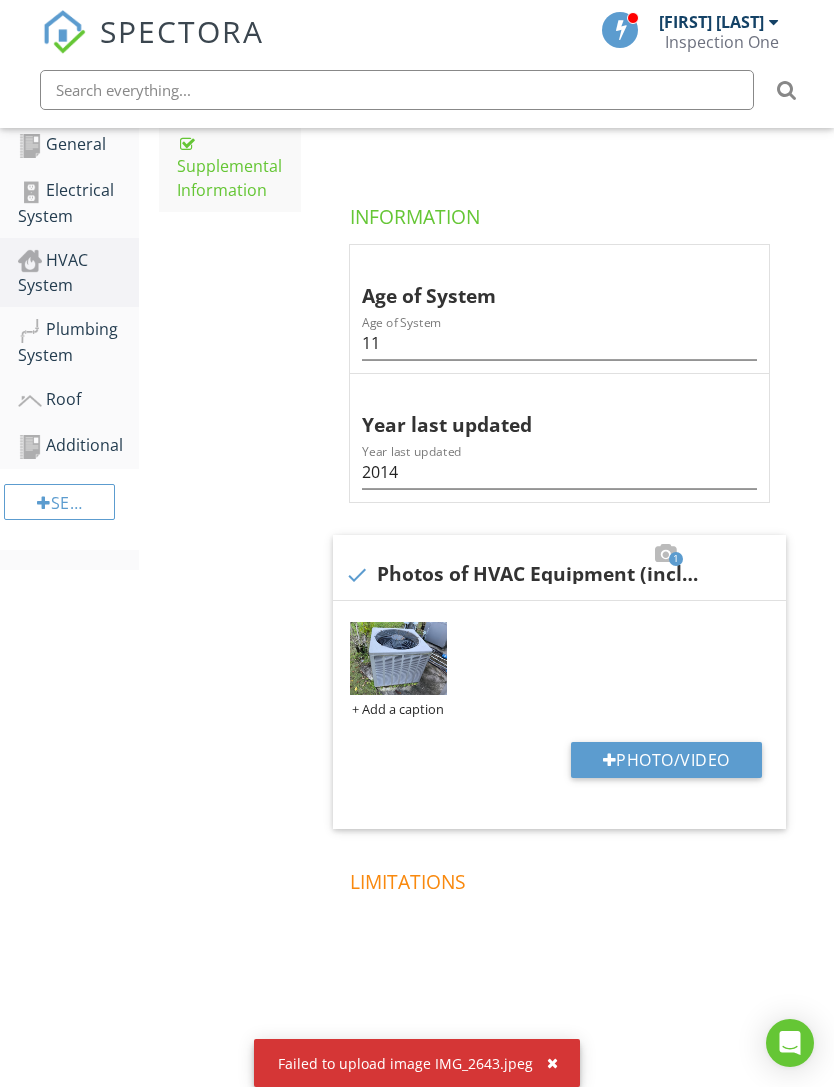 click at bounding box center (552, 1063) 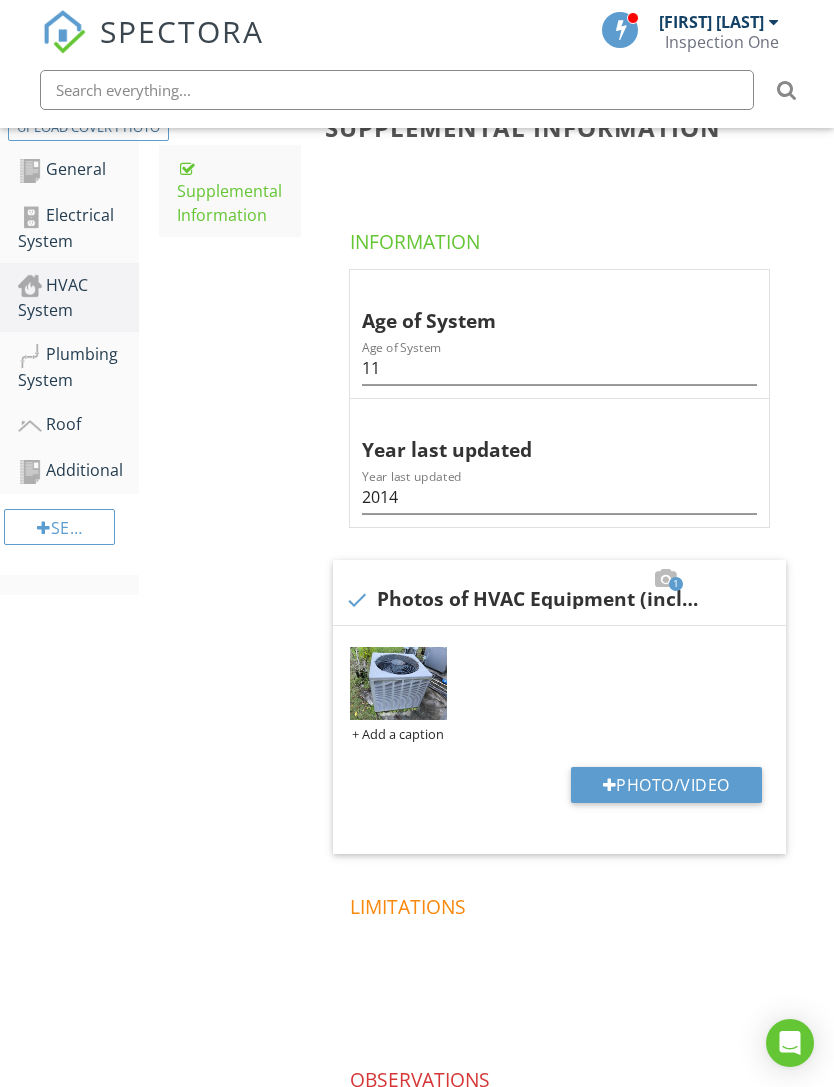 scroll, scrollTop: 472, scrollLeft: 0, axis: vertical 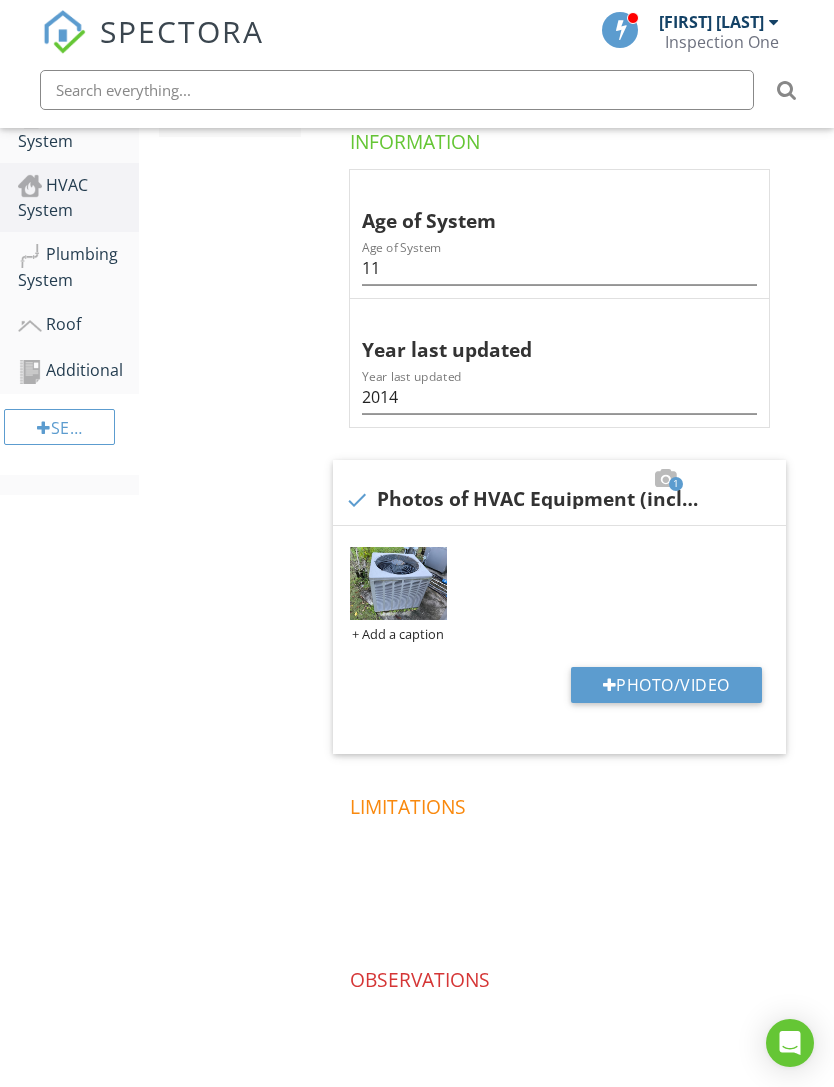 click on "Limitations" at bounding box center (563, 803) 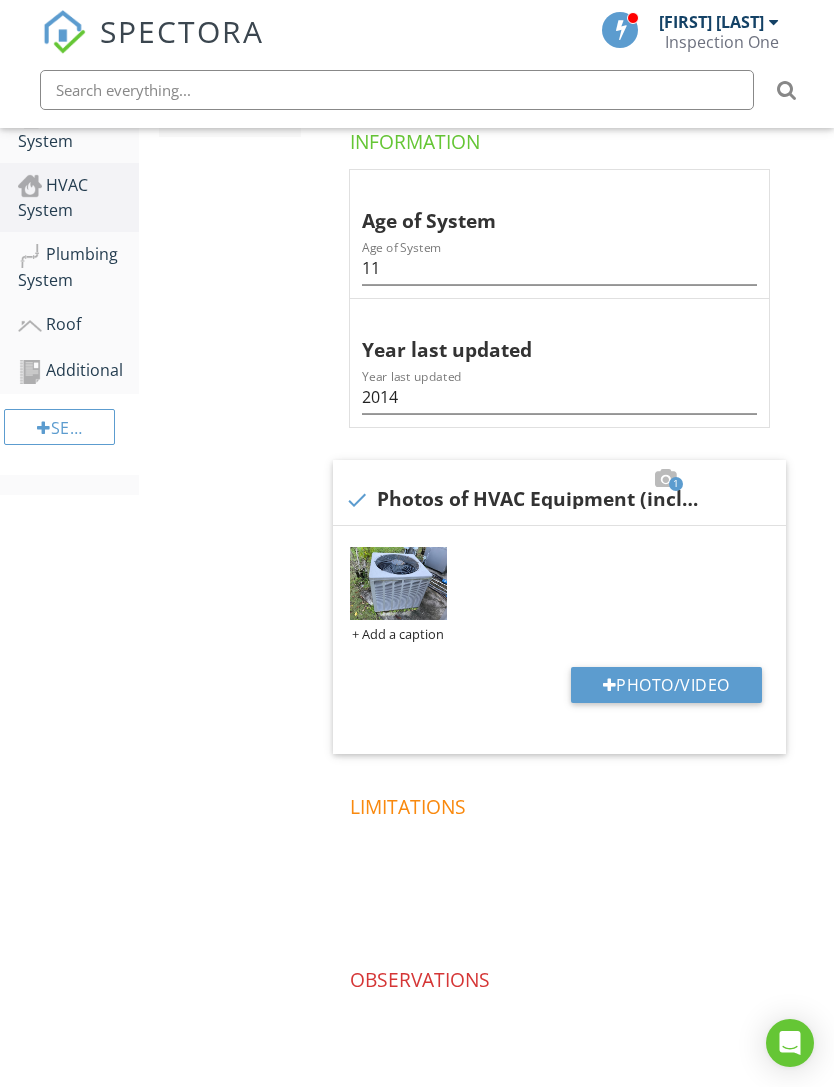 click on "Photo/Video" at bounding box center (666, 685) 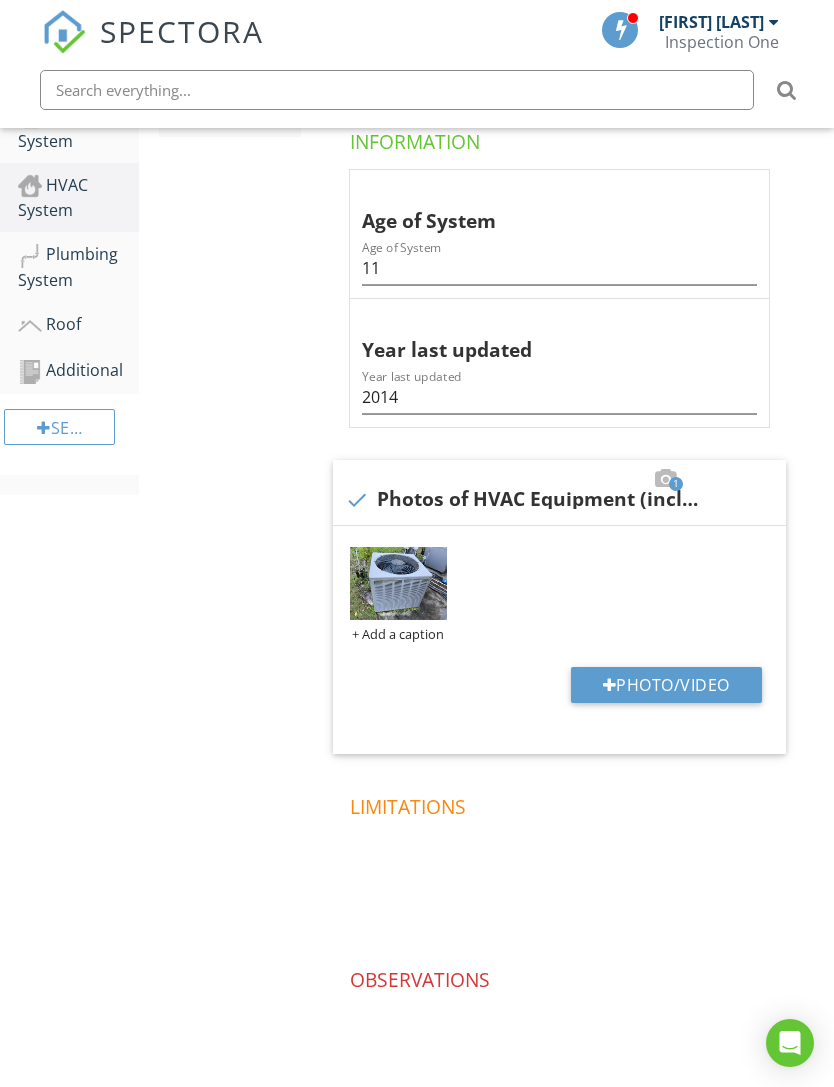 type on "C:\fakepath\IMG_2643.jpeg" 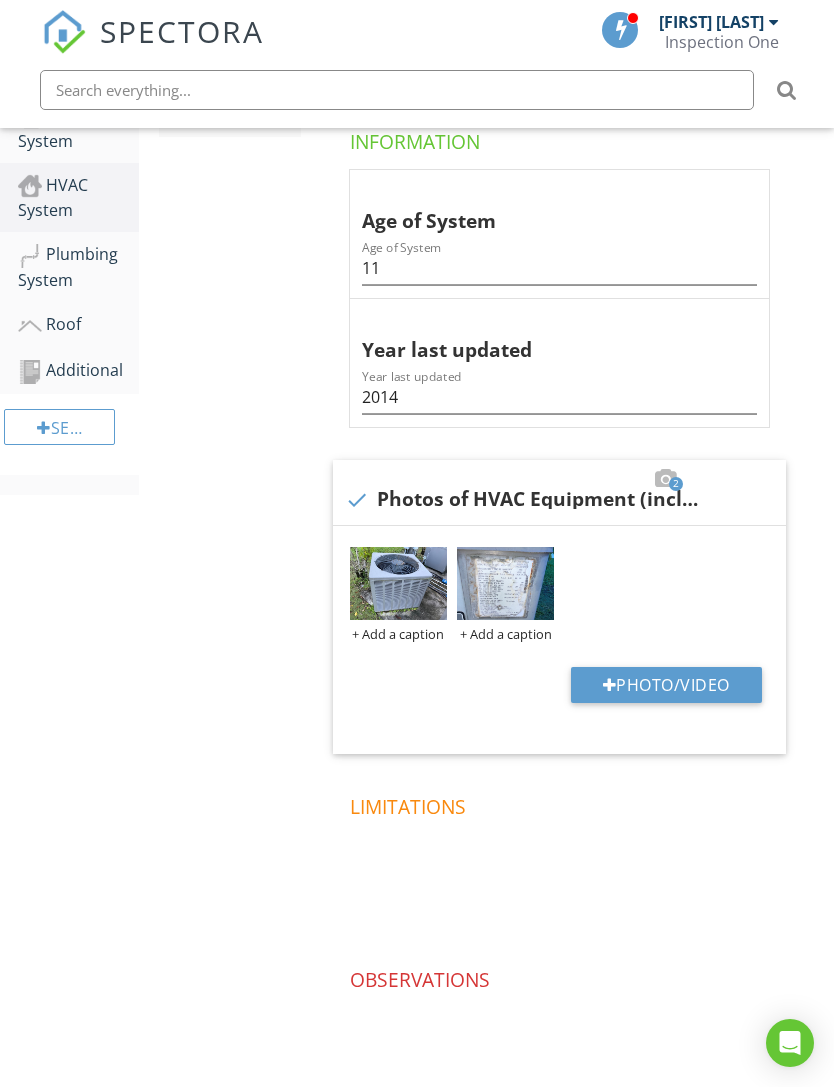 click on "Limitations" at bounding box center (563, 803) 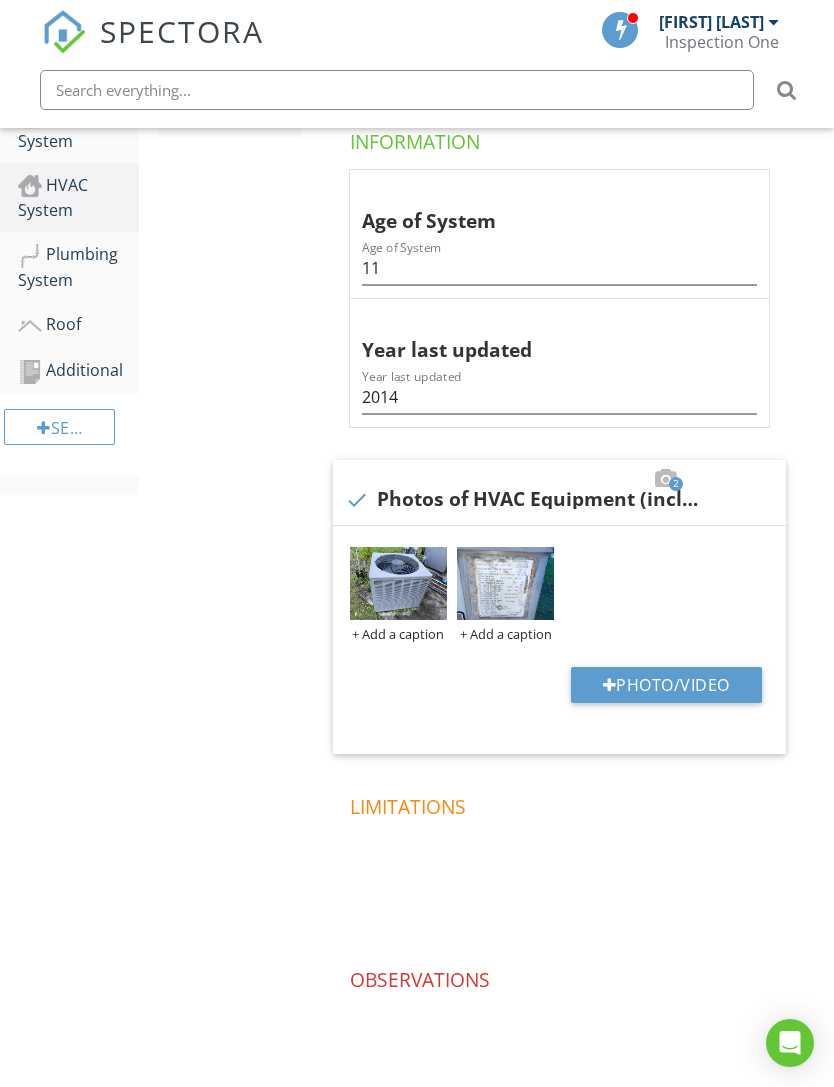 click on "Limitations" at bounding box center [563, 803] 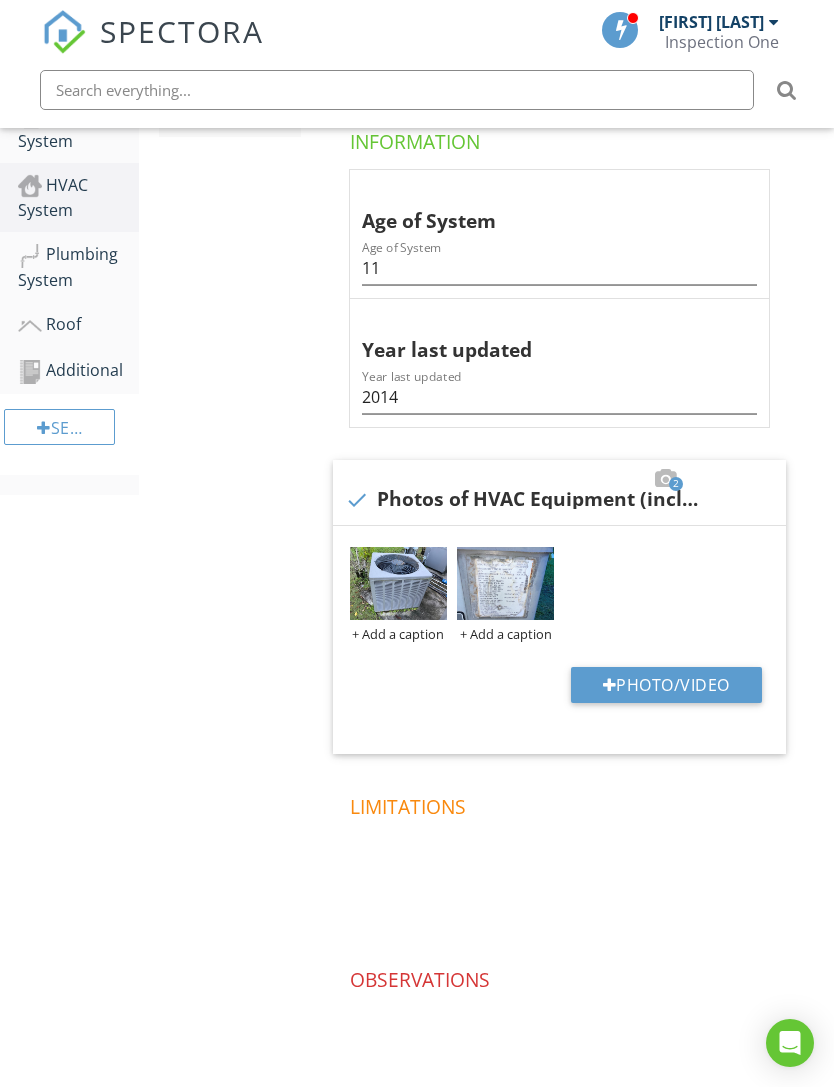 click on "Limitations" at bounding box center (563, 803) 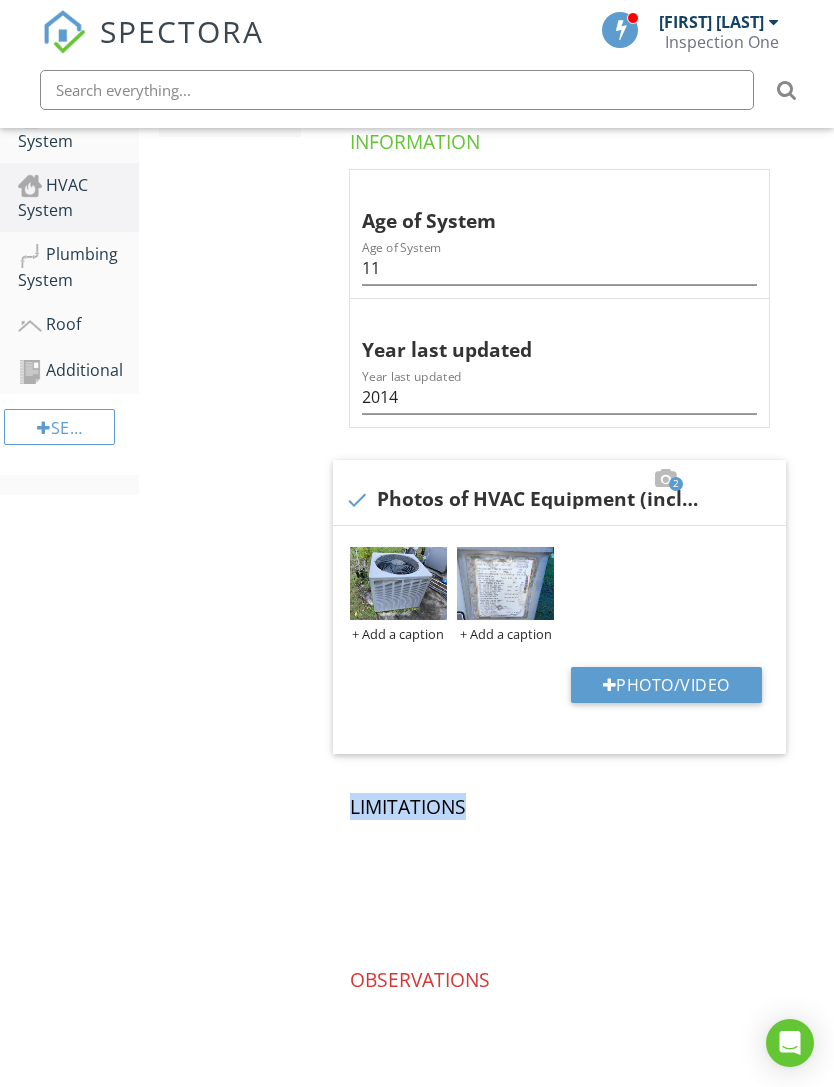 click at bounding box center (563, 884) 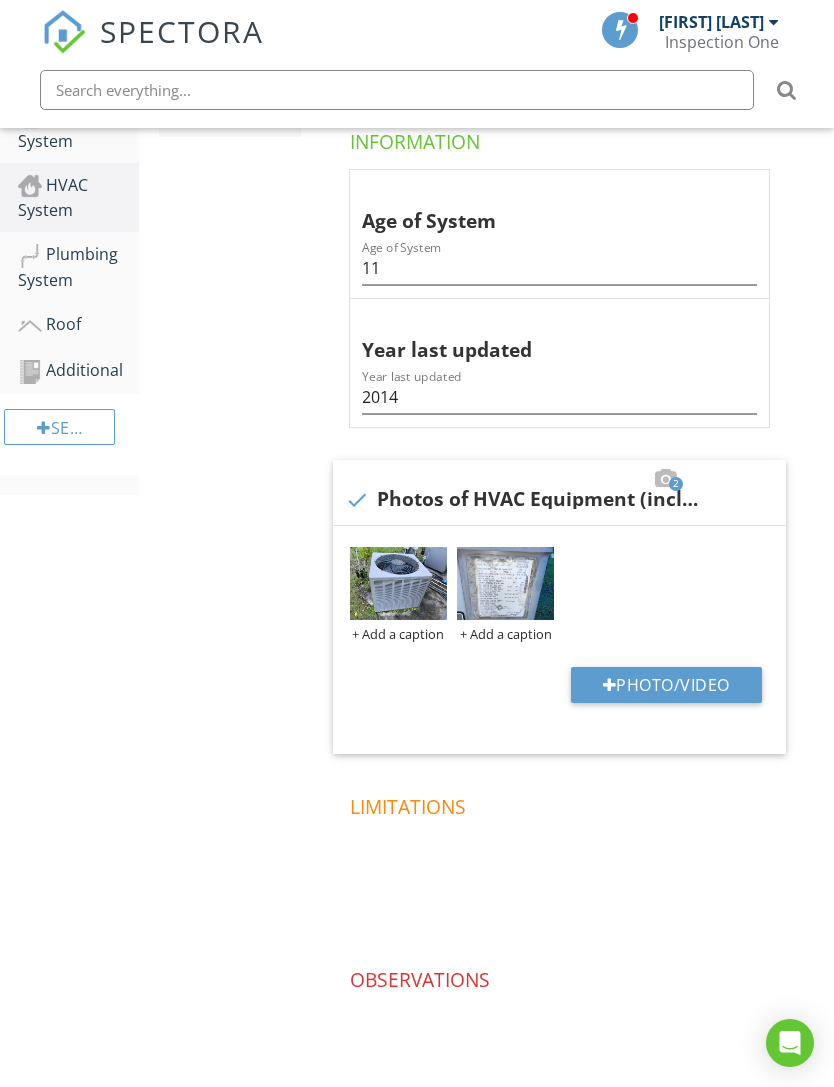 click at bounding box center (563, 884) 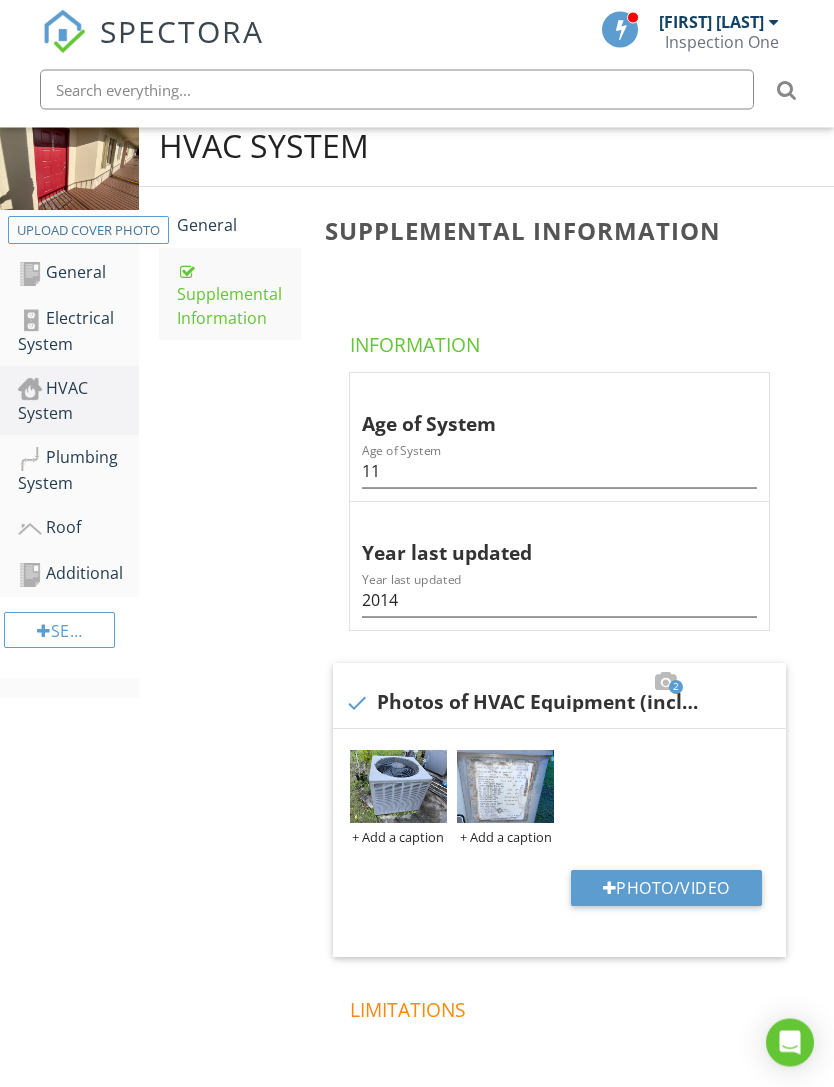 scroll, scrollTop: 269, scrollLeft: 0, axis: vertical 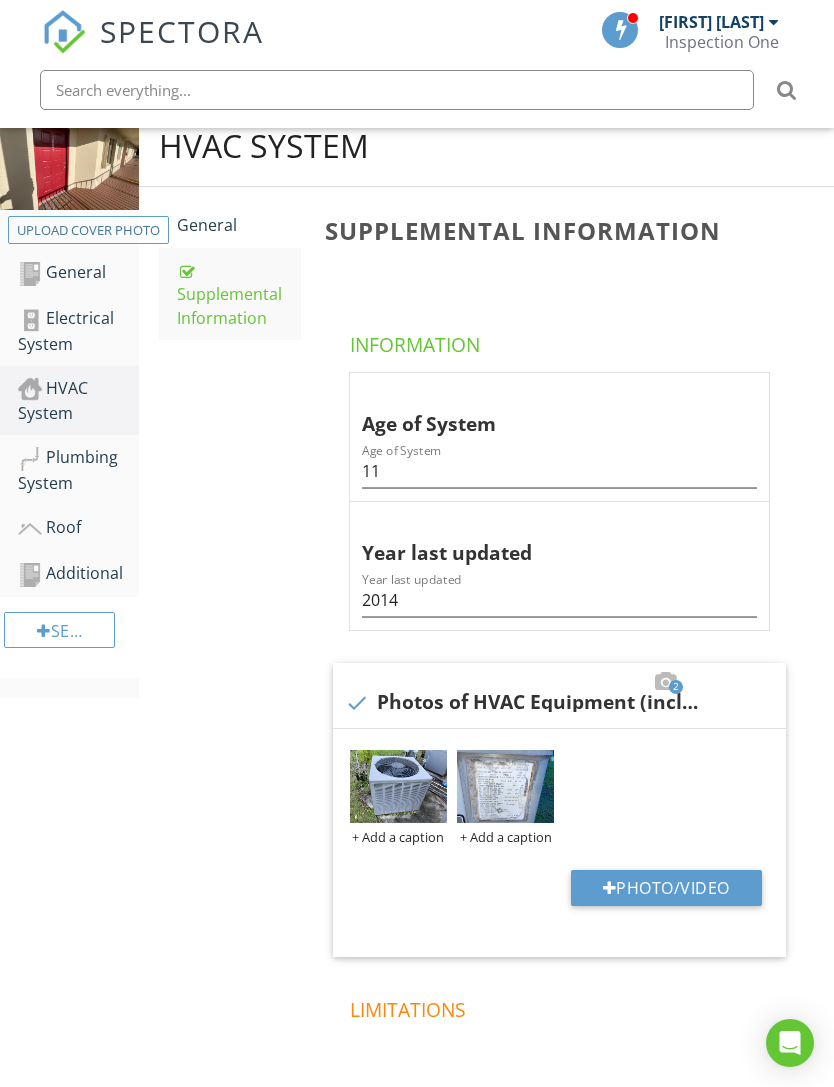 click on "+ Add a caption" at bounding box center (398, 837) 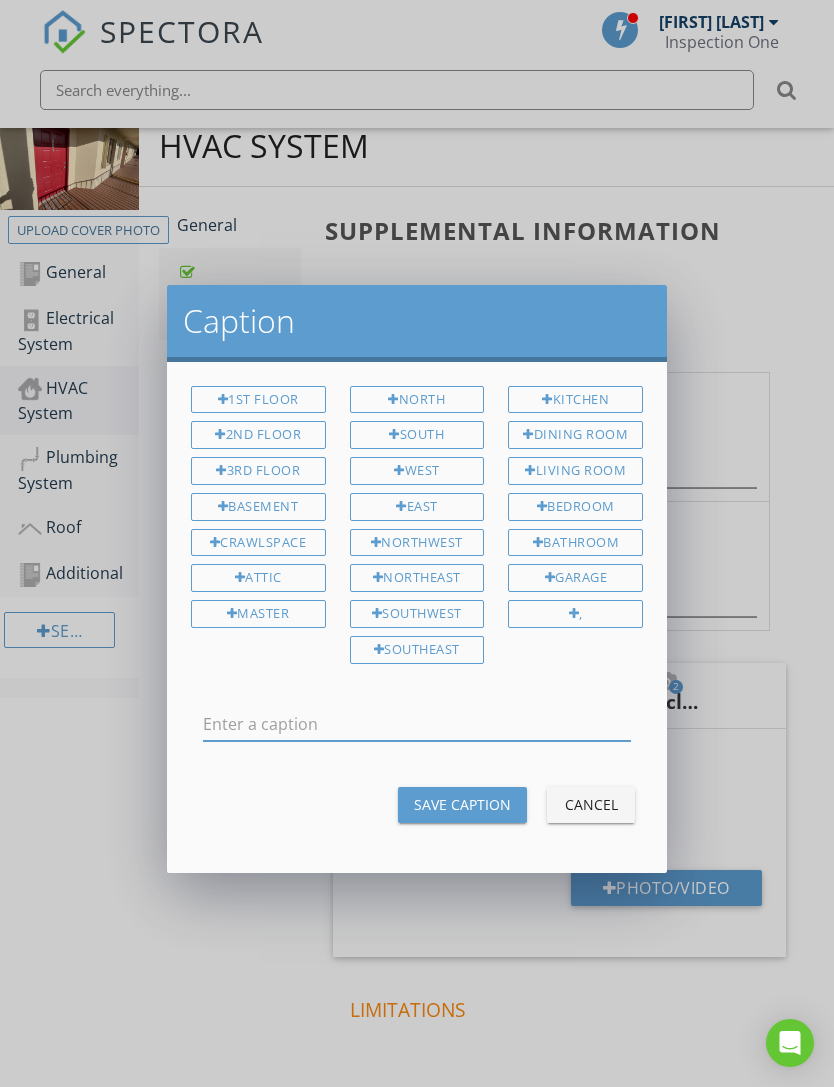 click at bounding box center (417, 724) 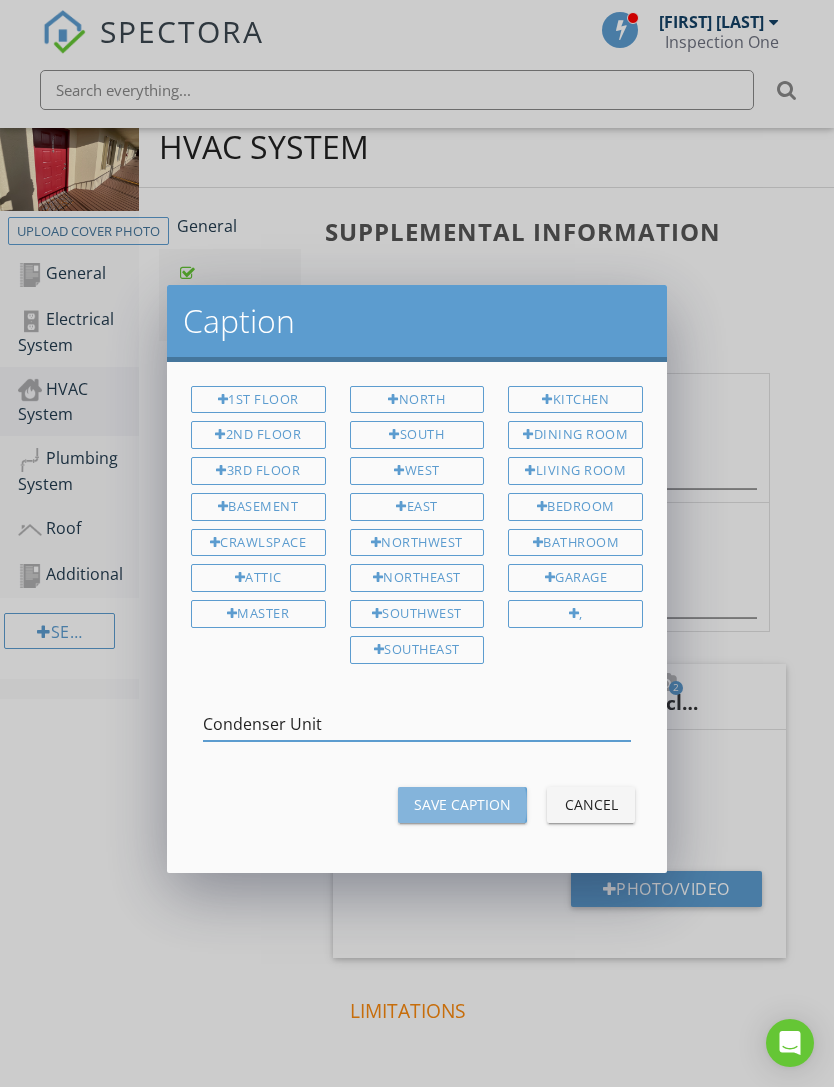 type on "Condenser Unit" 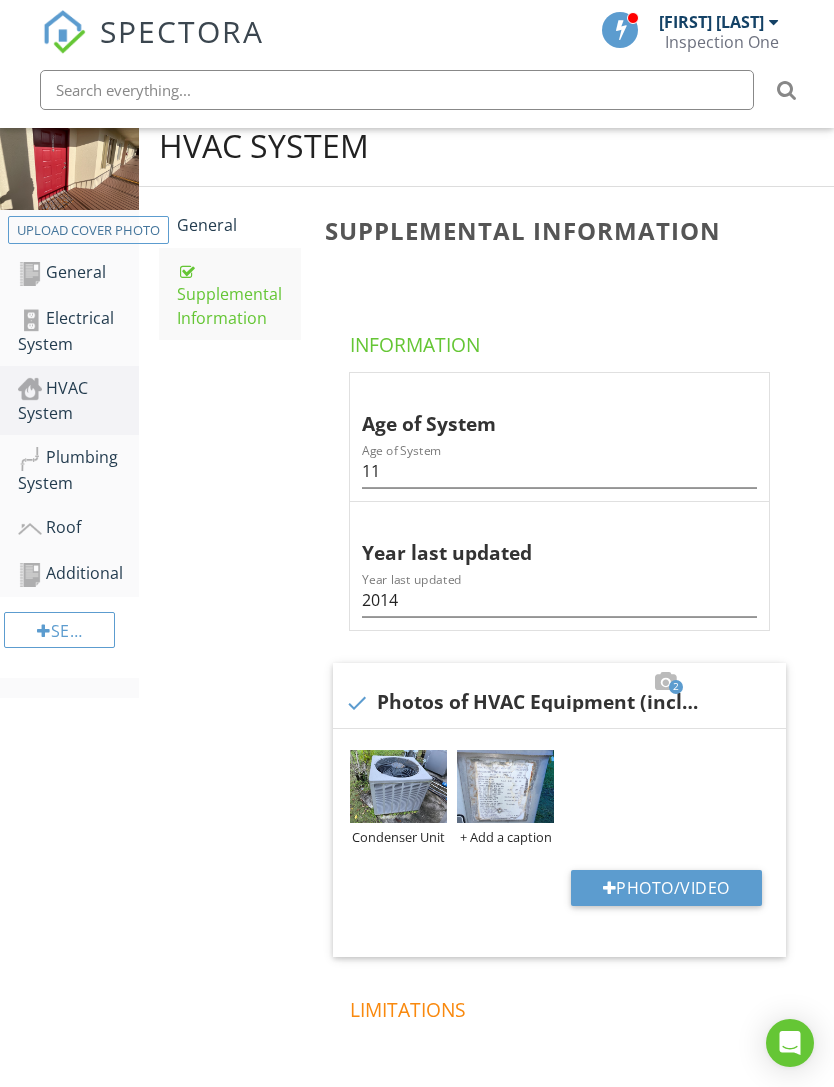 click on "+ Add a caption" at bounding box center (505, 837) 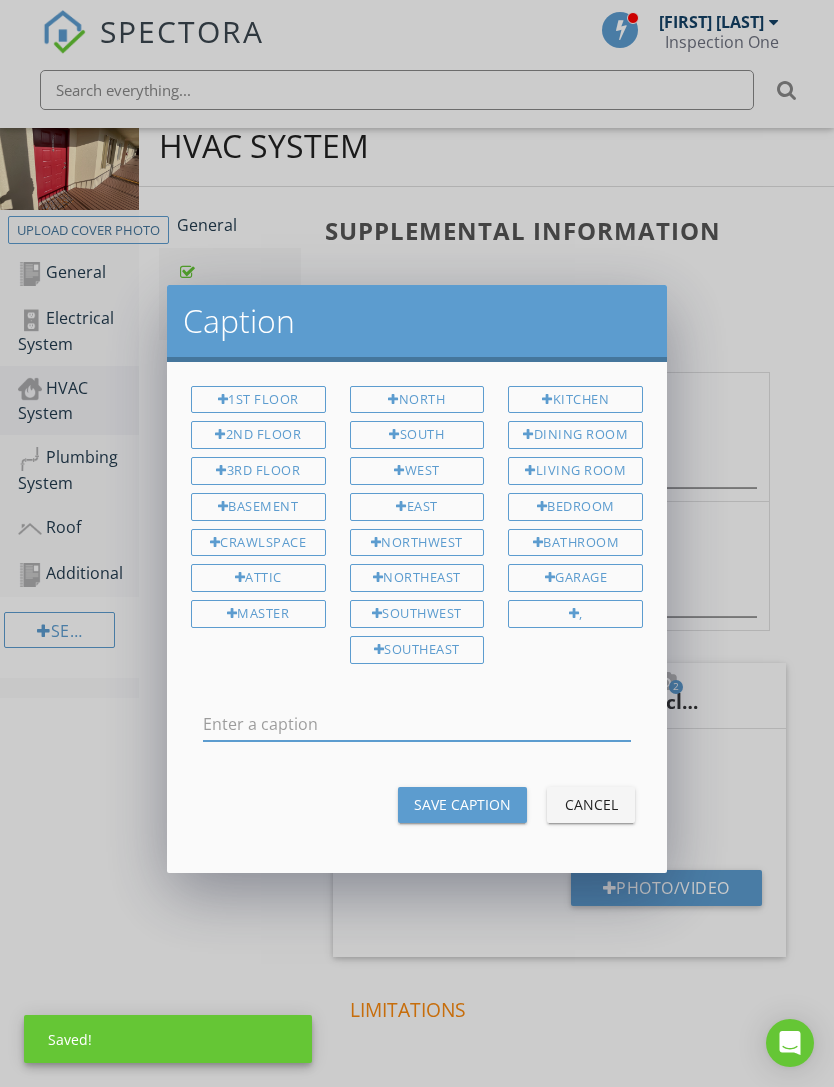 click at bounding box center [417, 724] 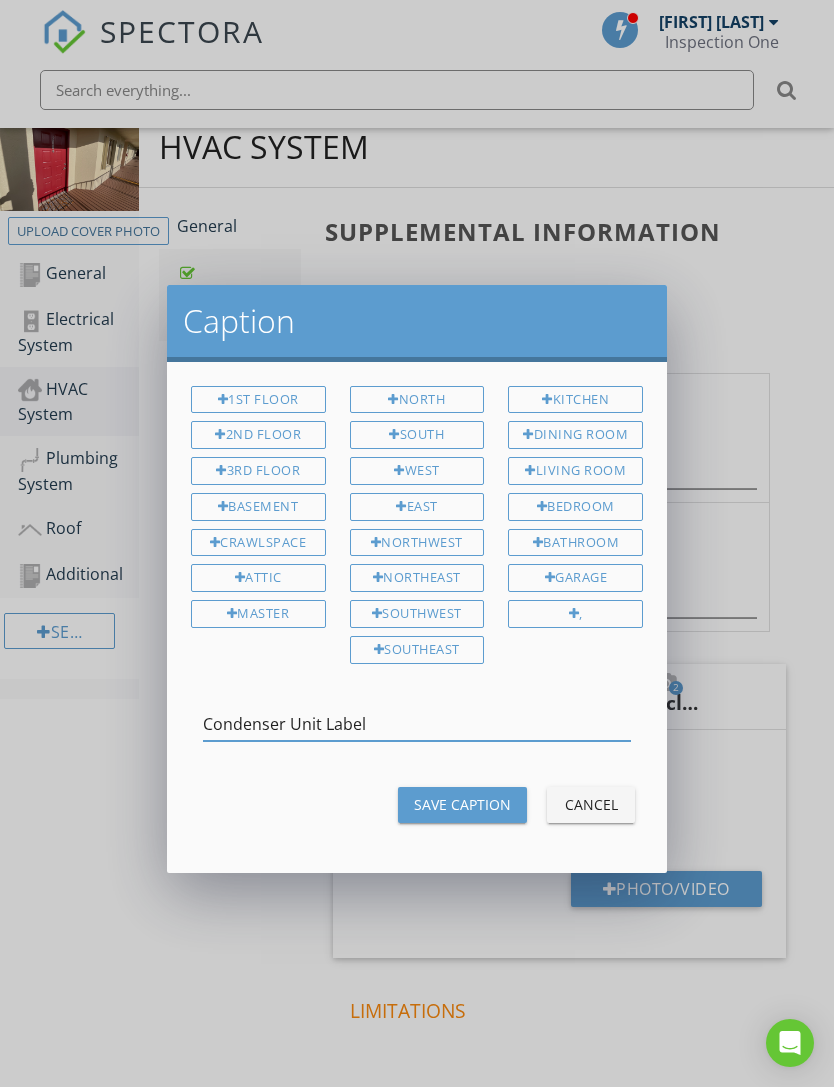 type on "Condenser Unit Label" 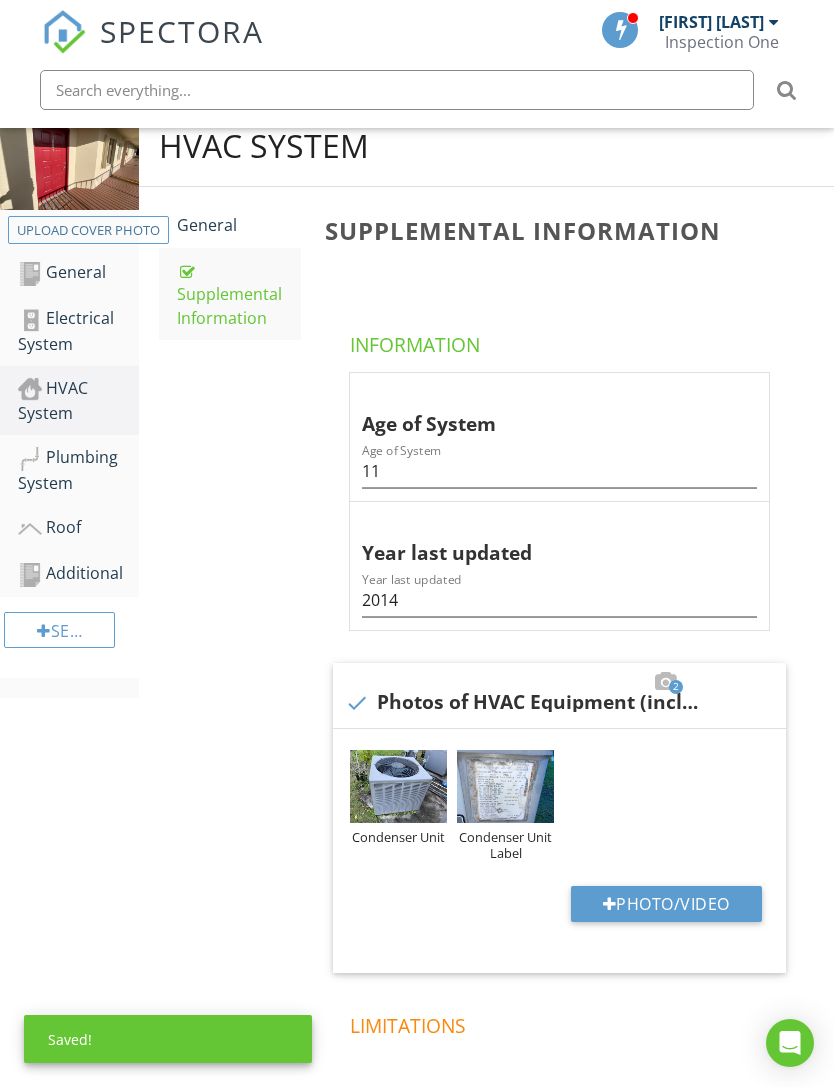 scroll, scrollTop: 246, scrollLeft: 0, axis: vertical 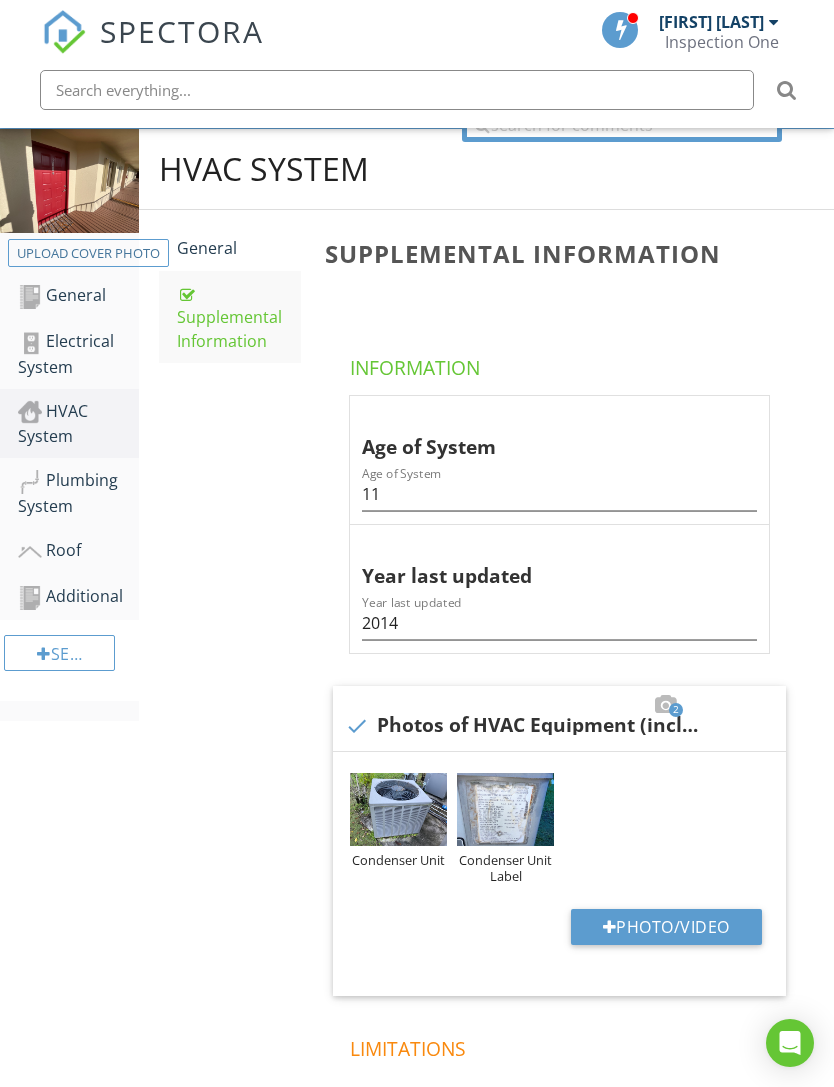 click on "Photo/Video" at bounding box center [666, 927] 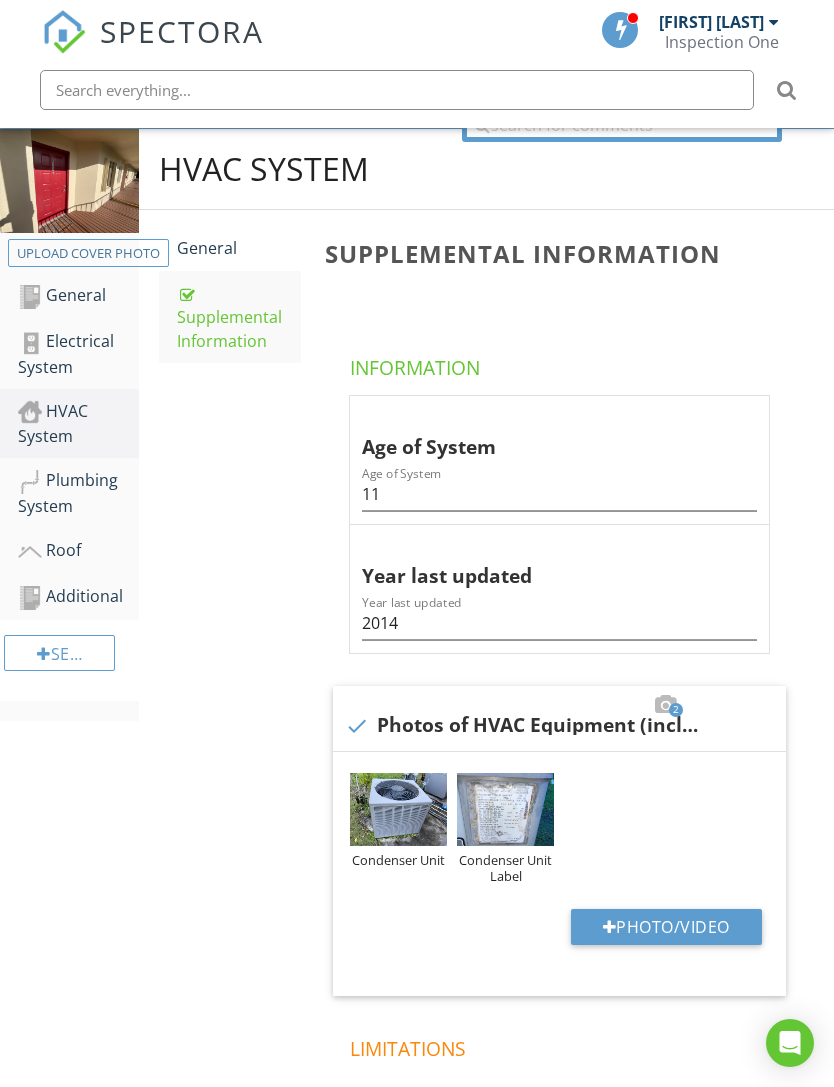 type on "C:\fakepath\IMG_2610.jpeg" 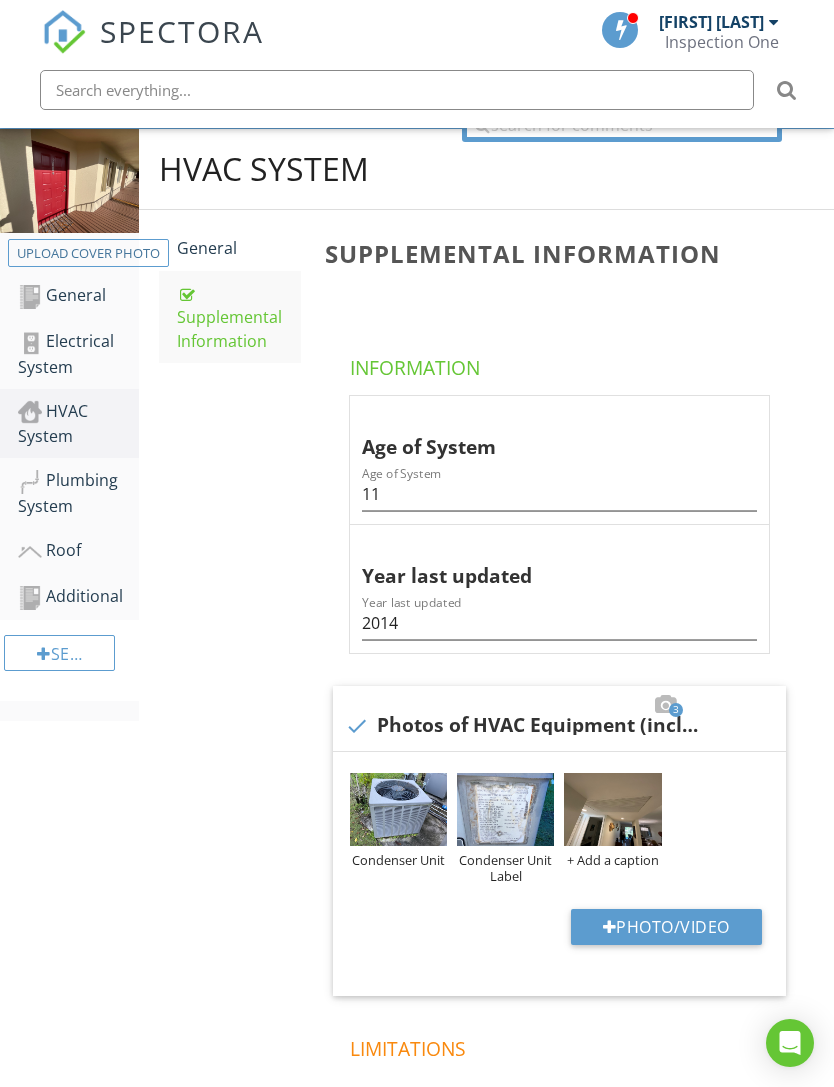 click at bounding box center [612, 809] 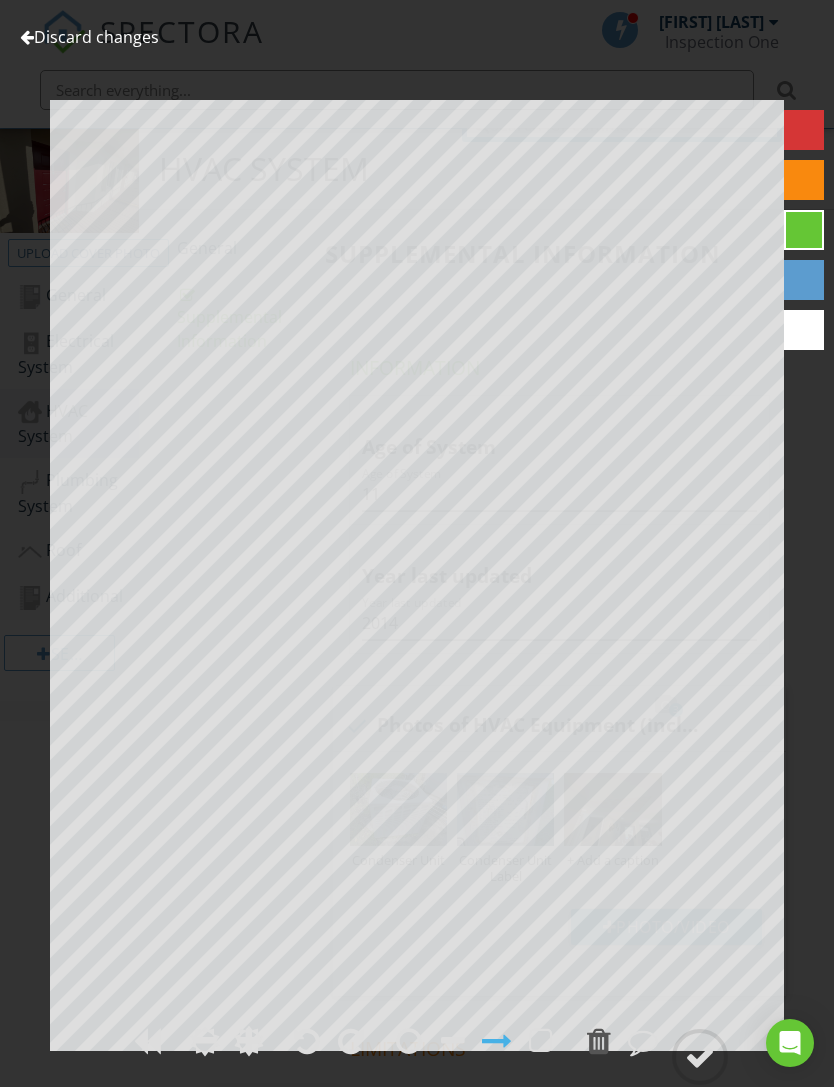 click on "Discard changes" at bounding box center (89, 37) 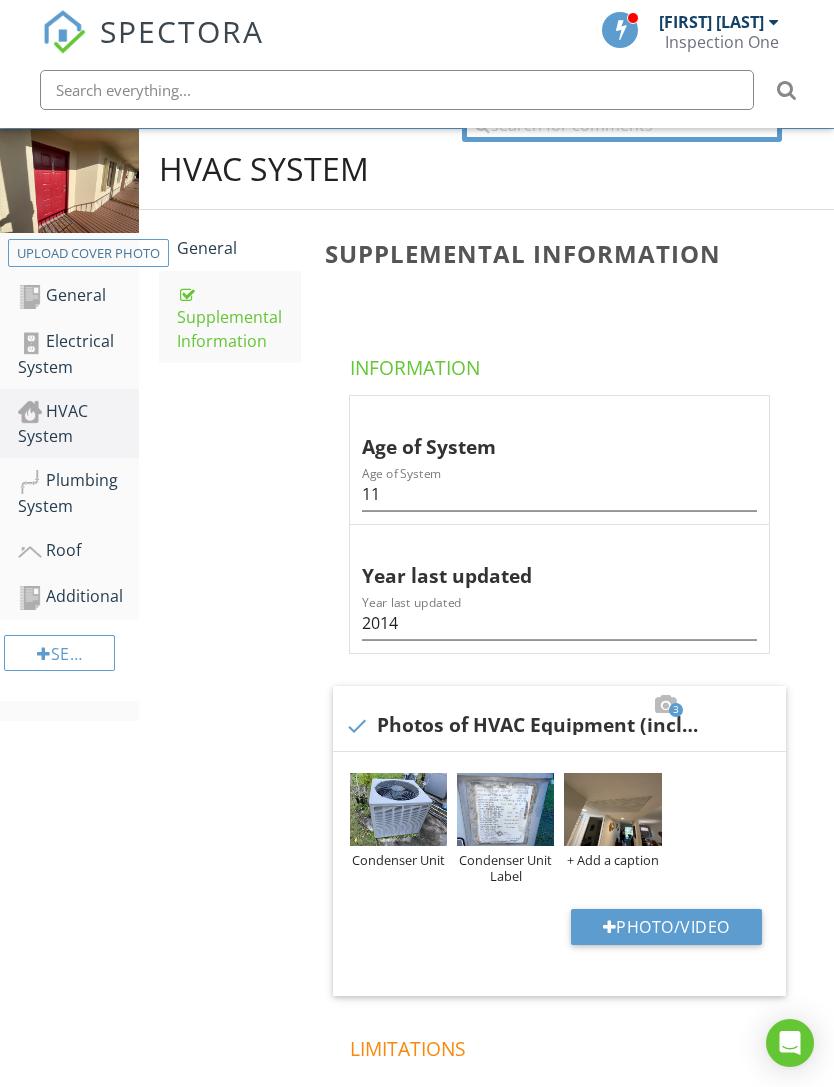 click on "+ Add a caption" at bounding box center [612, 860] 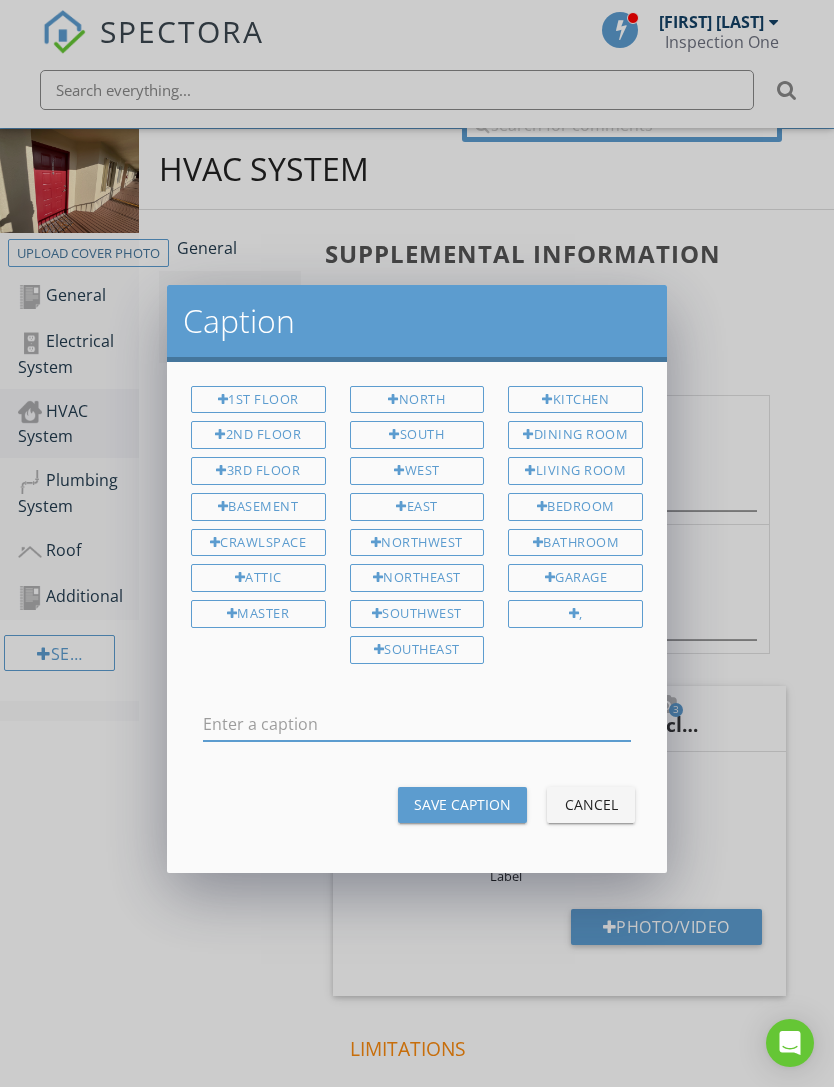 click at bounding box center (417, 724) 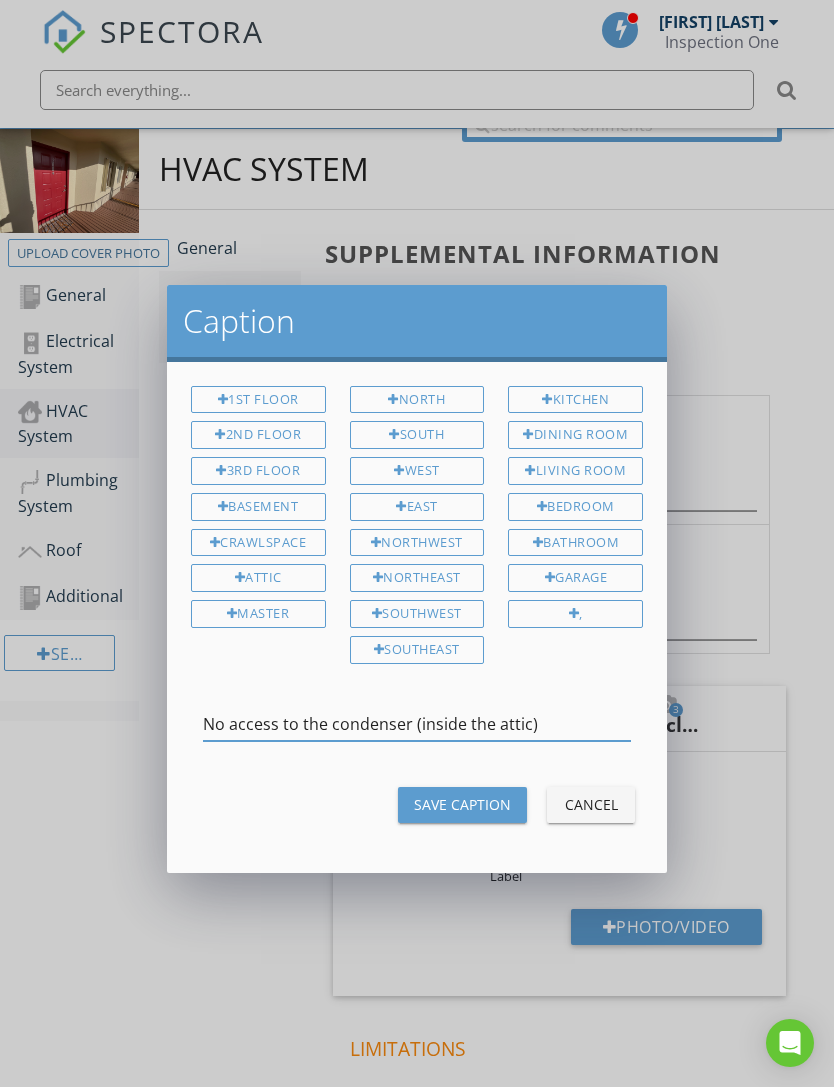 click on "No access to the condenser (inside the attic)" at bounding box center [417, 724] 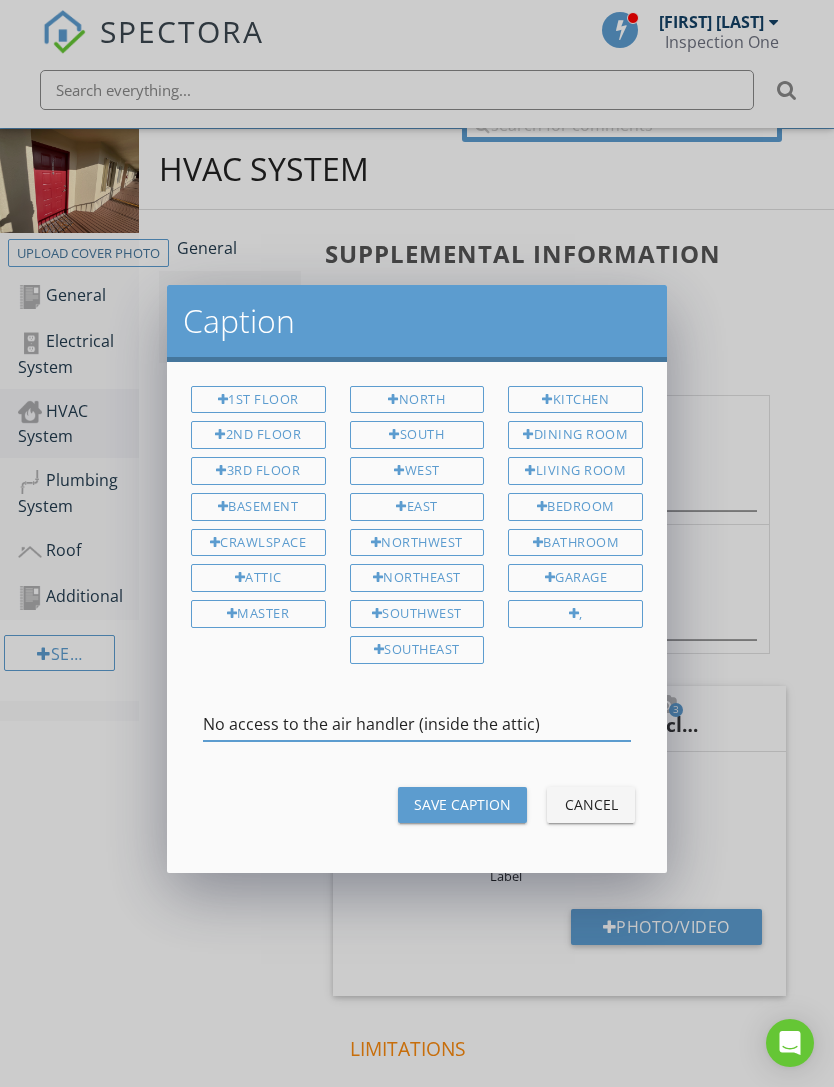 click on "No access to the air handler (inside the attic)" at bounding box center [417, 724] 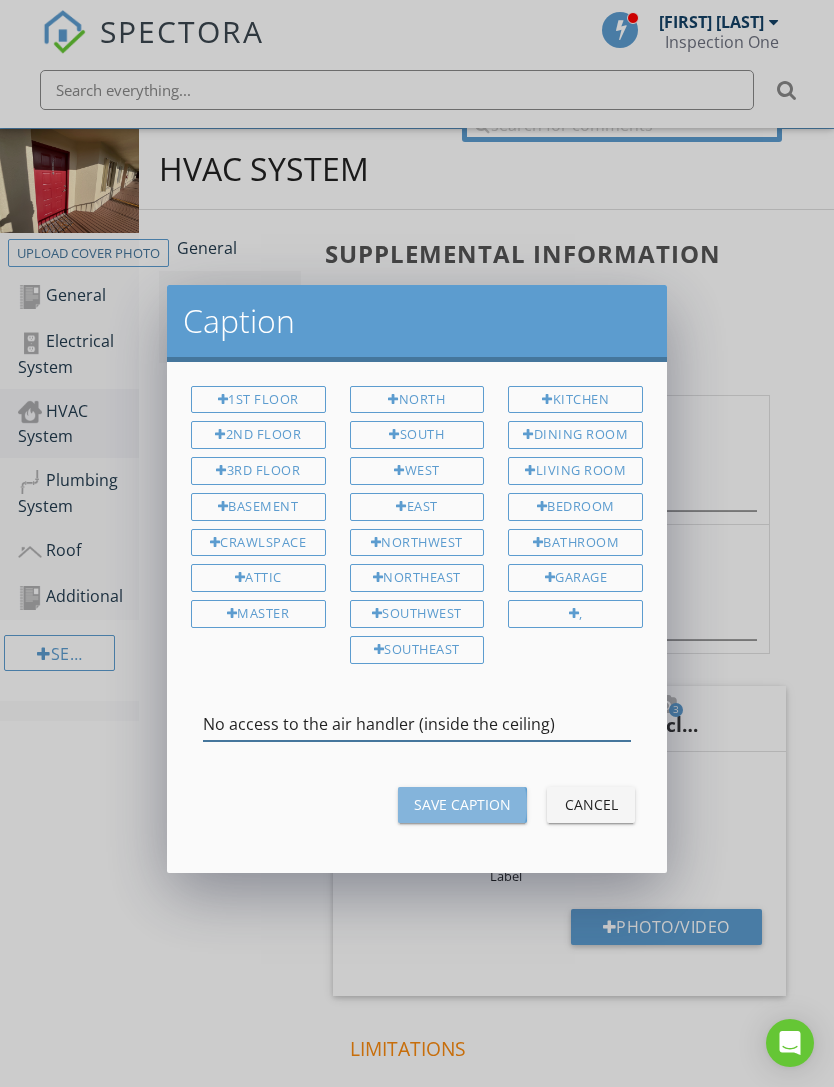 type on "No access to the air handler (inside the ceiling)" 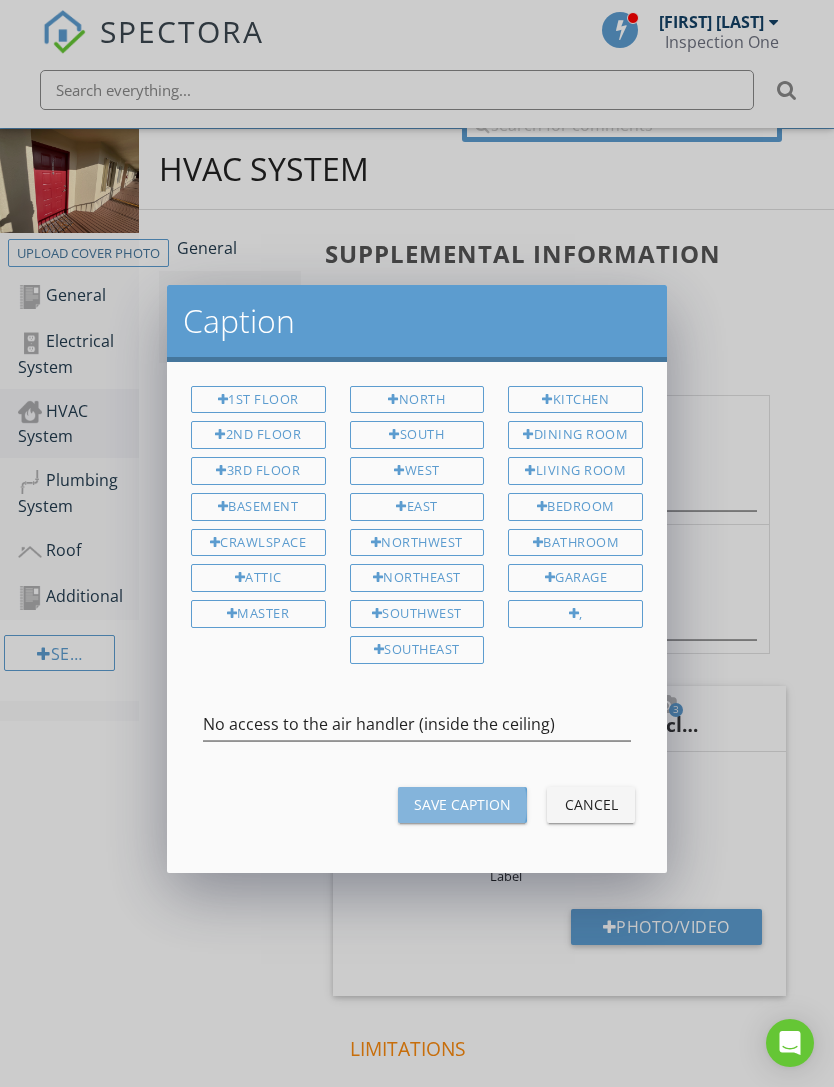 click on "Save Caption" at bounding box center (462, 804) 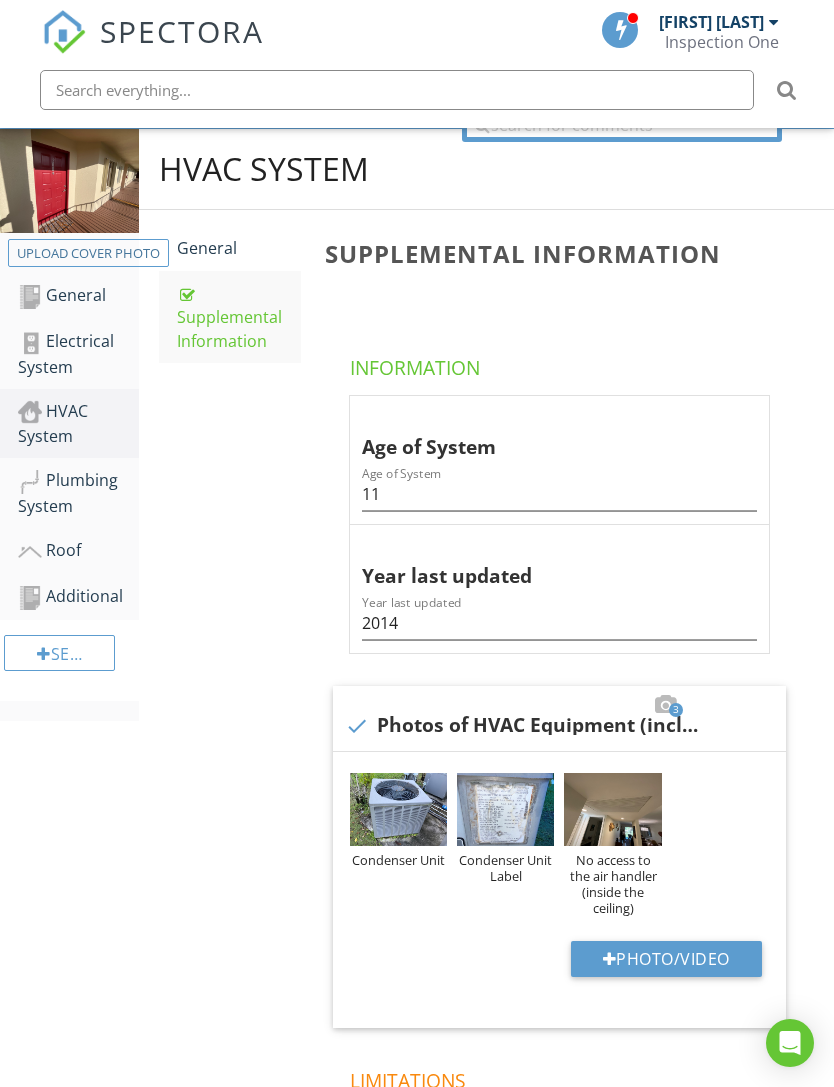 click on "Plumbing System" at bounding box center (78, 493) 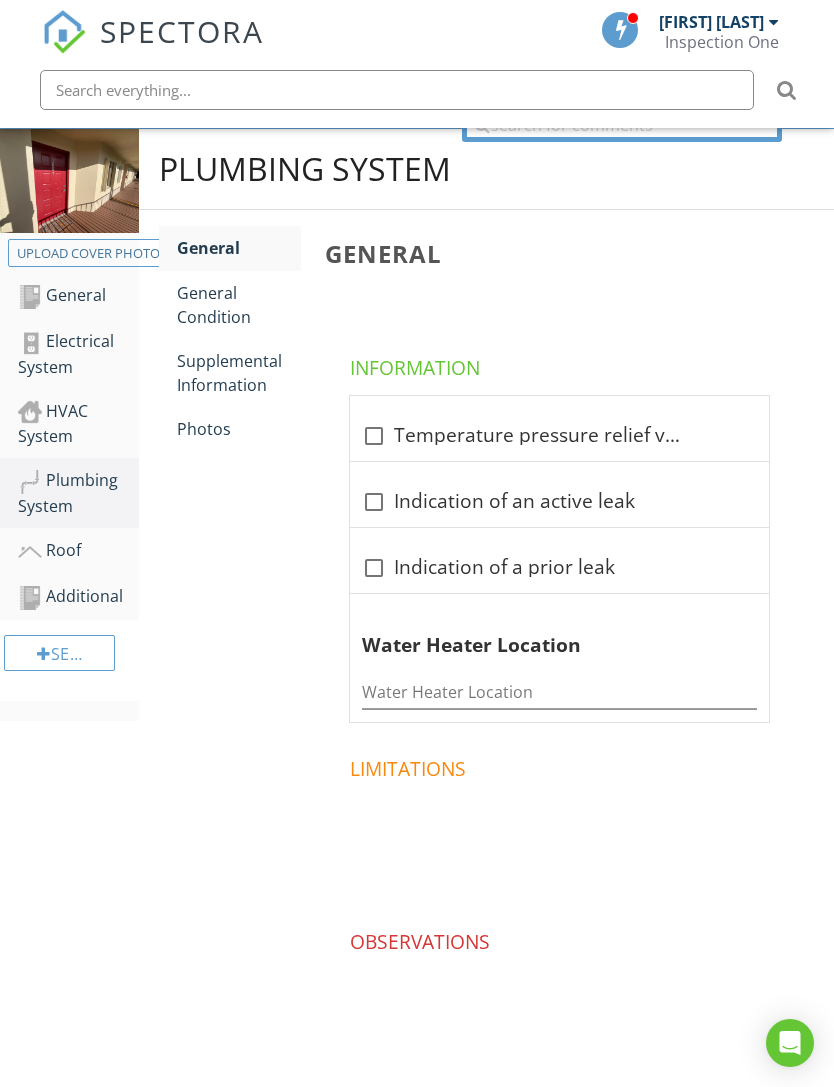scroll, scrollTop: 221, scrollLeft: 0, axis: vertical 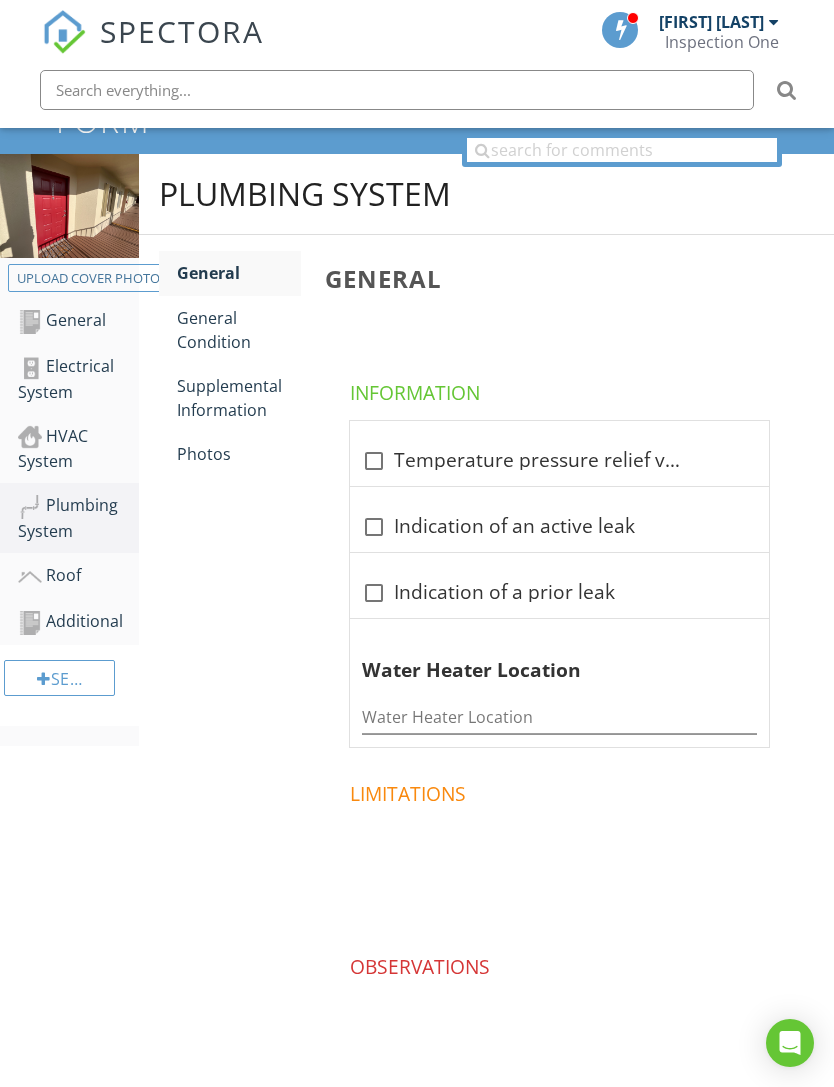 click at bounding box center (563, 871) 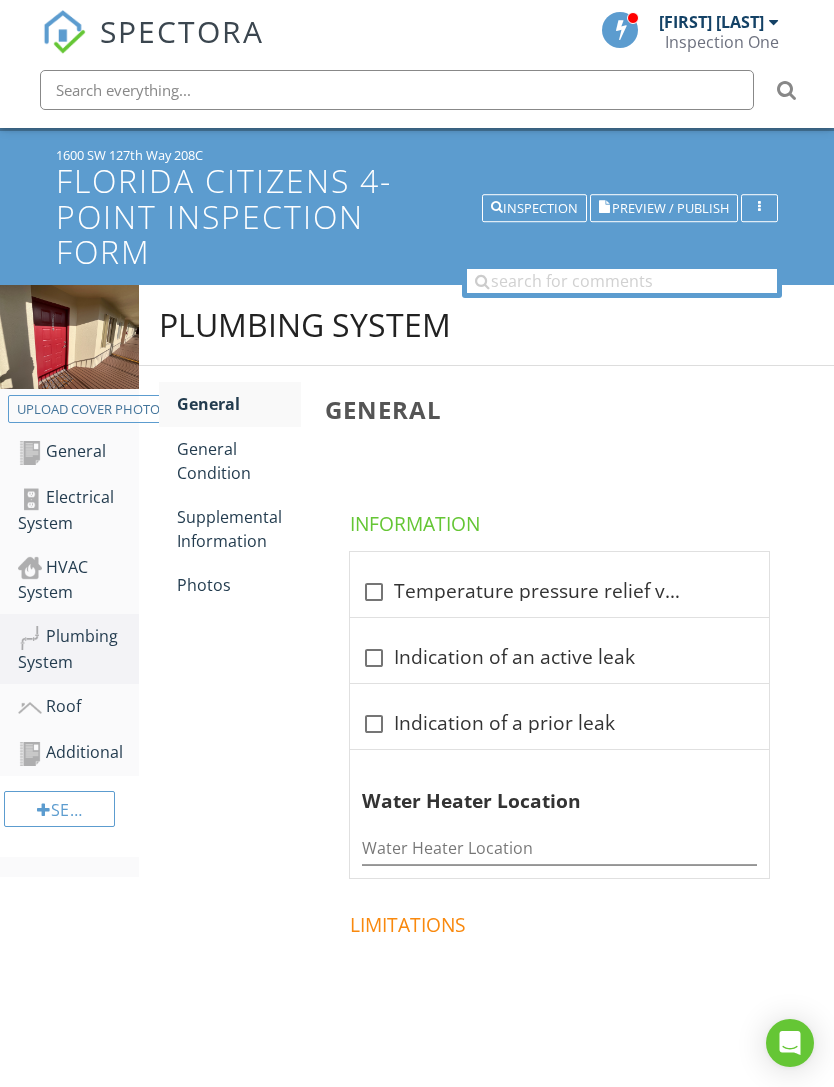 scroll, scrollTop: 221, scrollLeft: 0, axis: vertical 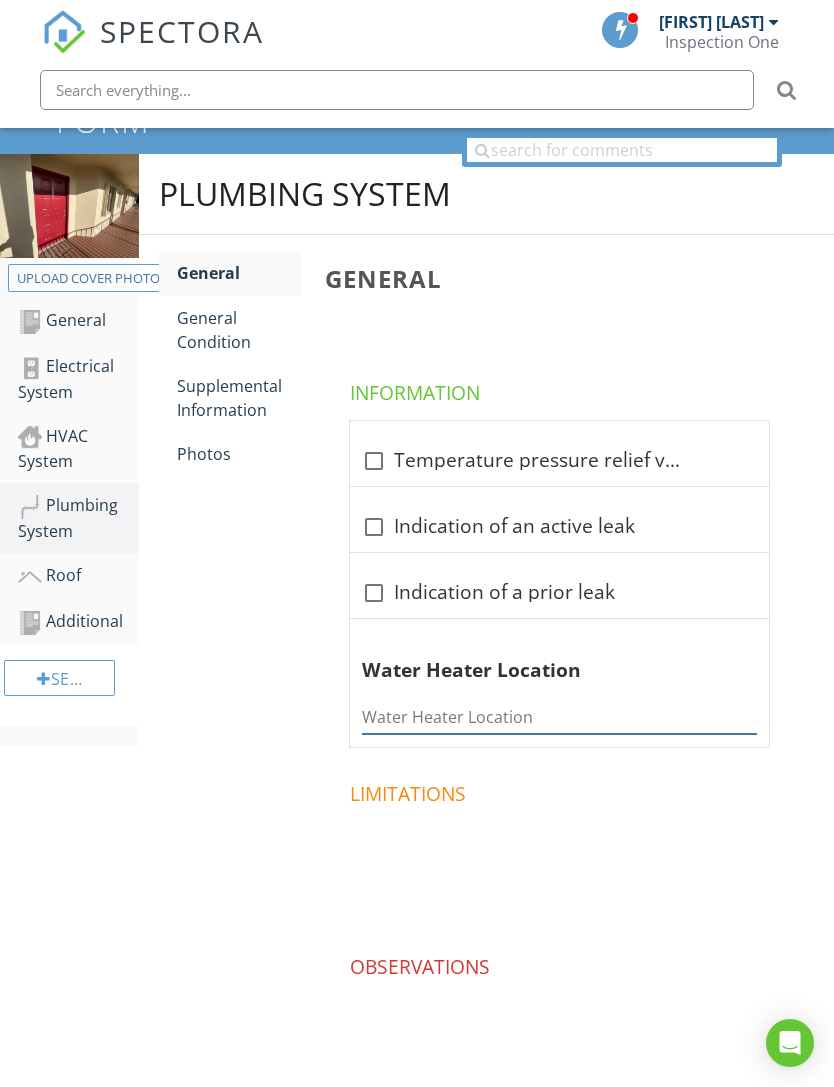 click at bounding box center (559, 717) 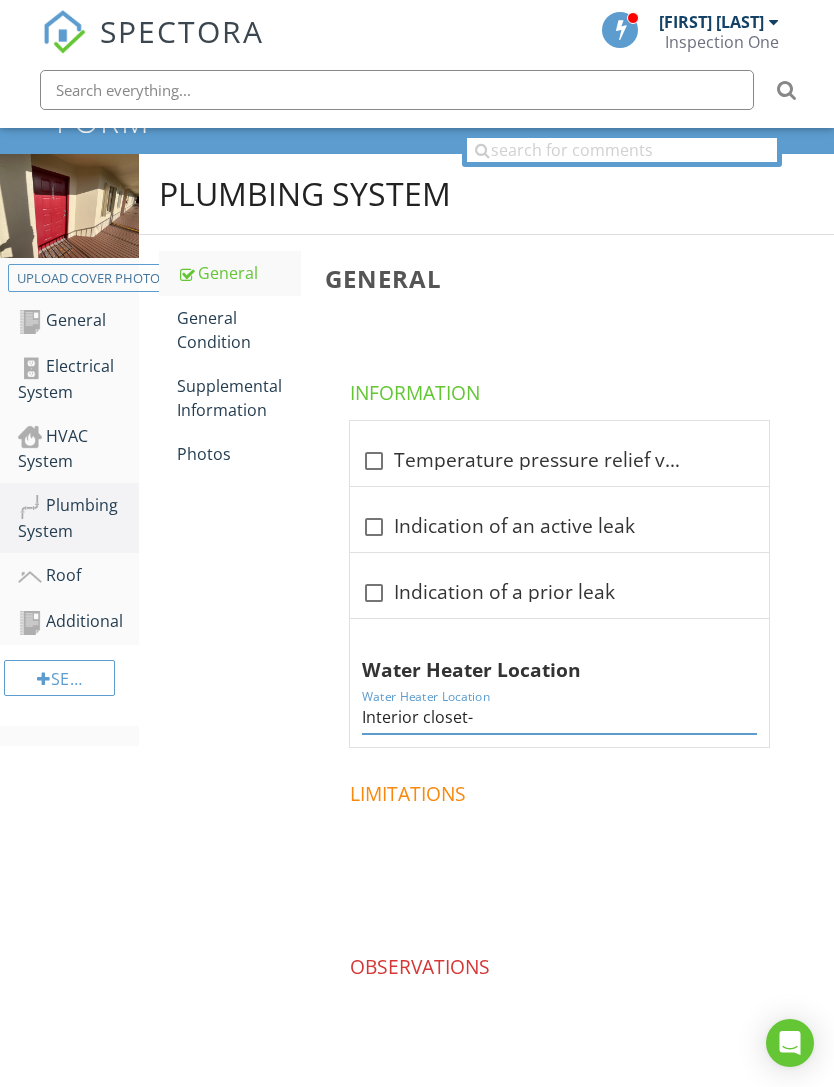 scroll, scrollTop: 284, scrollLeft: 0, axis: vertical 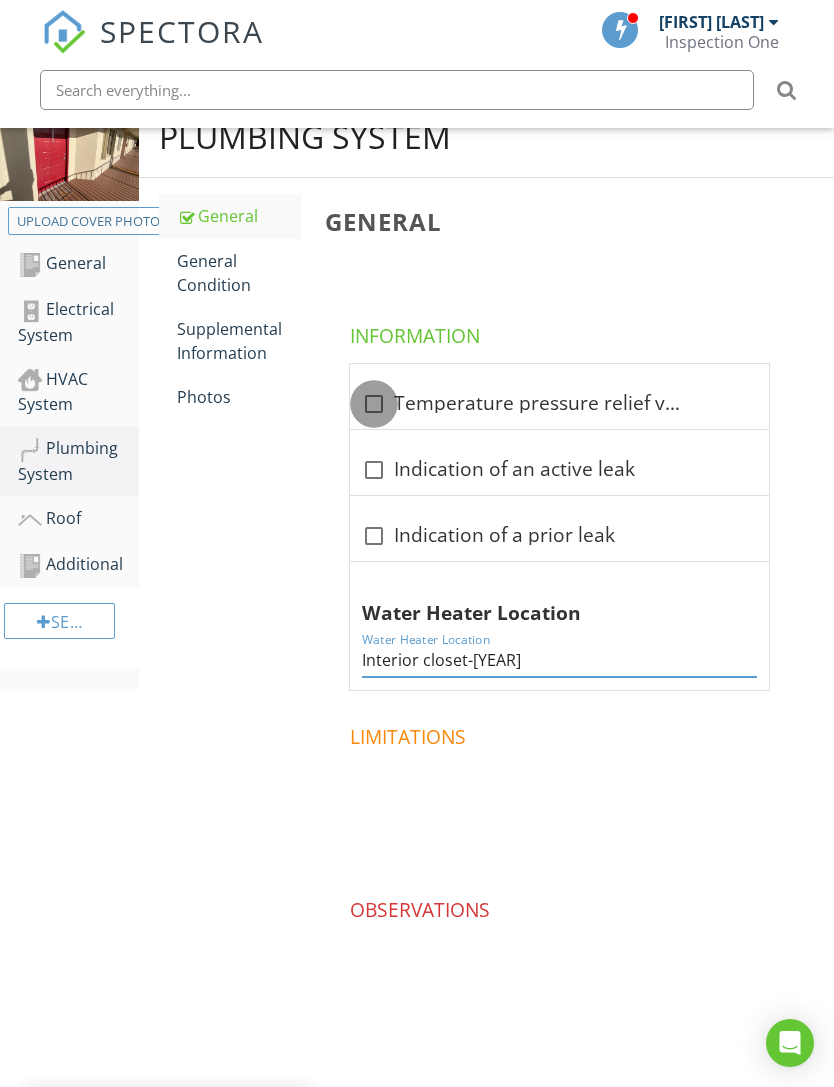 type on "Interior closet-2018" 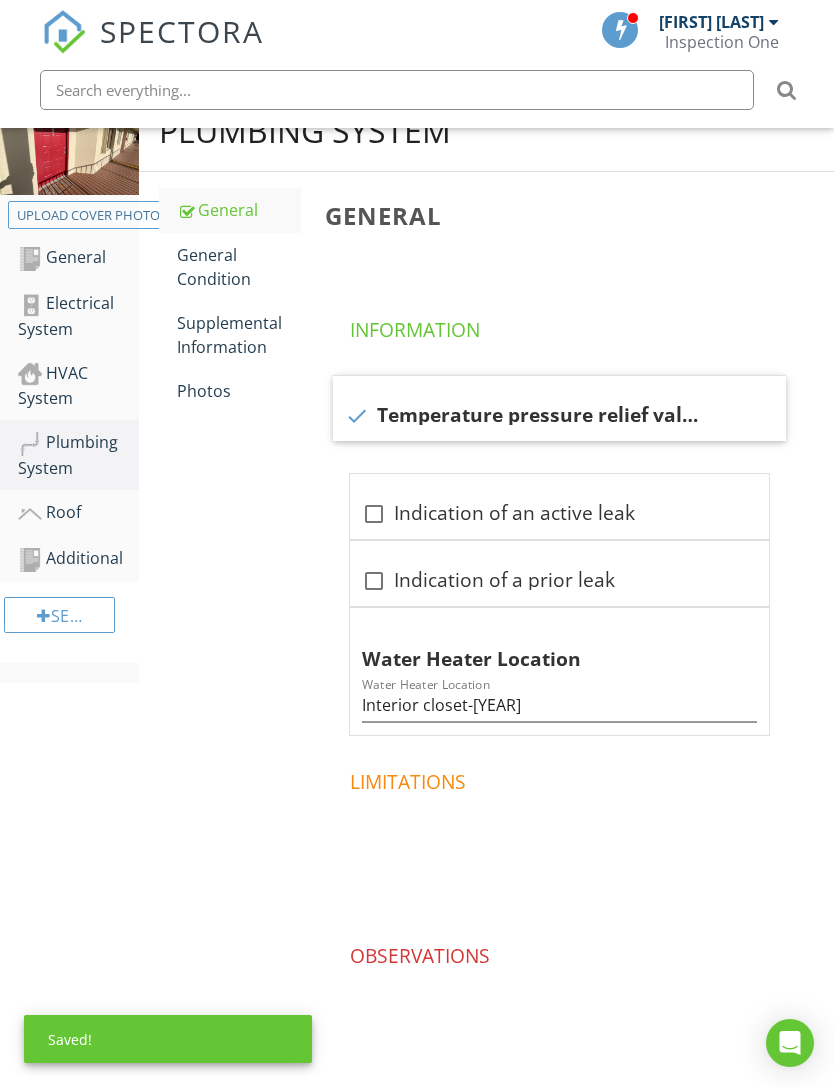 click on "General Condition" at bounding box center (239, 267) 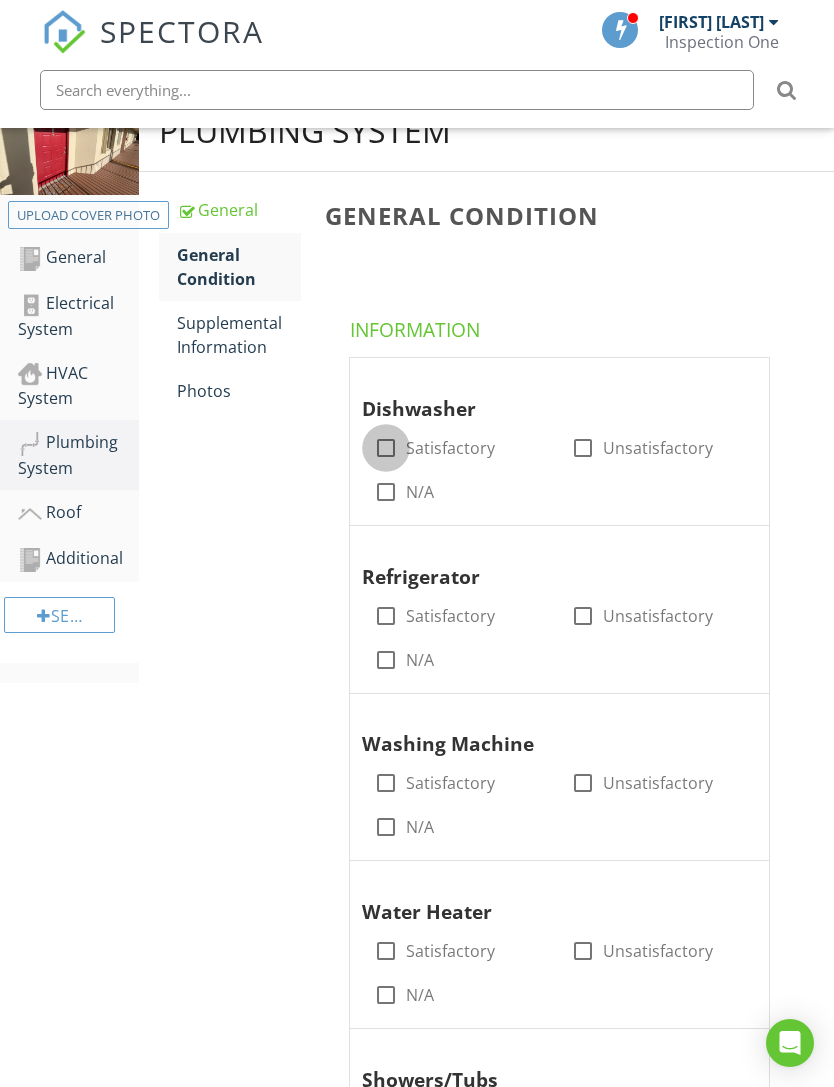 click at bounding box center [386, 448] 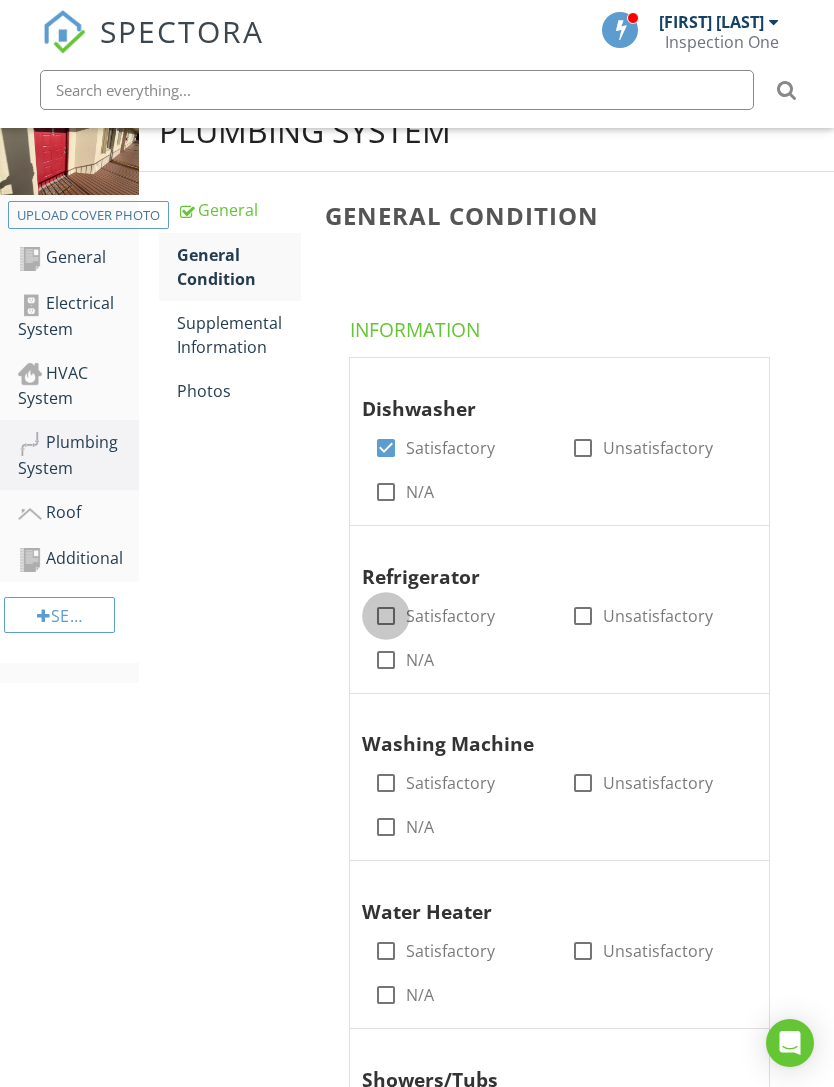 click at bounding box center [386, 616] 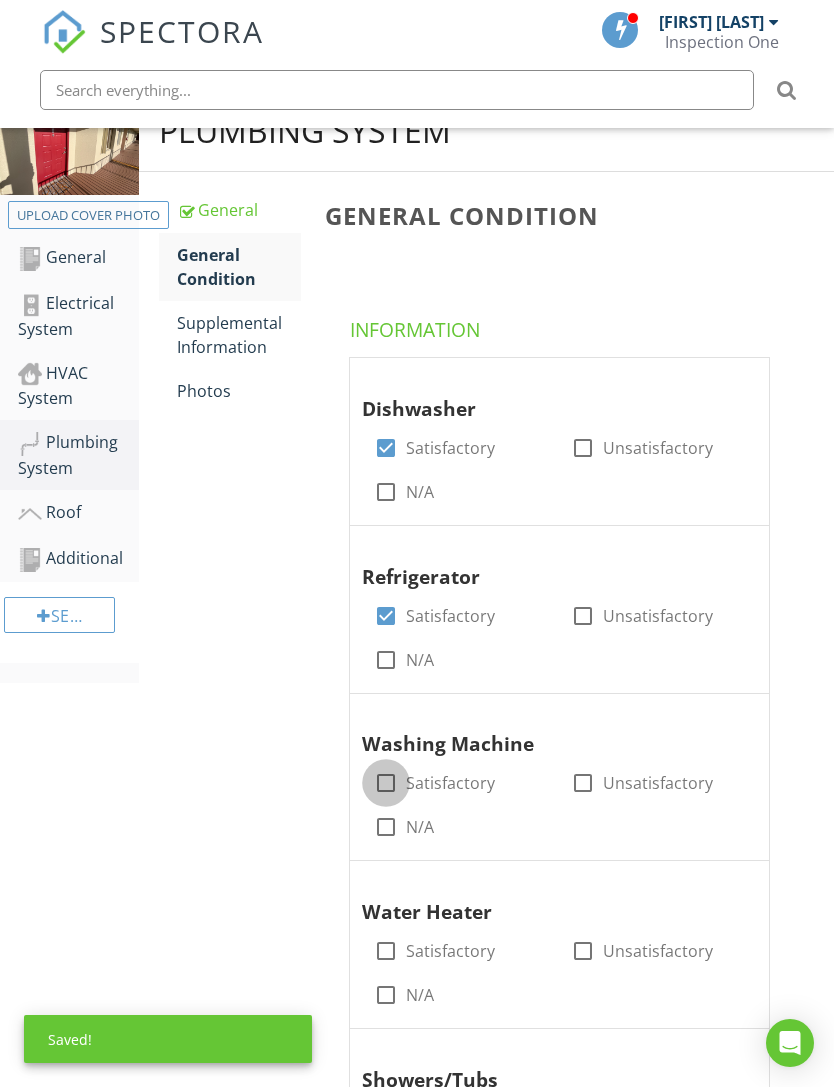 click at bounding box center (386, 783) 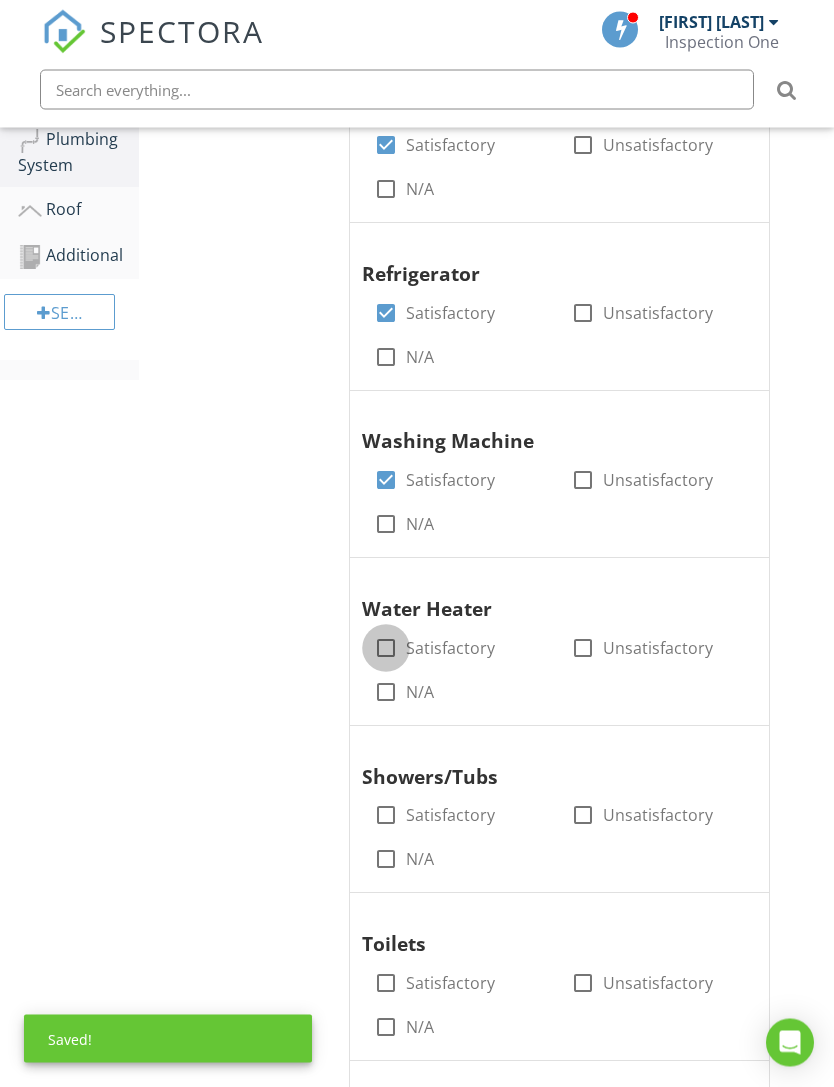 scroll, scrollTop: 587, scrollLeft: 0, axis: vertical 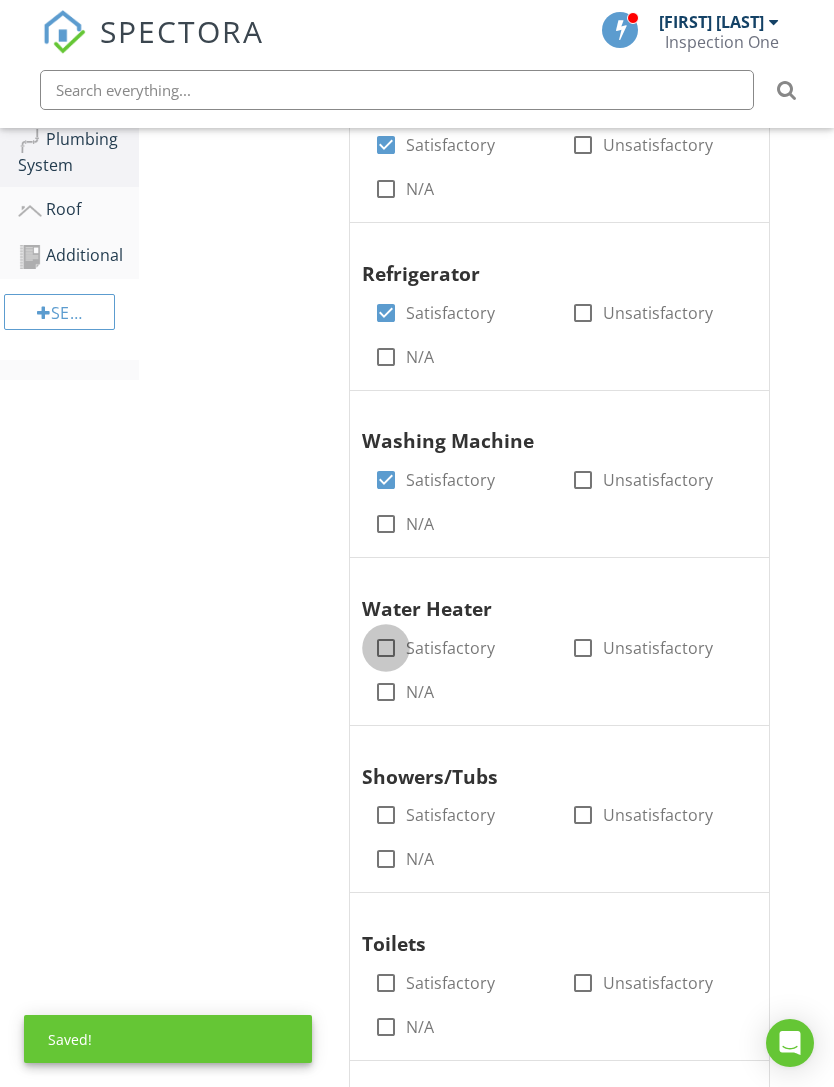 click at bounding box center [386, 648] 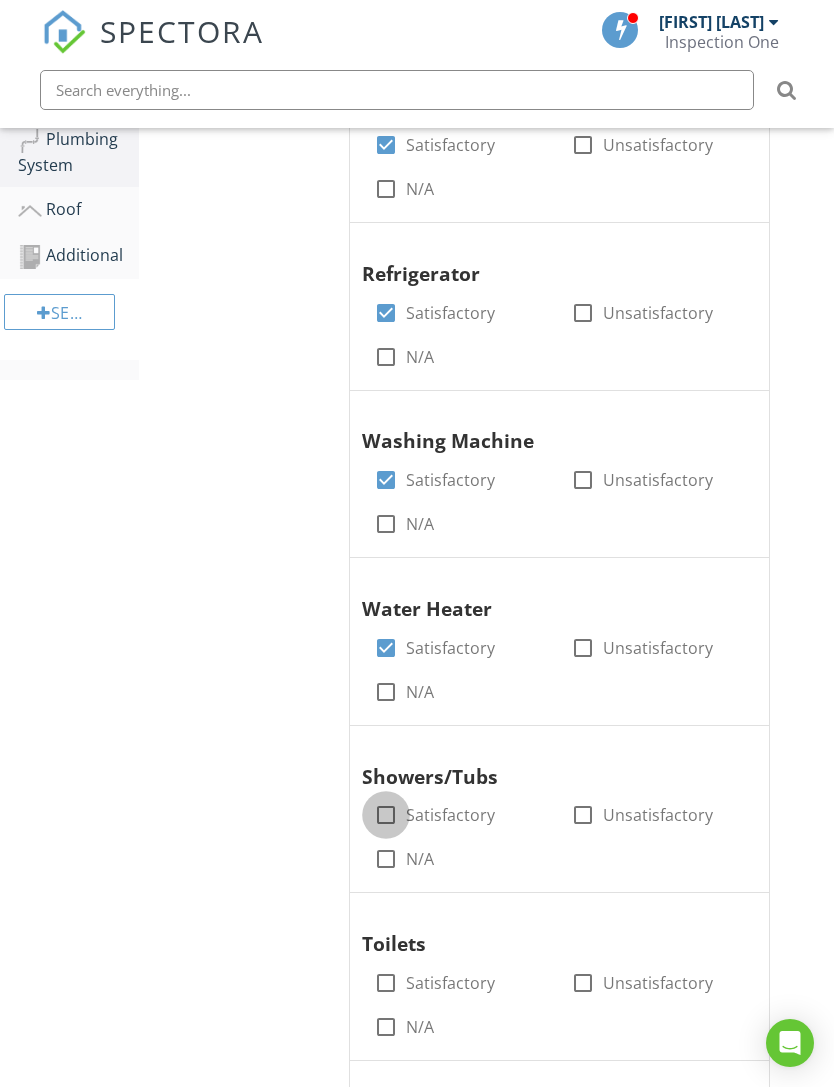 click at bounding box center [386, 815] 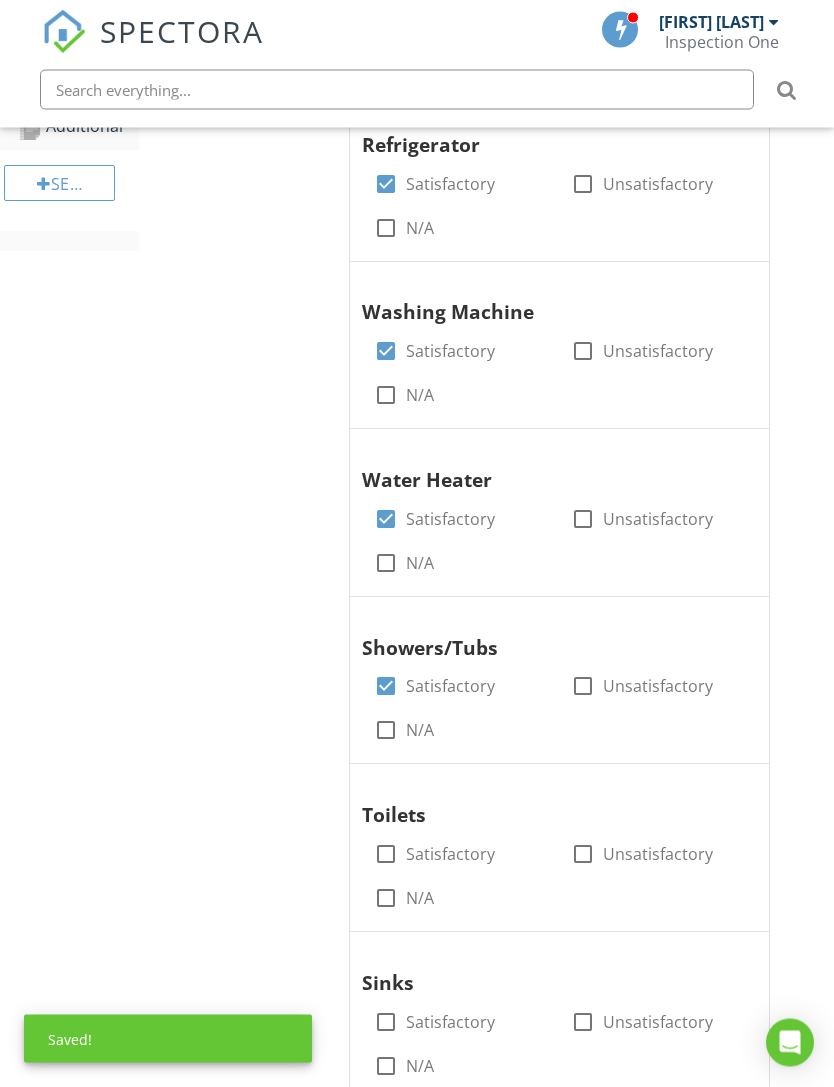 scroll, scrollTop: 911, scrollLeft: 0, axis: vertical 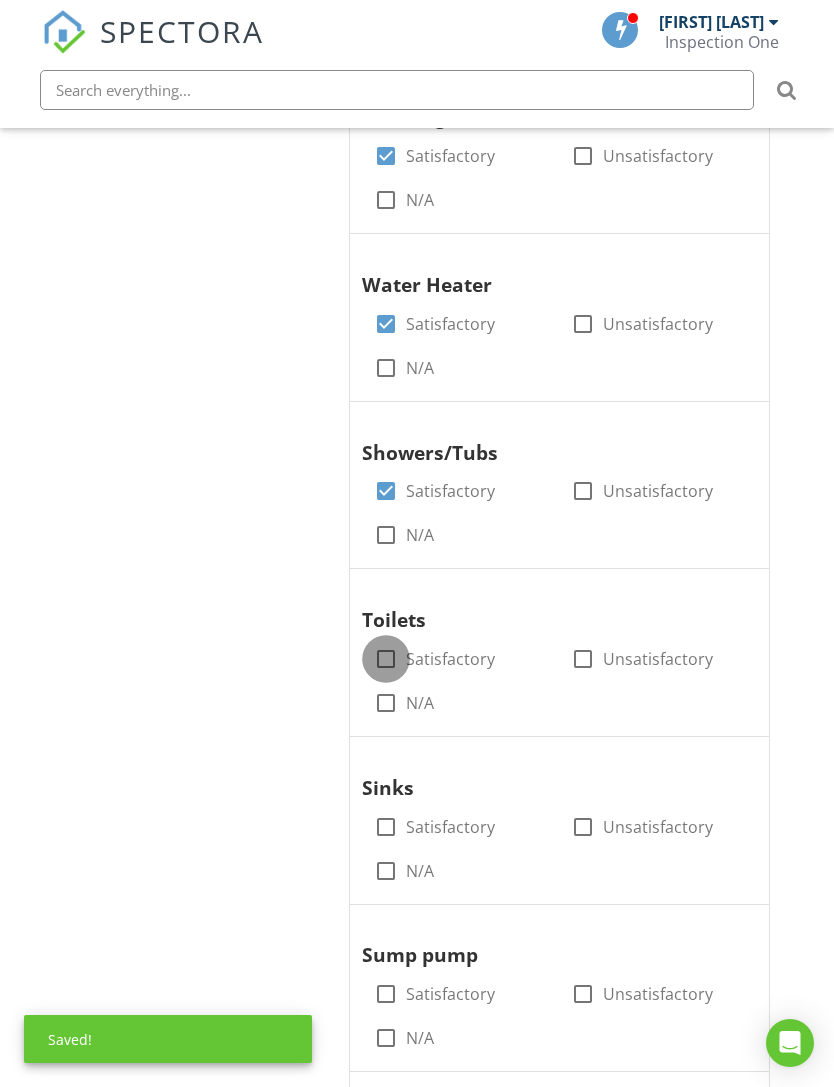 click at bounding box center (386, 659) 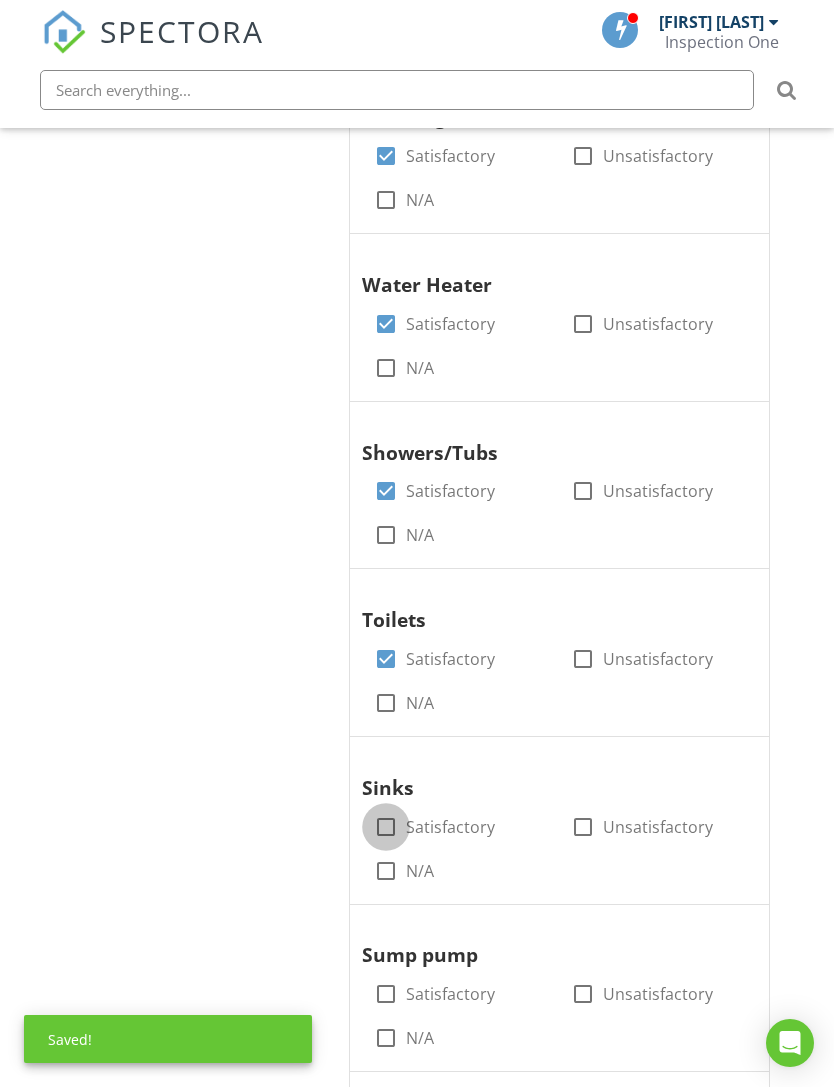 click at bounding box center [386, 827] 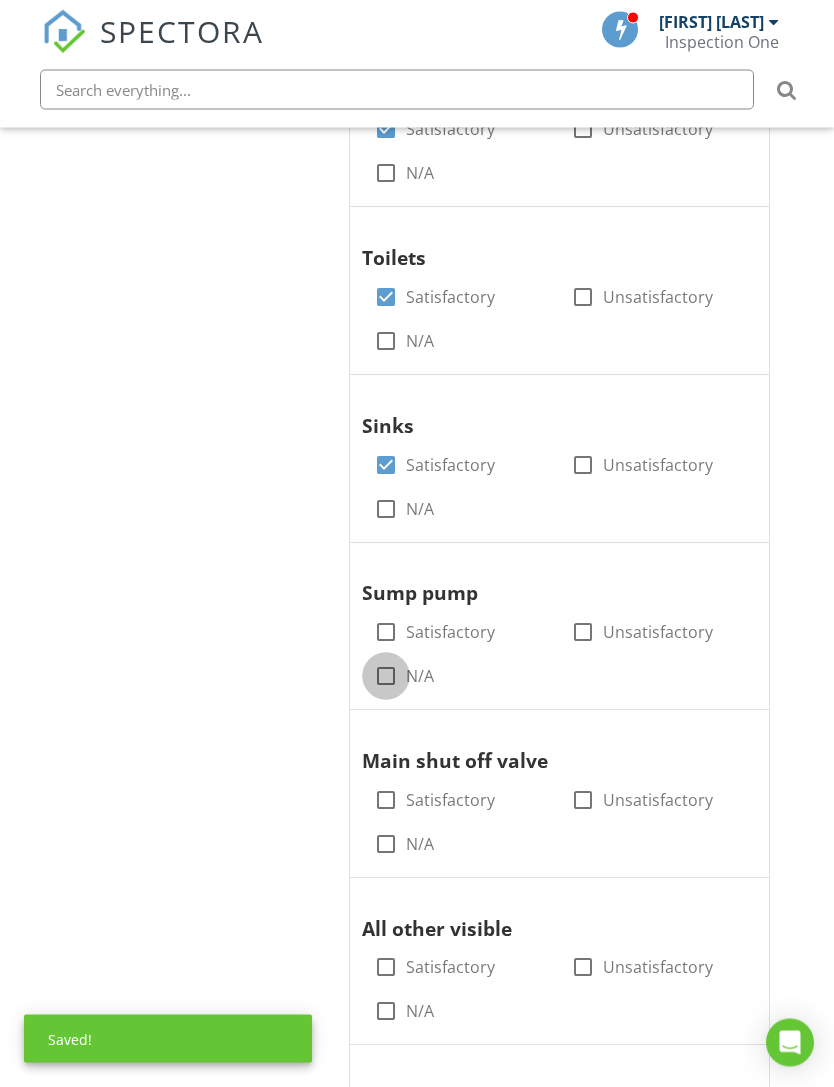 scroll, scrollTop: 1273, scrollLeft: 0, axis: vertical 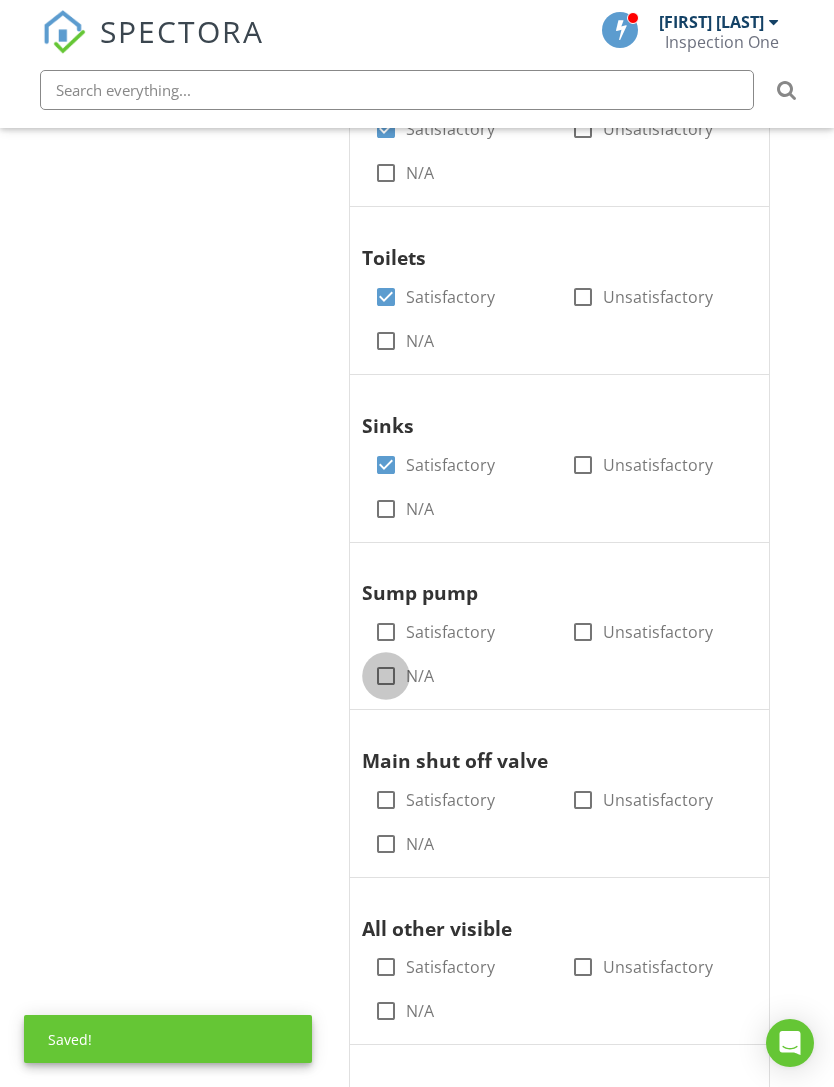 click at bounding box center (386, 676) 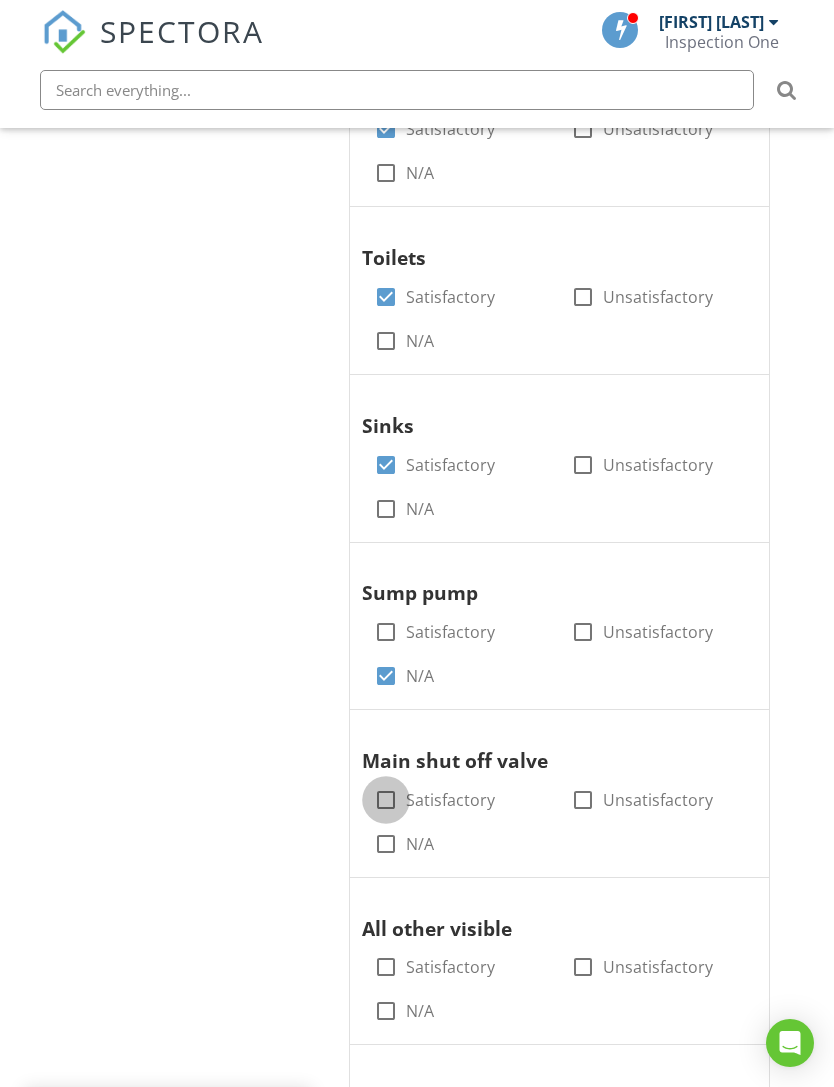 click at bounding box center [386, 800] 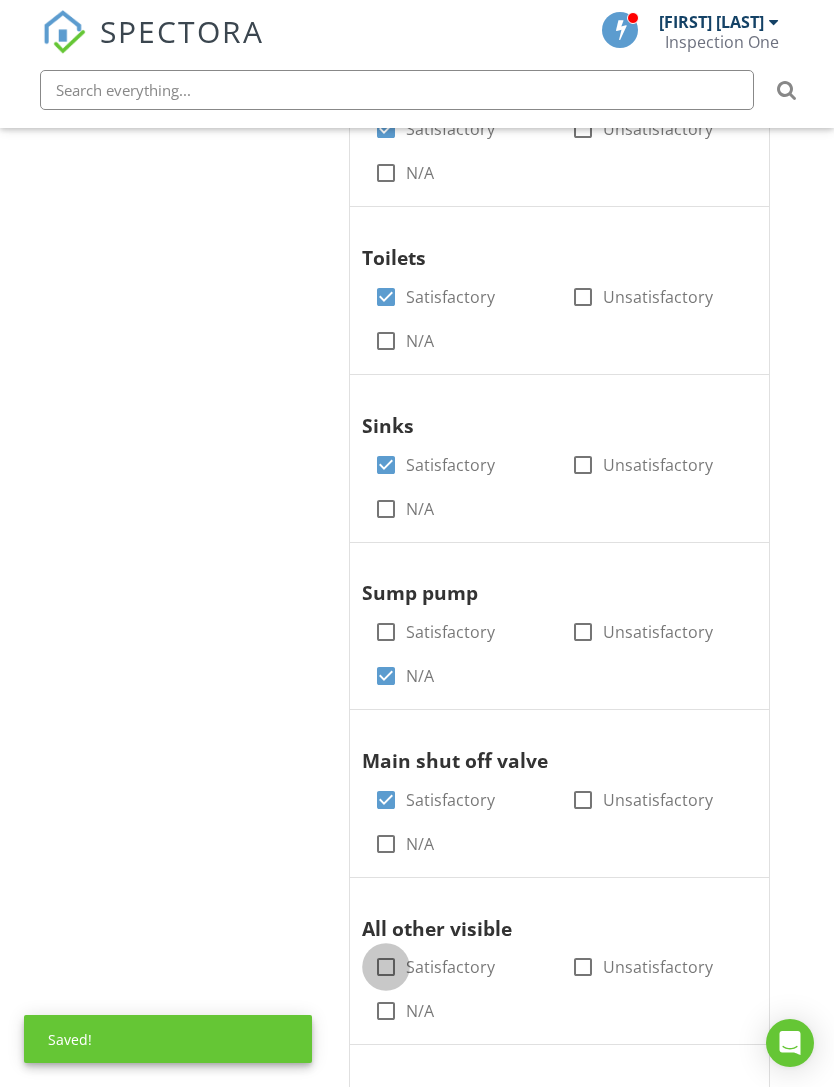 click at bounding box center [386, 967] 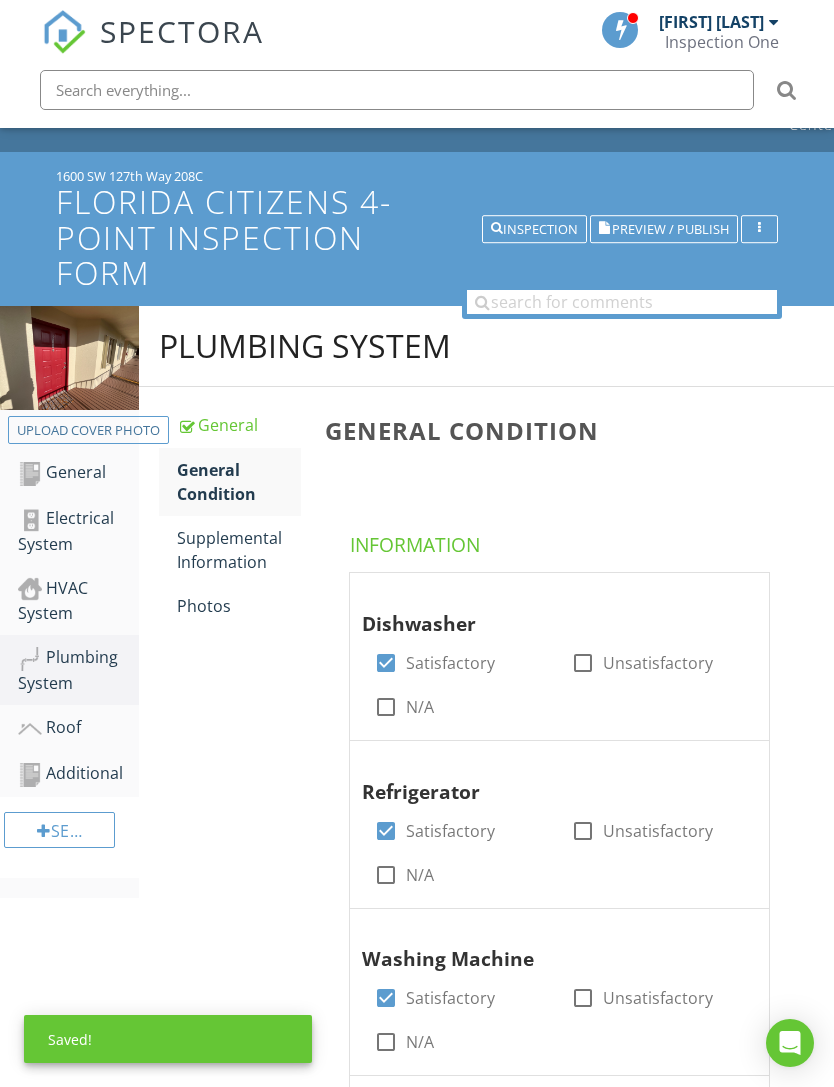 scroll, scrollTop: 0, scrollLeft: 0, axis: both 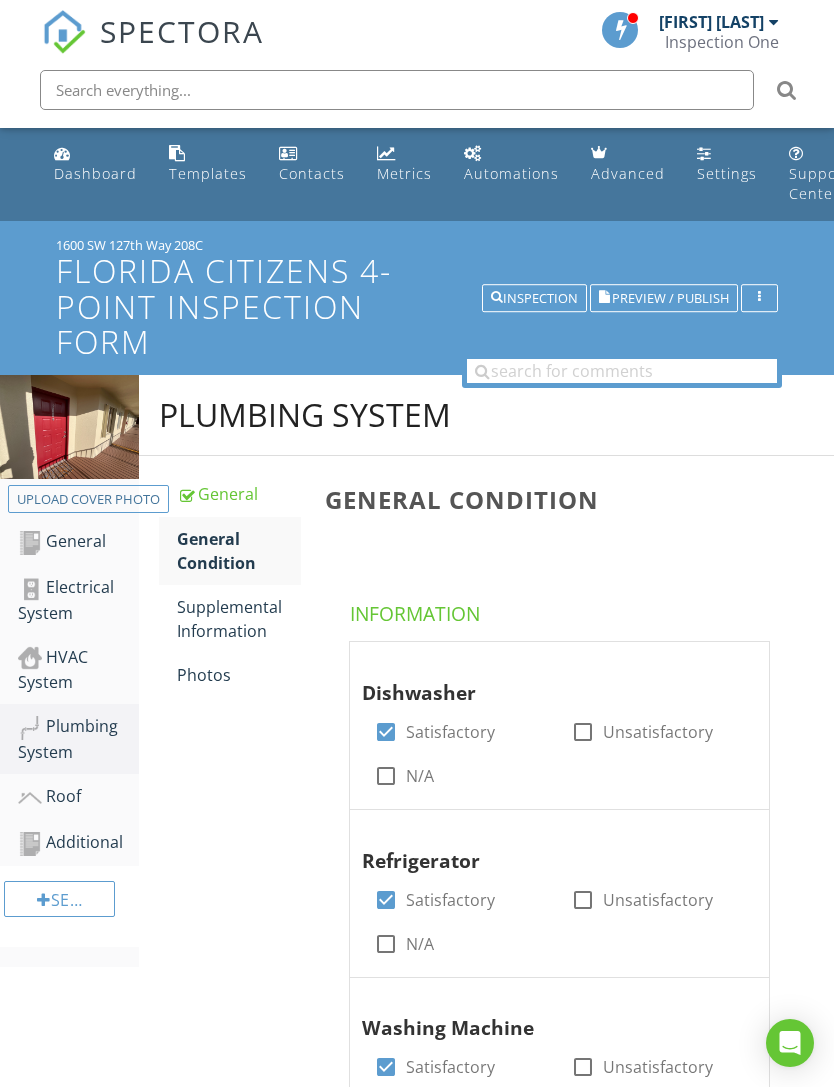 click on "Supplemental Information" at bounding box center [239, 619] 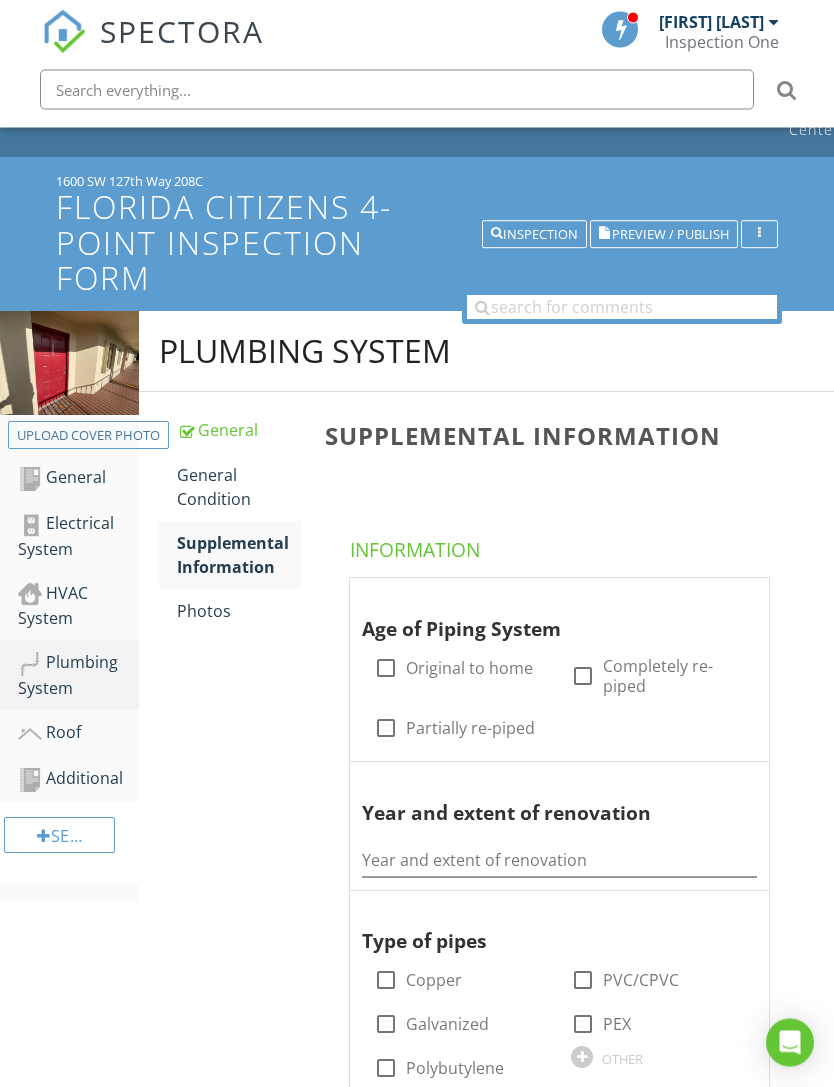 scroll, scrollTop: 64, scrollLeft: 0, axis: vertical 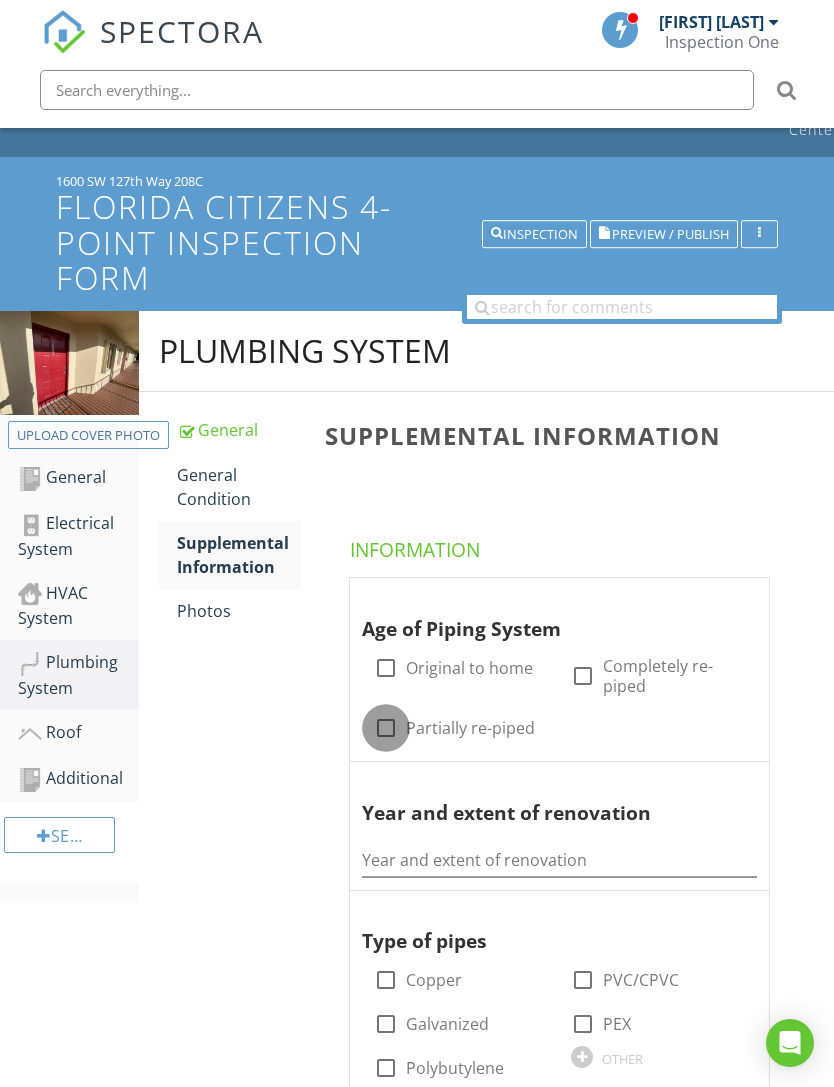 click at bounding box center (386, 728) 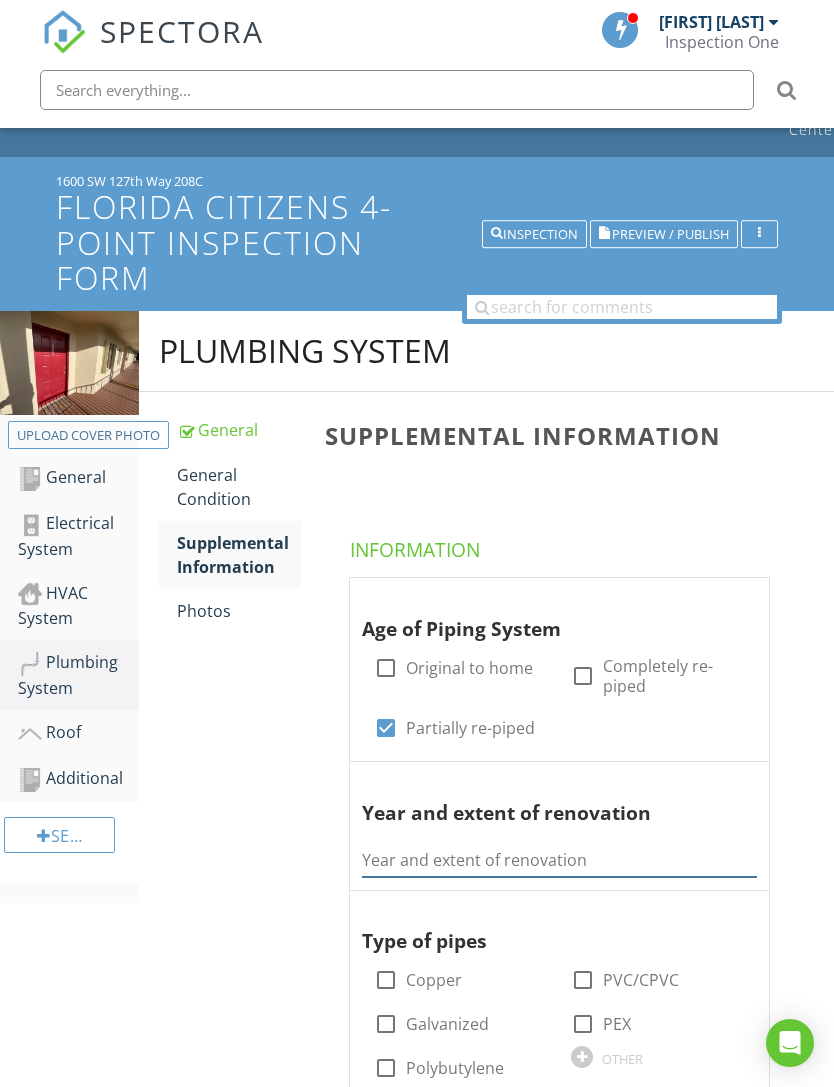 click at bounding box center (559, 860) 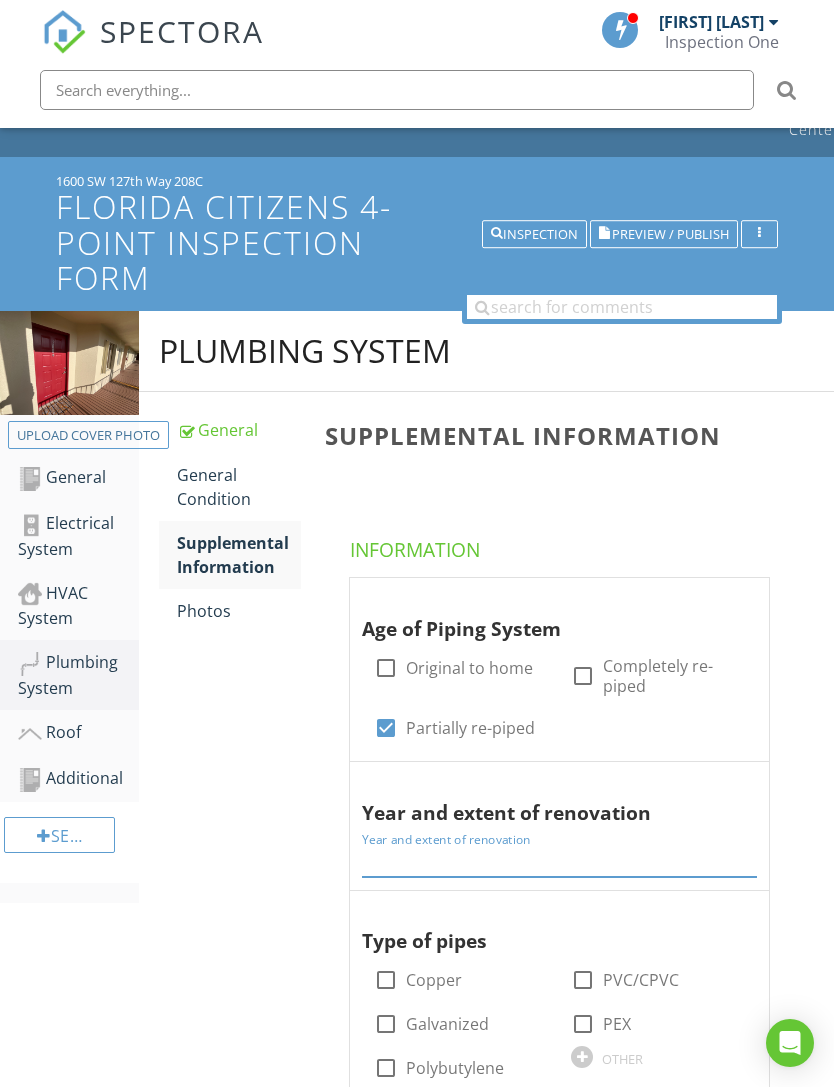 scroll, scrollTop: 237, scrollLeft: 15, axis: both 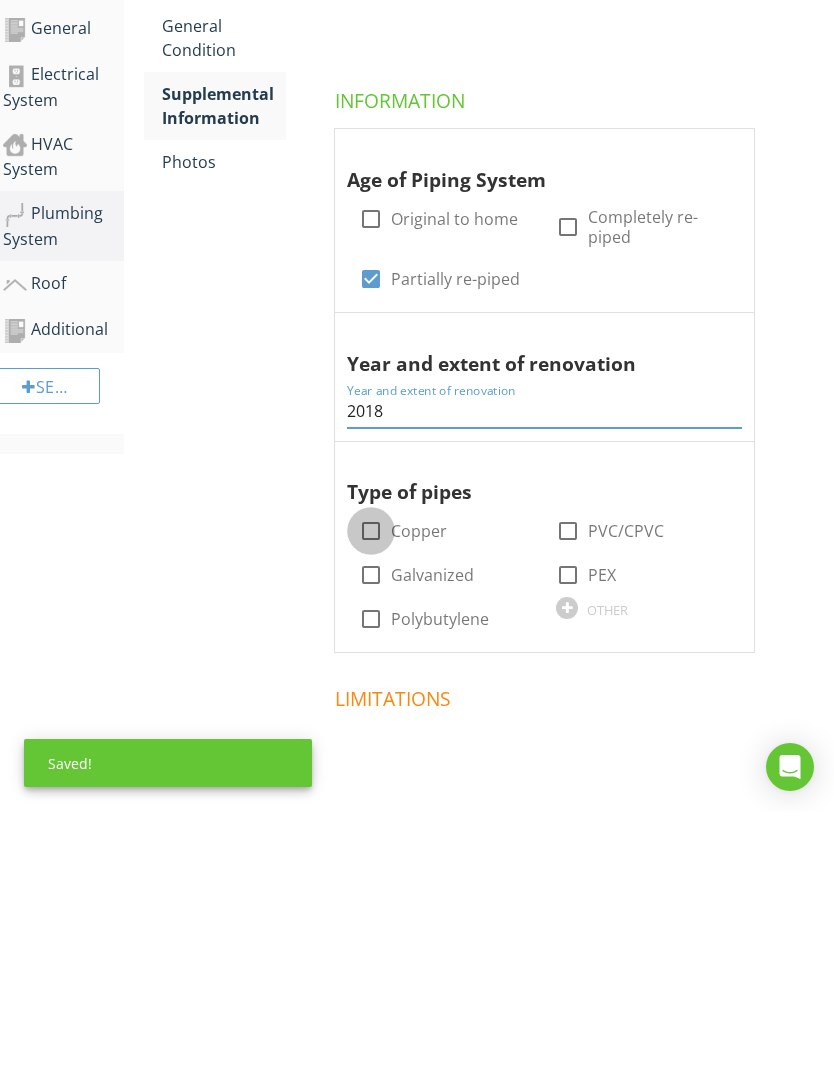 type on "2018" 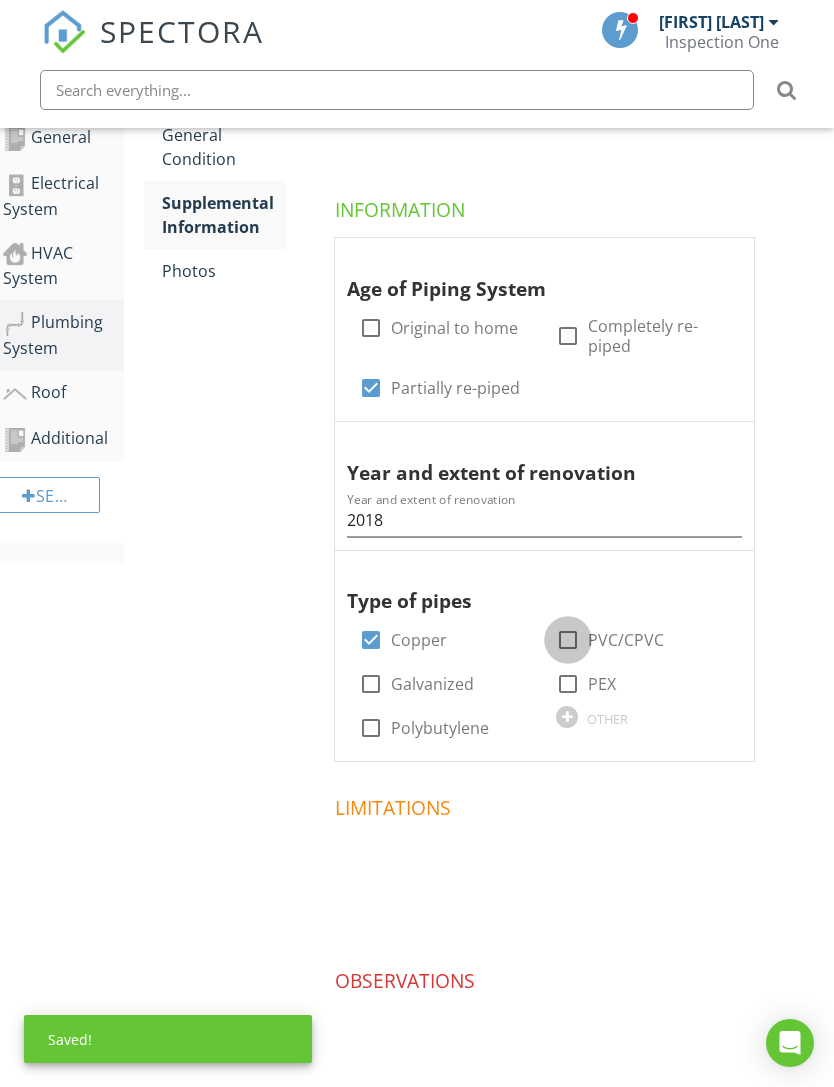 click at bounding box center [568, 640] 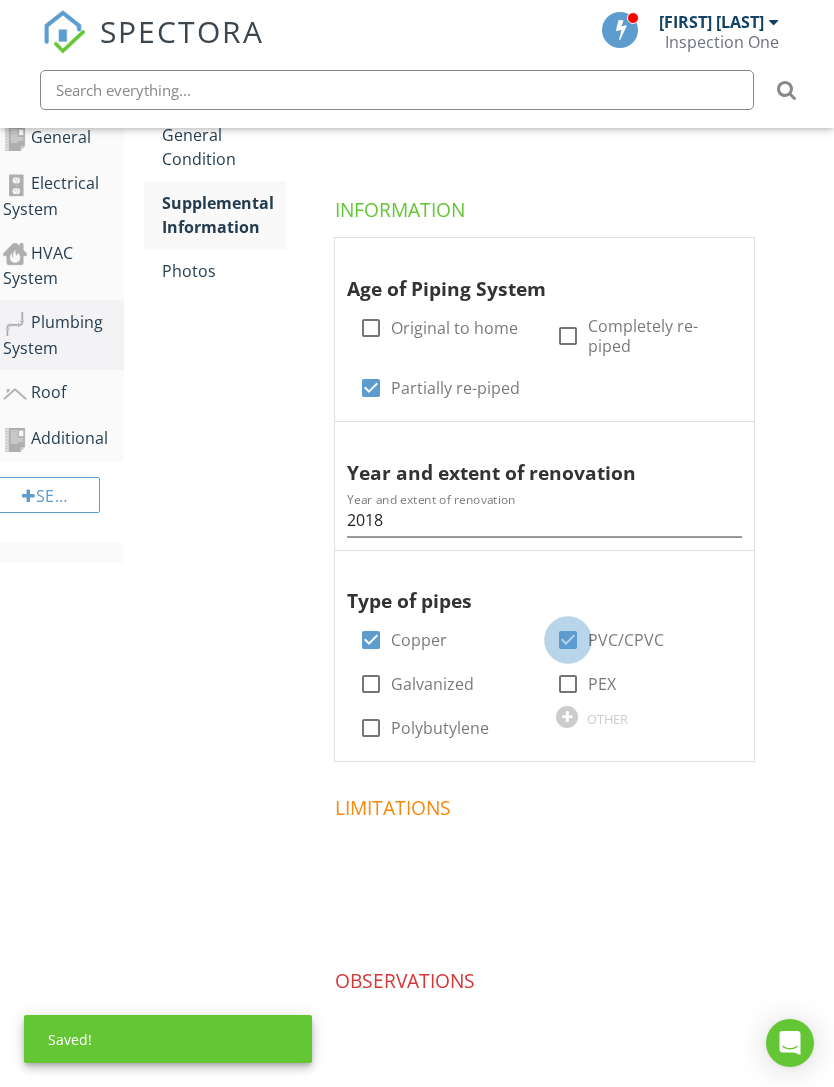click at bounding box center [568, 640] 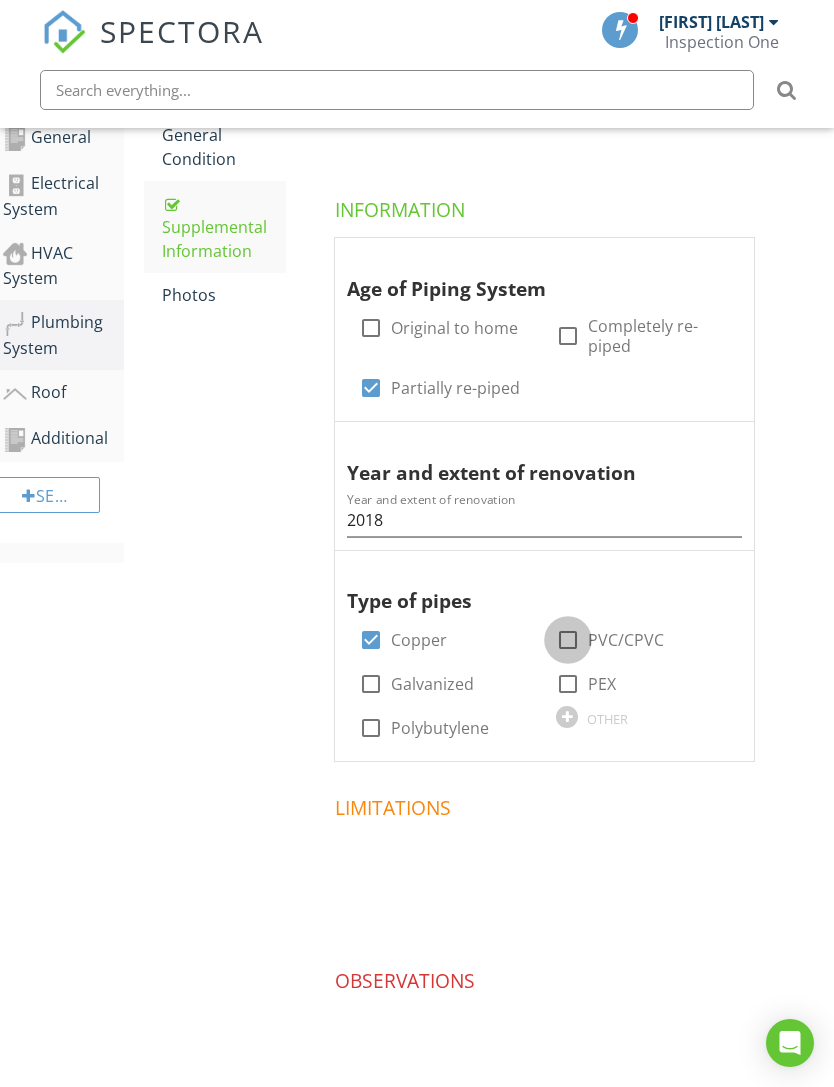 click at bounding box center (568, 640) 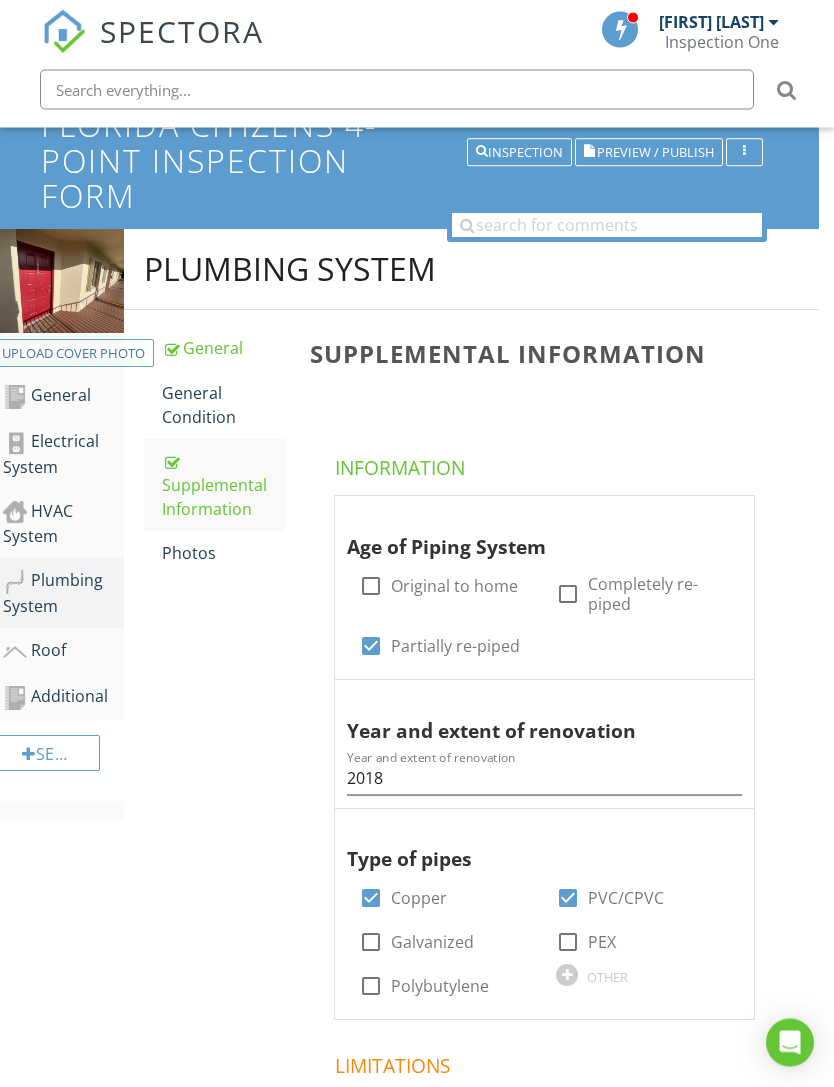 click on "General" at bounding box center (224, 349) 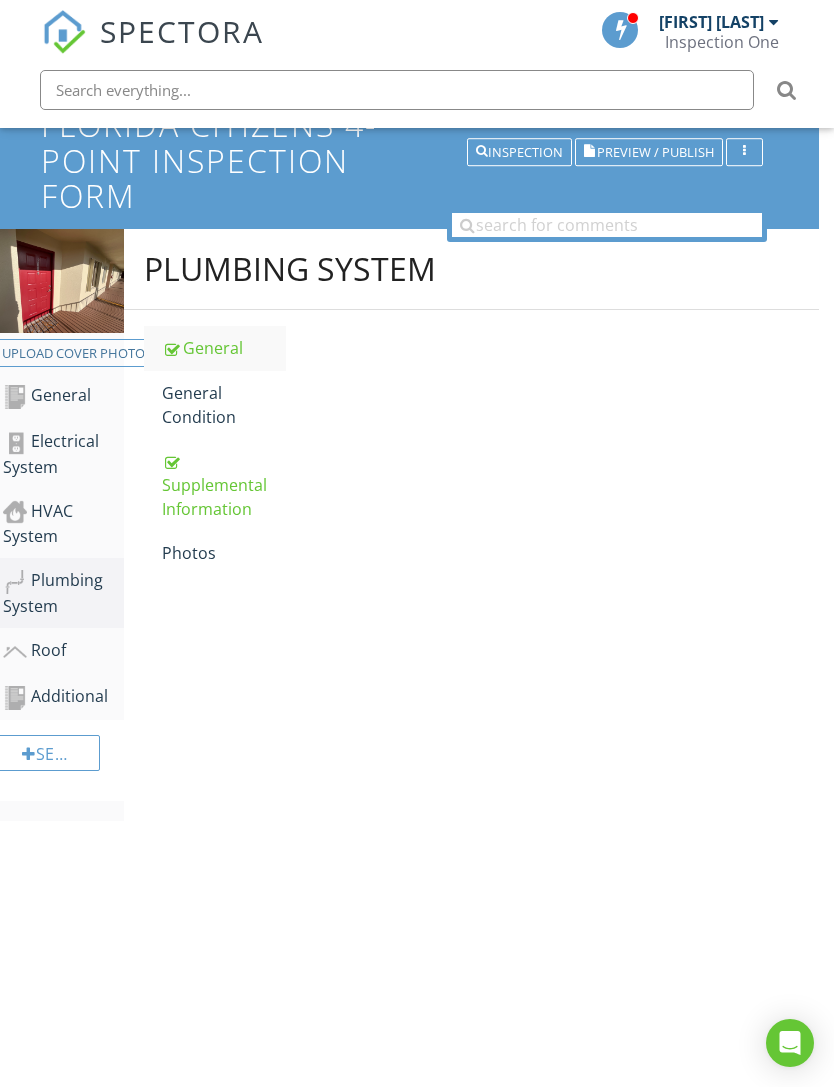 click on "General" at bounding box center [224, 348] 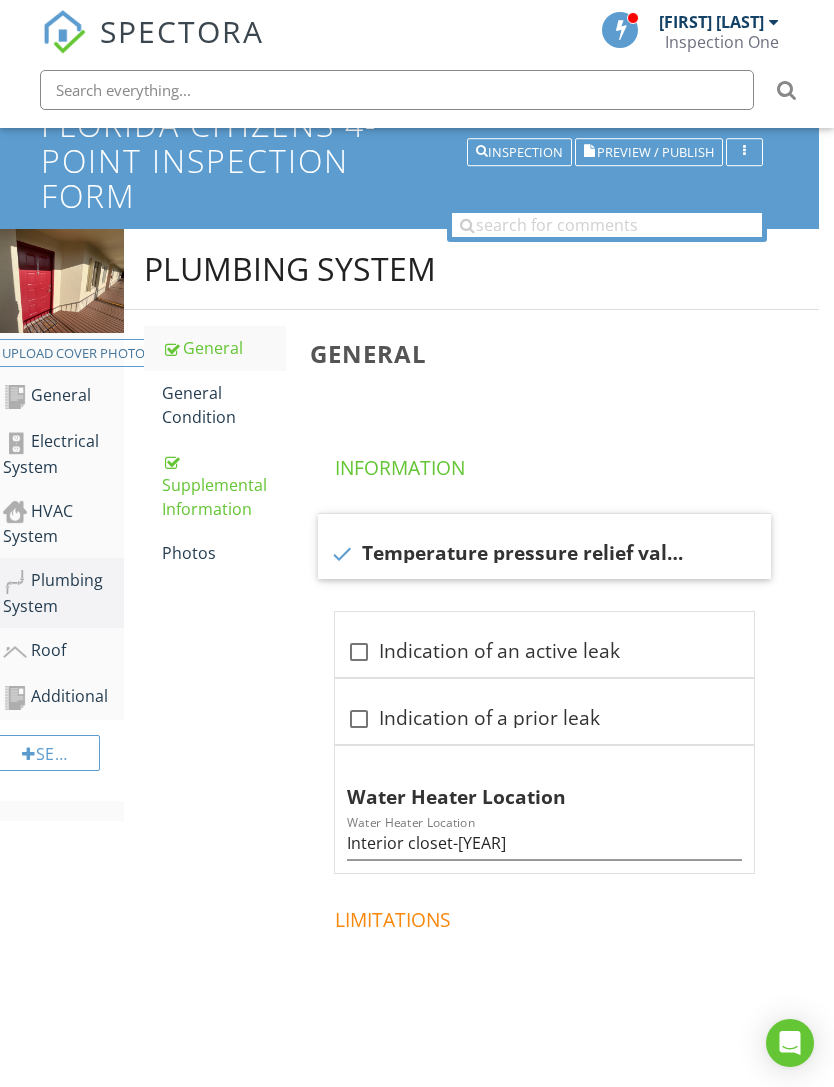 click on "General Condition" at bounding box center (224, 405) 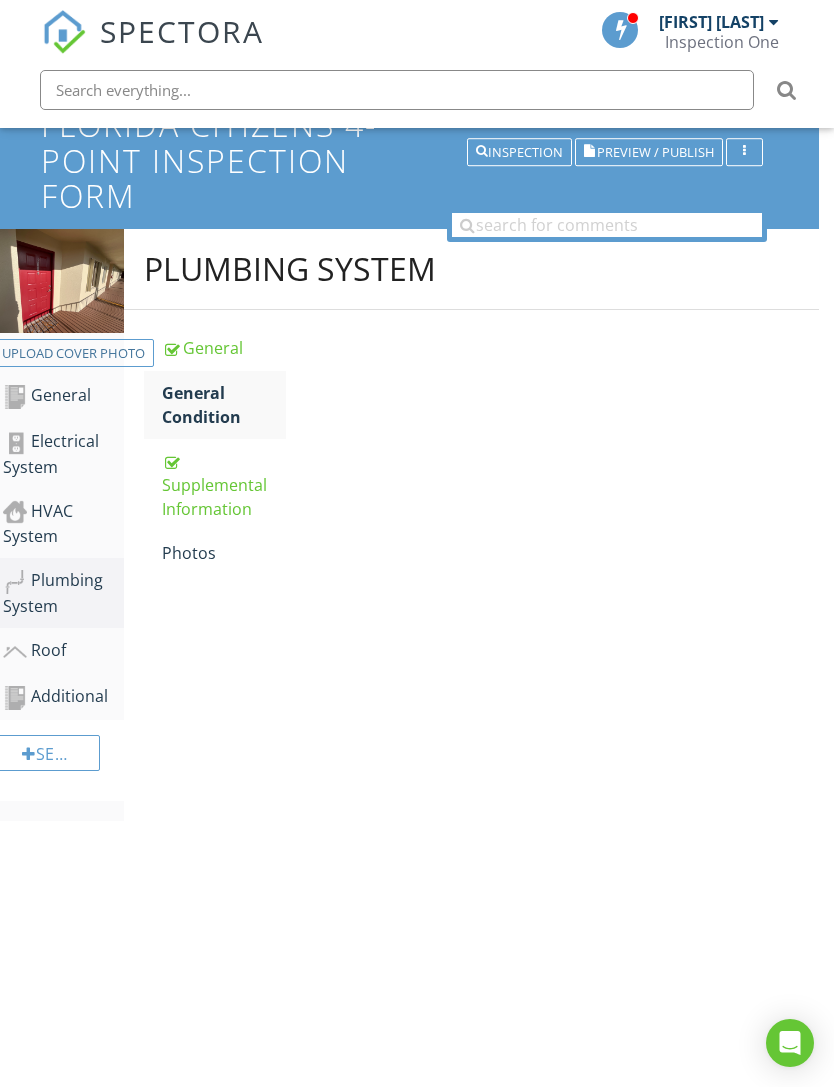 click on "General Condition" at bounding box center [224, 405] 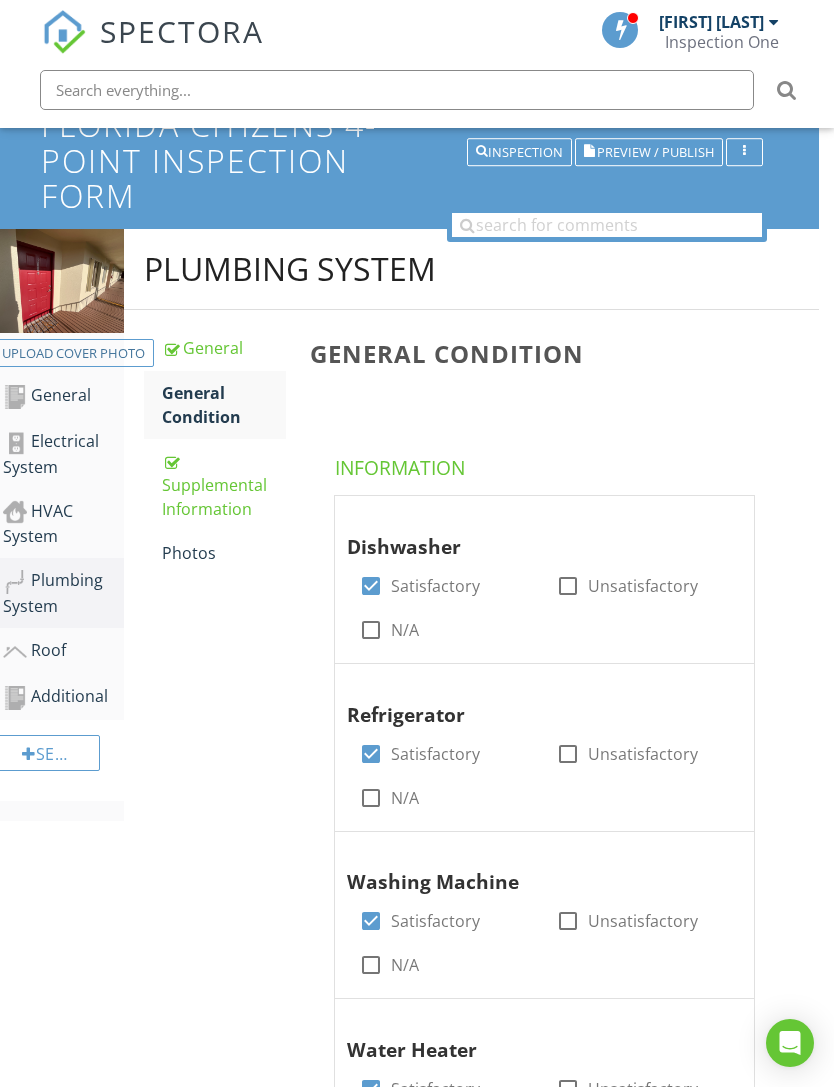 click on "Supplemental Information" at bounding box center [224, 485] 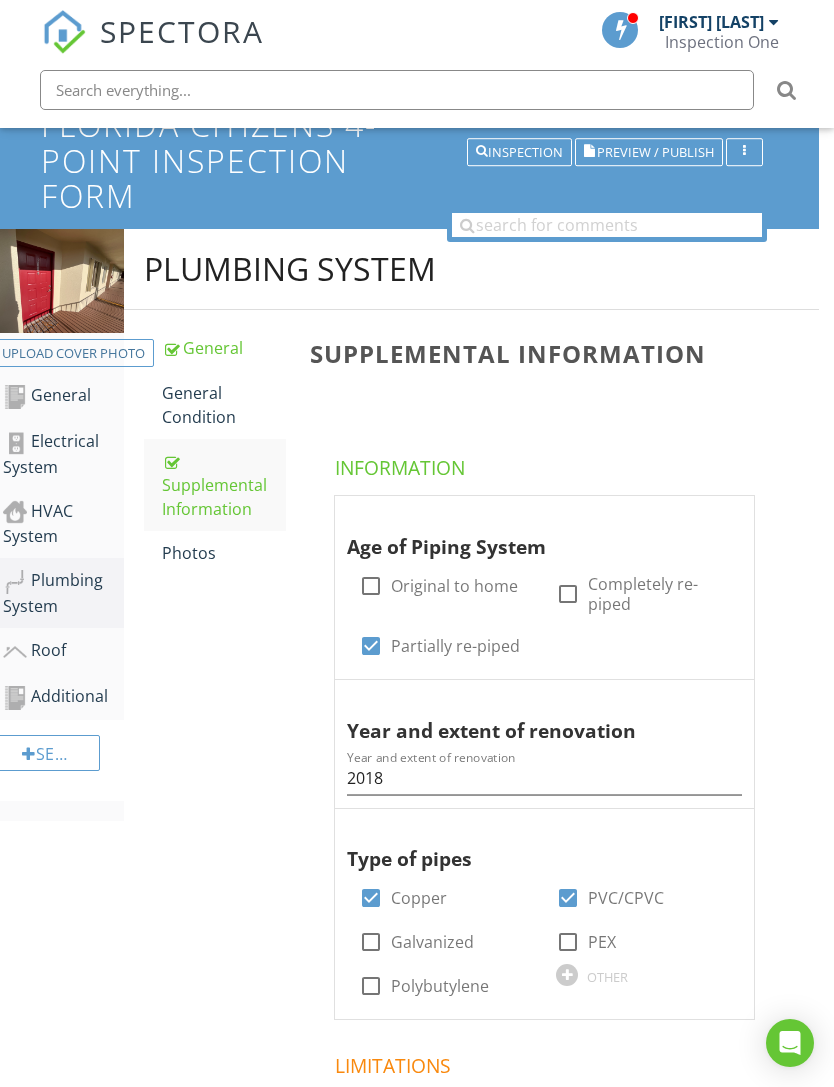 click on "HVAC System" at bounding box center [63, 524] 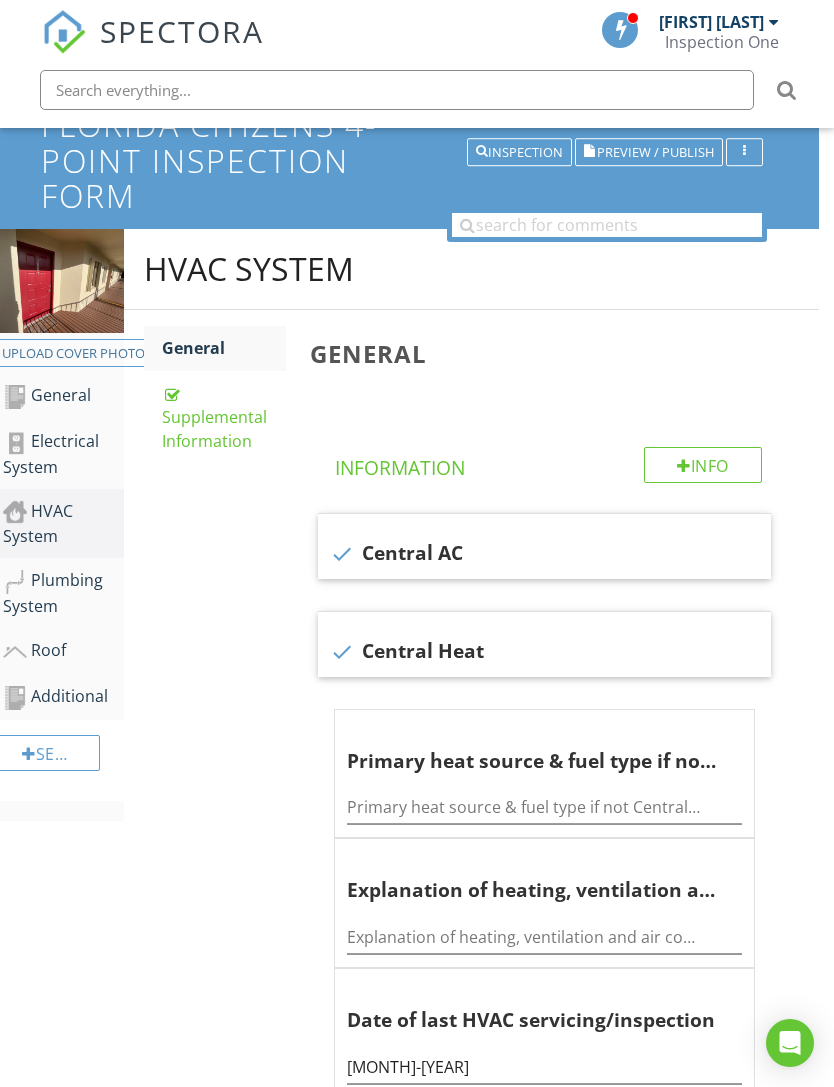 click on "HVAC System" at bounding box center (63, 524) 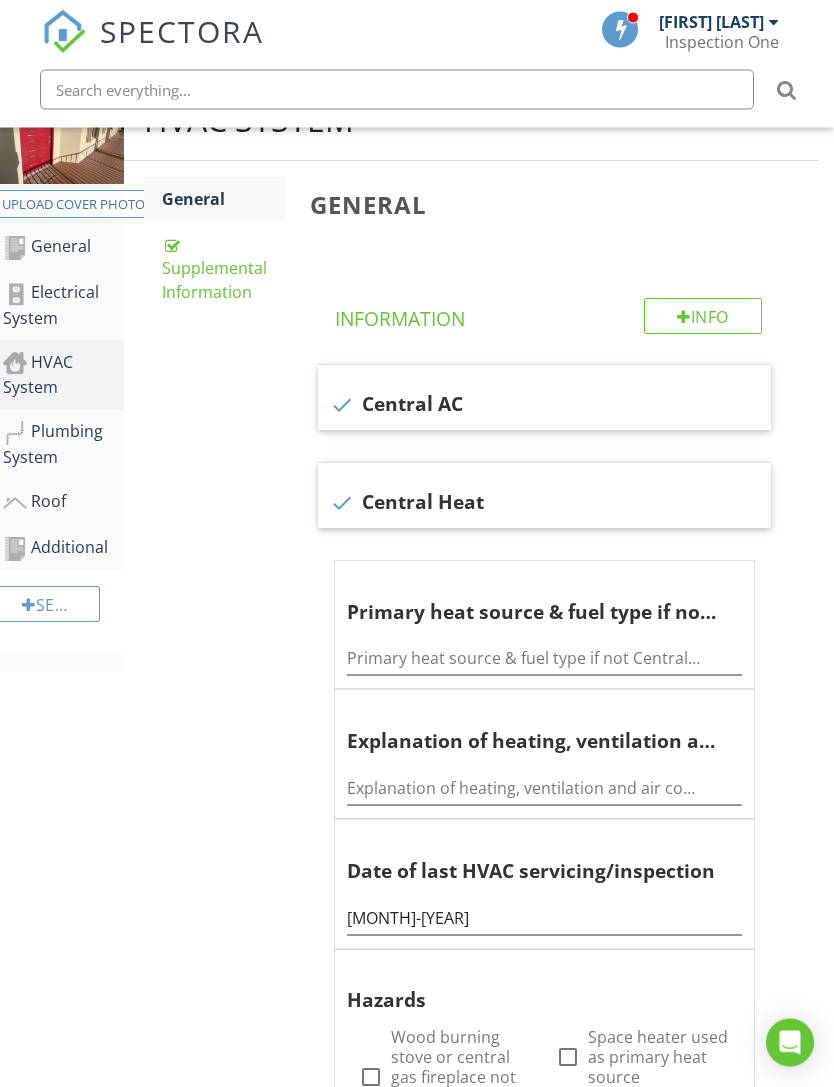 click on "Plumbing System" at bounding box center (63, 445) 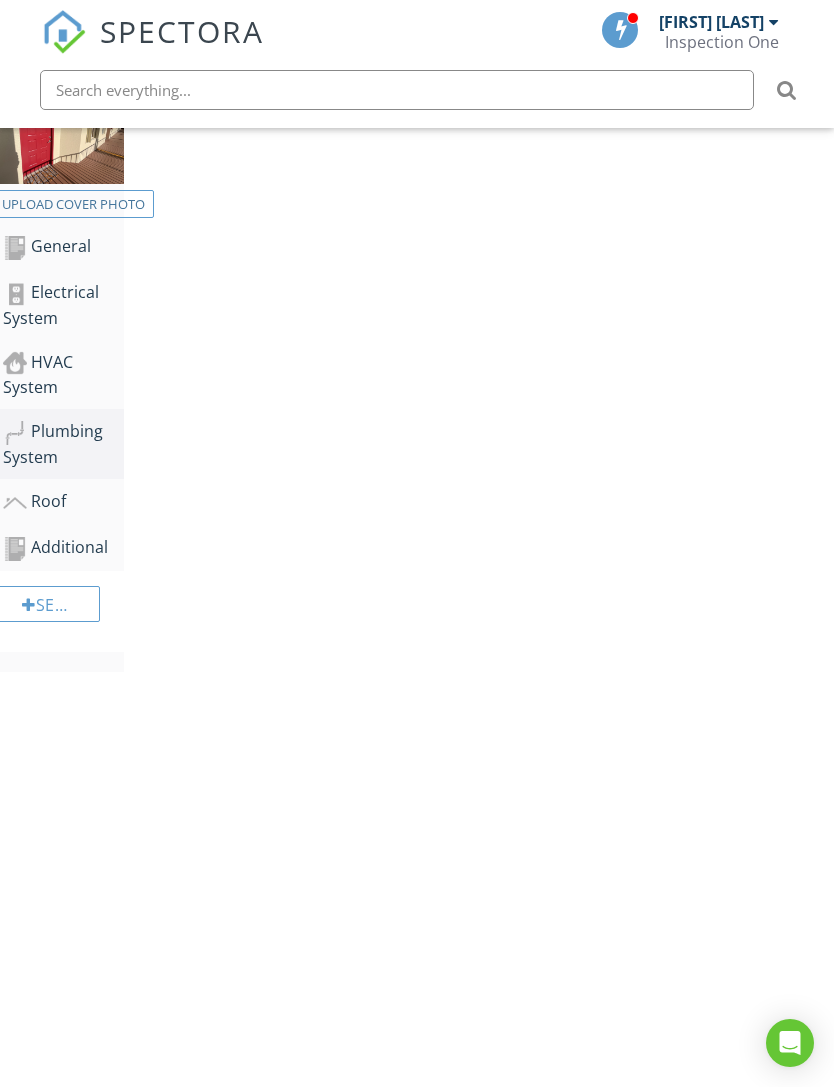 click on "Plumbing System" at bounding box center (63, 444) 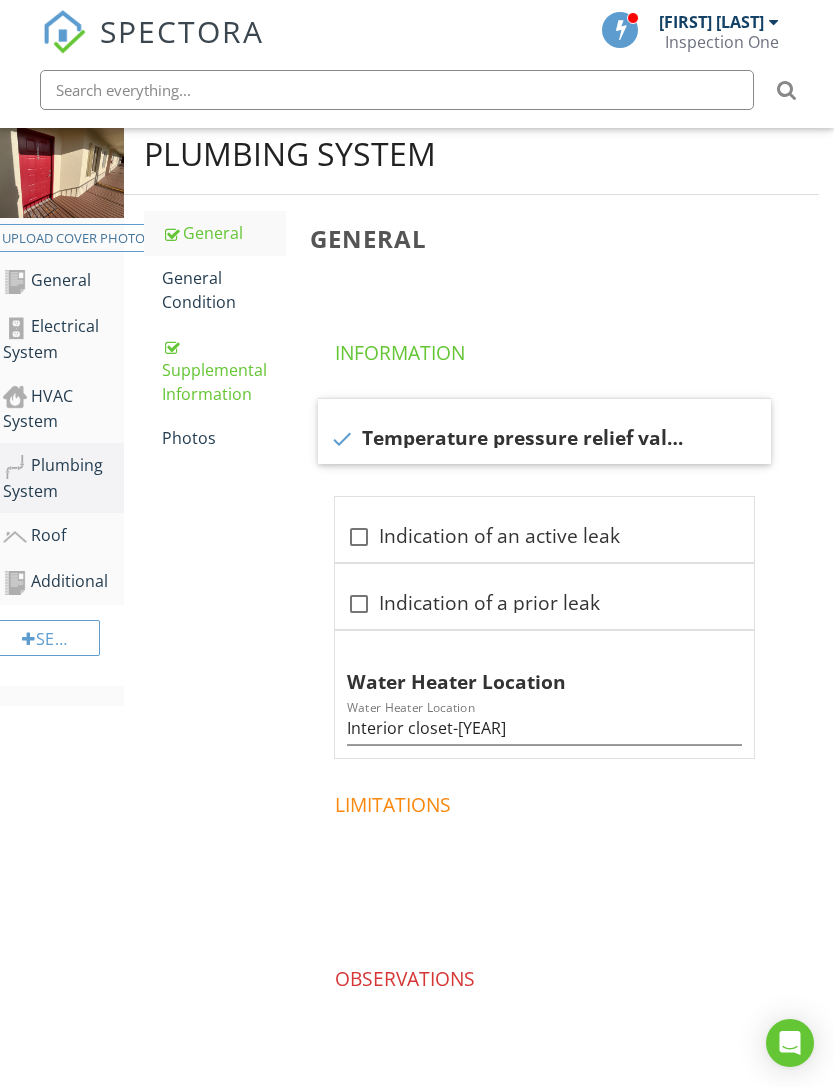 click on "General Condition" at bounding box center (224, 290) 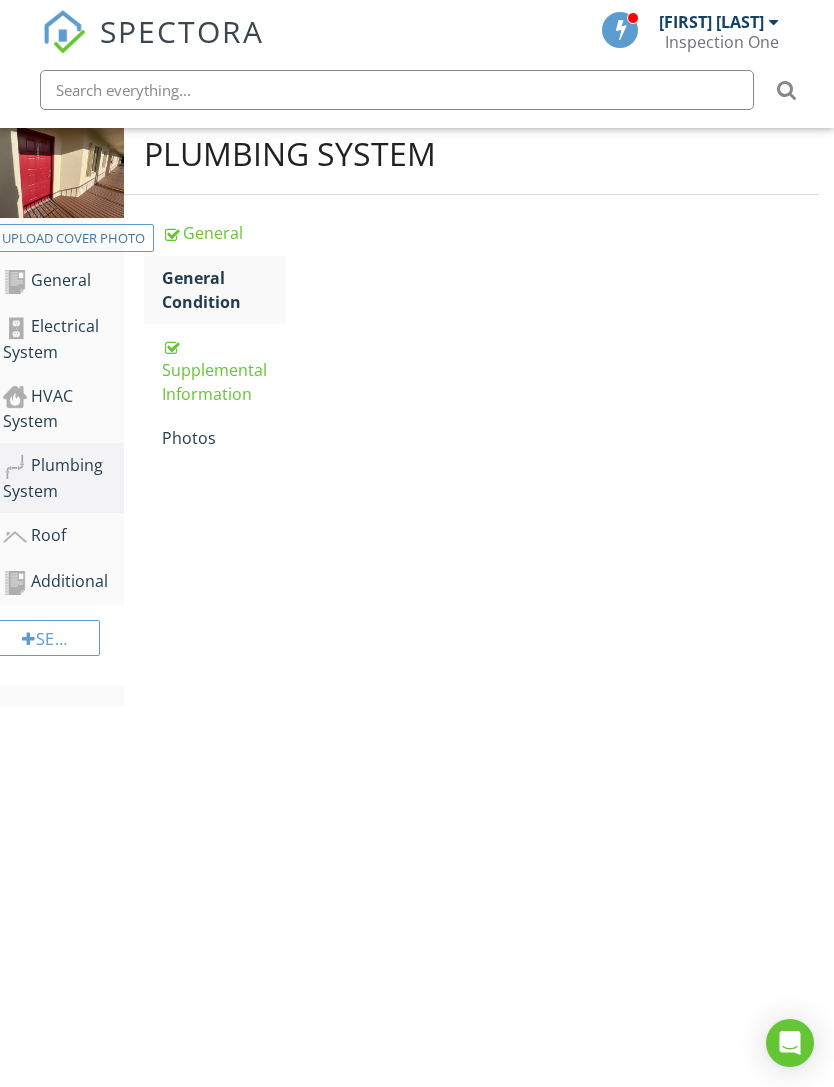 click on "General Condition" at bounding box center (224, 290) 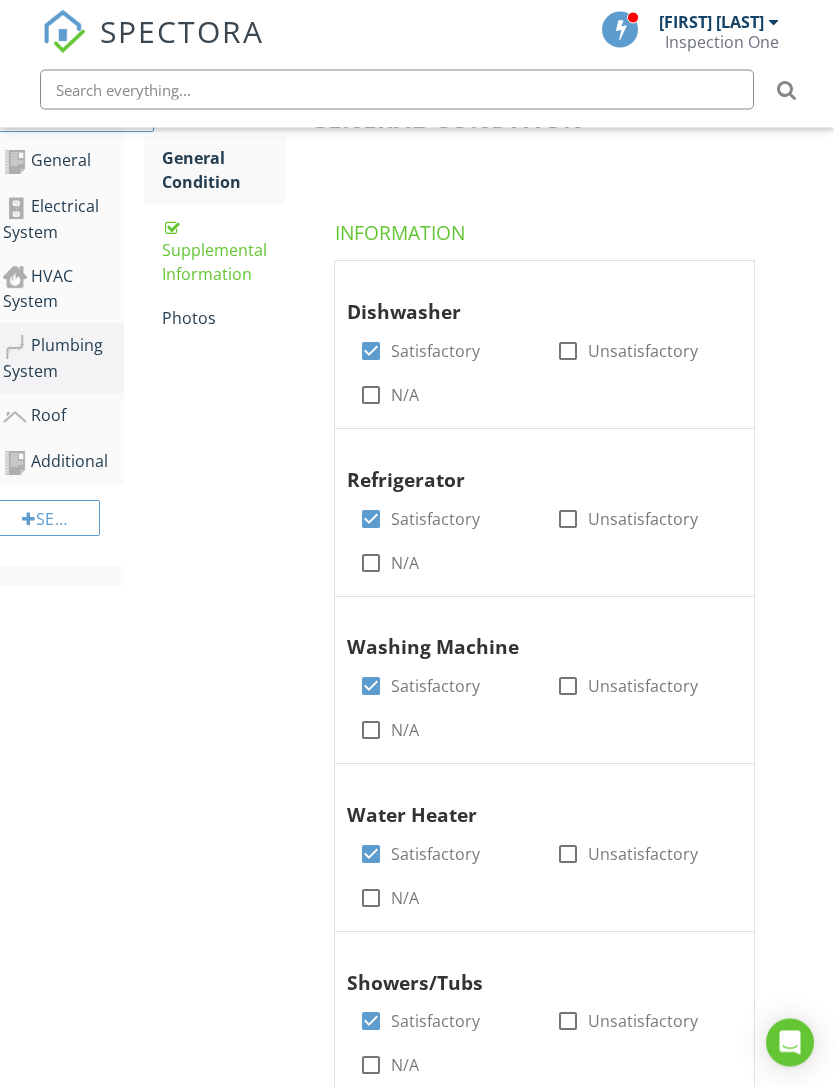 scroll, scrollTop: 269, scrollLeft: 15, axis: both 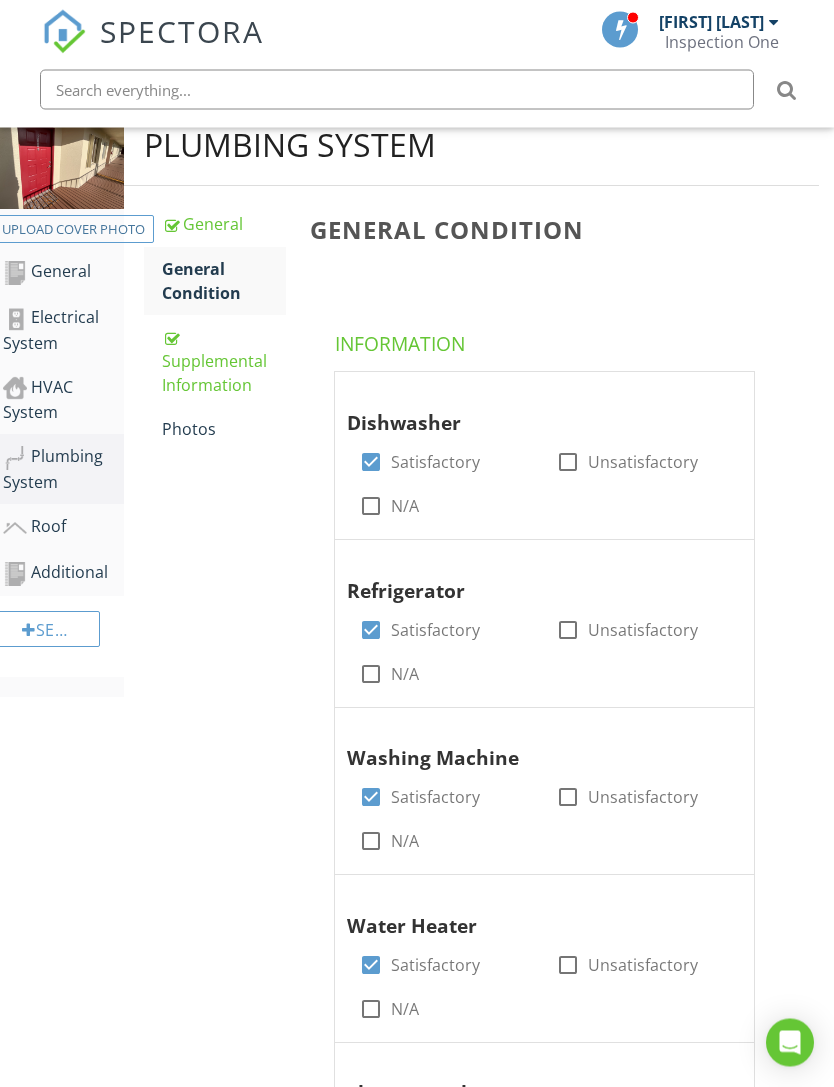 click on "Supplemental Information" at bounding box center (224, 362) 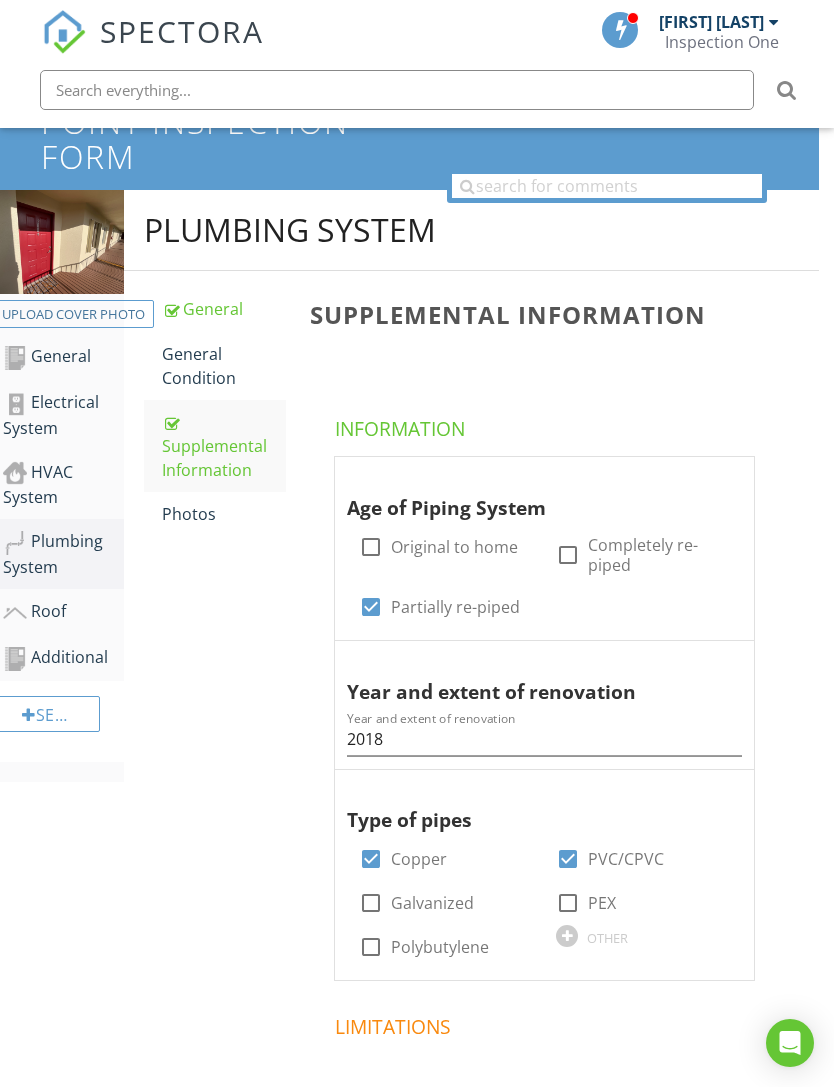 scroll, scrollTop: 172, scrollLeft: 15, axis: both 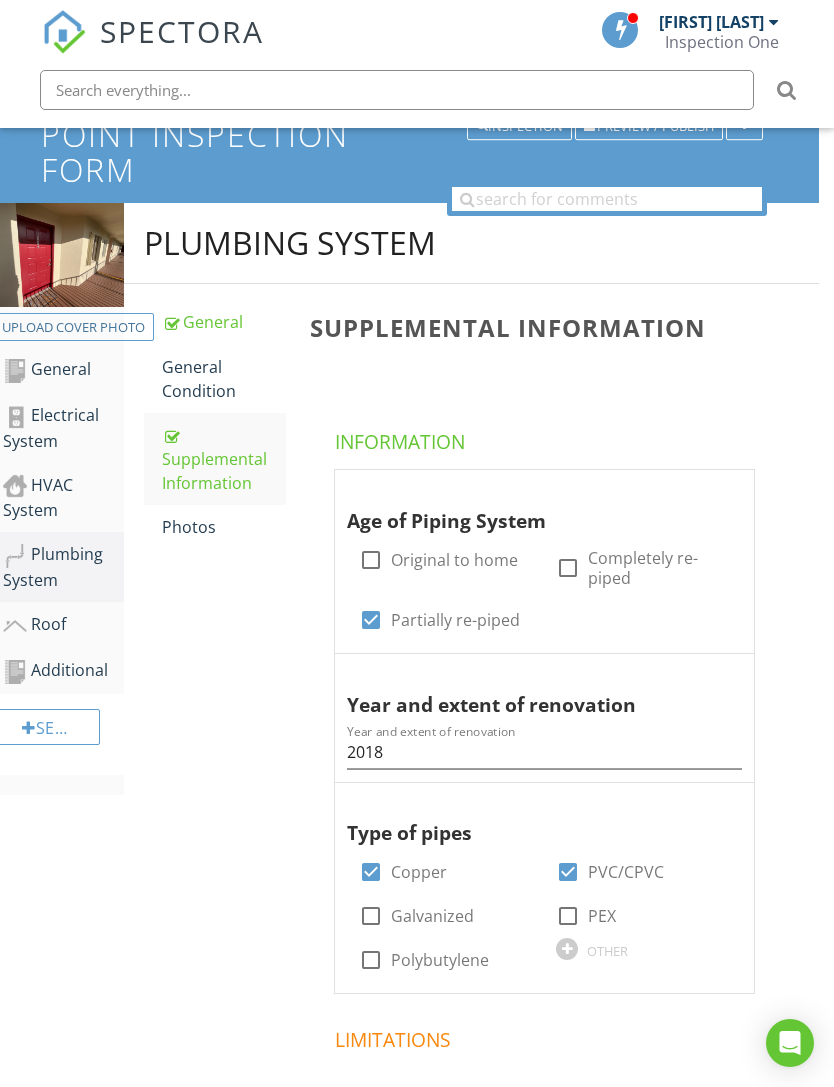 click on "Photos" at bounding box center (224, 527) 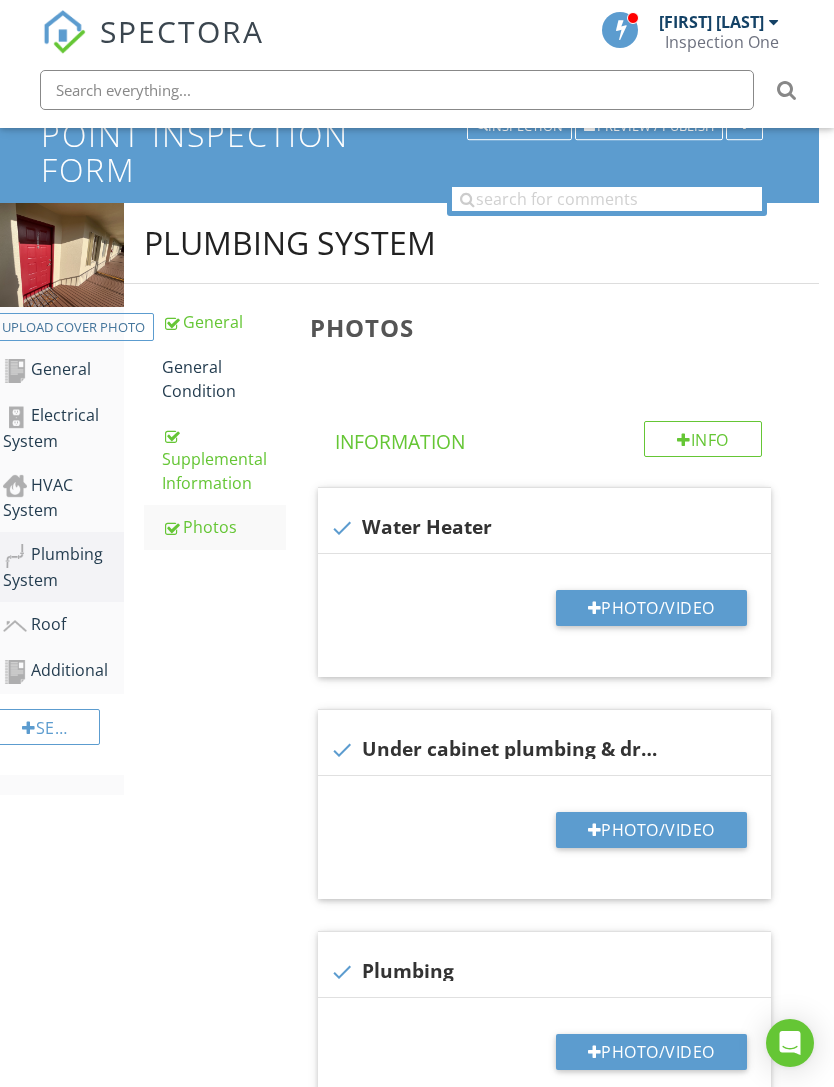 click on "Photo/Video" at bounding box center (651, 608) 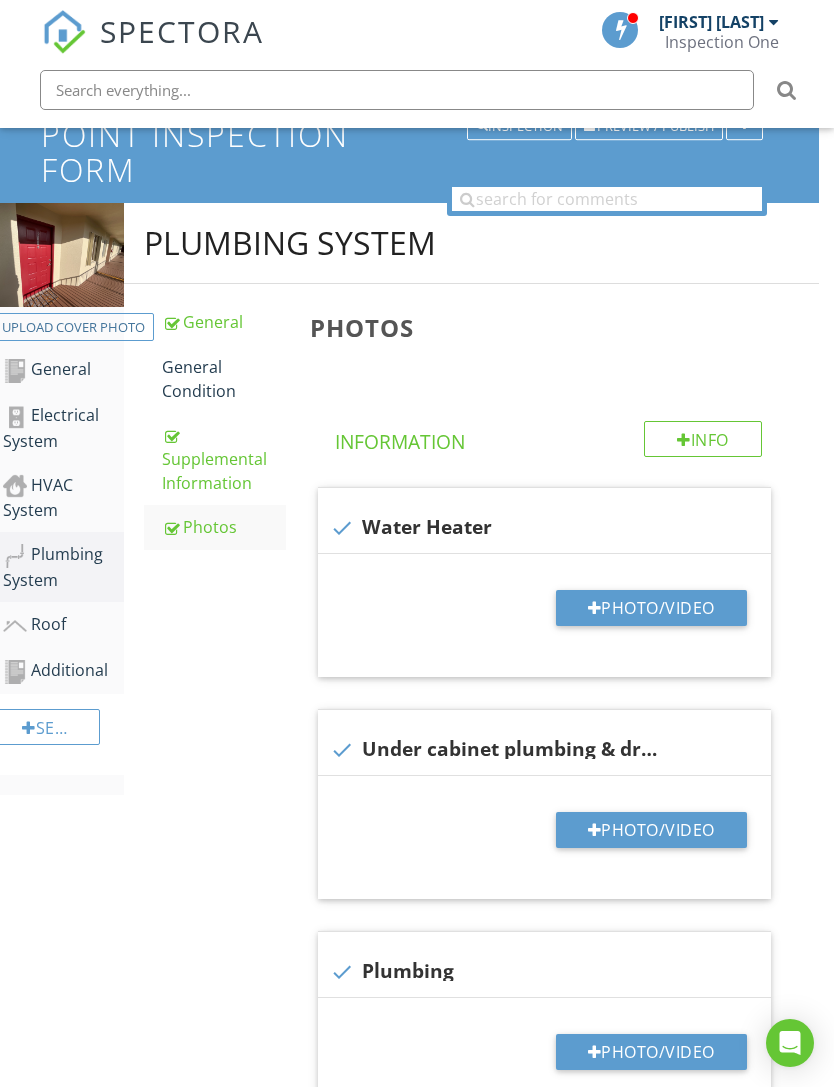 type on "C:\fakepath\IMG_2441.jpeg" 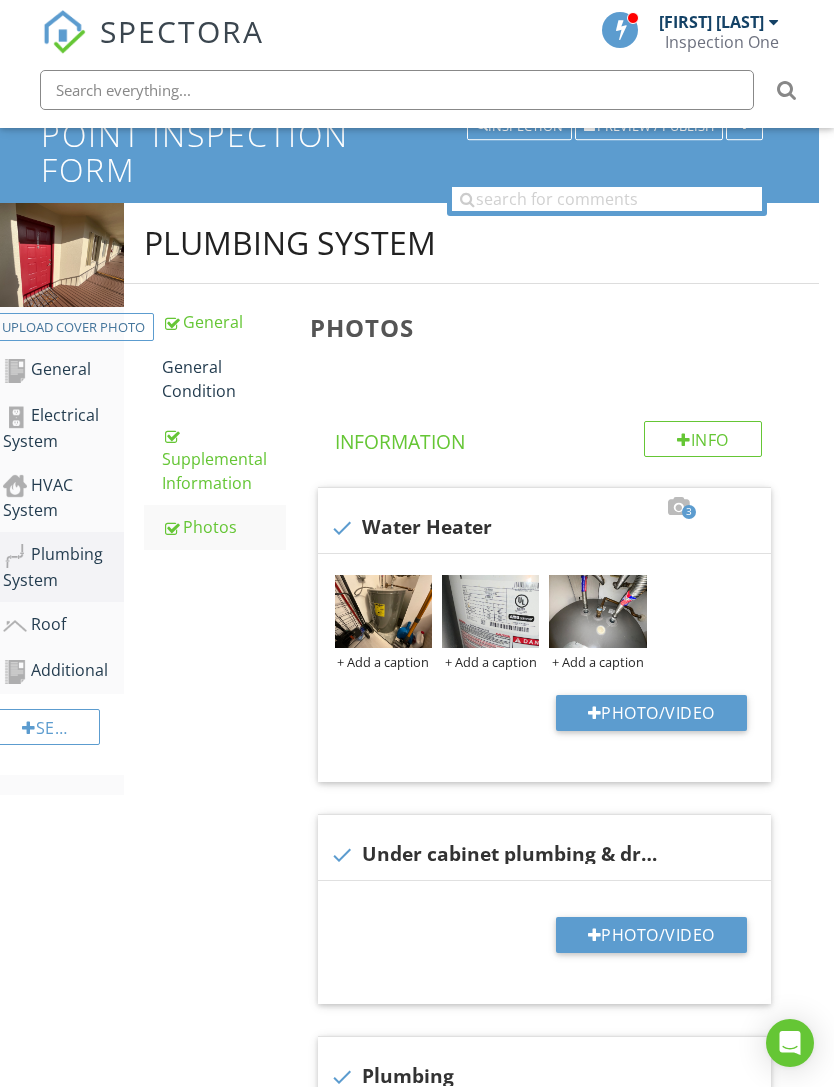 click on "+ Add a caption" at bounding box center (383, 662) 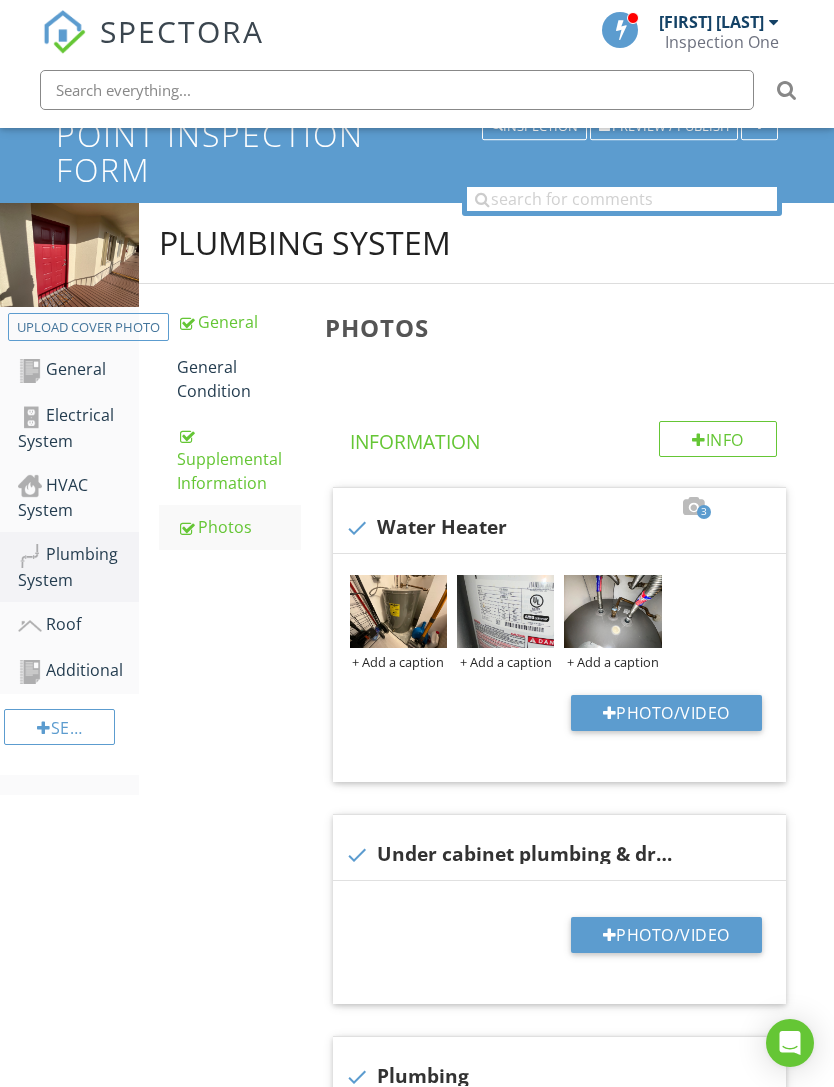 scroll, scrollTop: 172, scrollLeft: 0, axis: vertical 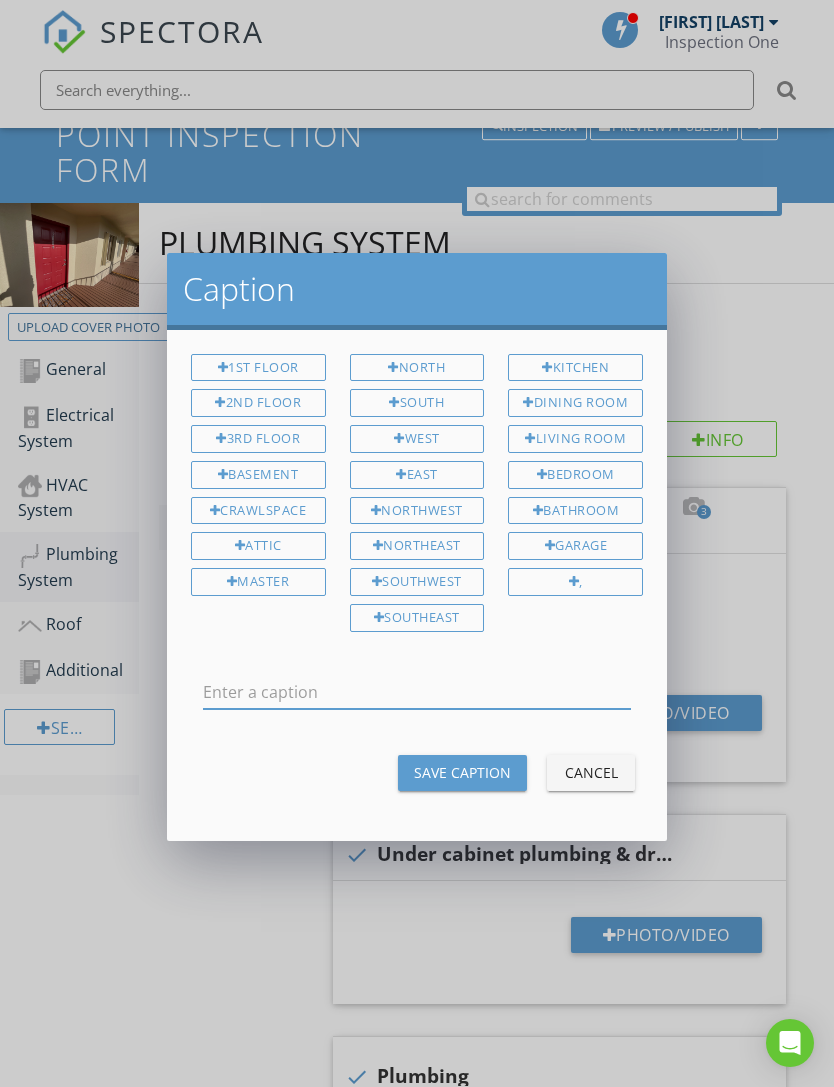 click at bounding box center (417, 692) 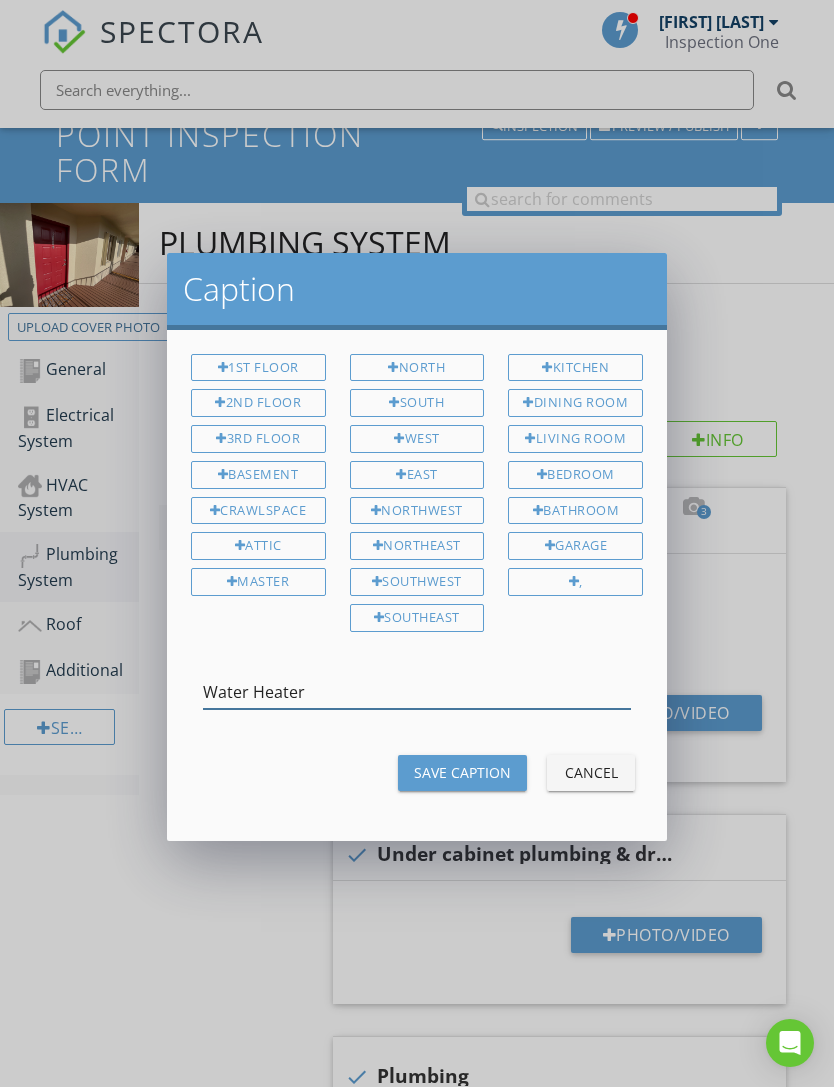 type on "Water Heater" 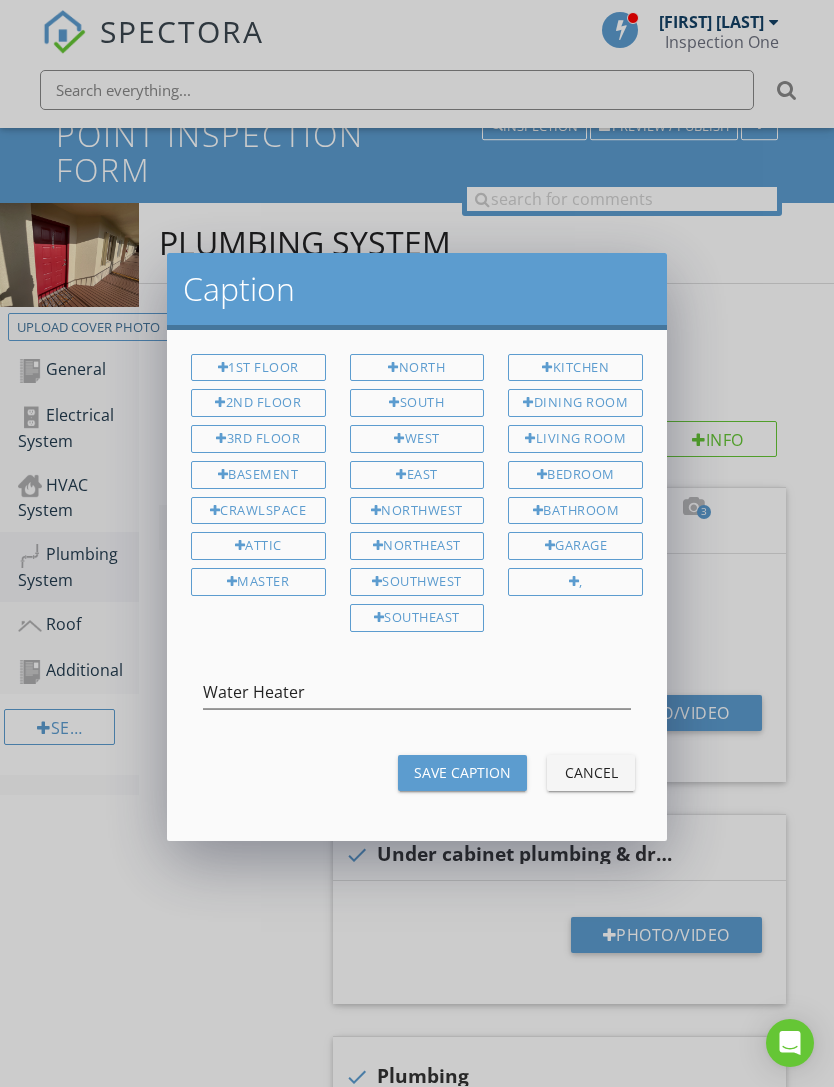 click on "Save Caption" at bounding box center [462, 772] 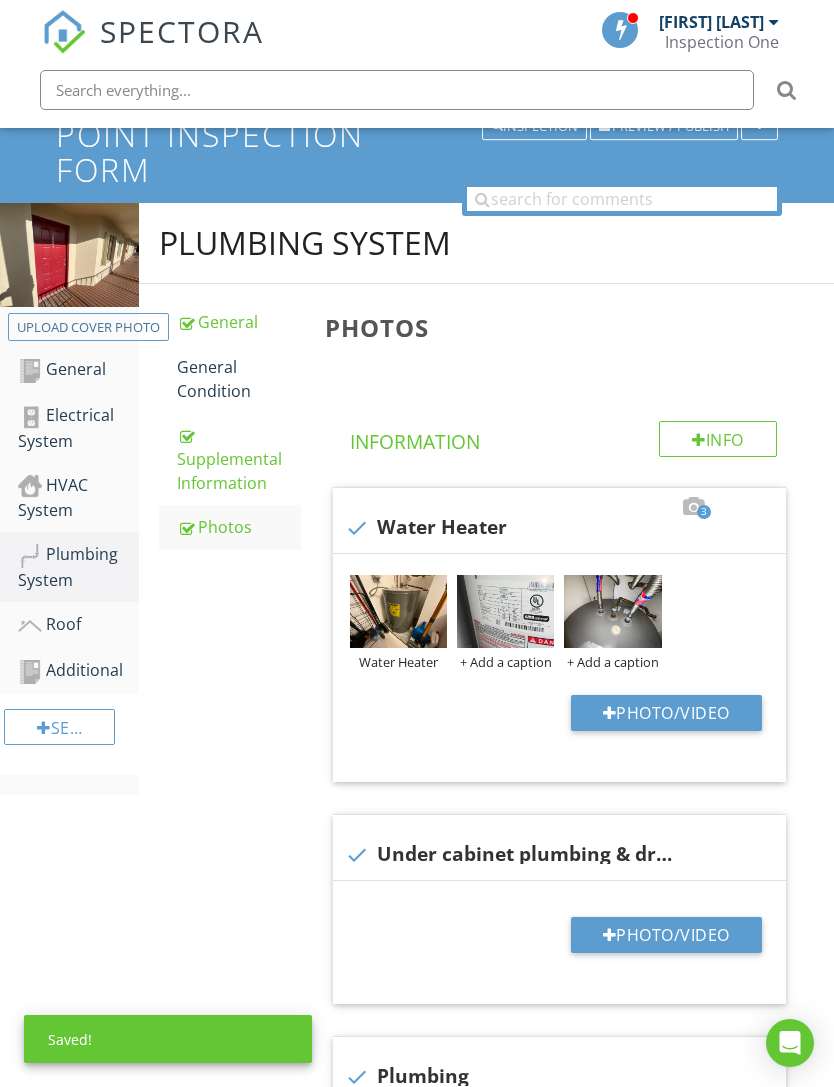 click on "+ Add a caption" at bounding box center (505, 662) 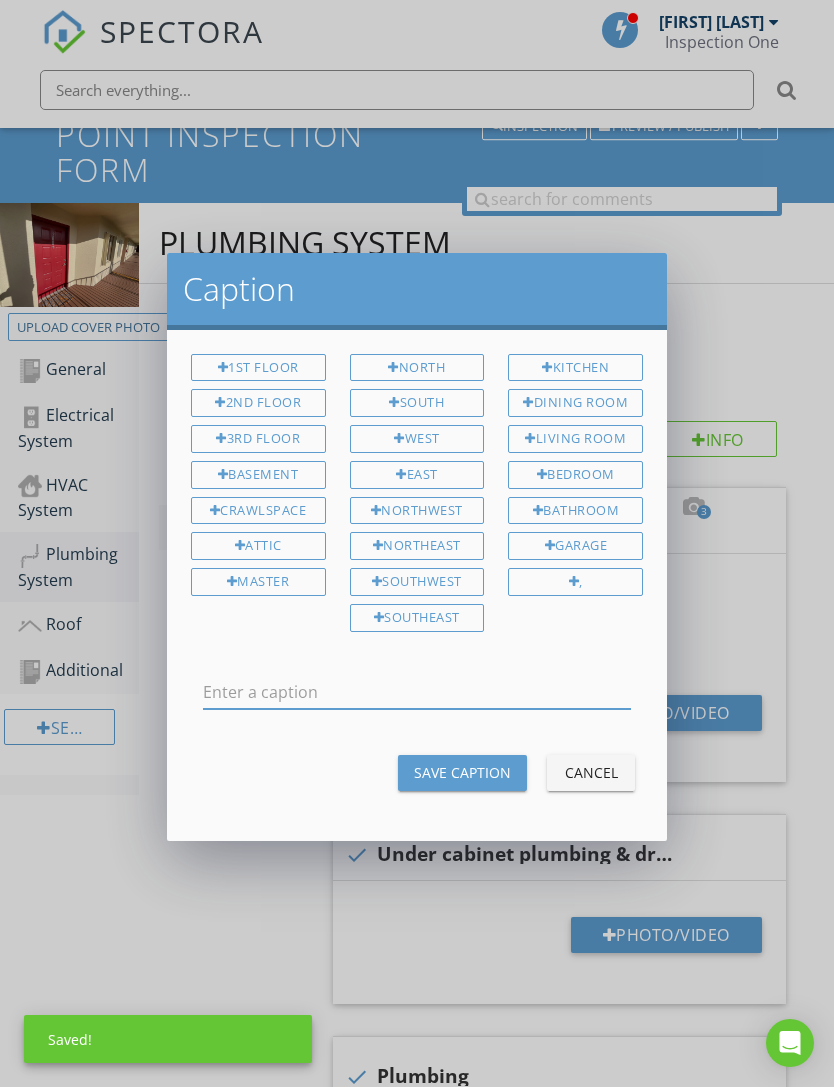click at bounding box center [417, 692] 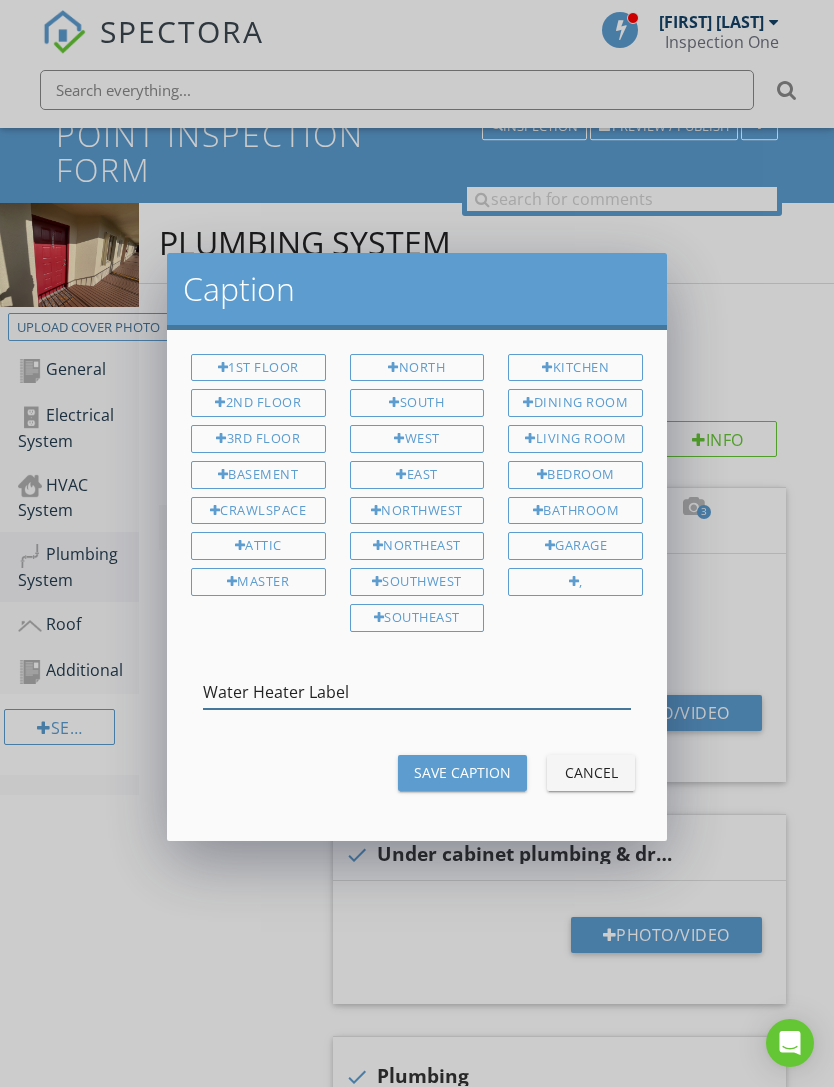 type on "Water Heater Label" 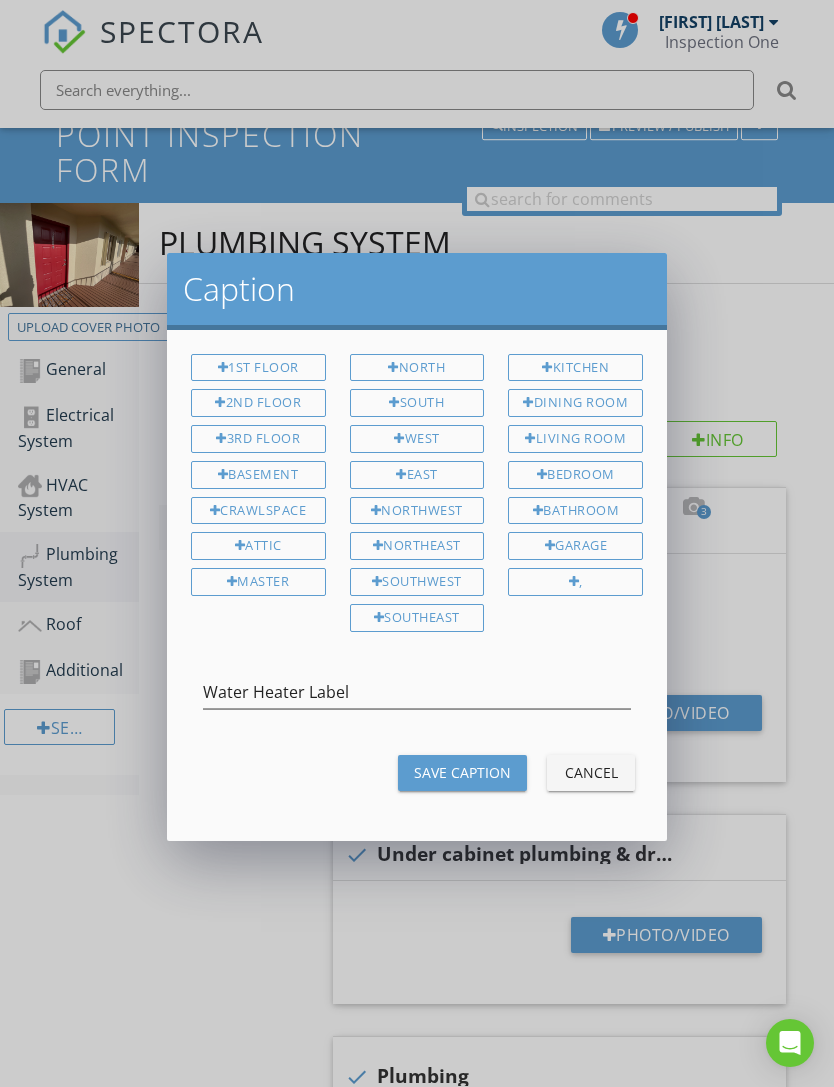 click on "Save Caption" at bounding box center [462, 772] 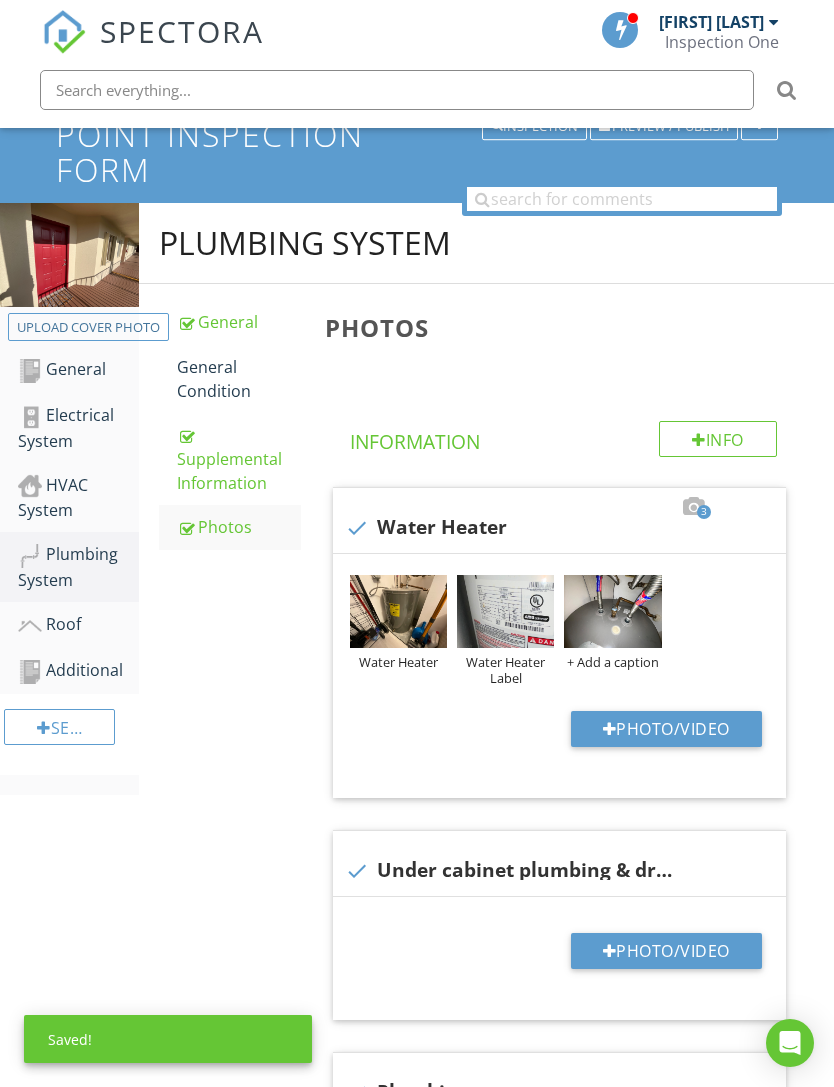 click on "+ Add a caption" at bounding box center (612, 662) 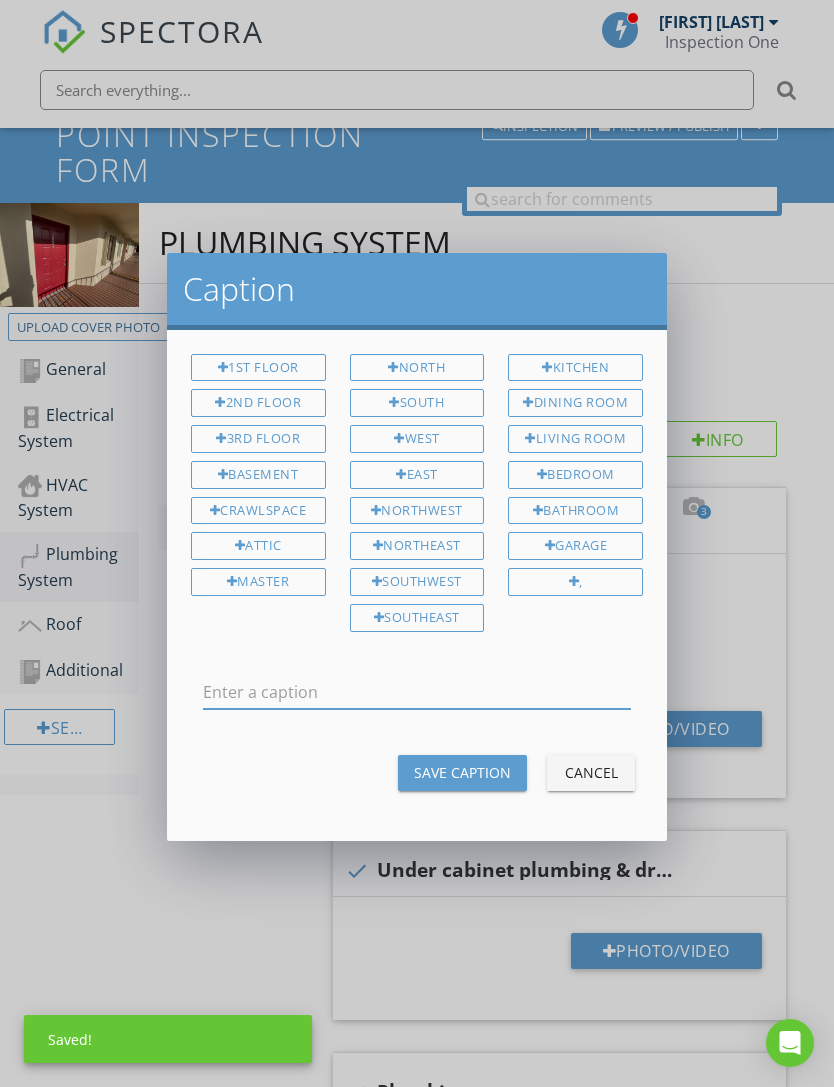 click at bounding box center [417, 692] 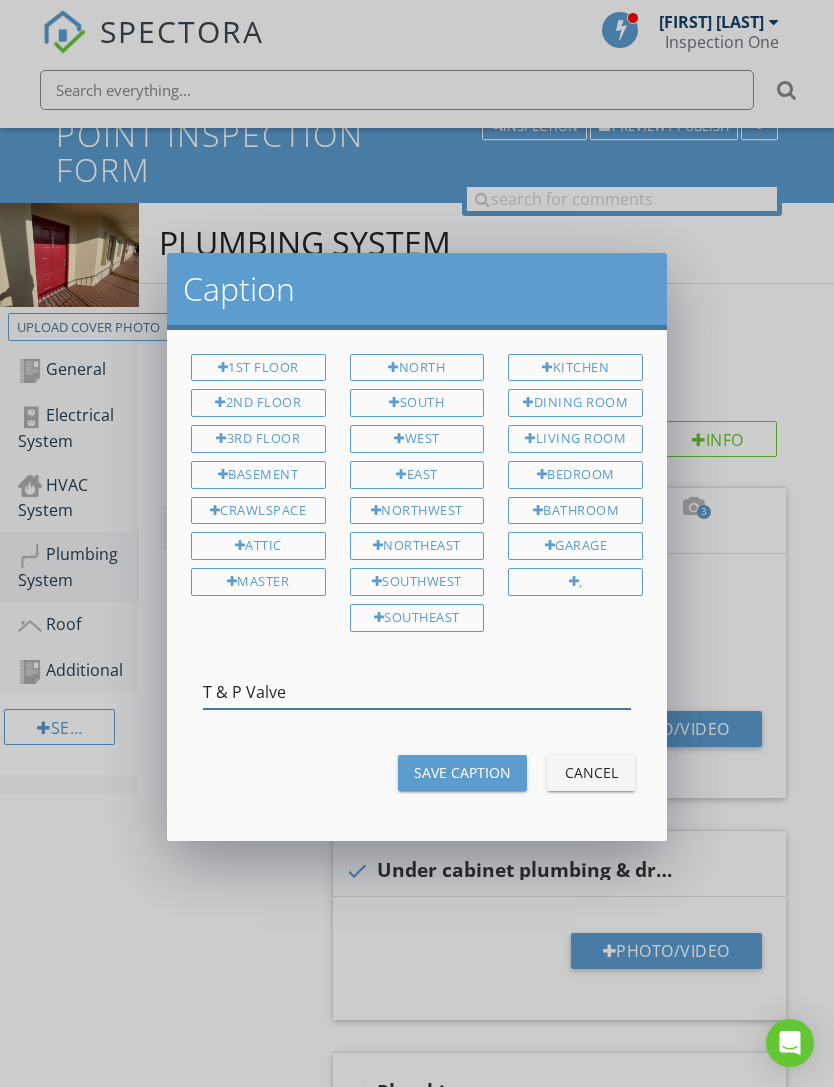 type on "T & P Valve" 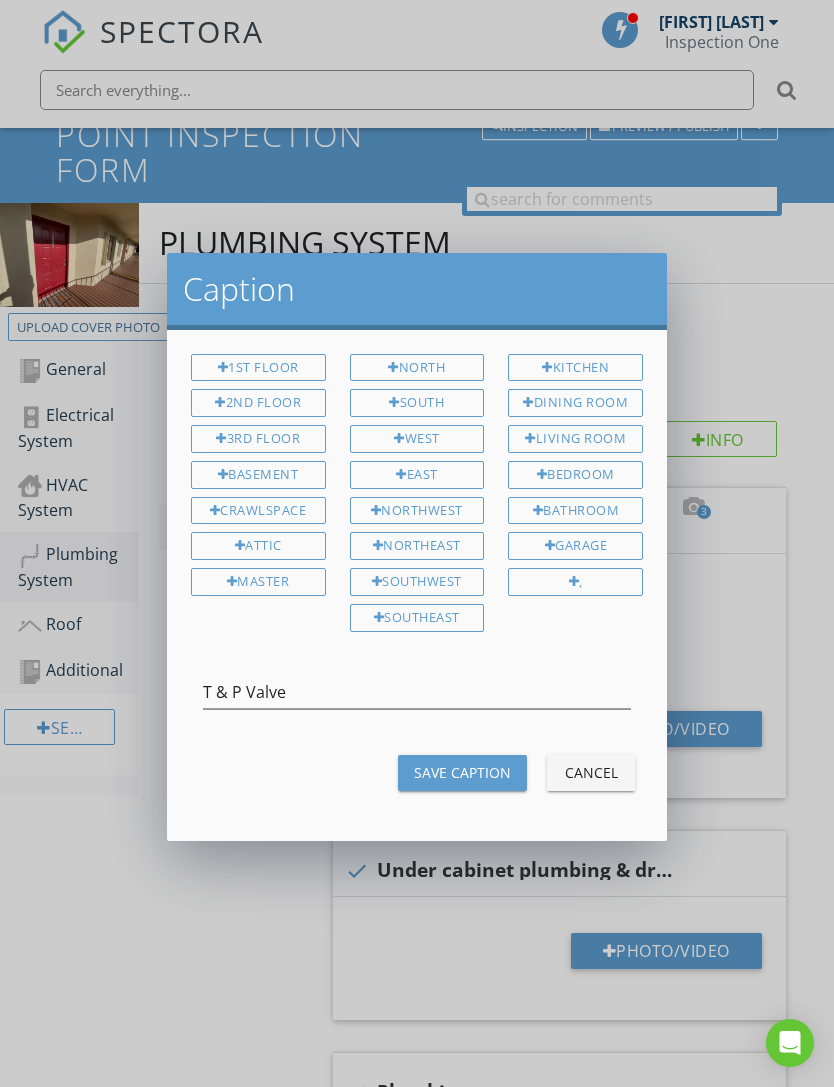 click on "Save Caption" at bounding box center [462, 772] 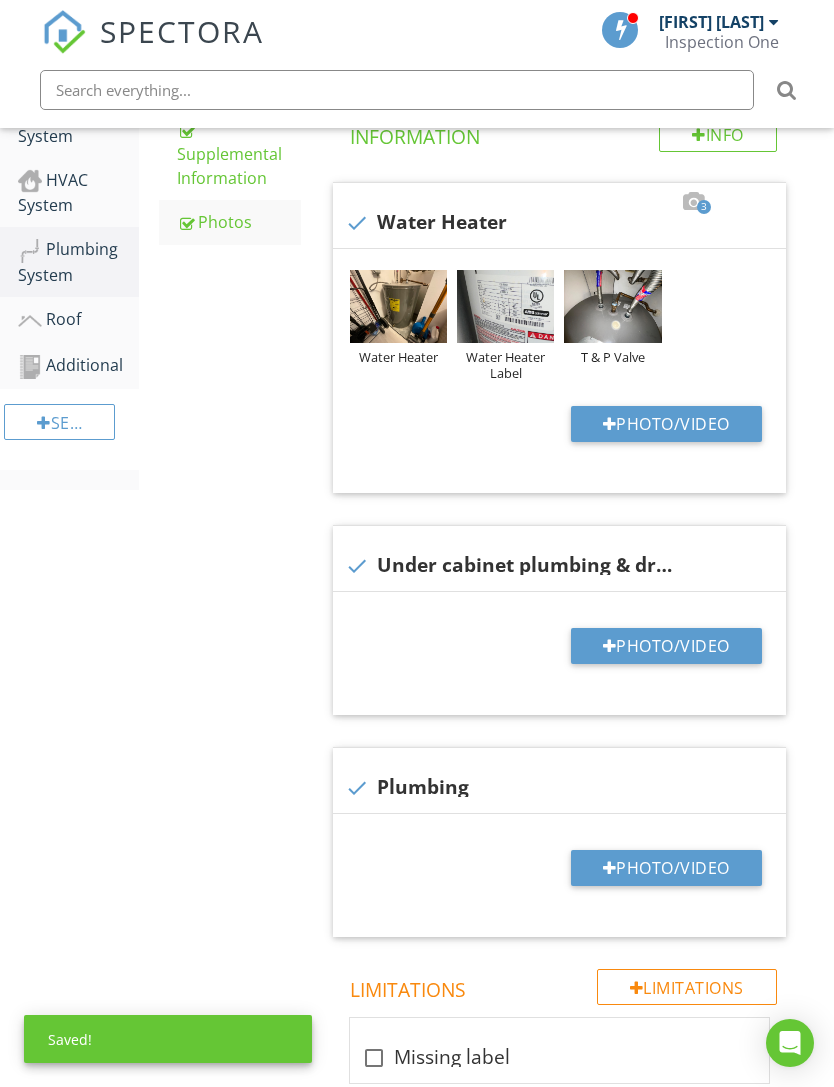 scroll, scrollTop: 509, scrollLeft: 0, axis: vertical 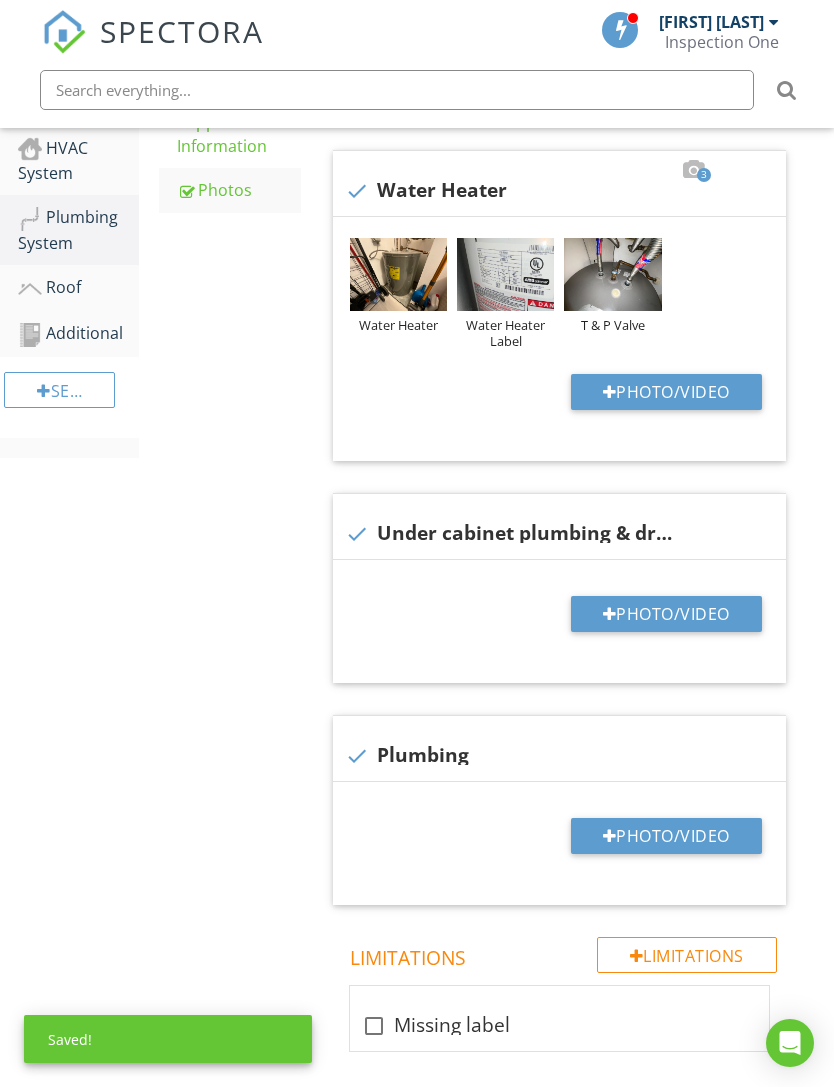 click on "Photo/Video" at bounding box center (666, 614) 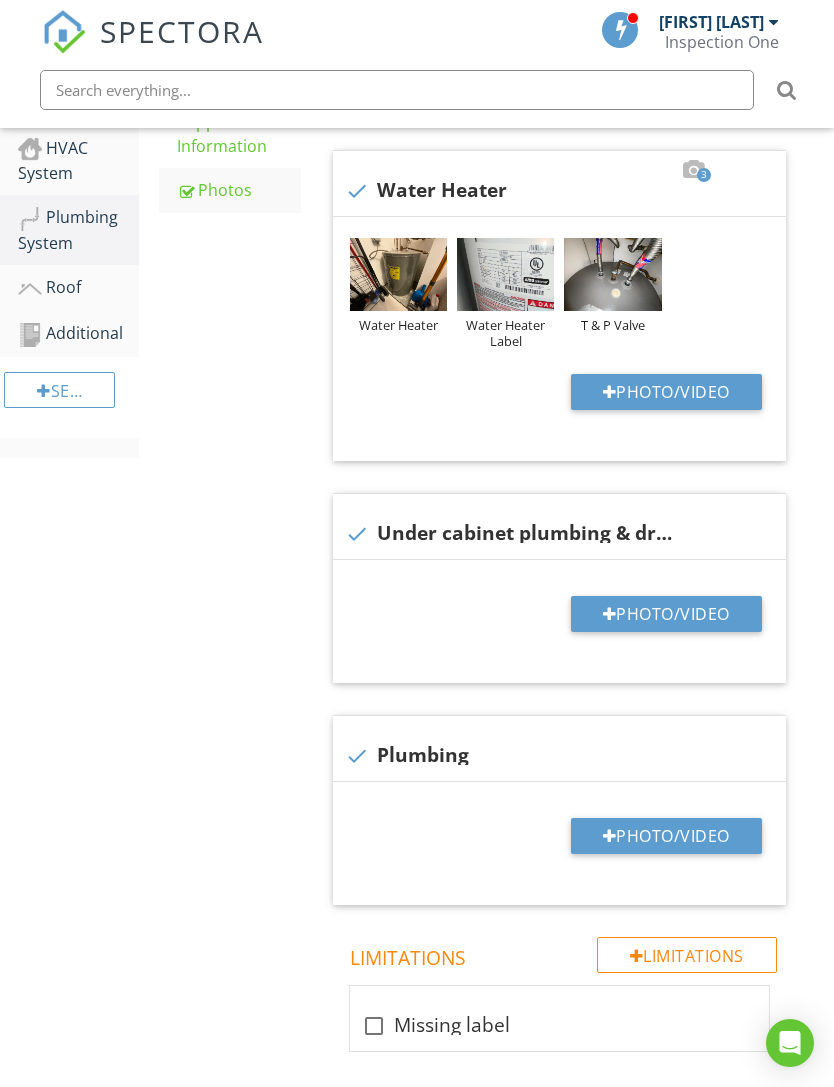 type on "C:\fakepath\IMG_2529.jpeg" 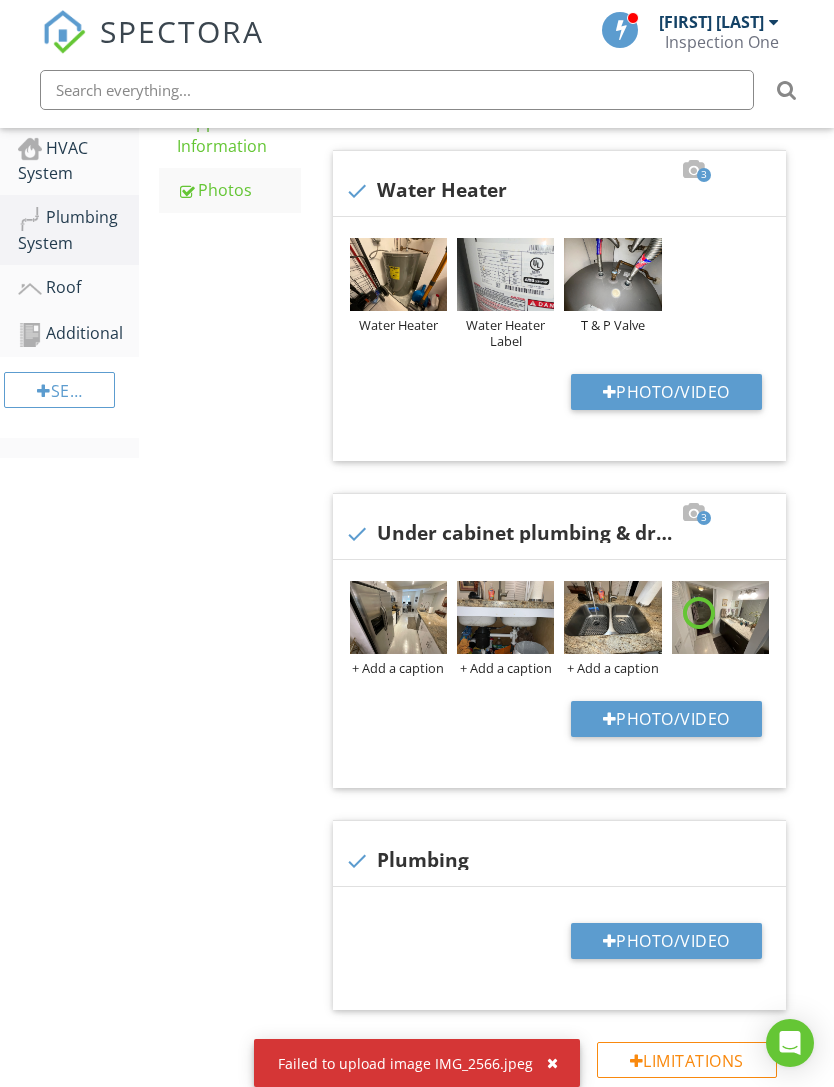 click at bounding box center (552, 1063) 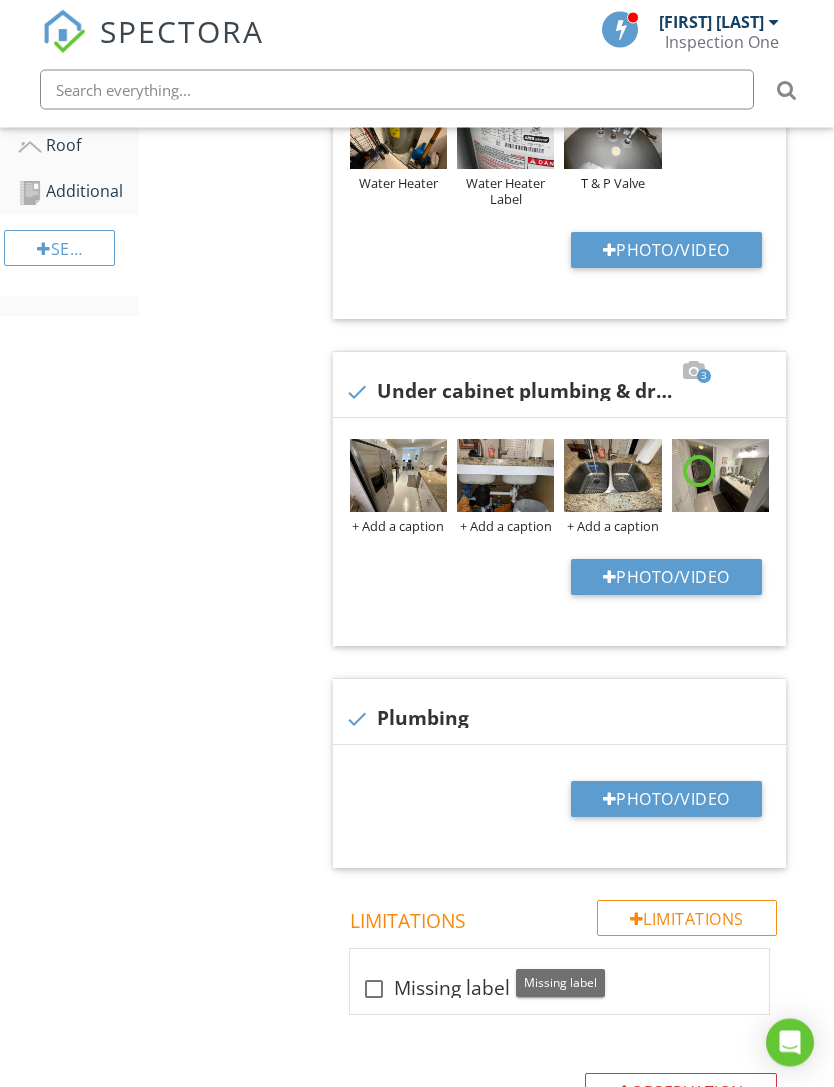 scroll, scrollTop: 651, scrollLeft: 0, axis: vertical 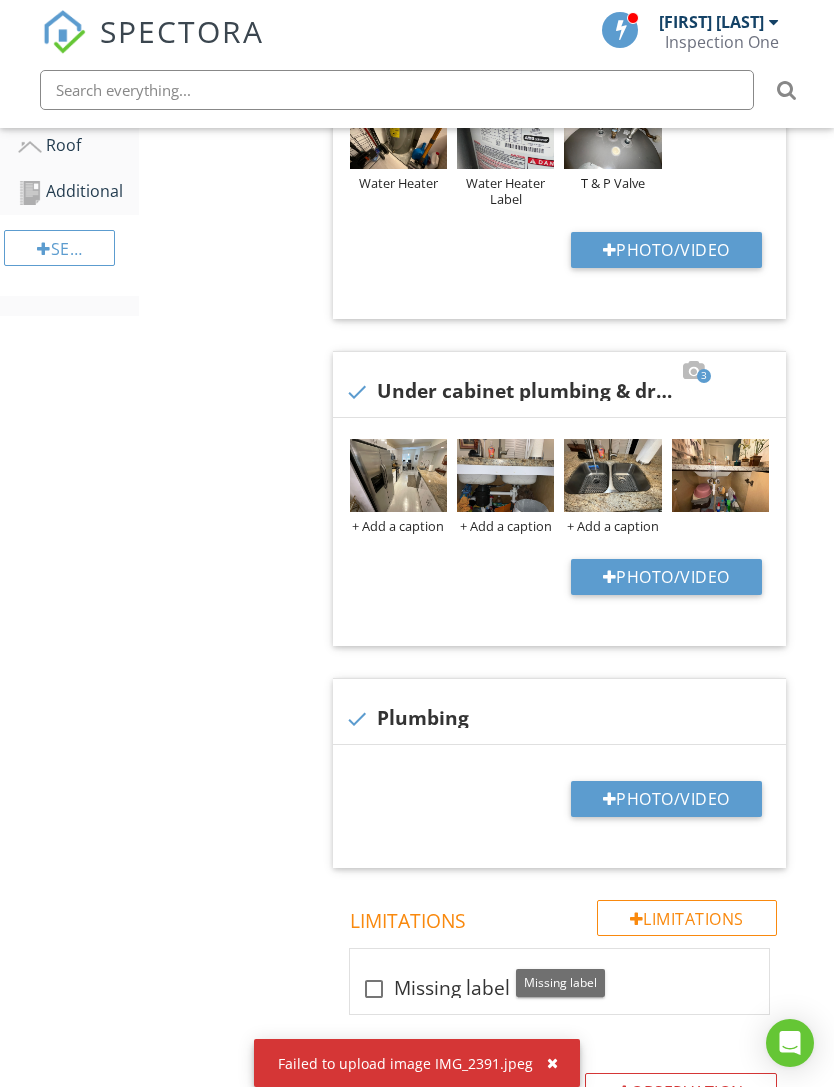click on "Failed to upload image IMG_2391.jpeg" at bounding box center (417, 1063) 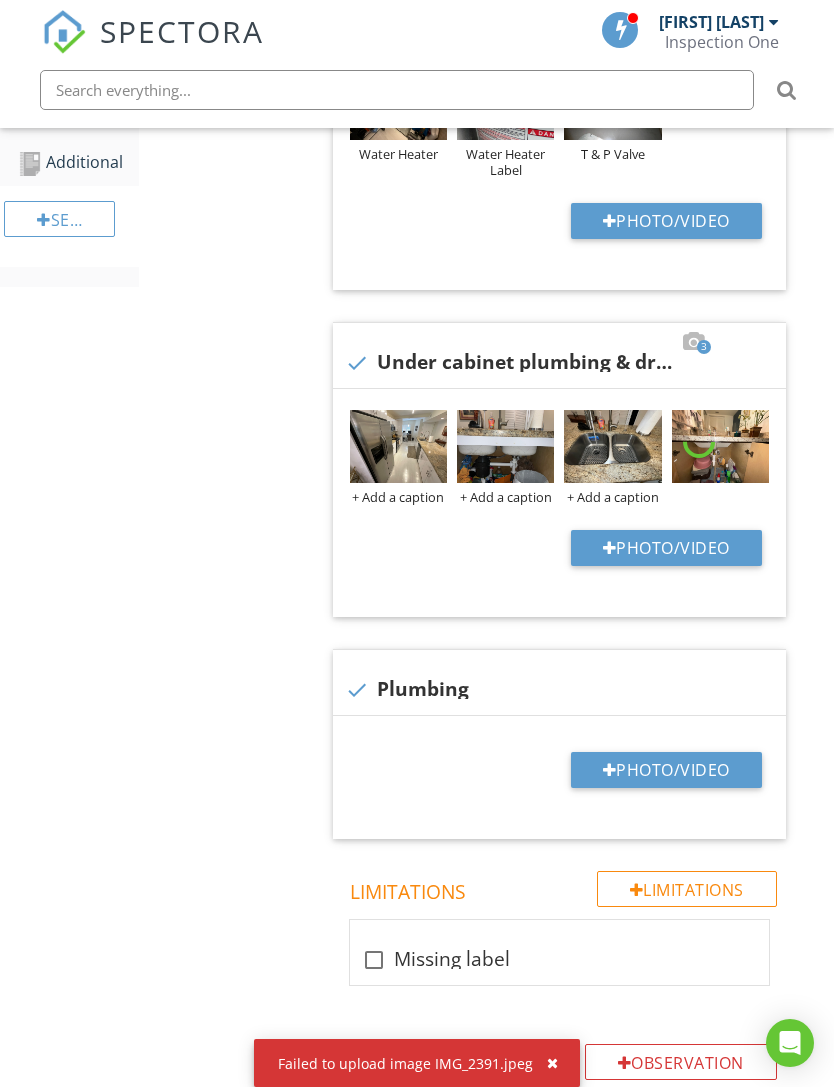 scroll, scrollTop: 768, scrollLeft: 0, axis: vertical 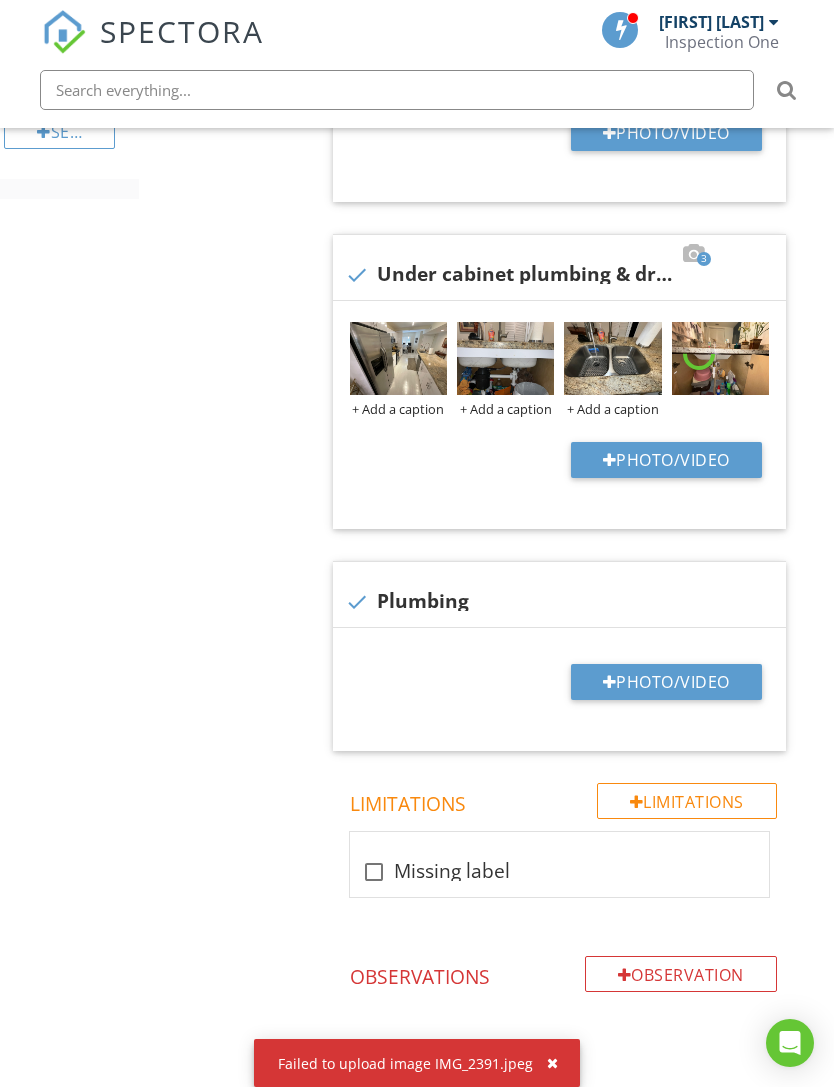 click at bounding box center (552, 1063) 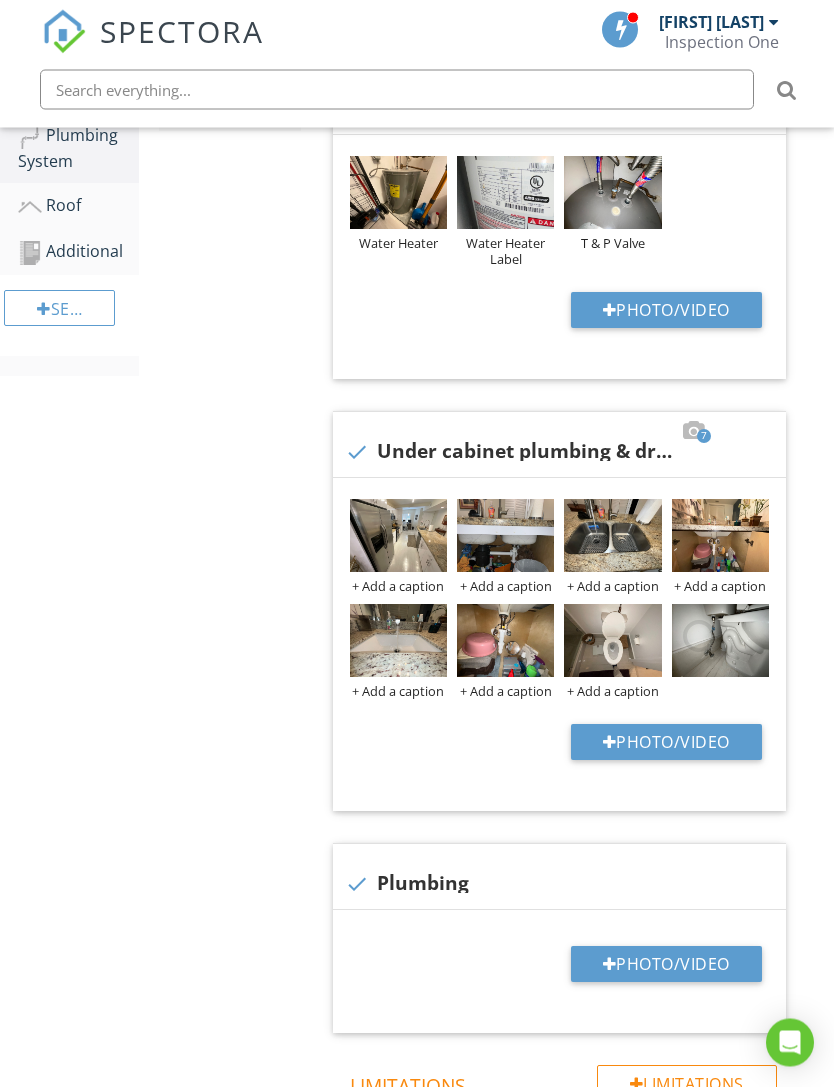 scroll, scrollTop: 591, scrollLeft: 0, axis: vertical 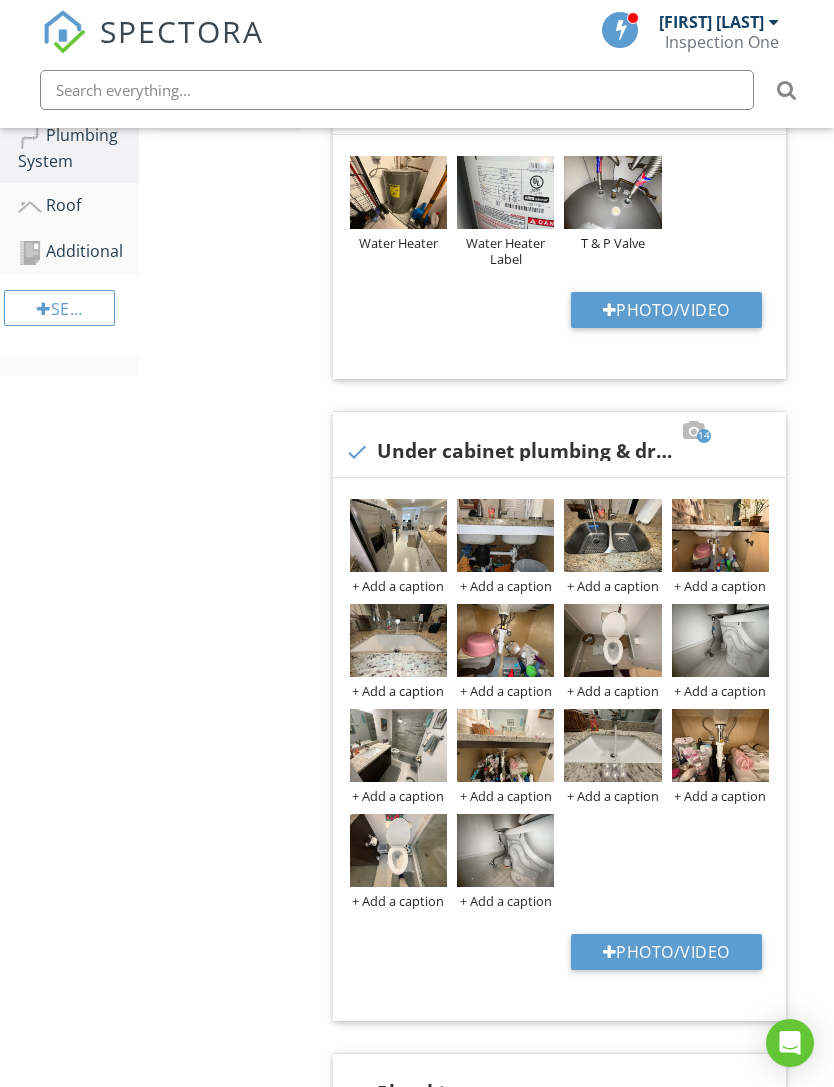 click on "Photo/Video" at bounding box center [666, 952] 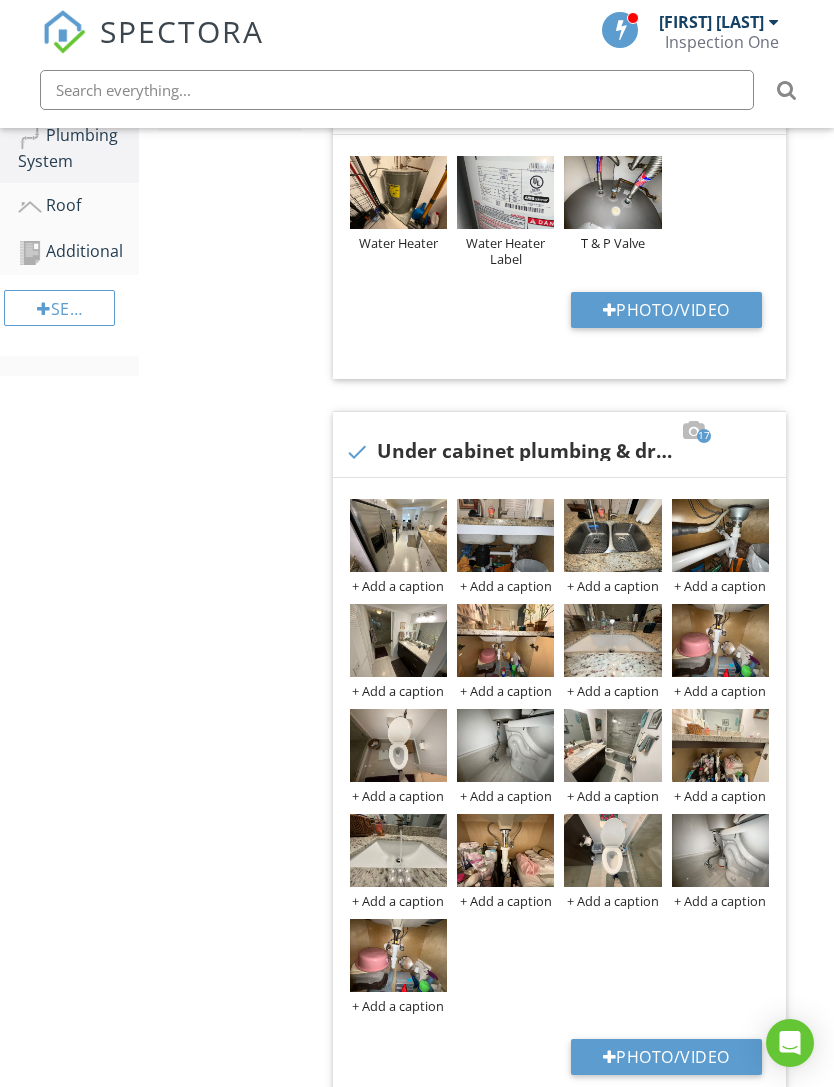 click at bounding box center [0, 0] 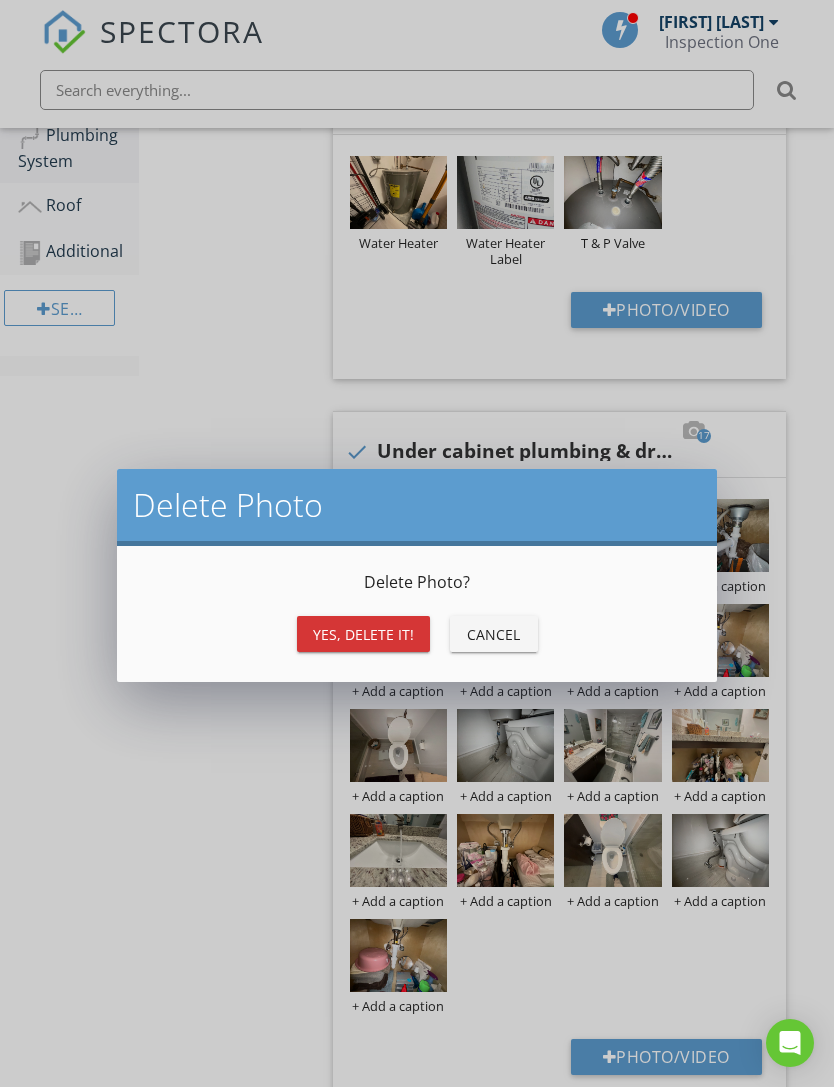 click on "Yes, Delete it!" at bounding box center [363, 634] 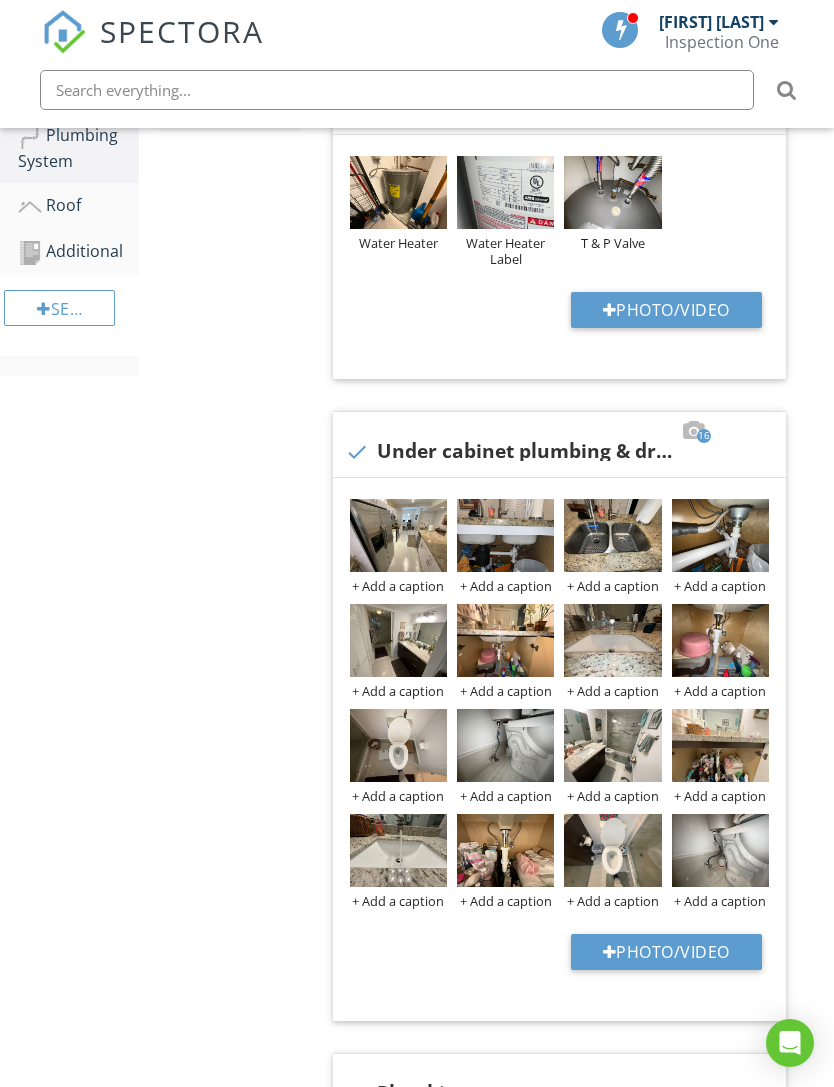 click on "+ Add a caption" at bounding box center (398, 586) 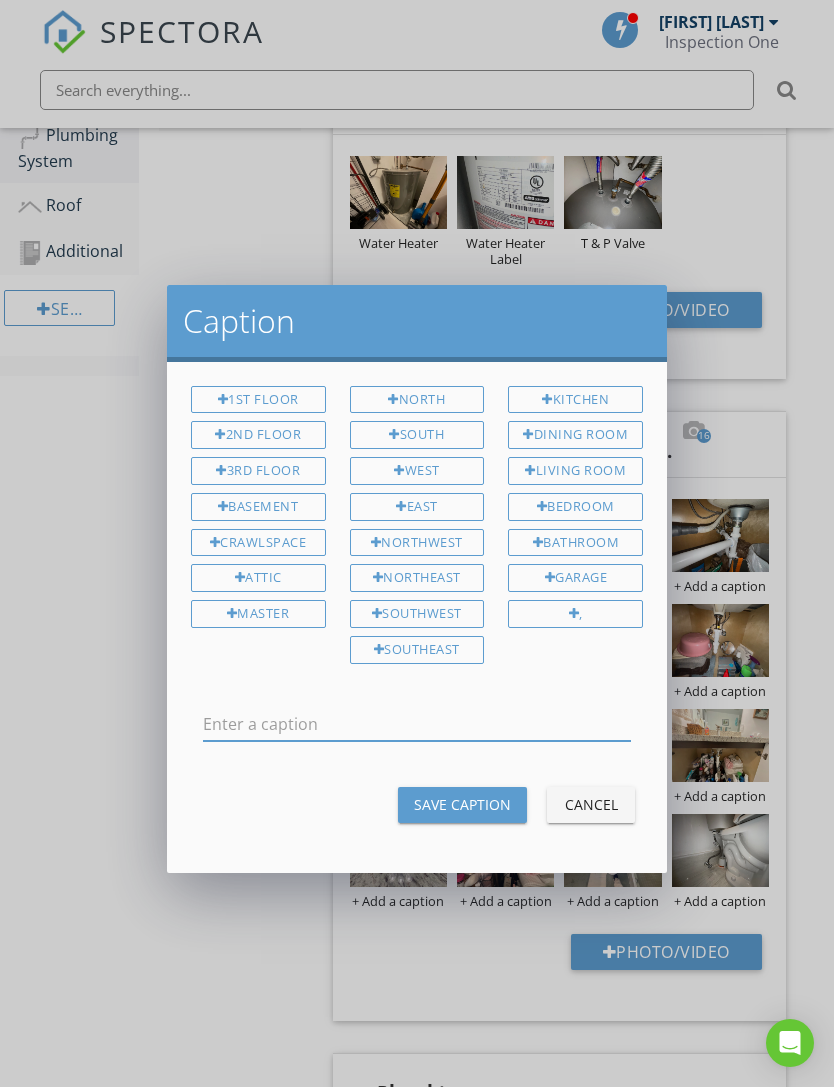 click on "Kitchen" at bounding box center [575, 400] 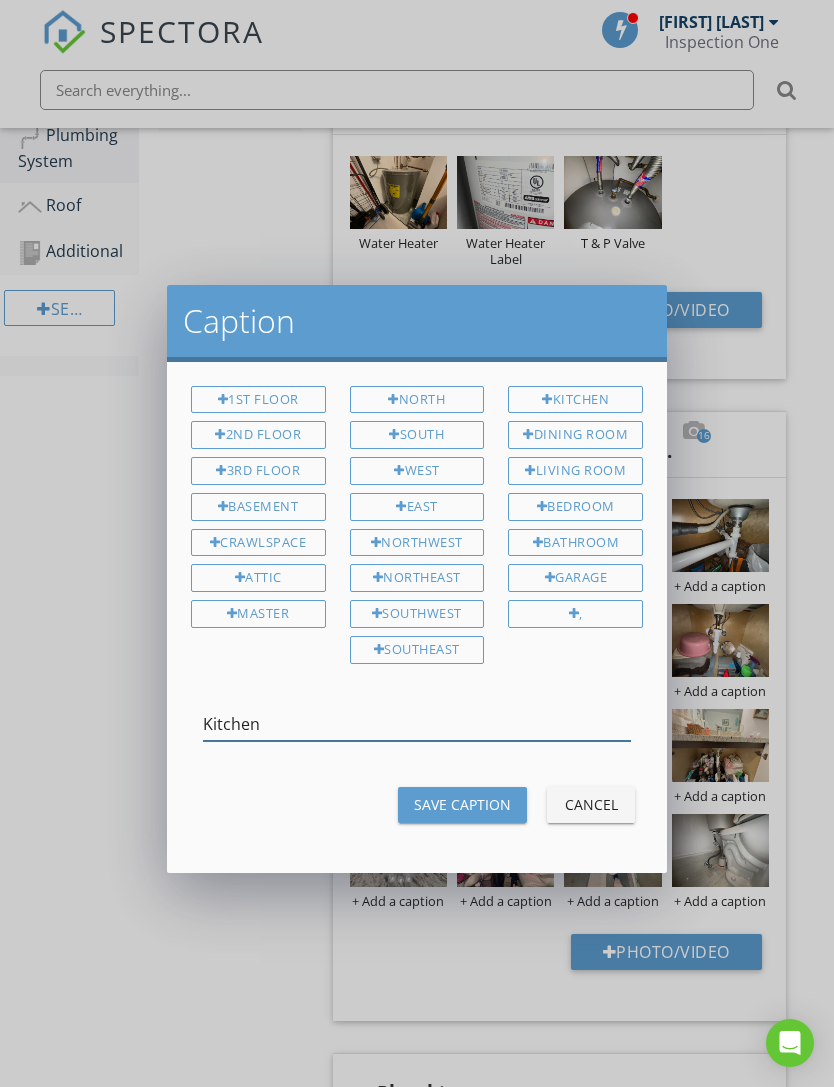 click on "Kitchen" at bounding box center [417, 724] 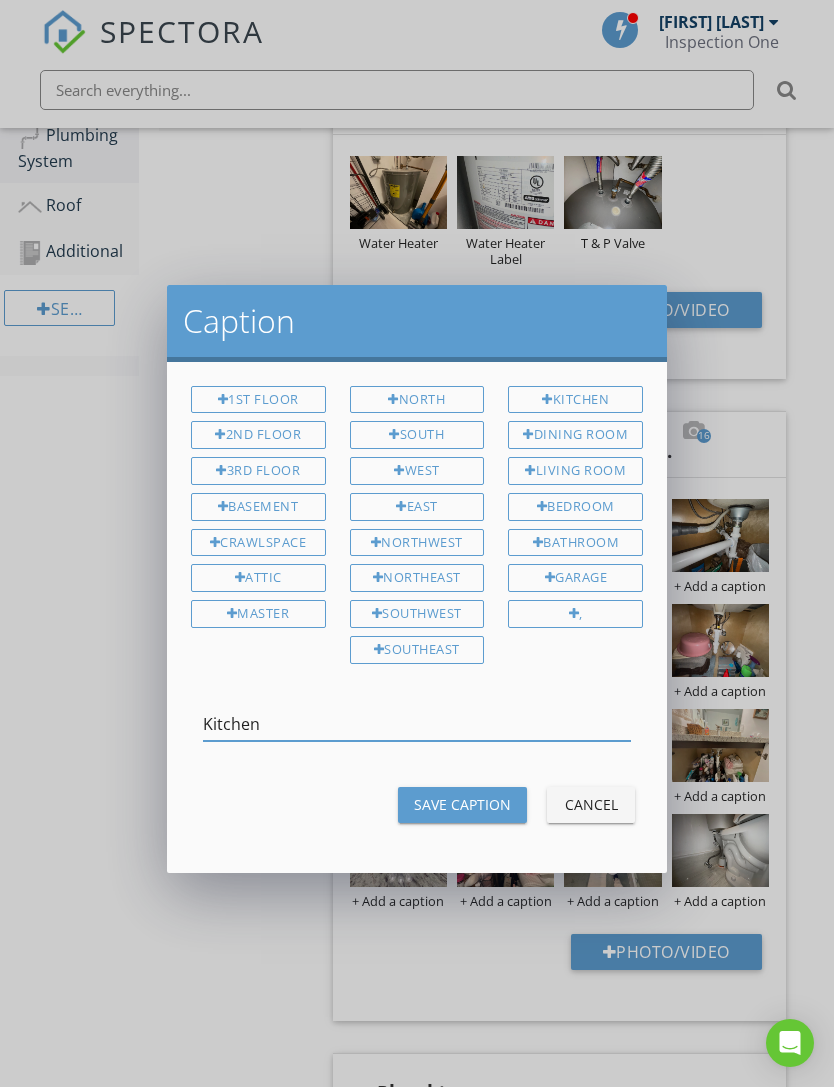 scroll, scrollTop: 590, scrollLeft: 0, axis: vertical 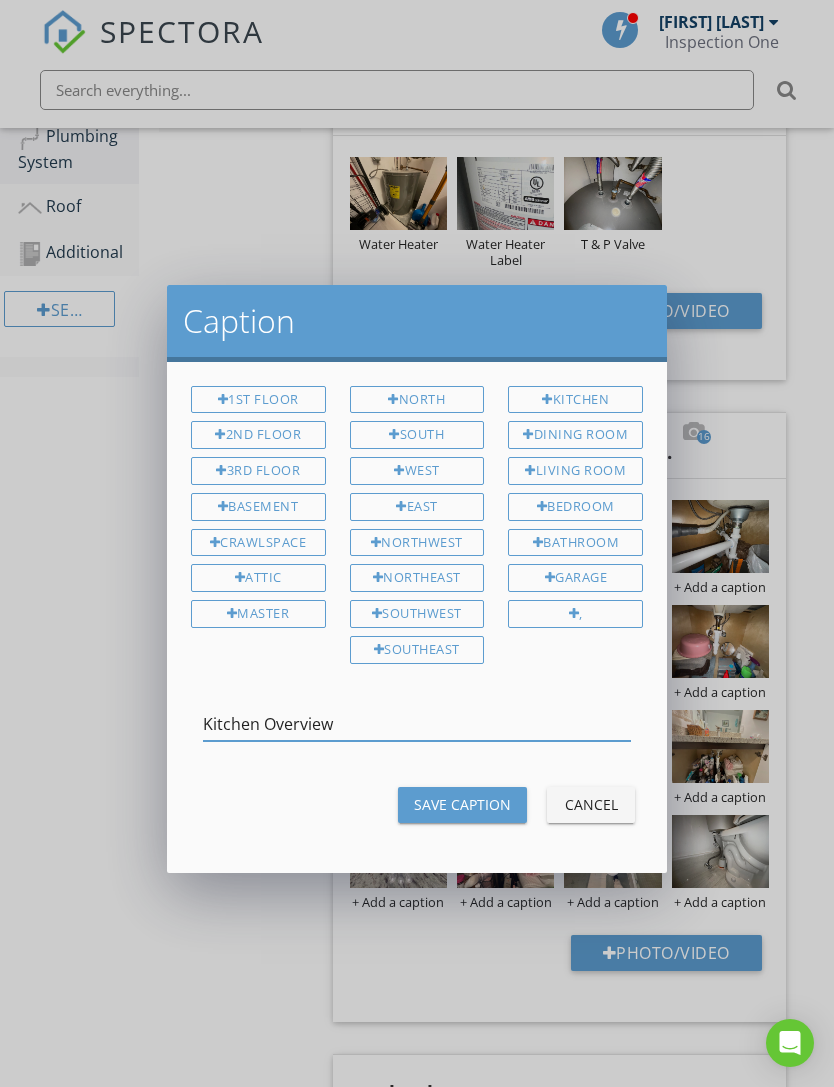 type on "Kitchen Overview" 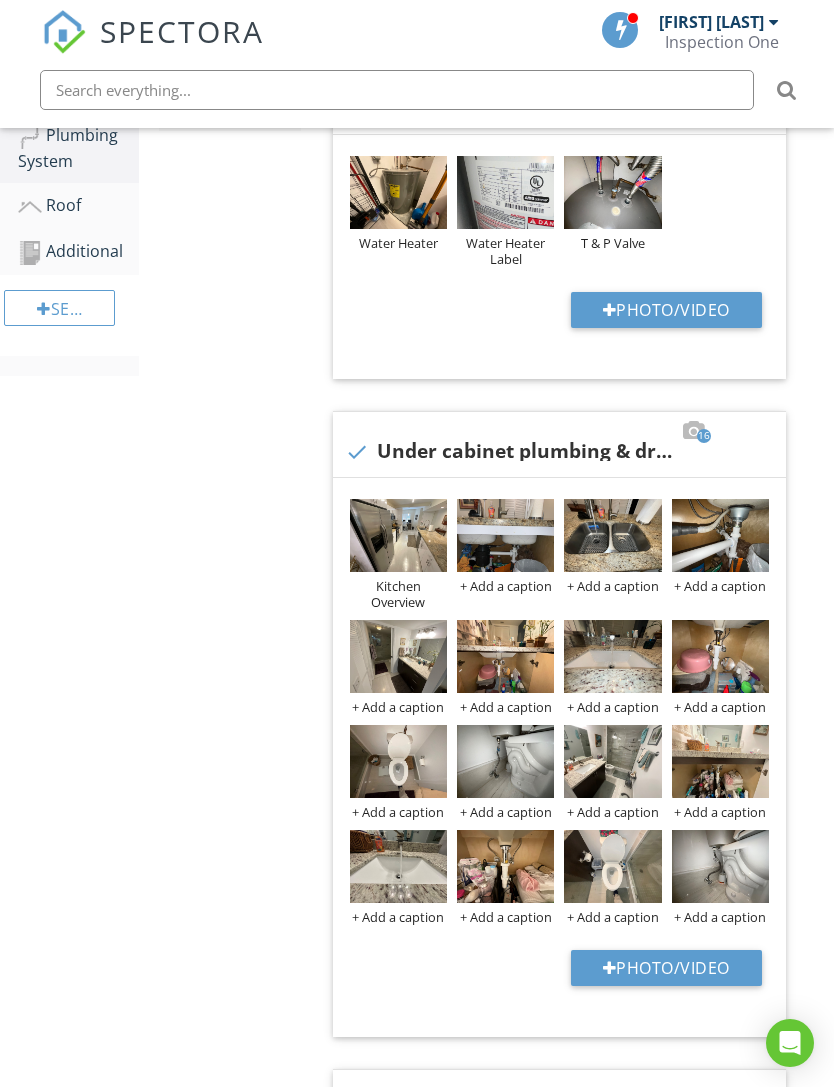 click on "+ Add a caption" at bounding box center [398, 707] 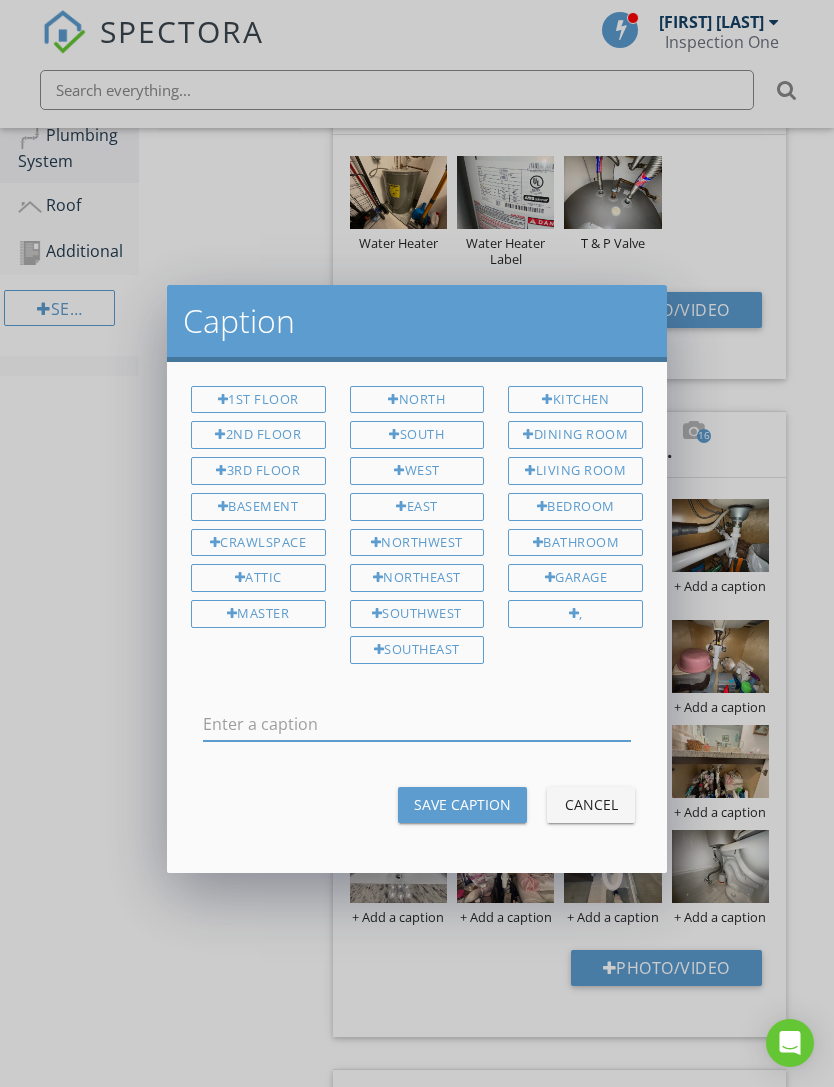 click on "Bathroom" at bounding box center [575, 543] 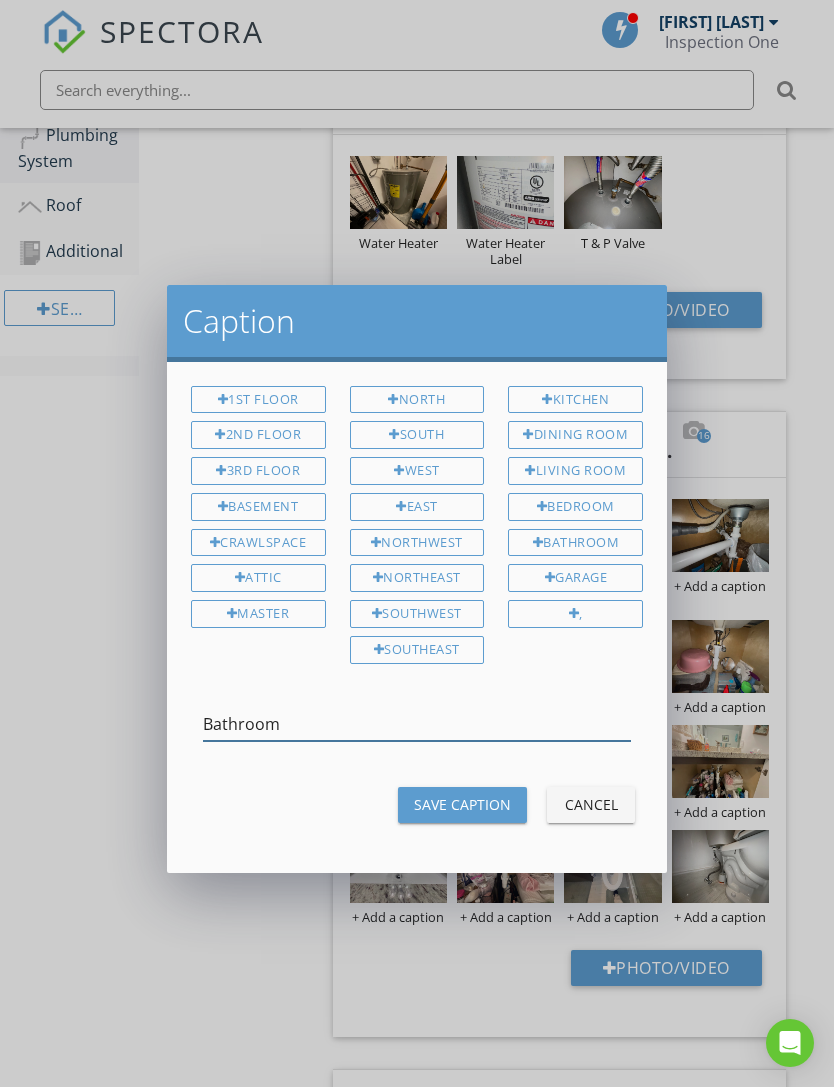 click on "Bathroom" at bounding box center (417, 724) 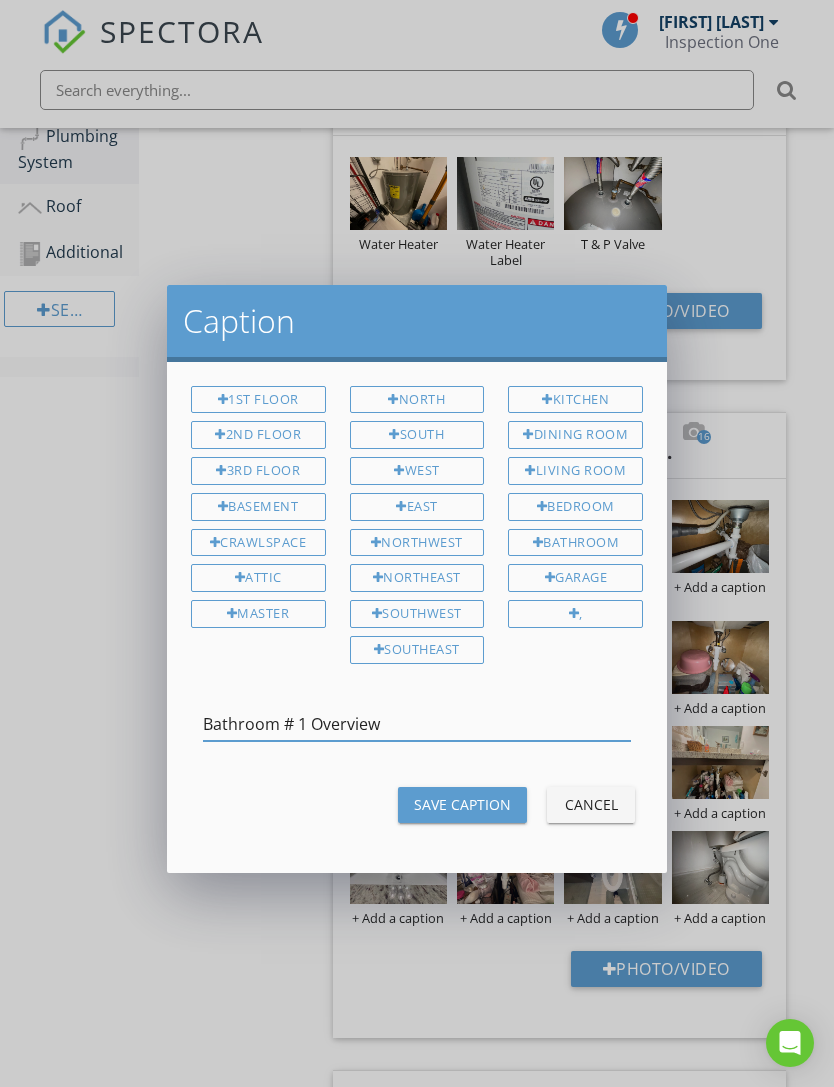 type on "Bathroom # 1 Overview" 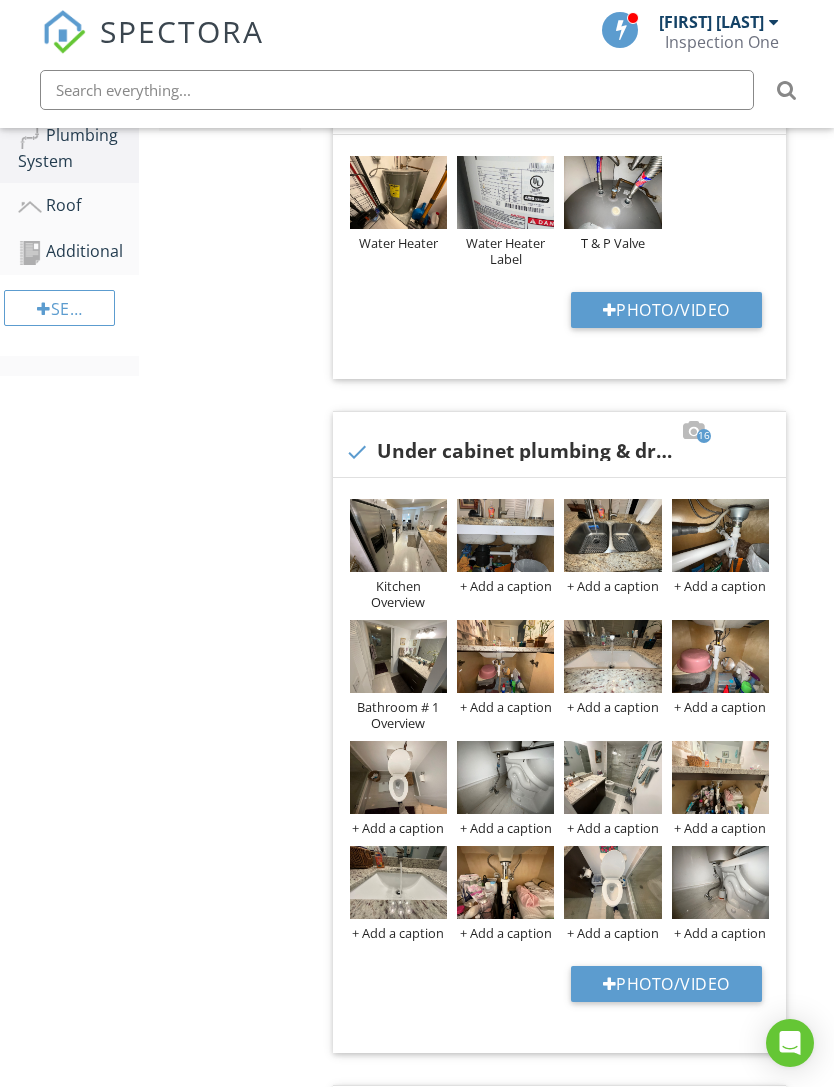 click on "+ Add a caption" at bounding box center [612, 828] 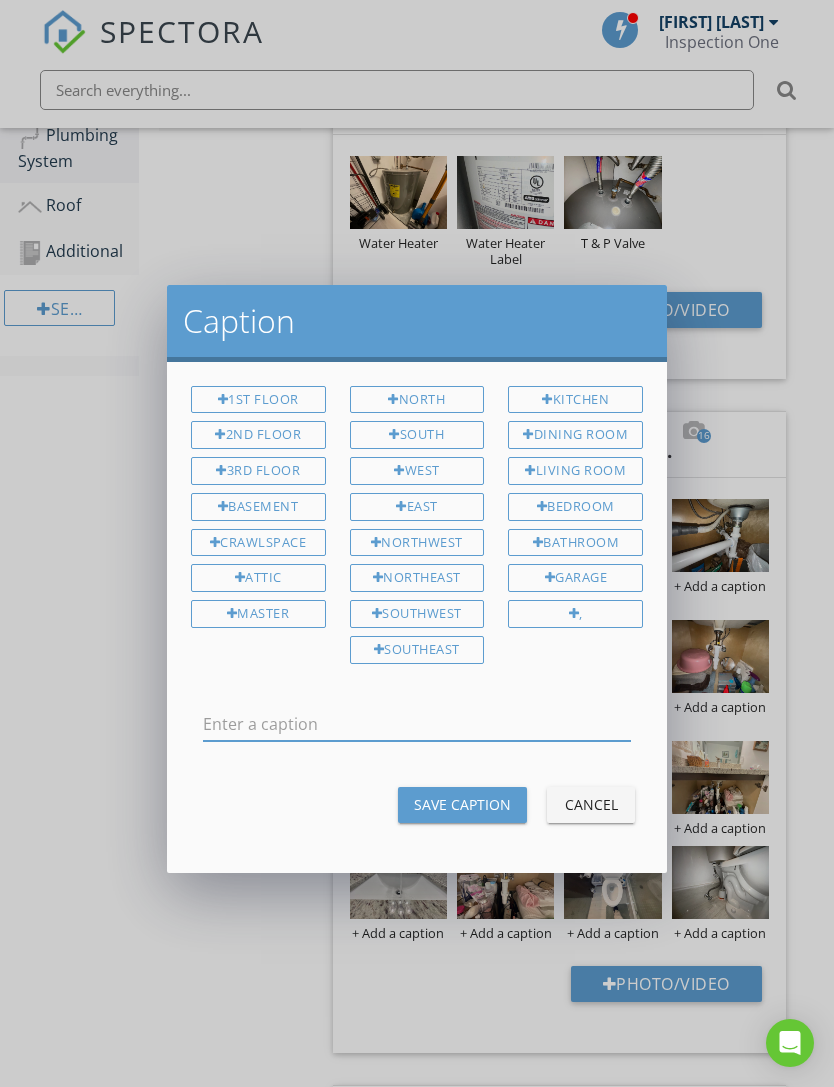 click on "Bathroom" at bounding box center (575, 543) 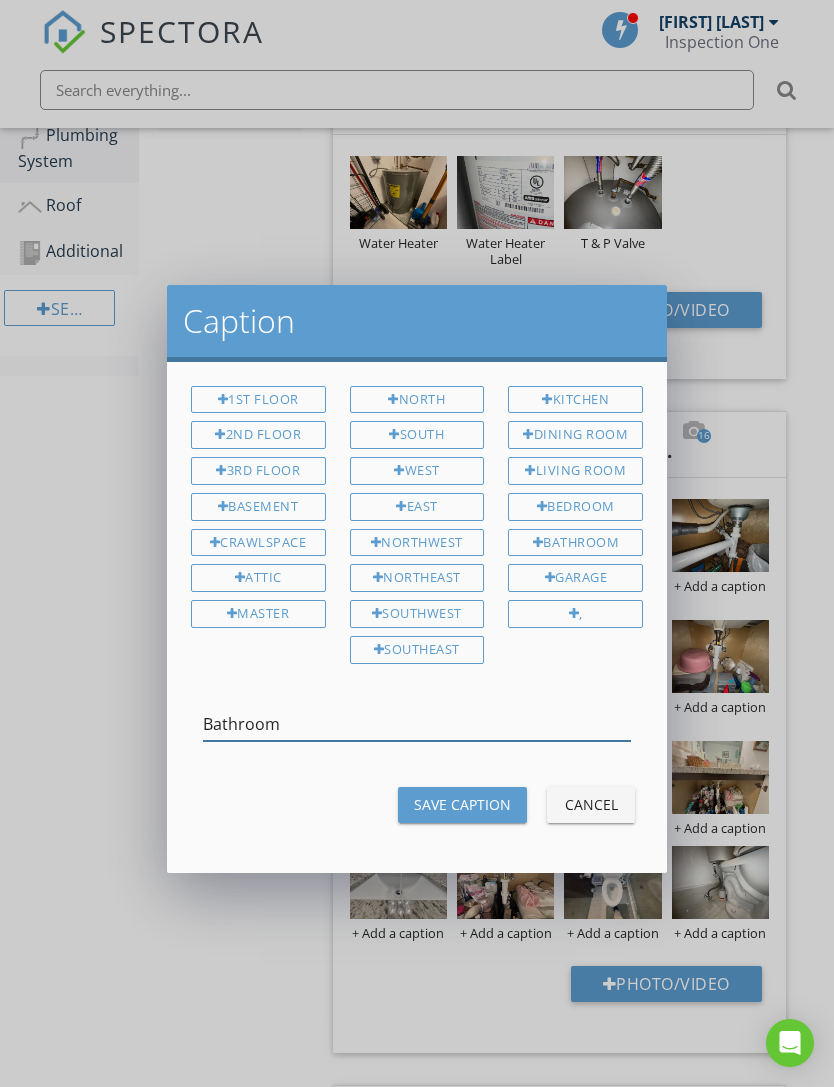 click on "Bathroom" at bounding box center [417, 724] 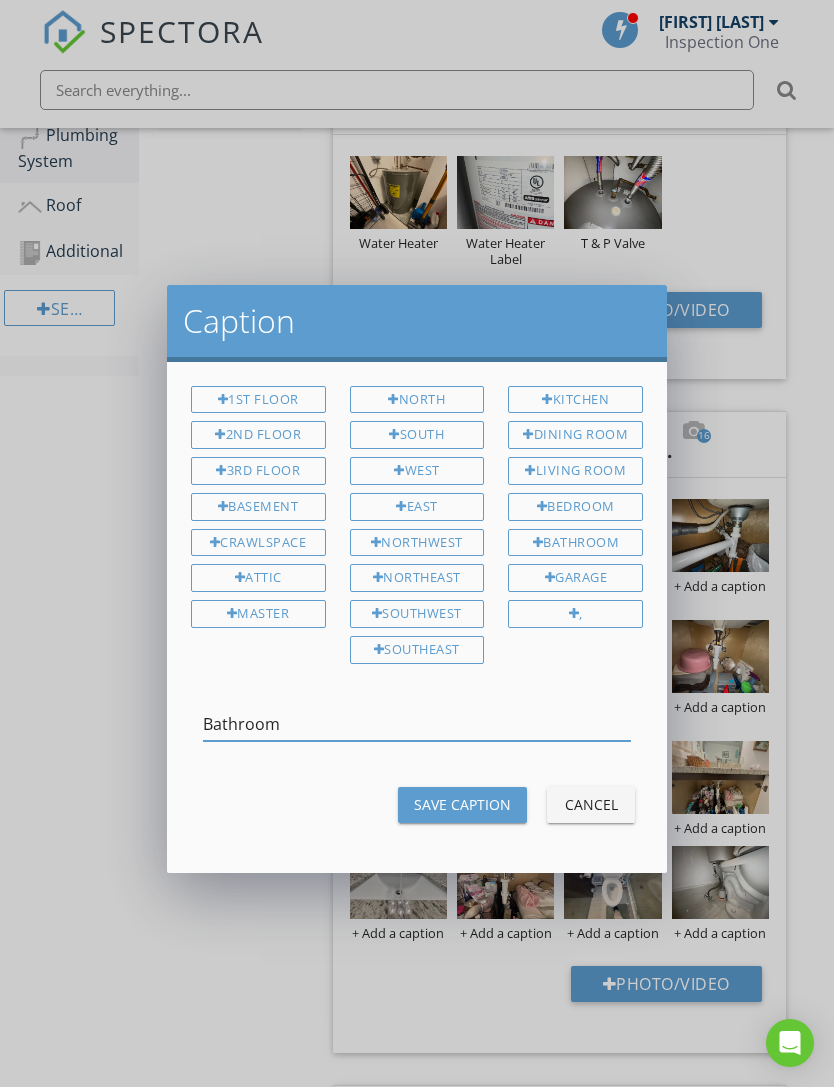 scroll, scrollTop: 590, scrollLeft: 0, axis: vertical 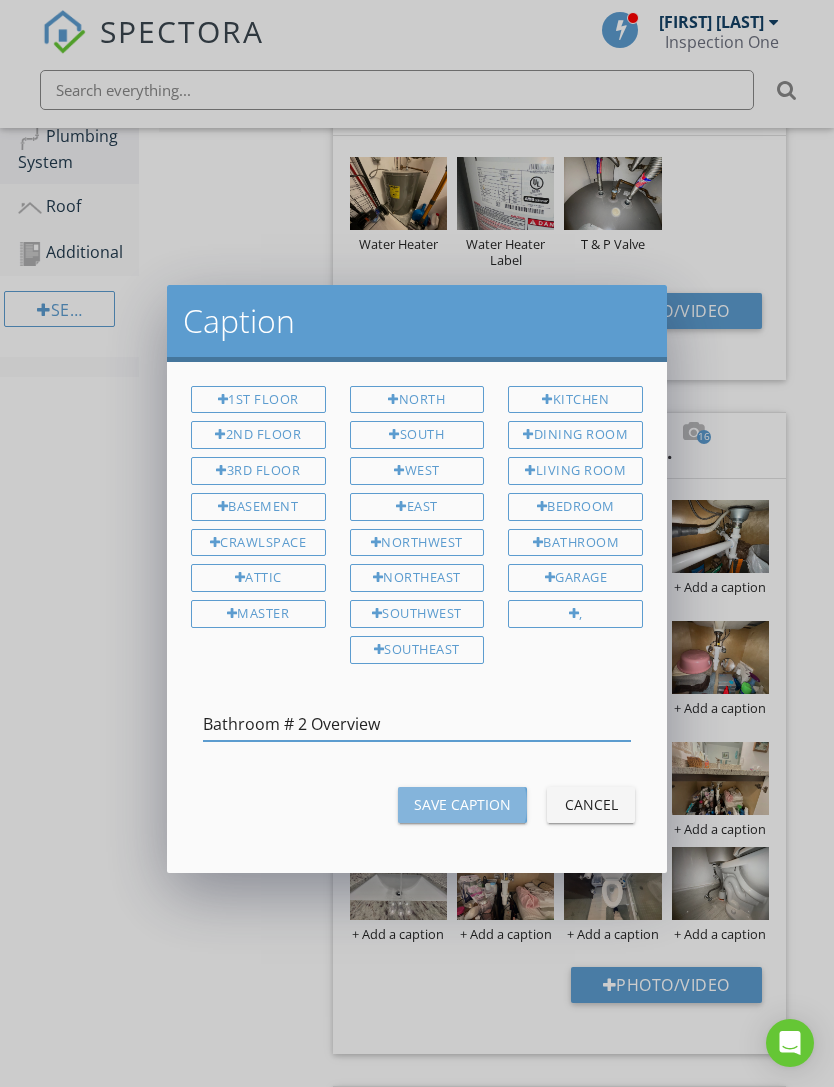 type on "Bathroom # 2 Overview" 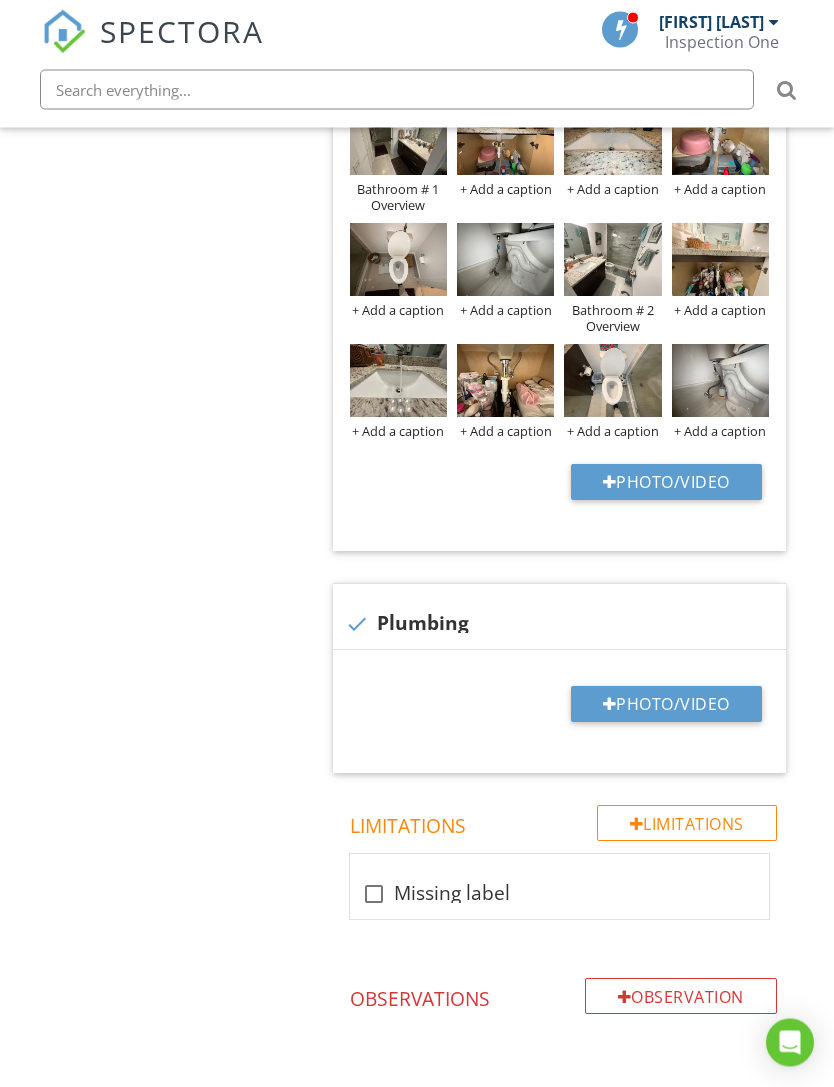 scroll, scrollTop: 1109, scrollLeft: 0, axis: vertical 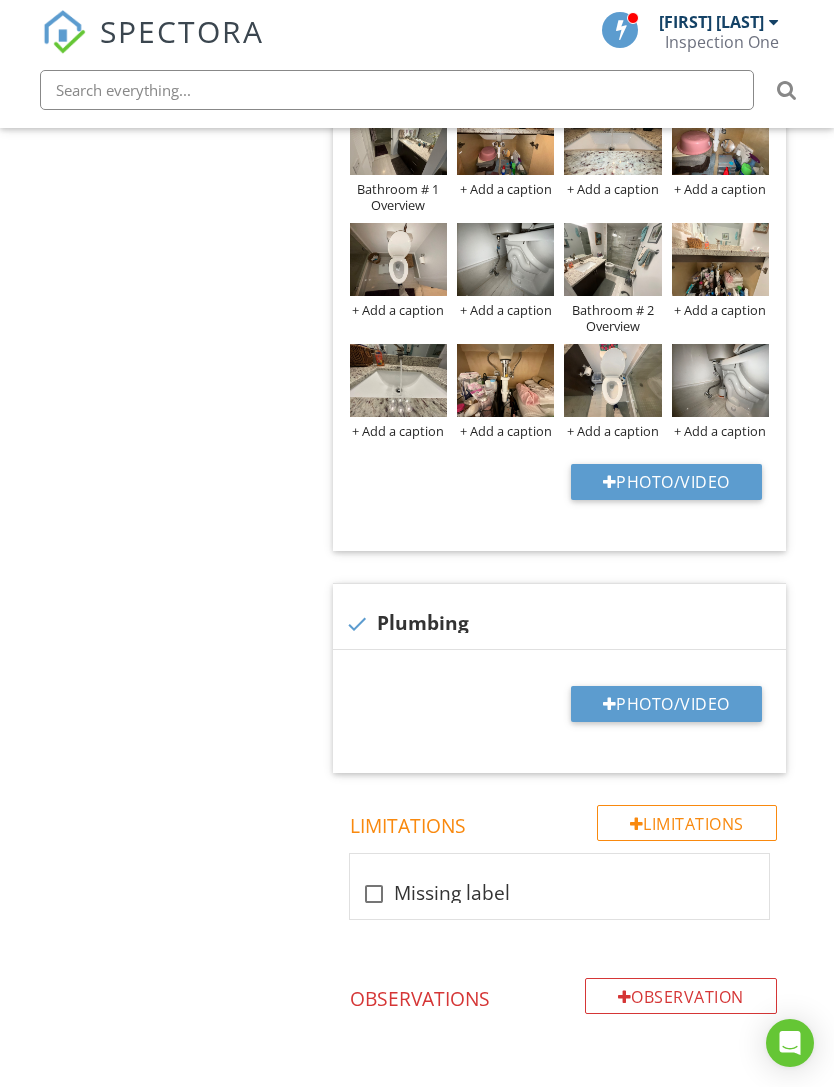click on "Photo/Video" at bounding box center [666, 704] 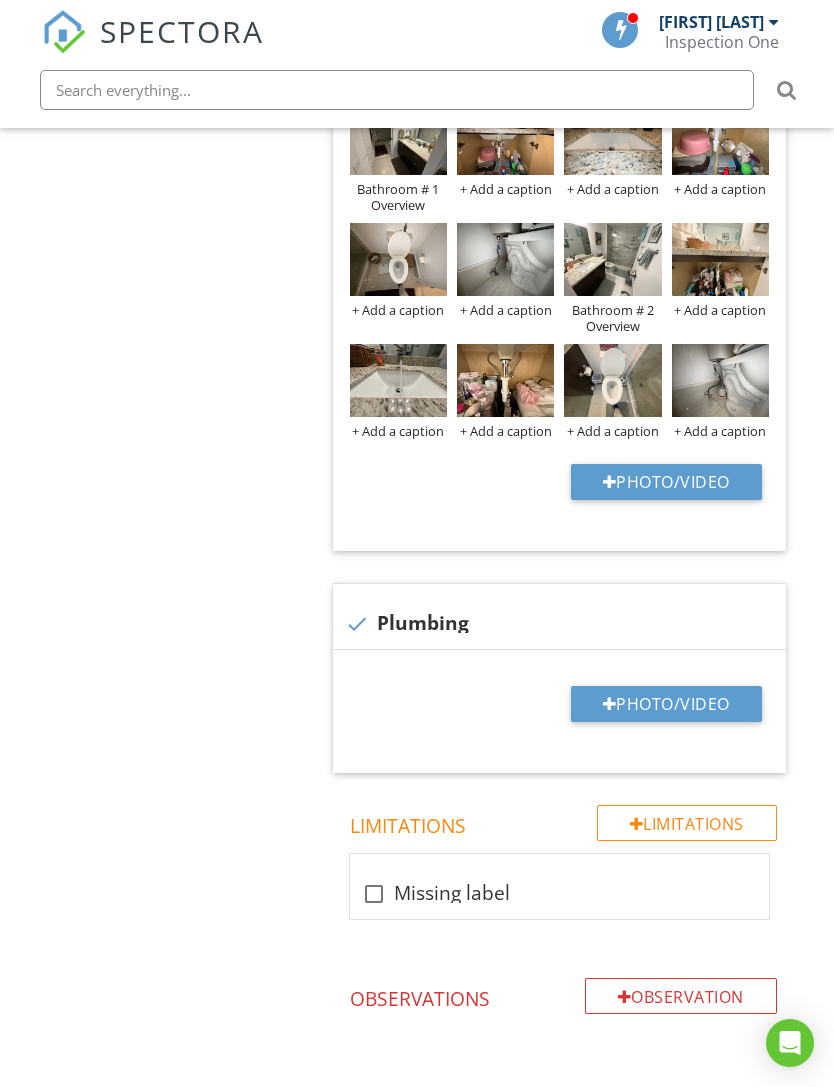 type on "C:\fakepath\IMG_2461.jpeg" 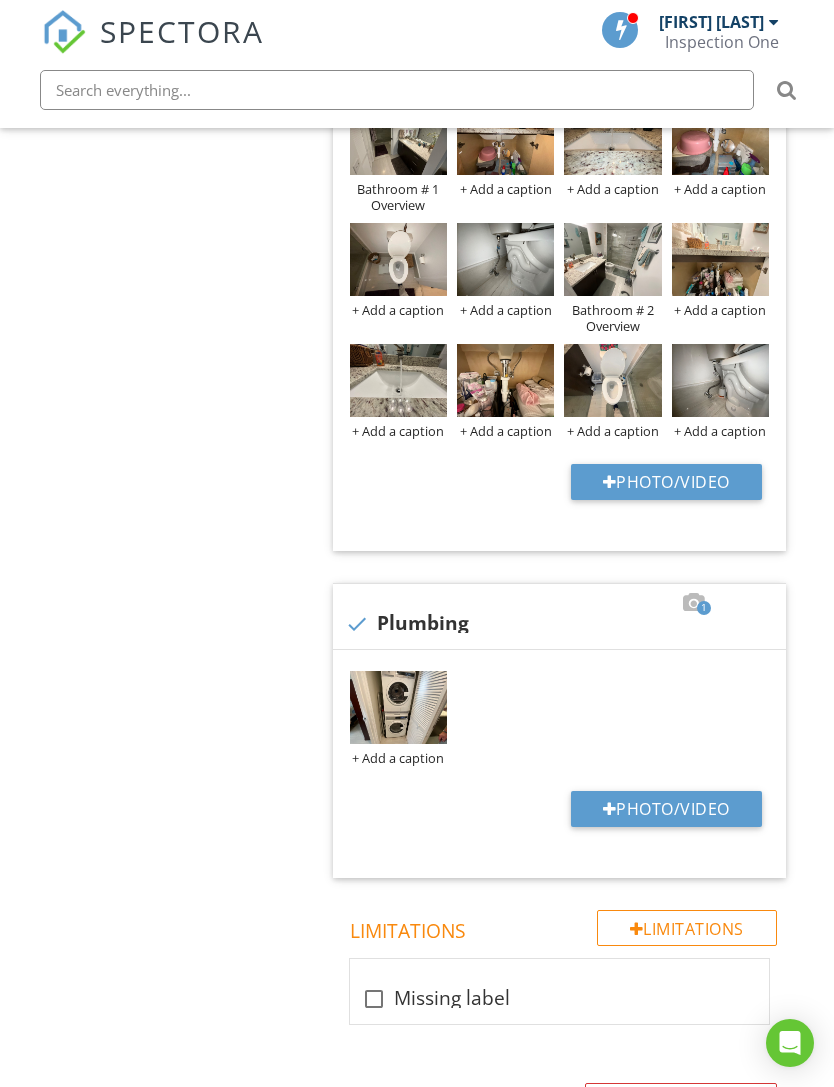 click on "+ Add a caption" at bounding box center [398, 758] 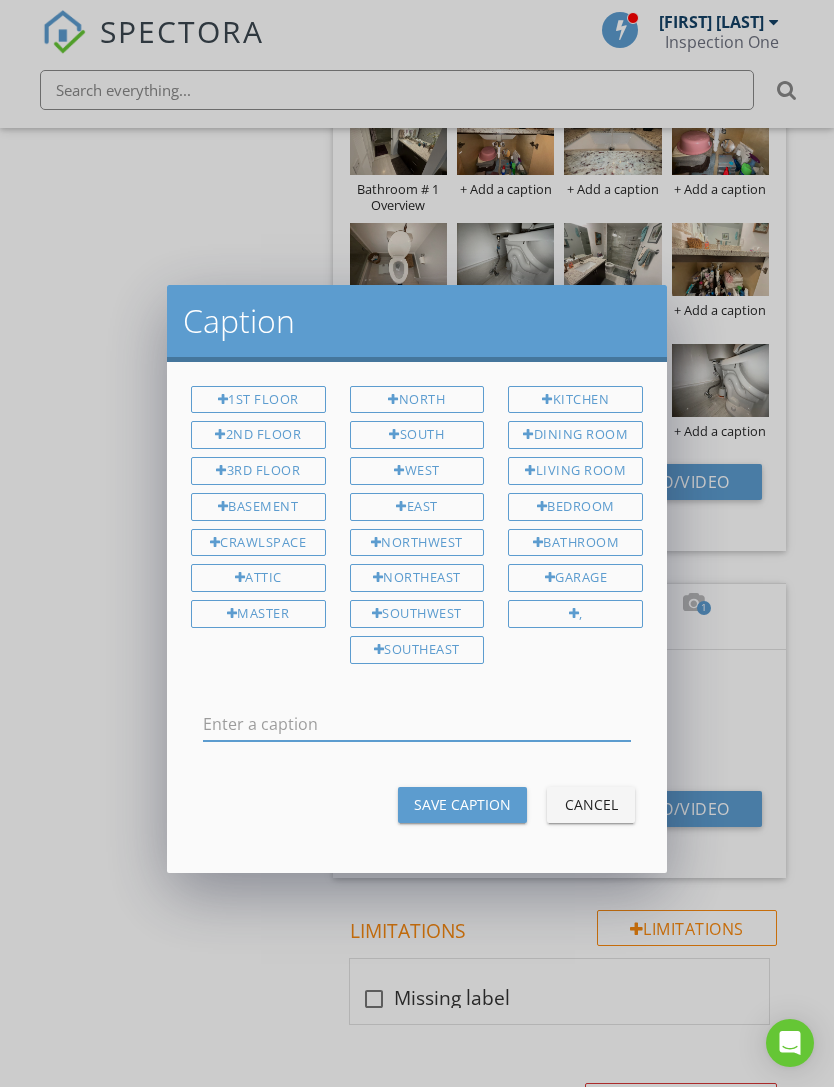 click at bounding box center (417, 724) 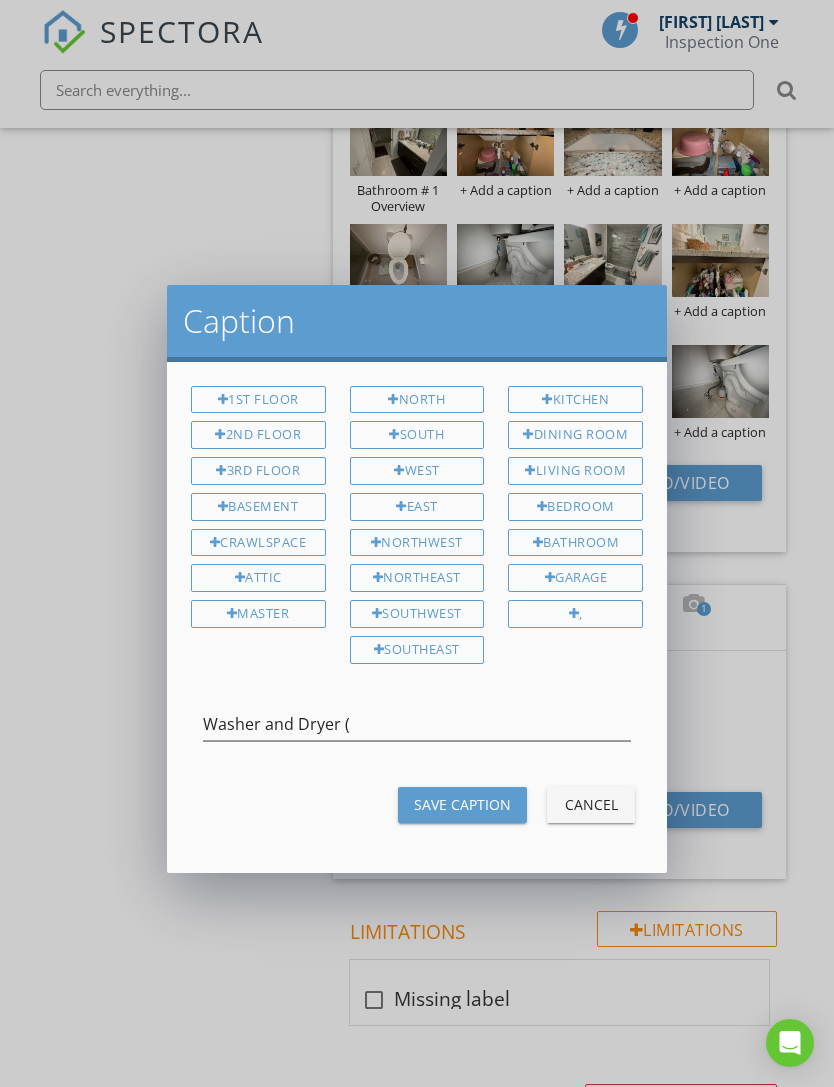 scroll, scrollTop: 1109, scrollLeft: 0, axis: vertical 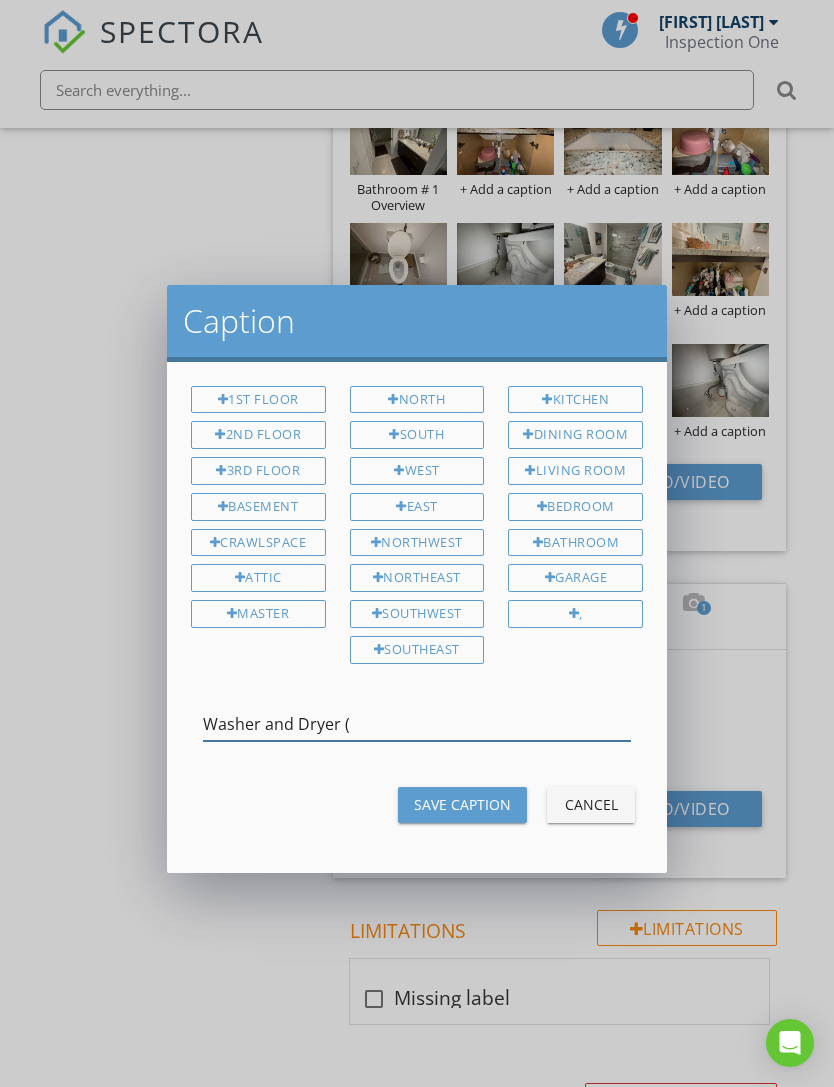 click on "Washer and Dryer (" at bounding box center [417, 724] 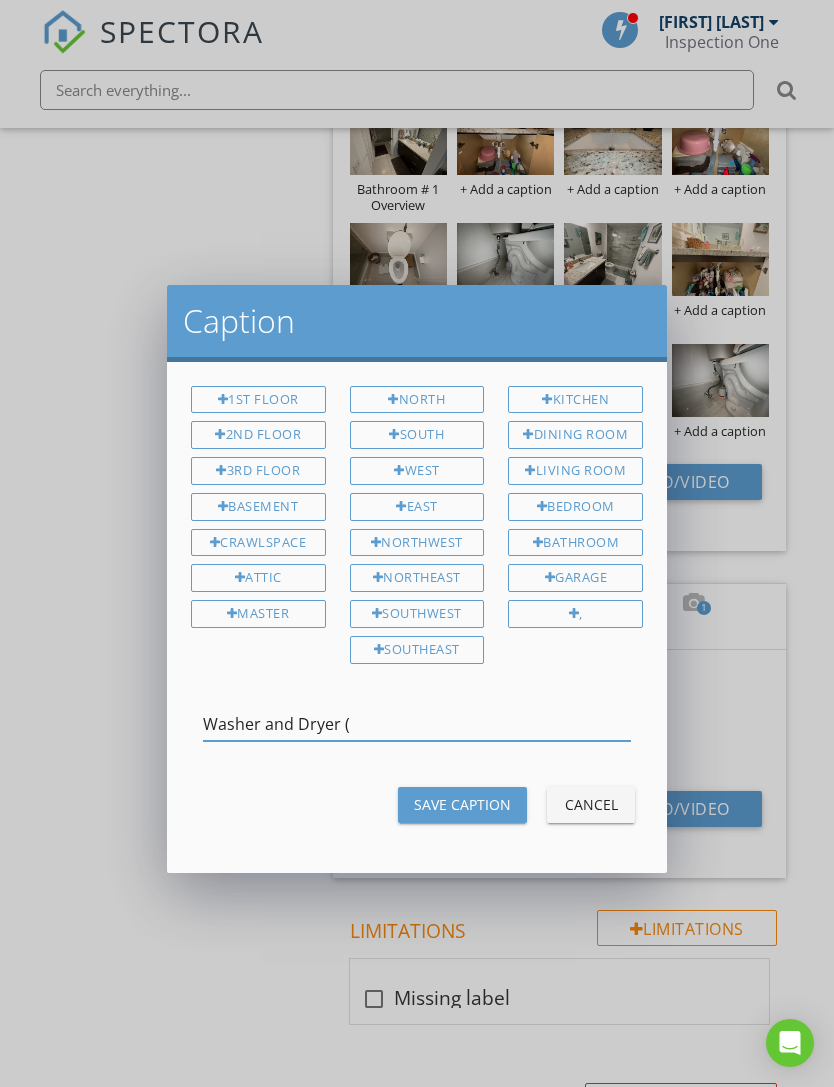 scroll, scrollTop: 1108, scrollLeft: 0, axis: vertical 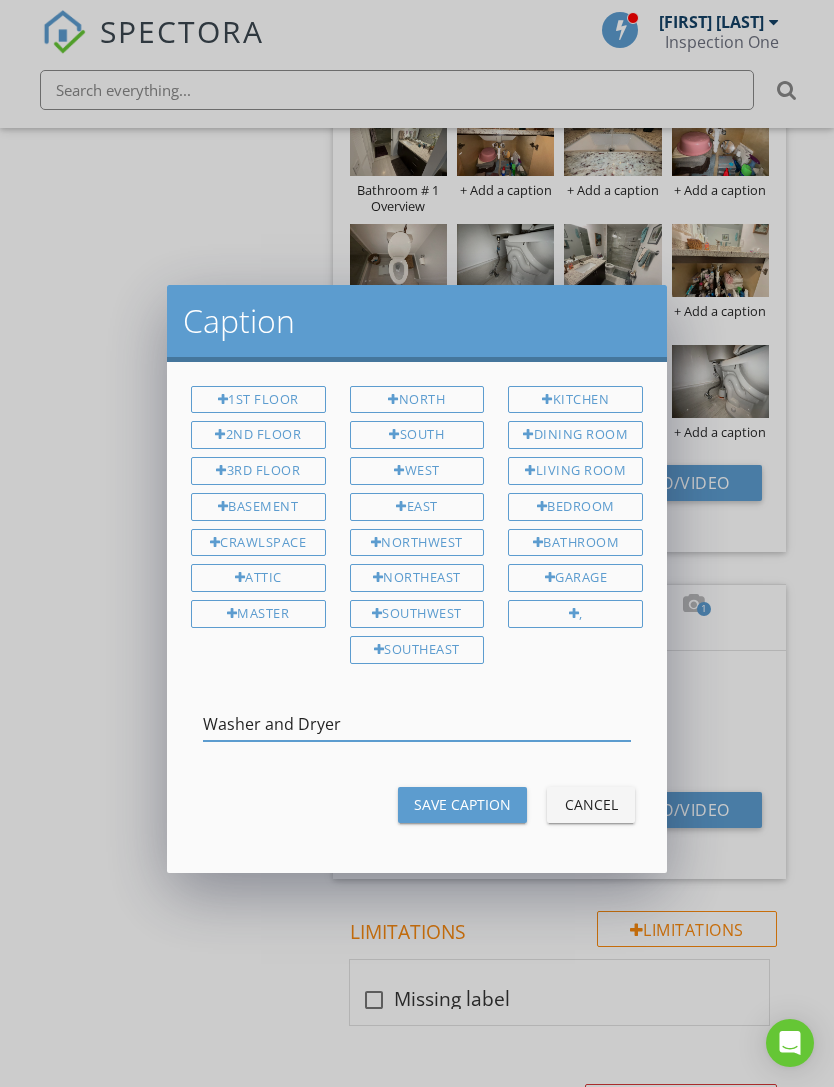 type on "Washer and Dryer" 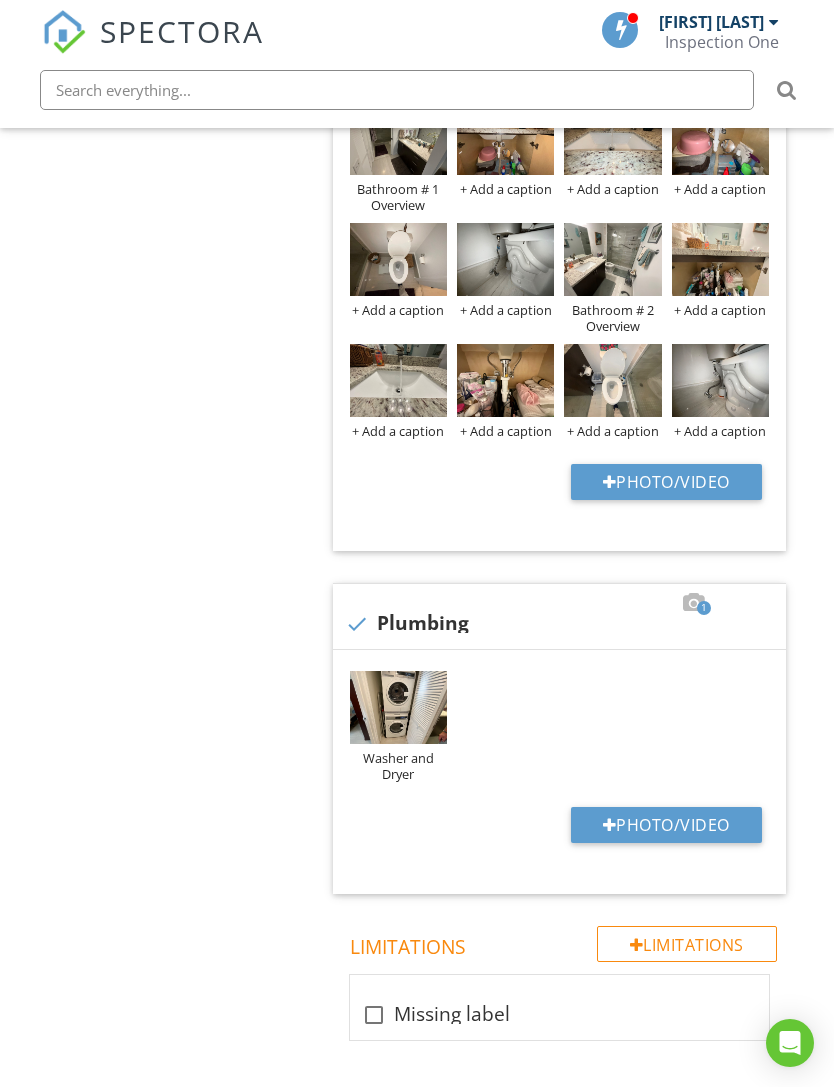 scroll, scrollTop: 1216, scrollLeft: 0, axis: vertical 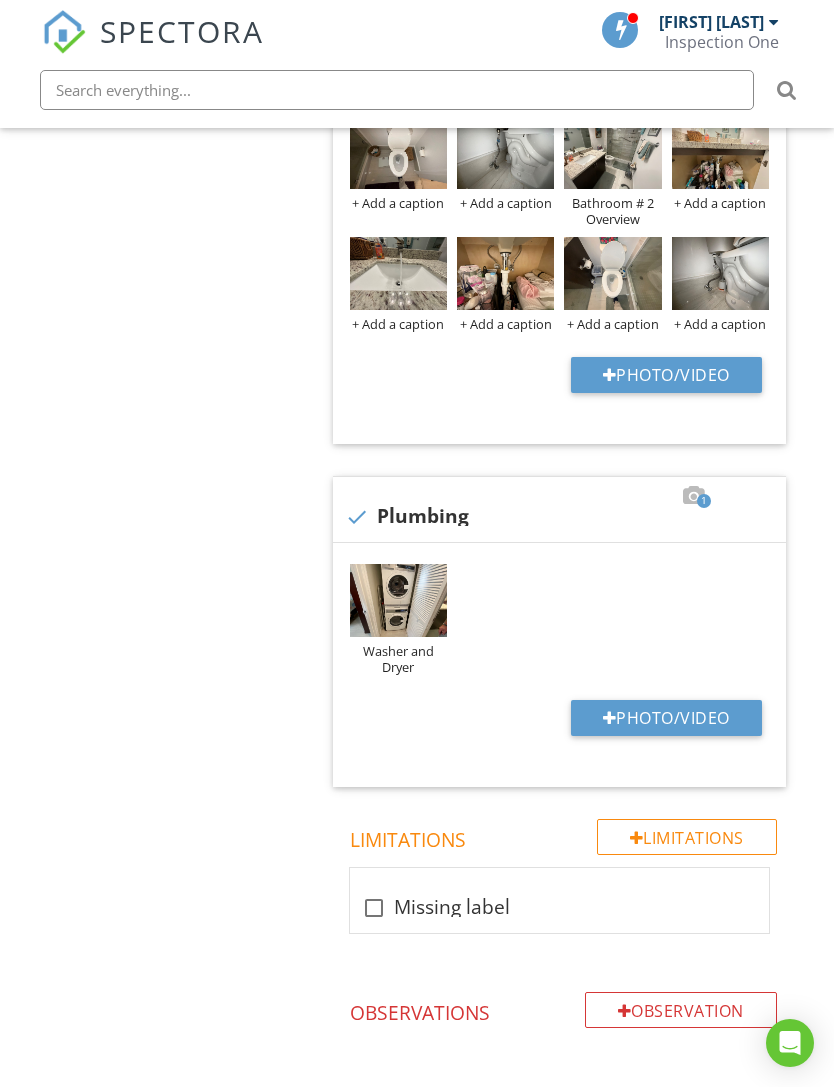 click on "Photo/Video" at bounding box center [666, 718] 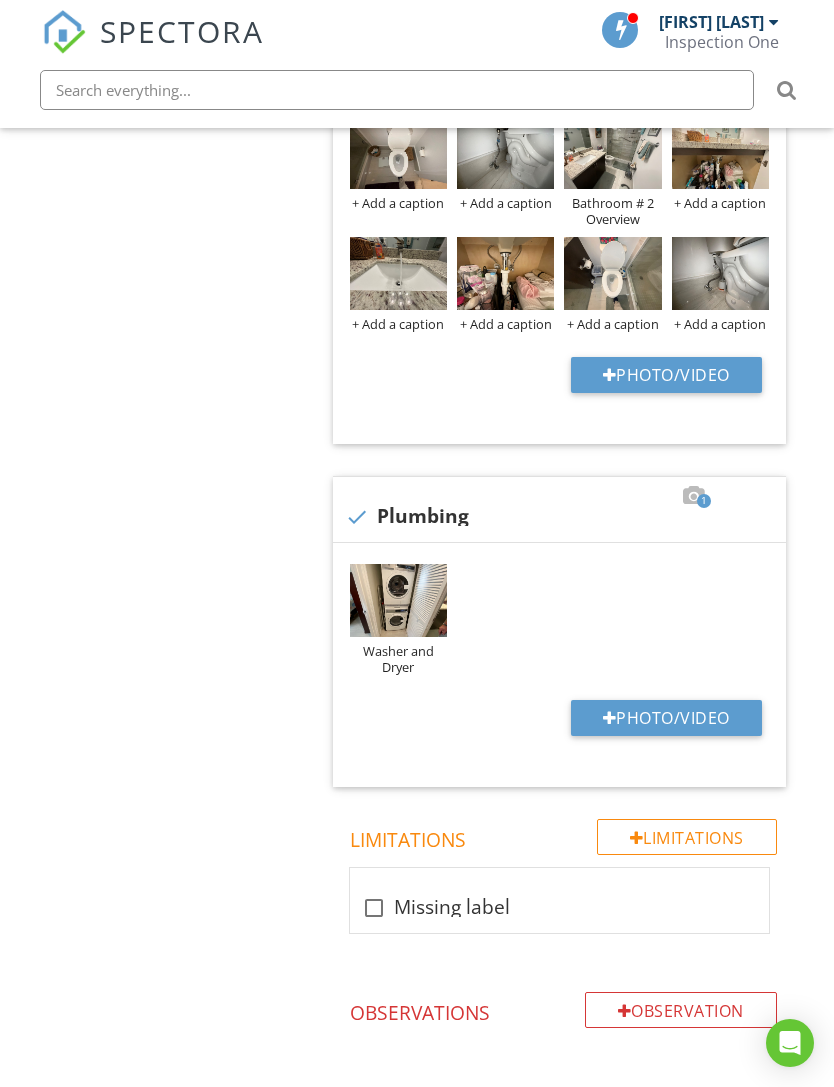 type on "C:\fakepath\IMG_5188.jpeg" 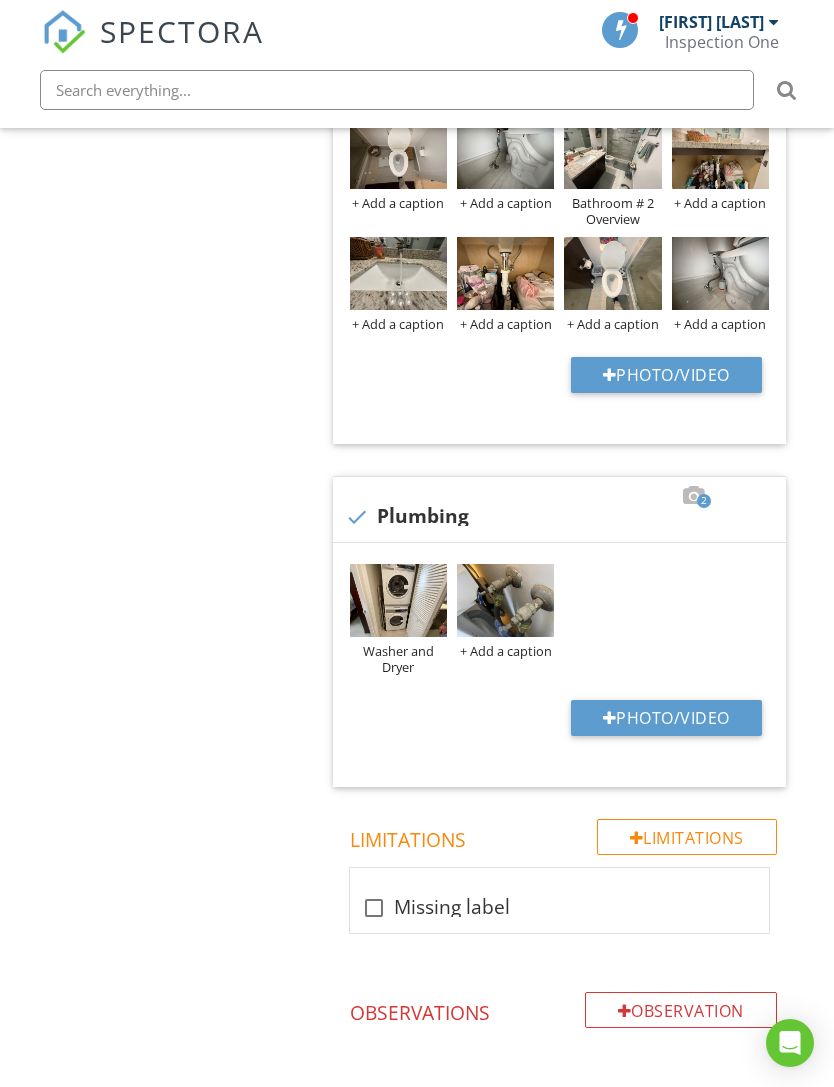 click on "+ Add a caption" at bounding box center (505, 651) 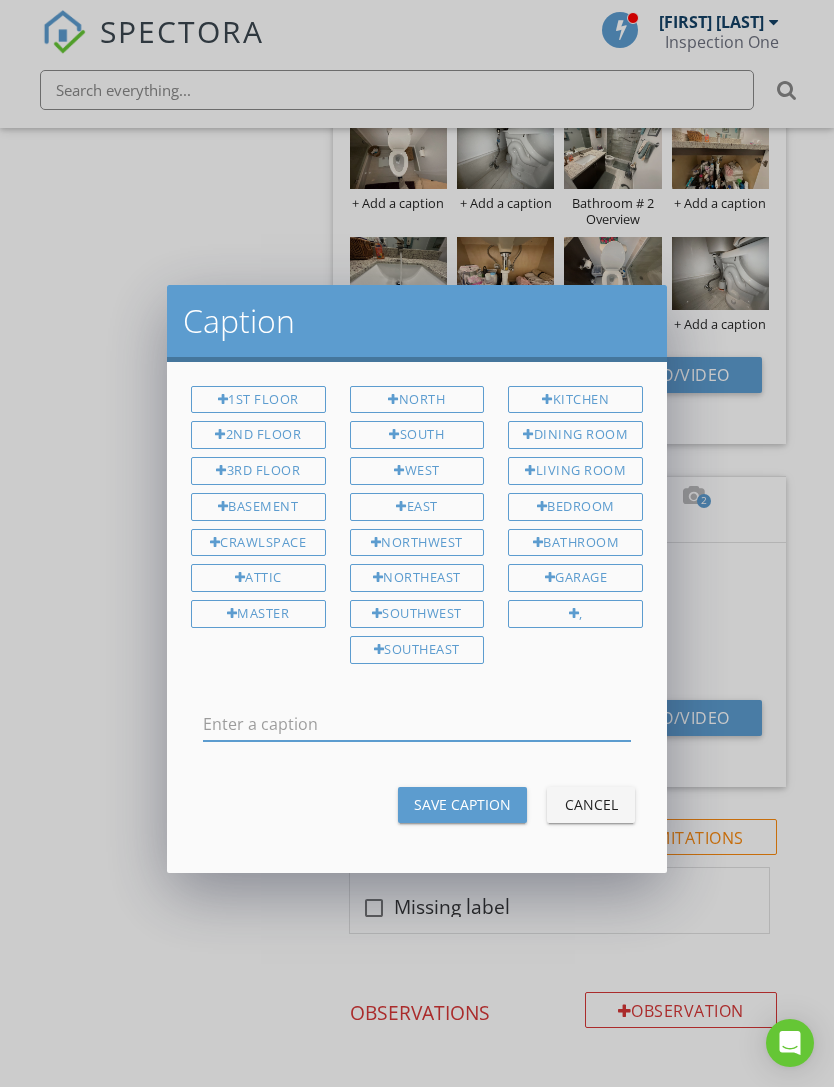 click at bounding box center (417, 724) 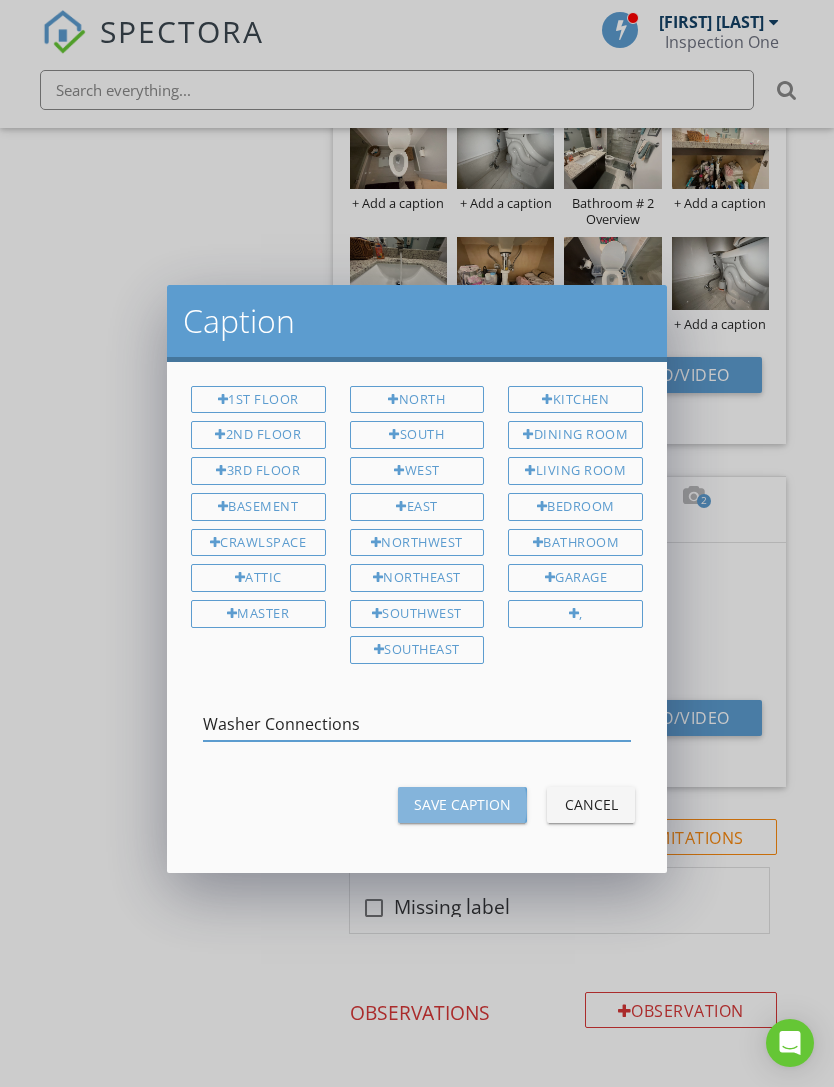 type on "Washer Connections" 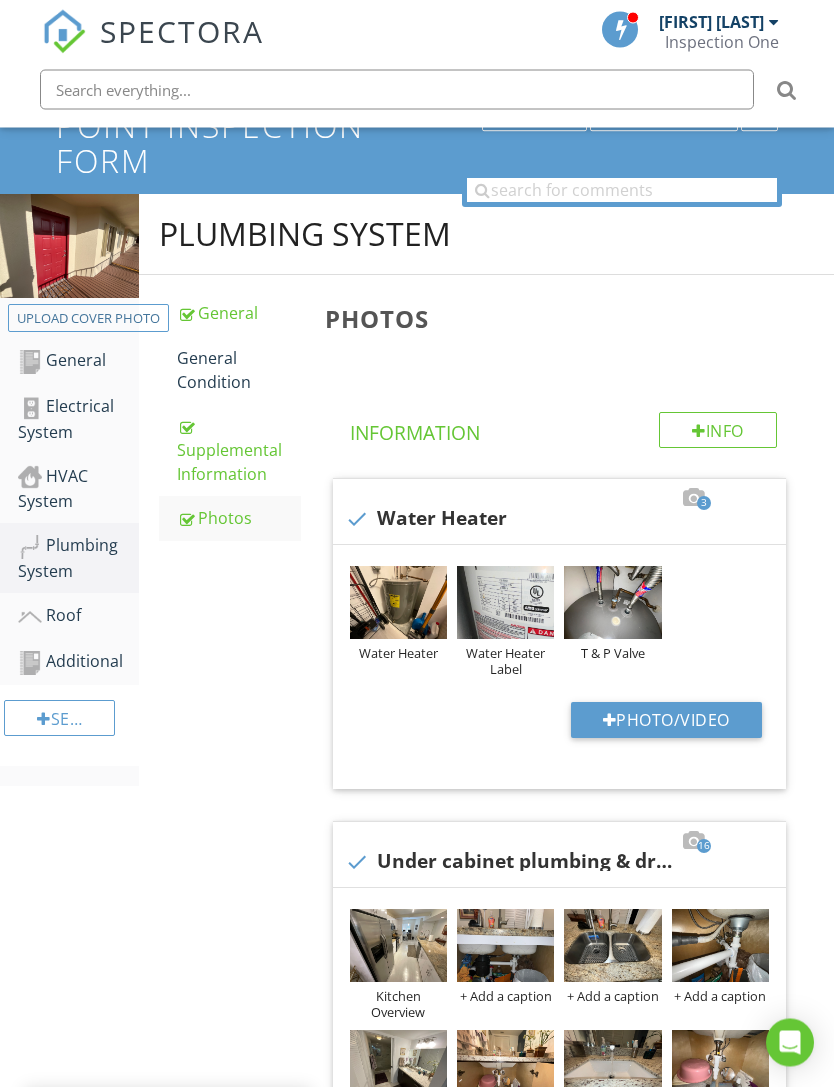 scroll, scrollTop: 181, scrollLeft: 0, axis: vertical 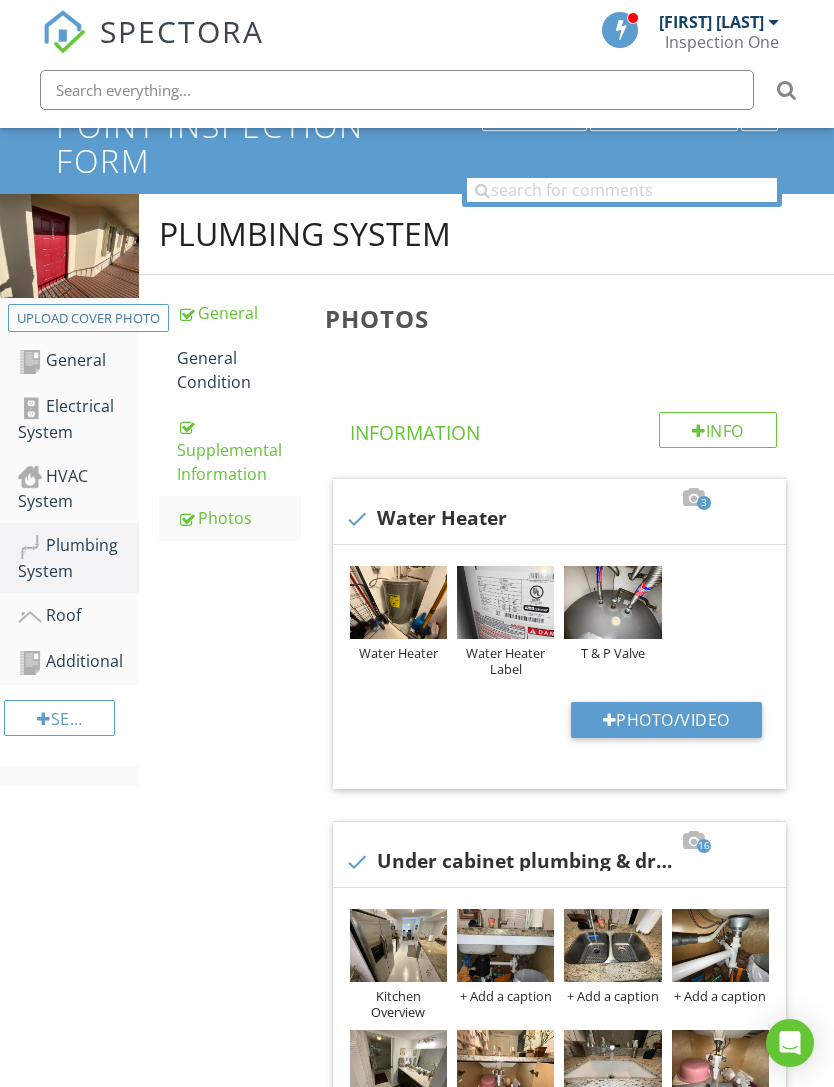click on "Roof" at bounding box center (78, 616) 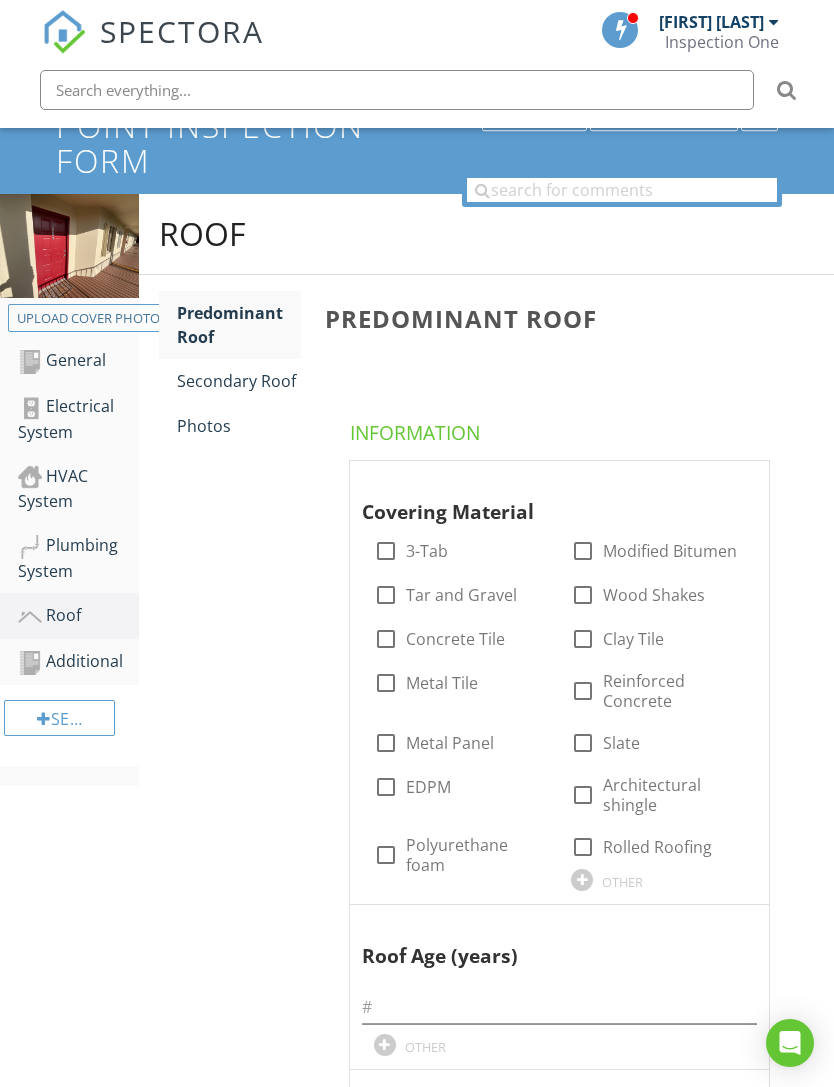scroll, scrollTop: 182, scrollLeft: 0, axis: vertical 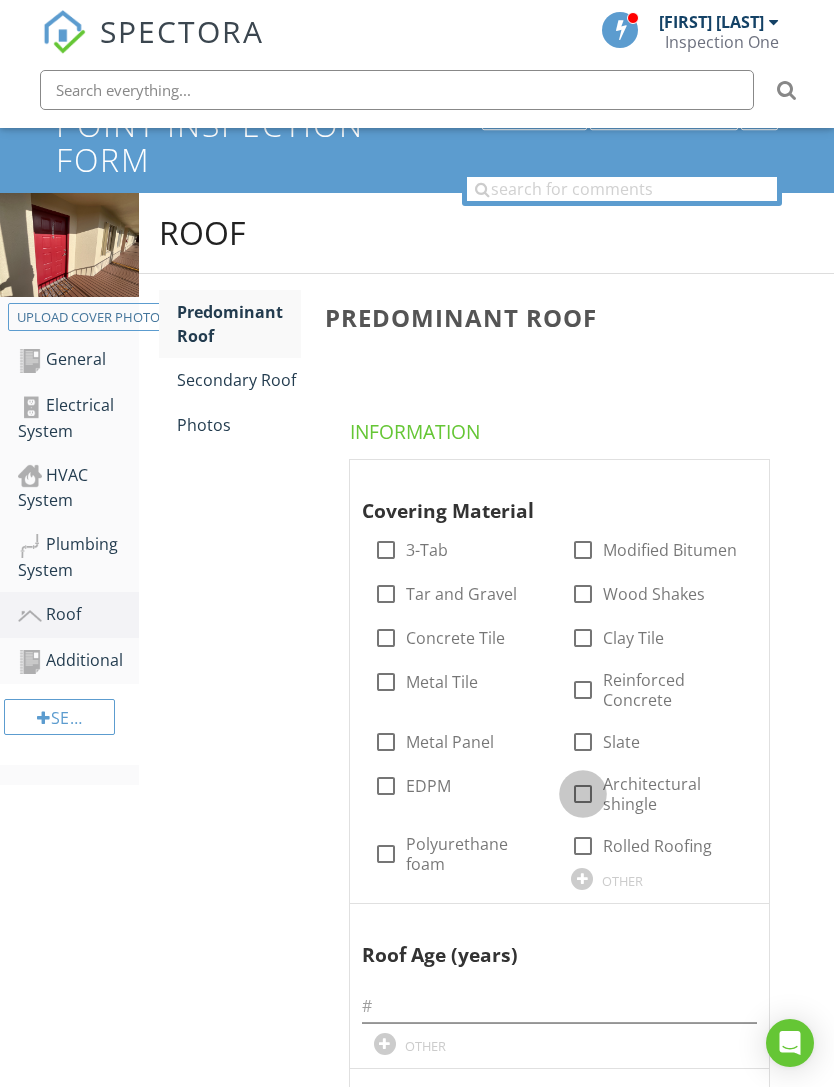 click at bounding box center [583, 794] 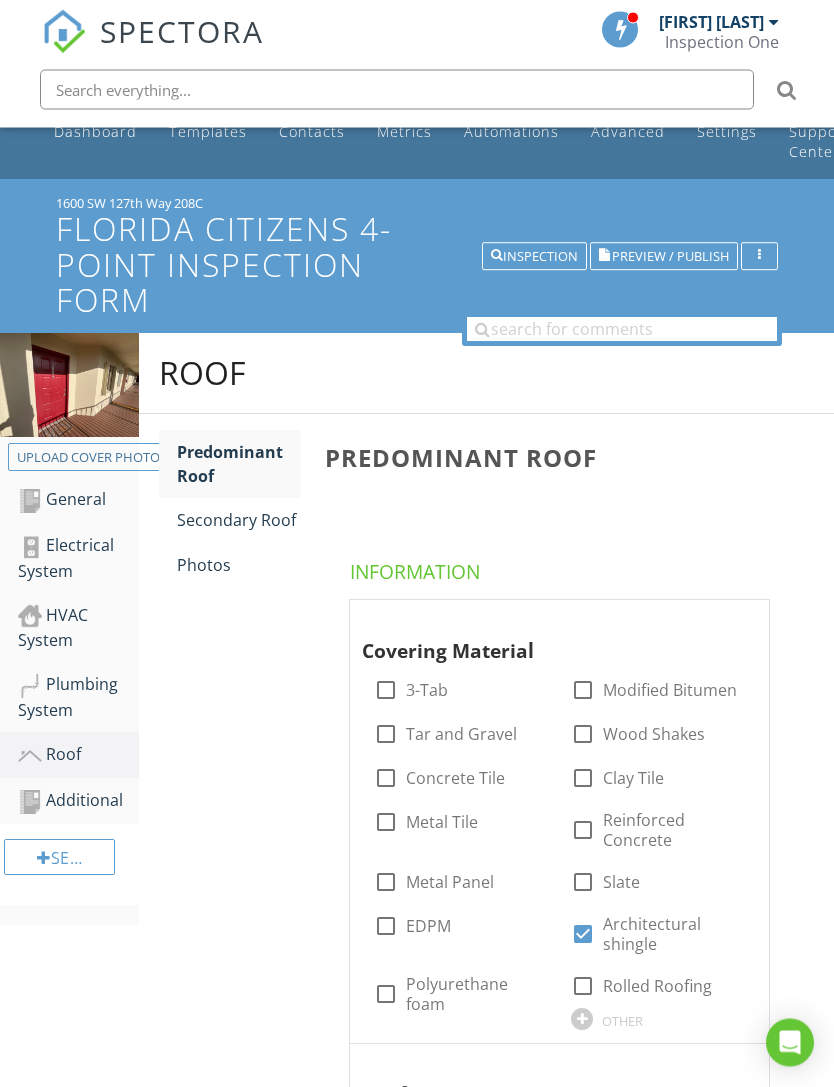 scroll, scrollTop: 0, scrollLeft: 0, axis: both 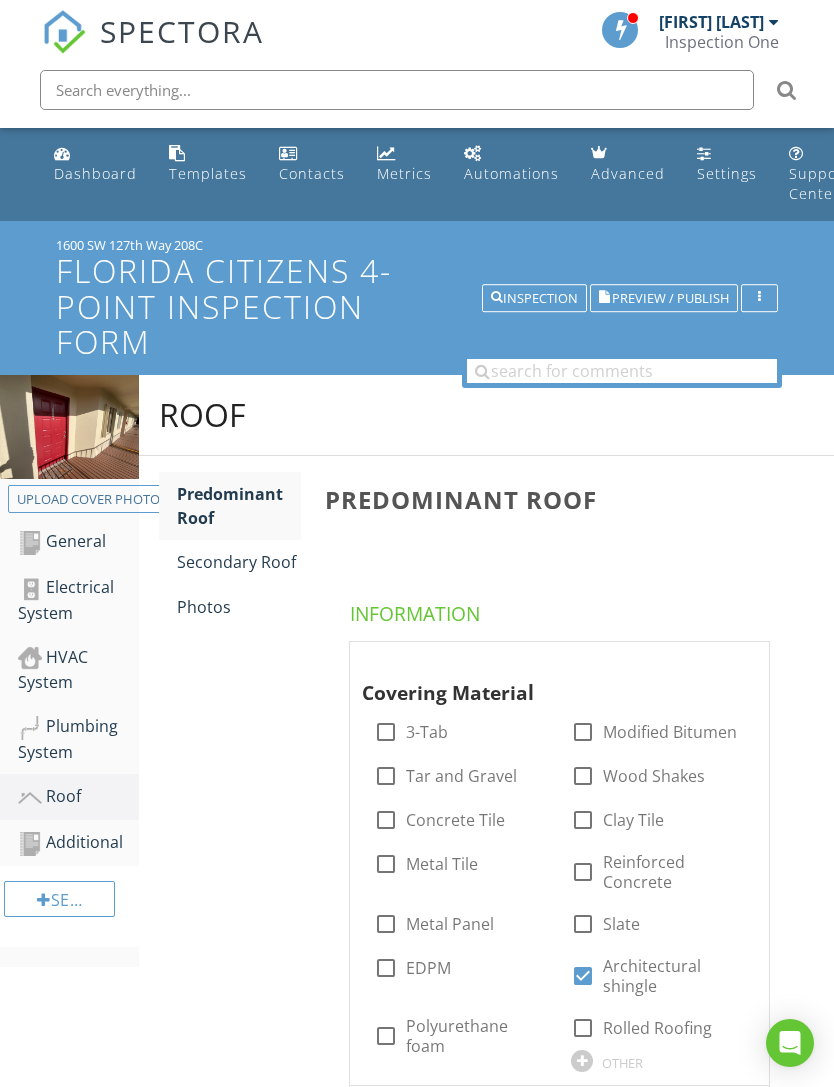 click on "Dashboard" at bounding box center (95, 173) 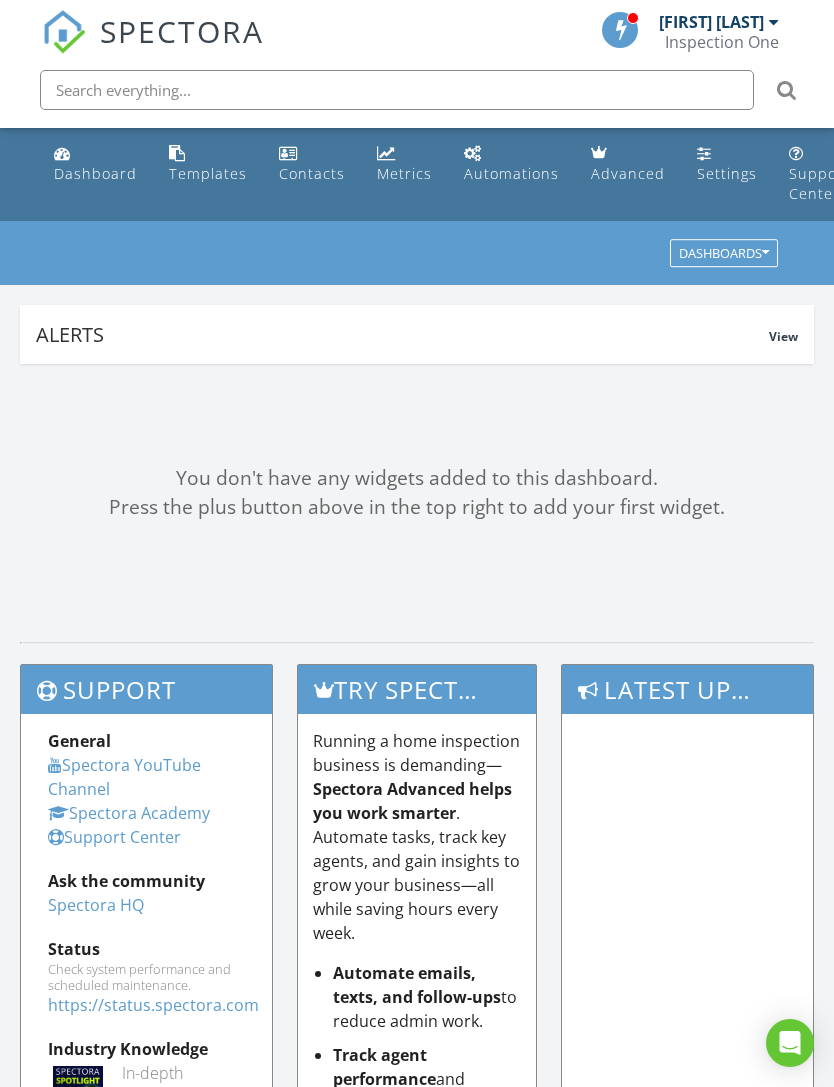 scroll, scrollTop: 0, scrollLeft: 0, axis: both 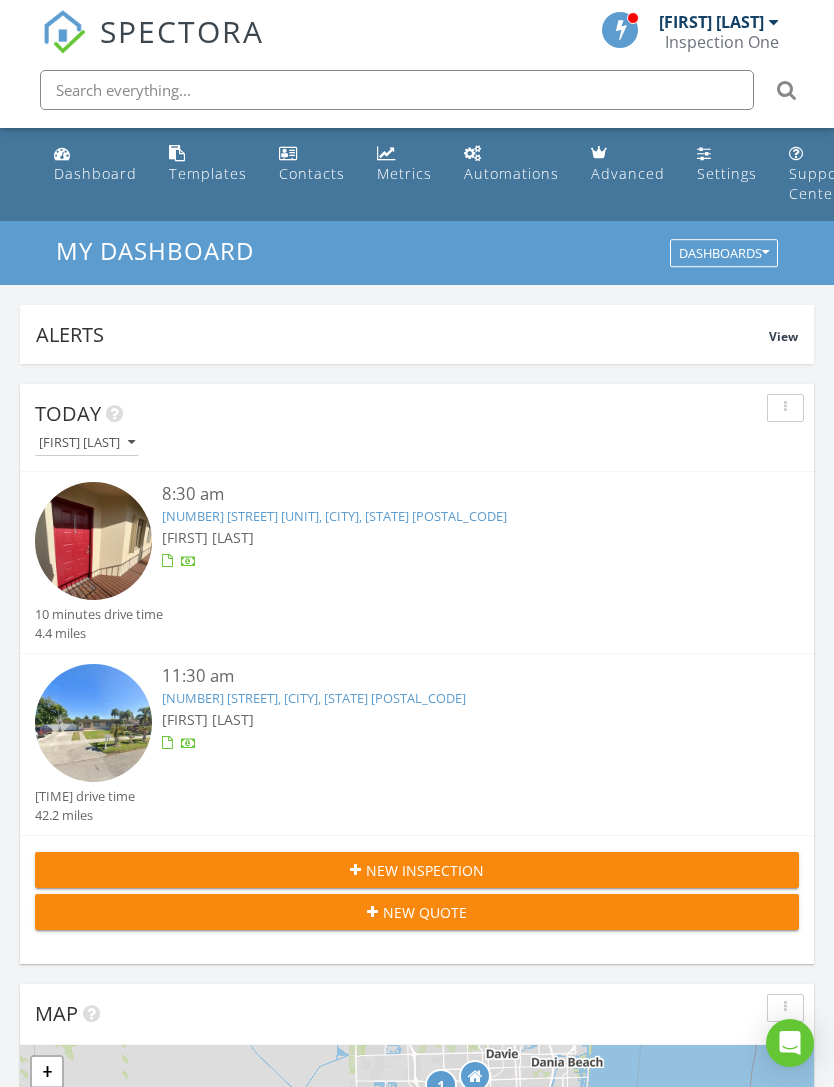 click on "[FIRST] [LAST]" at bounding box center [448, 537] 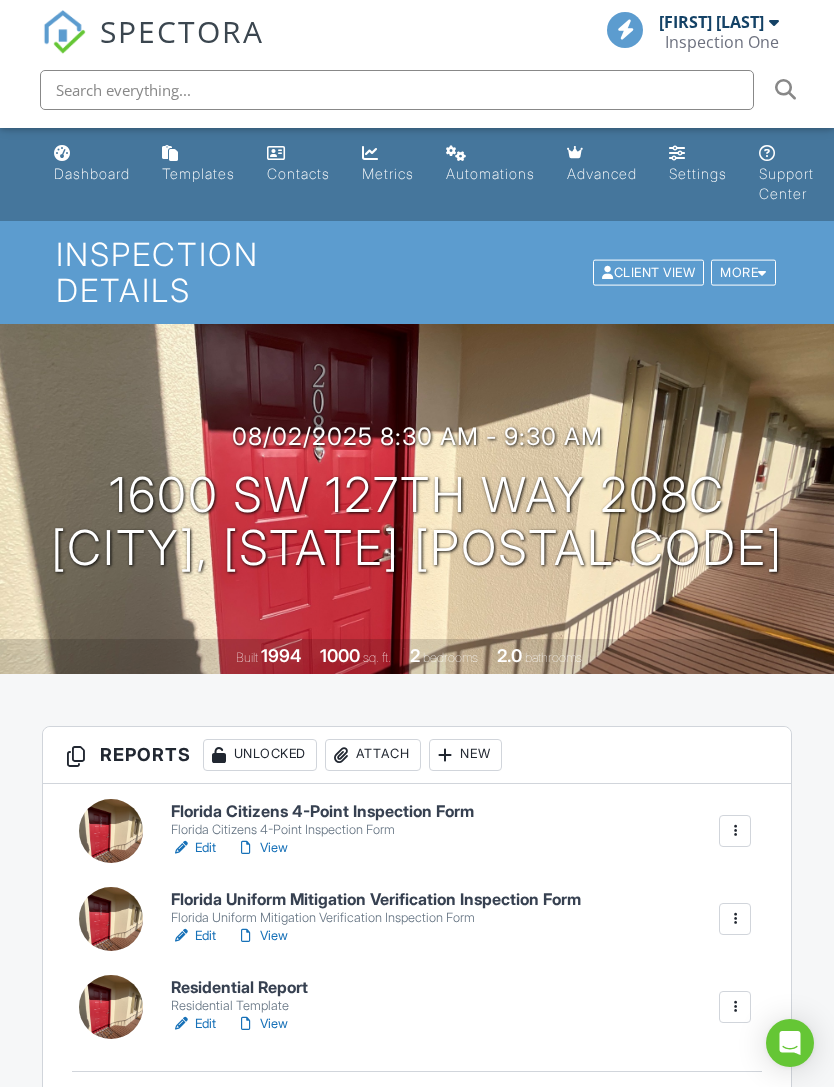 scroll, scrollTop: 0, scrollLeft: 0, axis: both 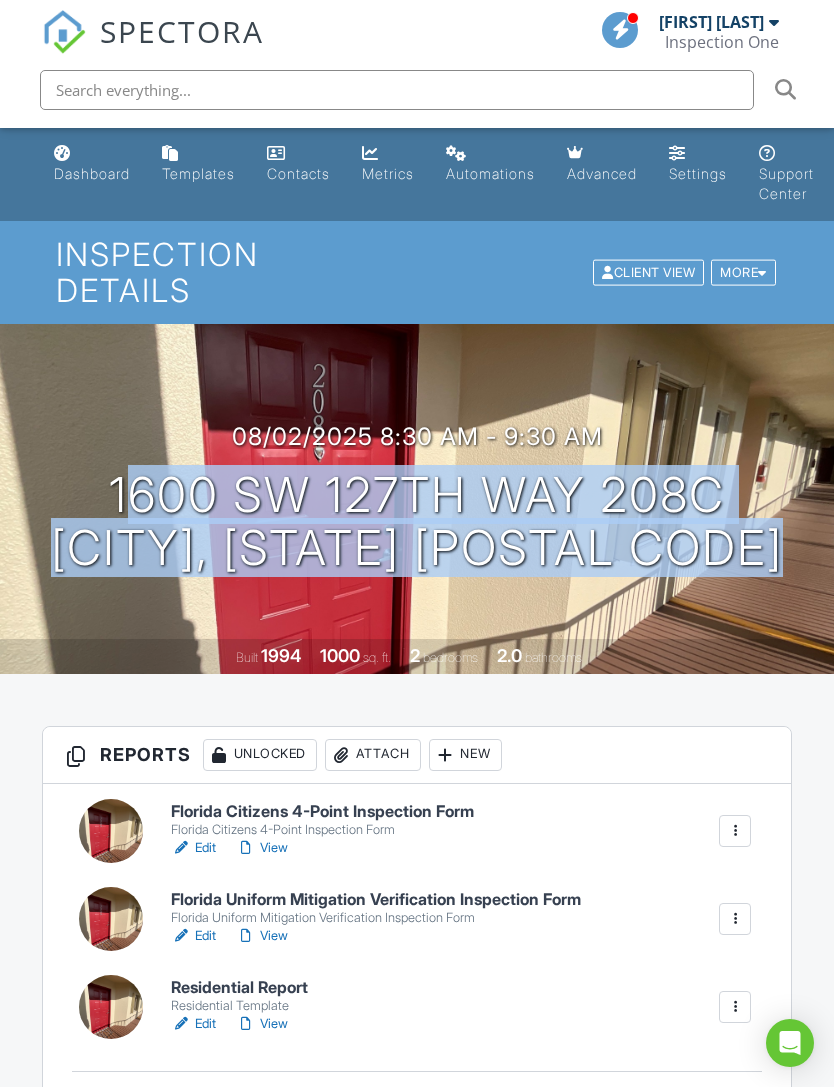 click on "[DATE] [TIME]
- [TIME]
[NUMBER] [STREET] [NUMBER]
[CITY], [STATE] [POSTAL CODE]
Built
[YEAR]
[NUMBER]
sq. ft.
[NUMBER]
bedrooms
[NUMBER]
bathrooms" at bounding box center (417, 499) 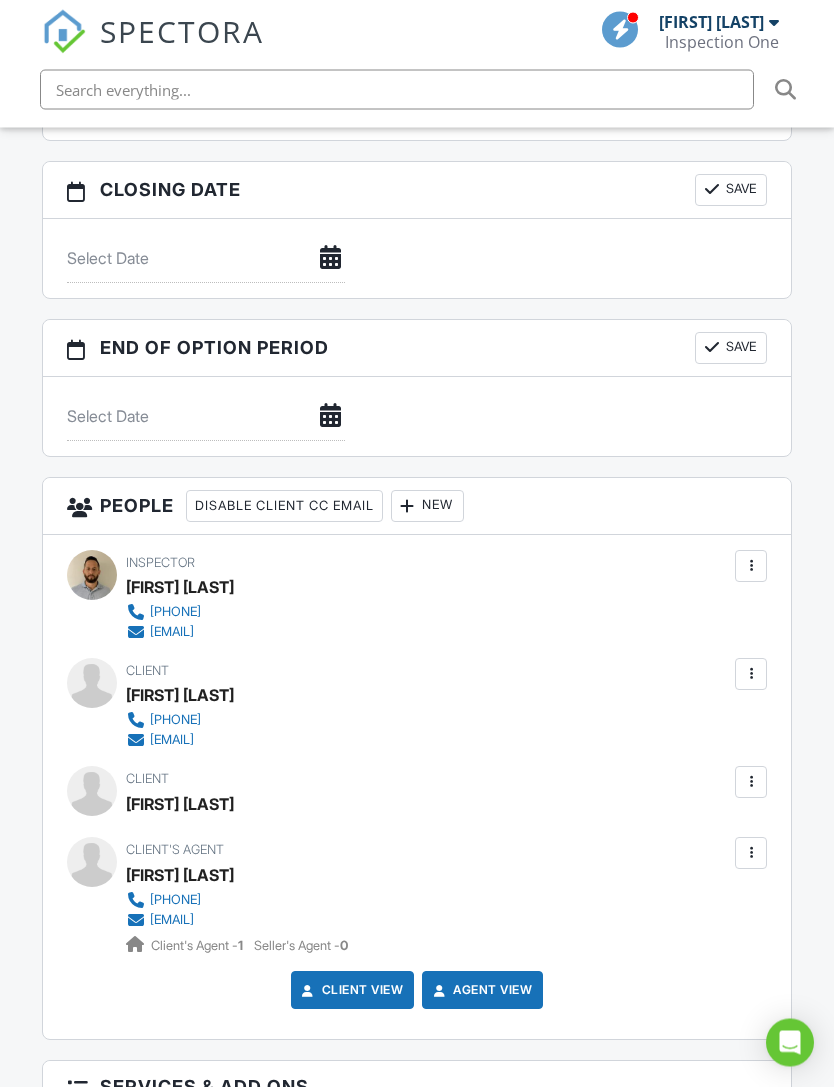 scroll, scrollTop: 2082, scrollLeft: 0, axis: vertical 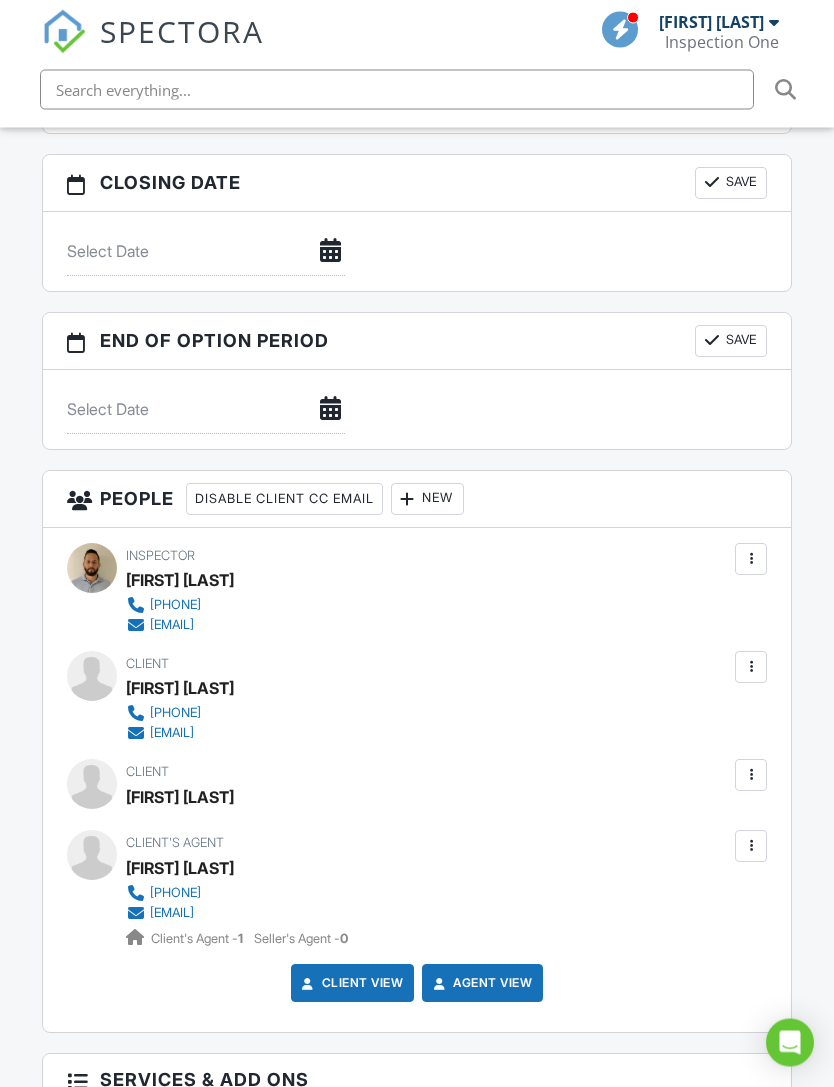 copy on "[FIRST] [LAST]" 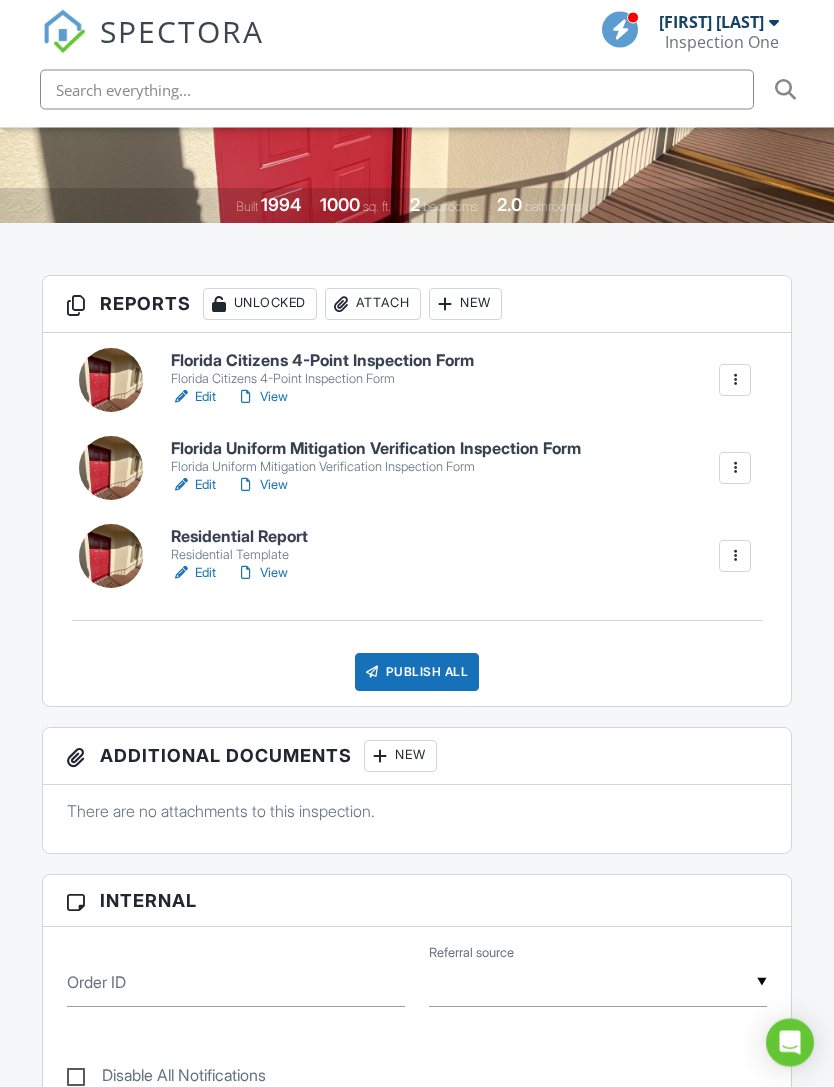 scroll, scrollTop: 274, scrollLeft: 0, axis: vertical 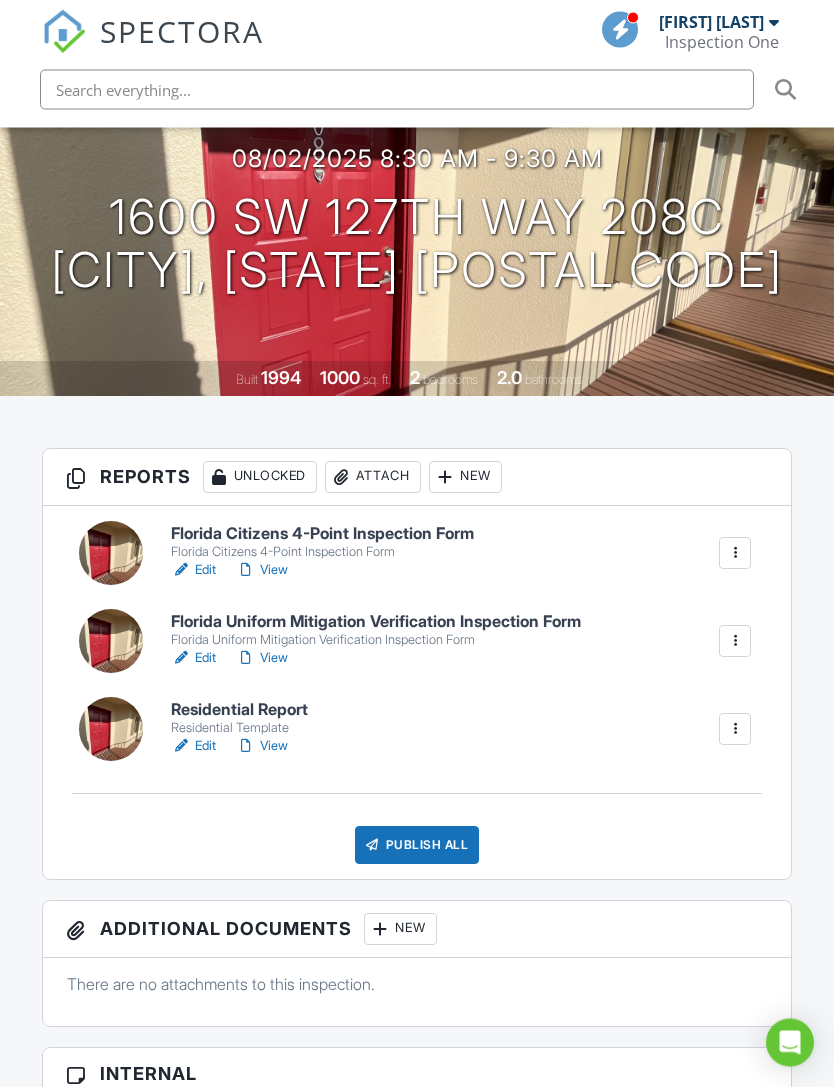 click on "Attach" at bounding box center [373, 478] 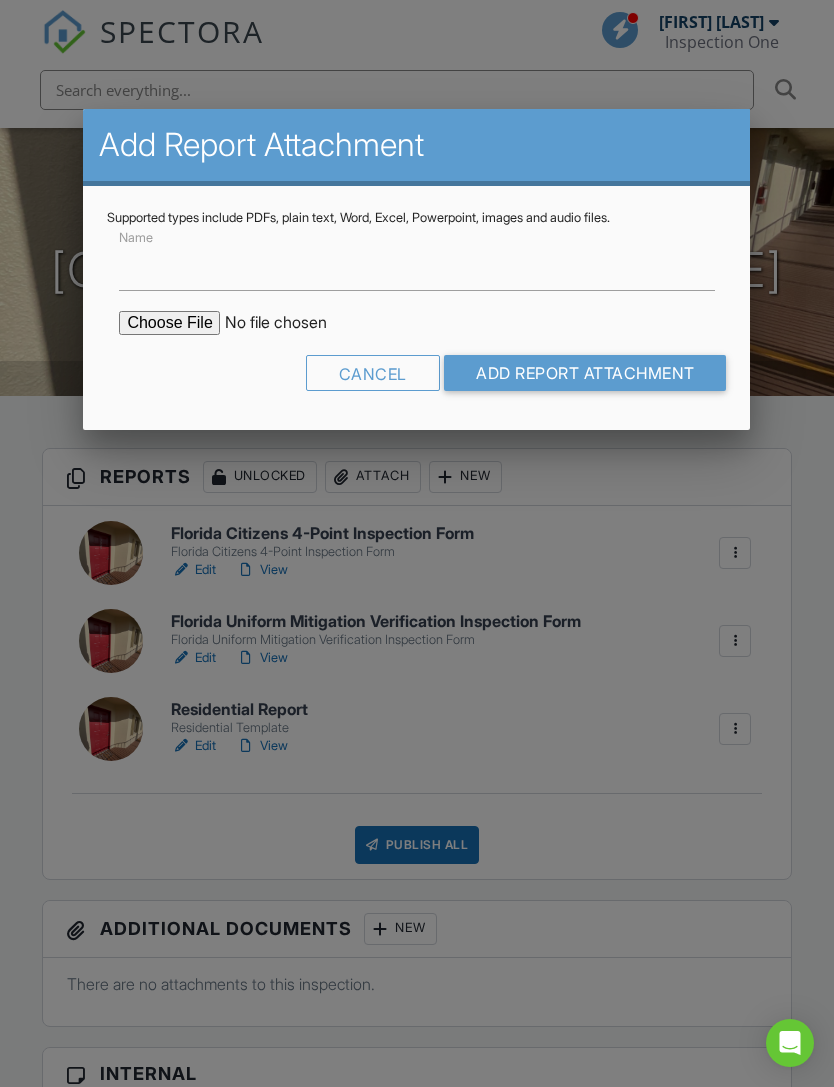 click at bounding box center [289, 323] 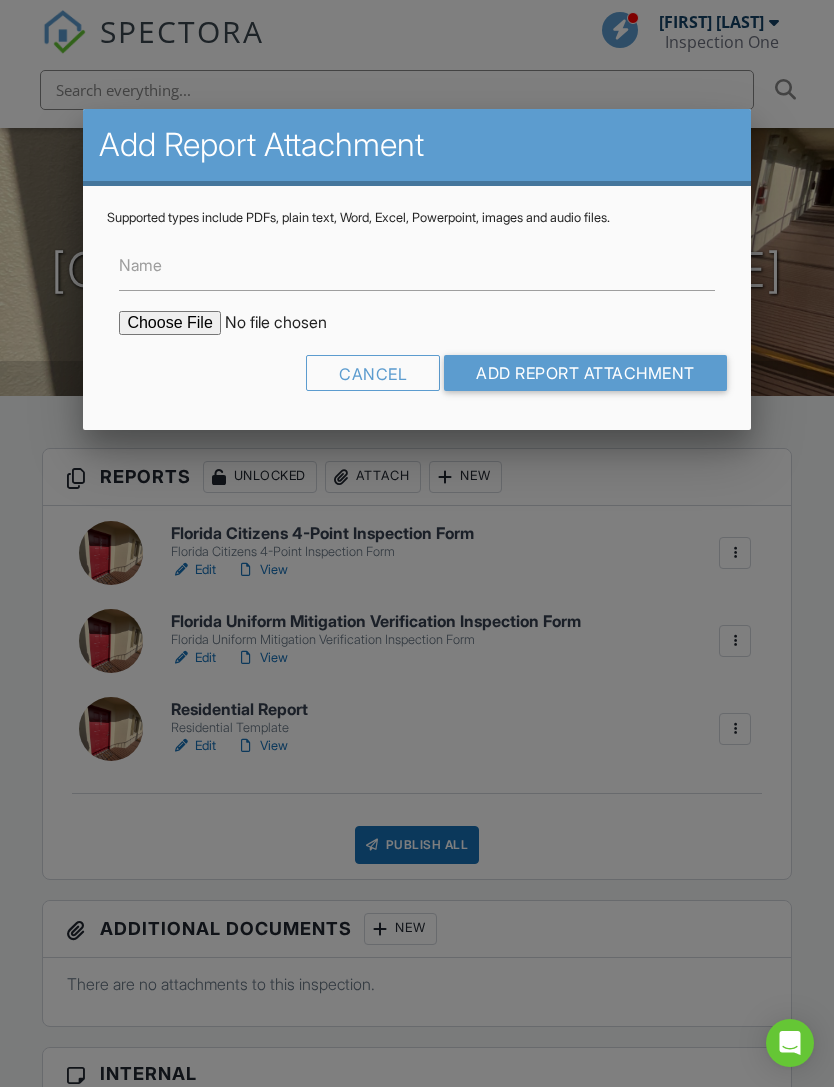 type on "C:\fakepath\Victor Jose Brito BuildFax.pdf" 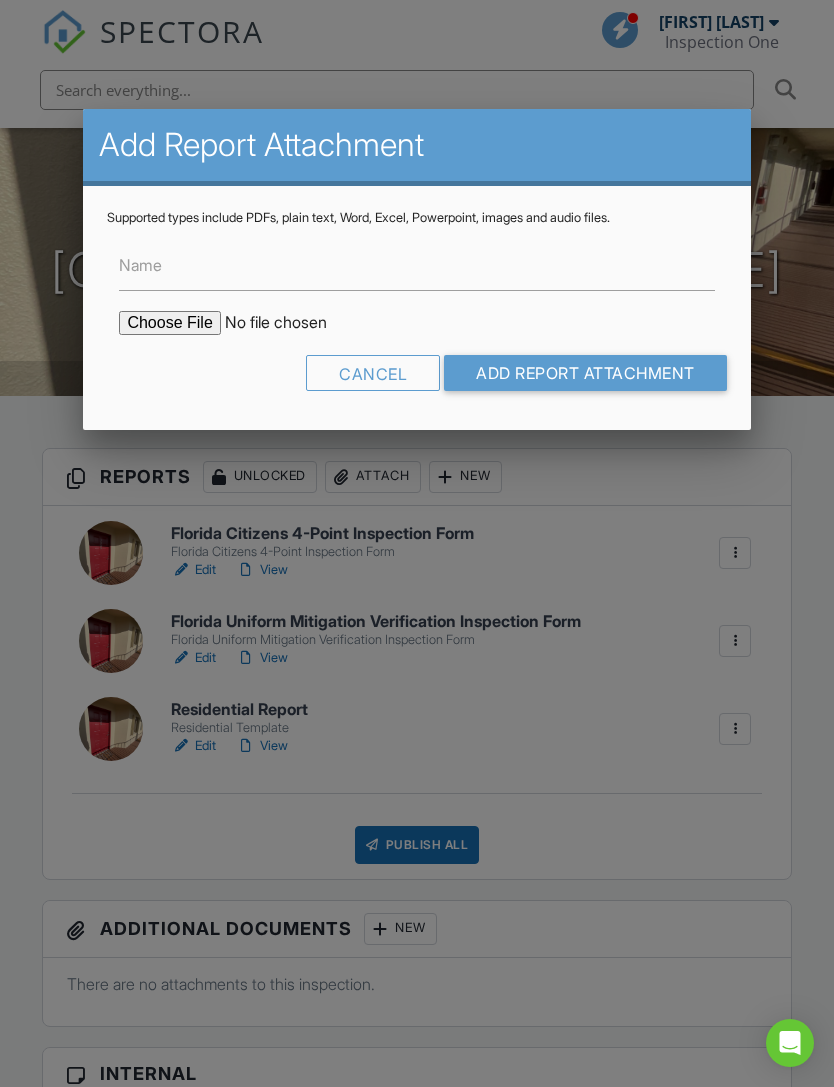 click on "Add Report Attachment" at bounding box center (585, 373) 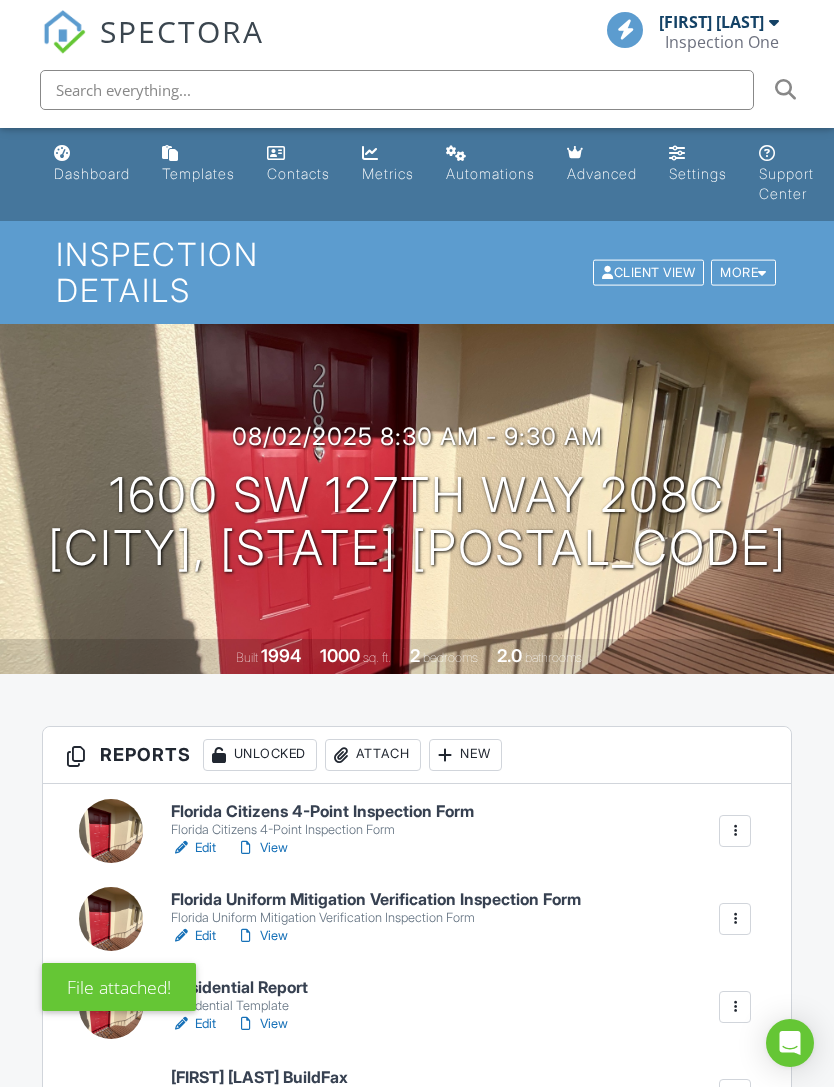 scroll, scrollTop: 191, scrollLeft: 0, axis: vertical 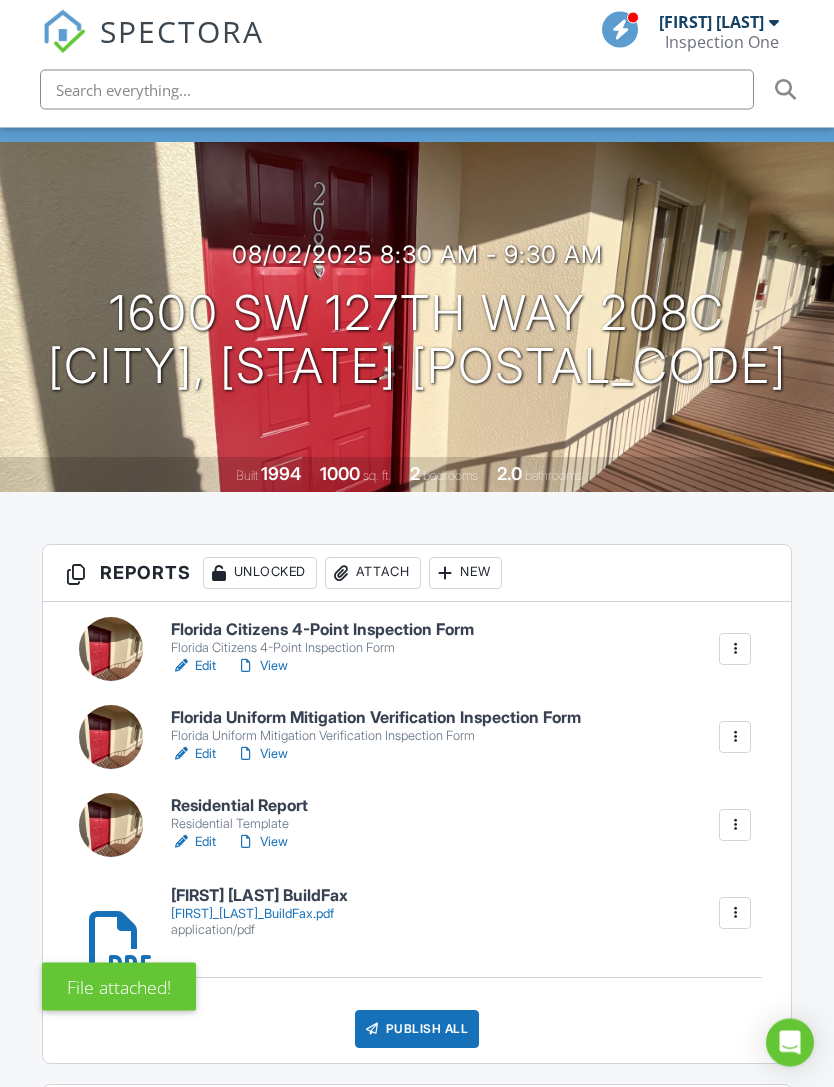 click on "Florida Citizens 4-Point Inspection Form" at bounding box center [322, 631] 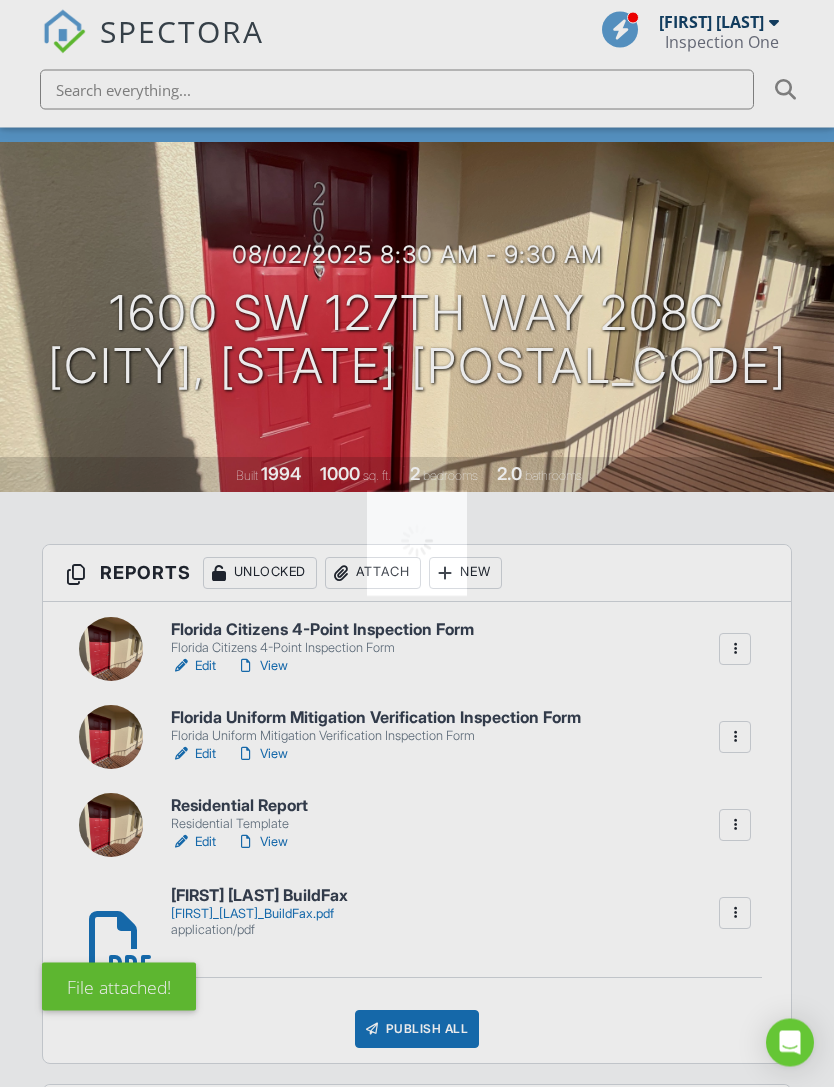 scroll, scrollTop: 182, scrollLeft: 0, axis: vertical 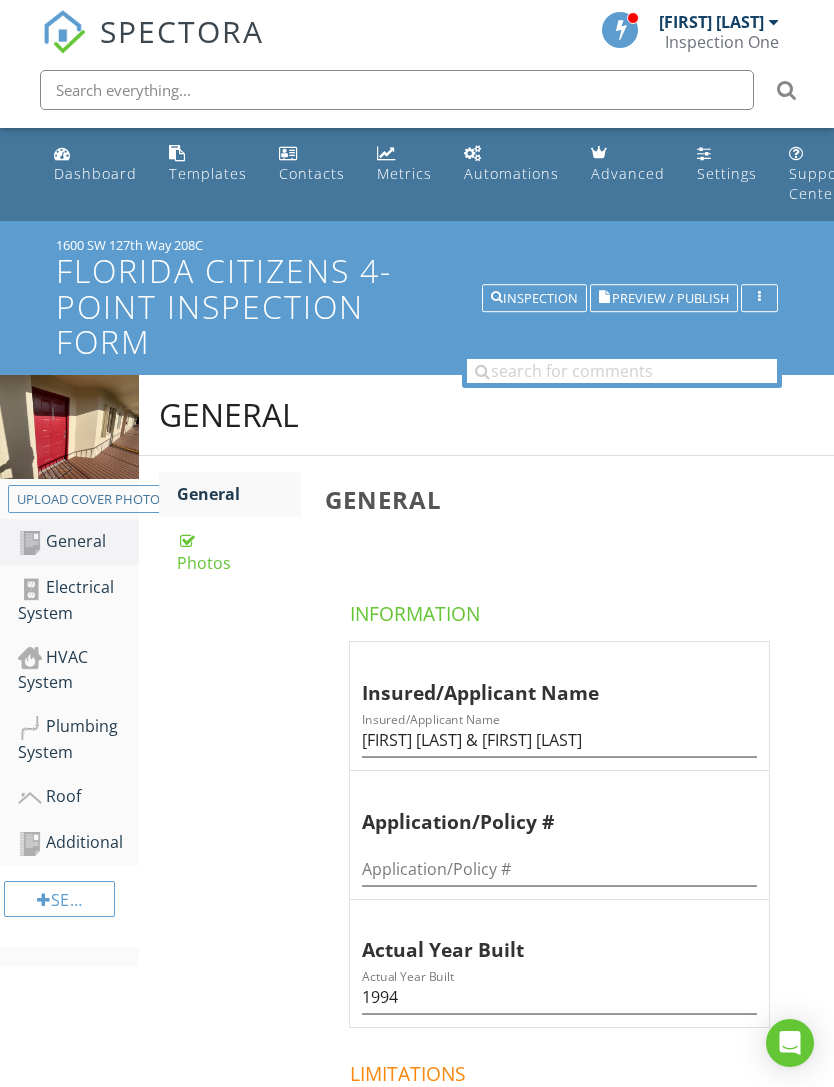 click on "Roof" at bounding box center (78, 797) 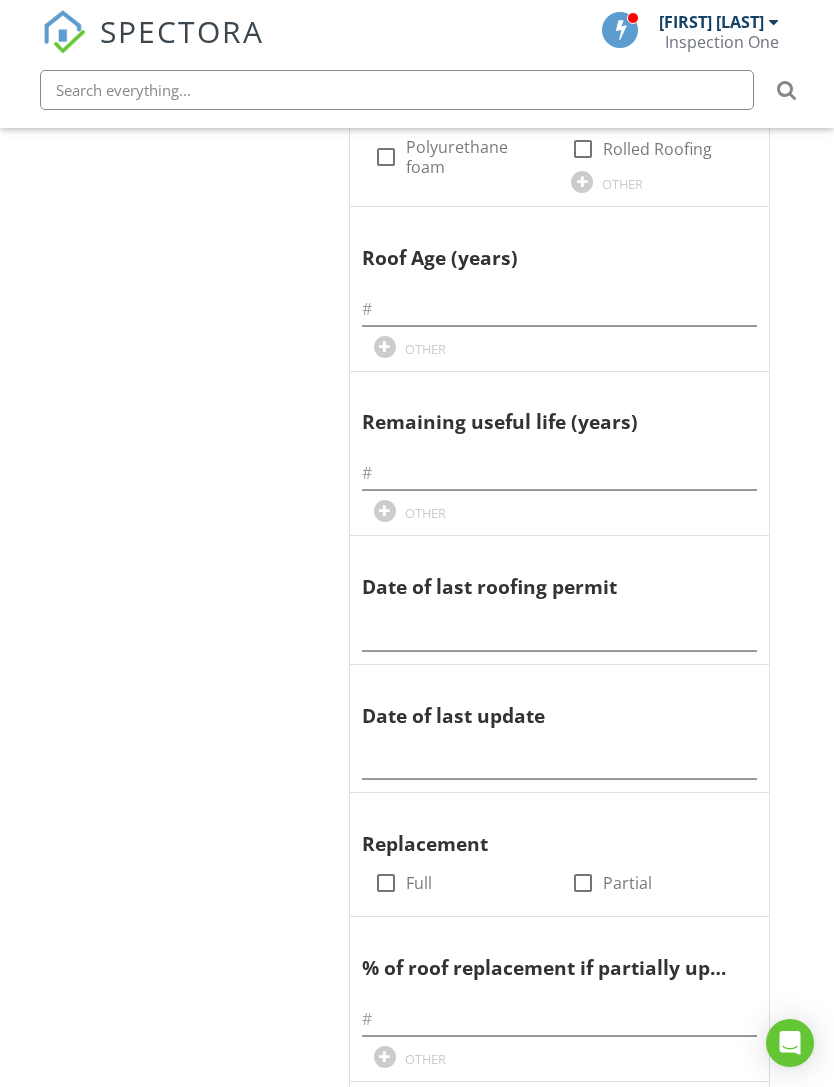 scroll, scrollTop: 878, scrollLeft: 0, axis: vertical 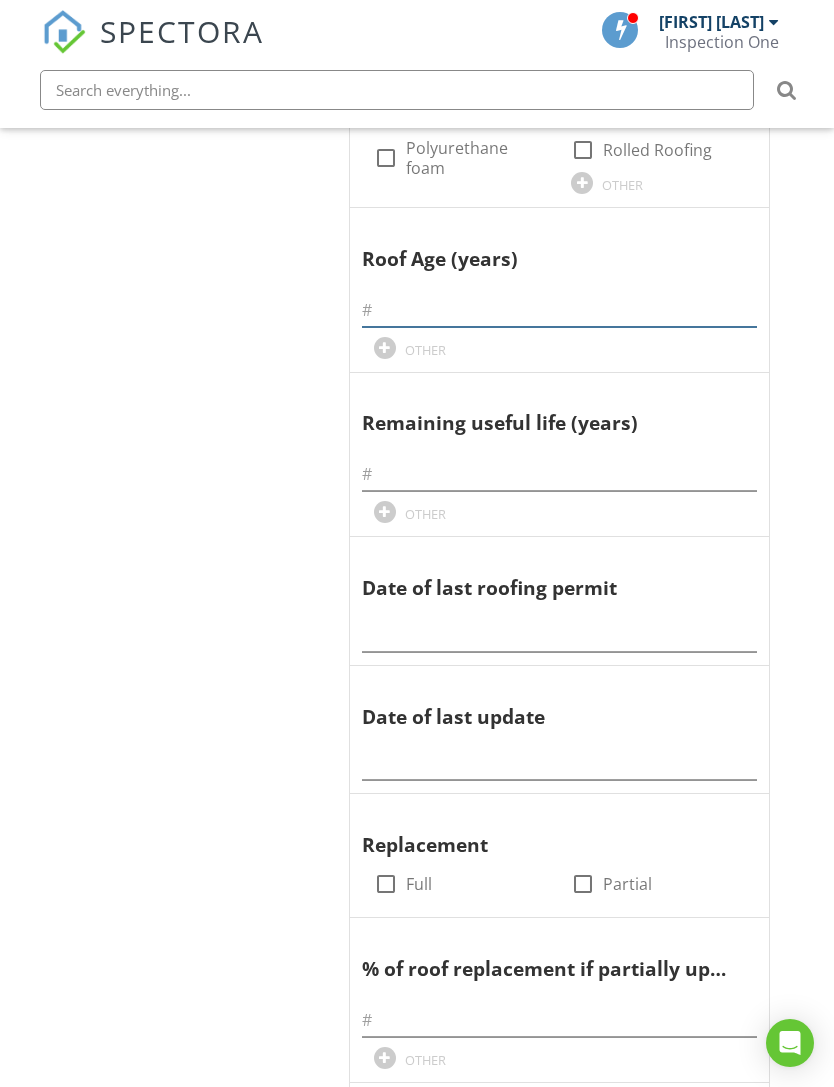 click at bounding box center [559, 310] 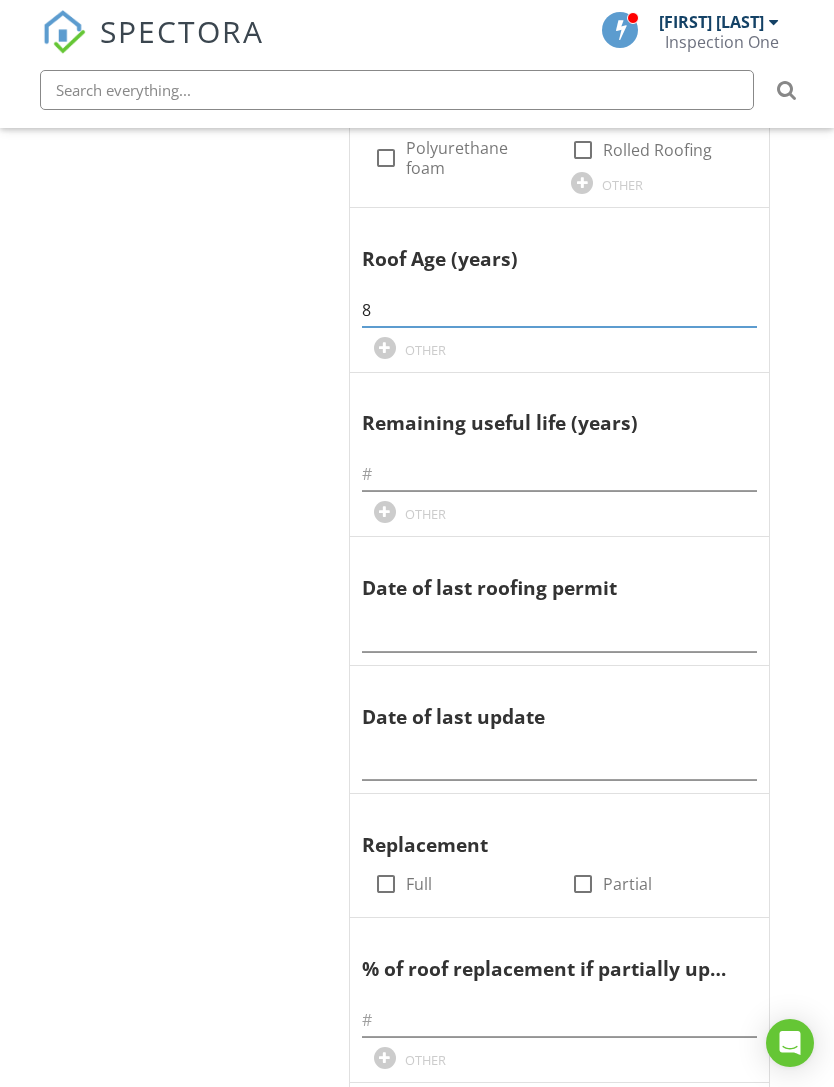 type on "8" 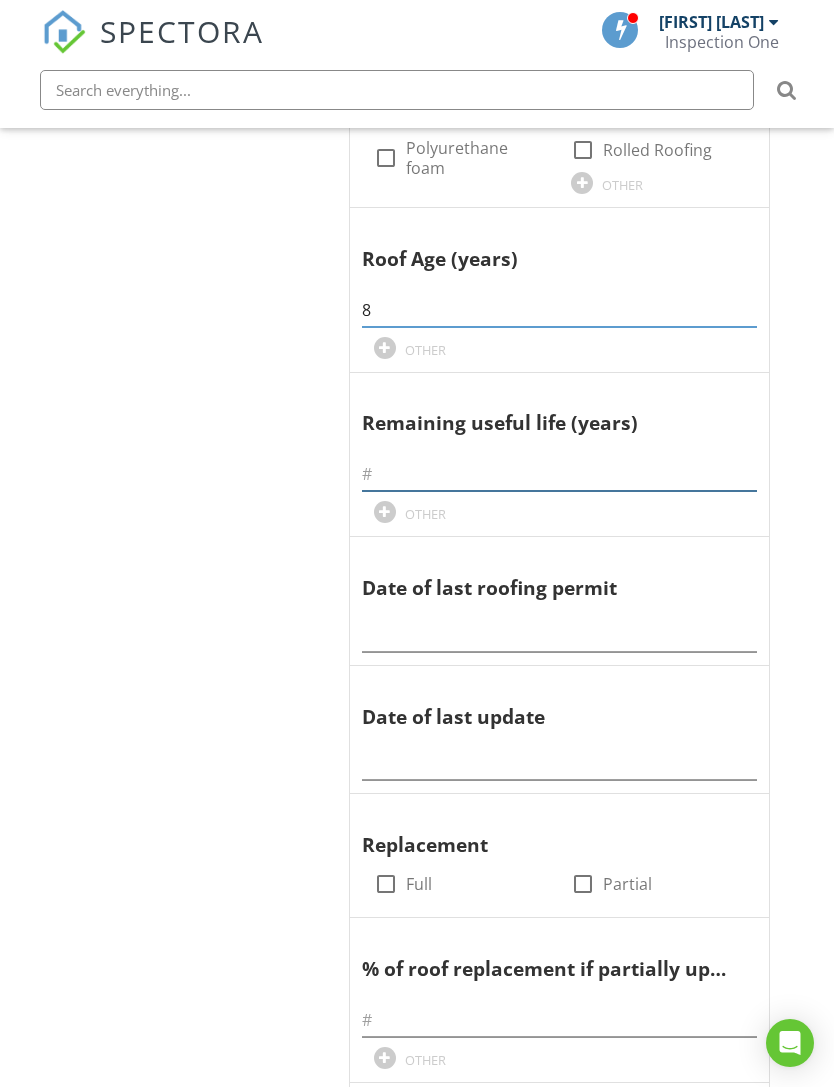 click at bounding box center [559, 474] 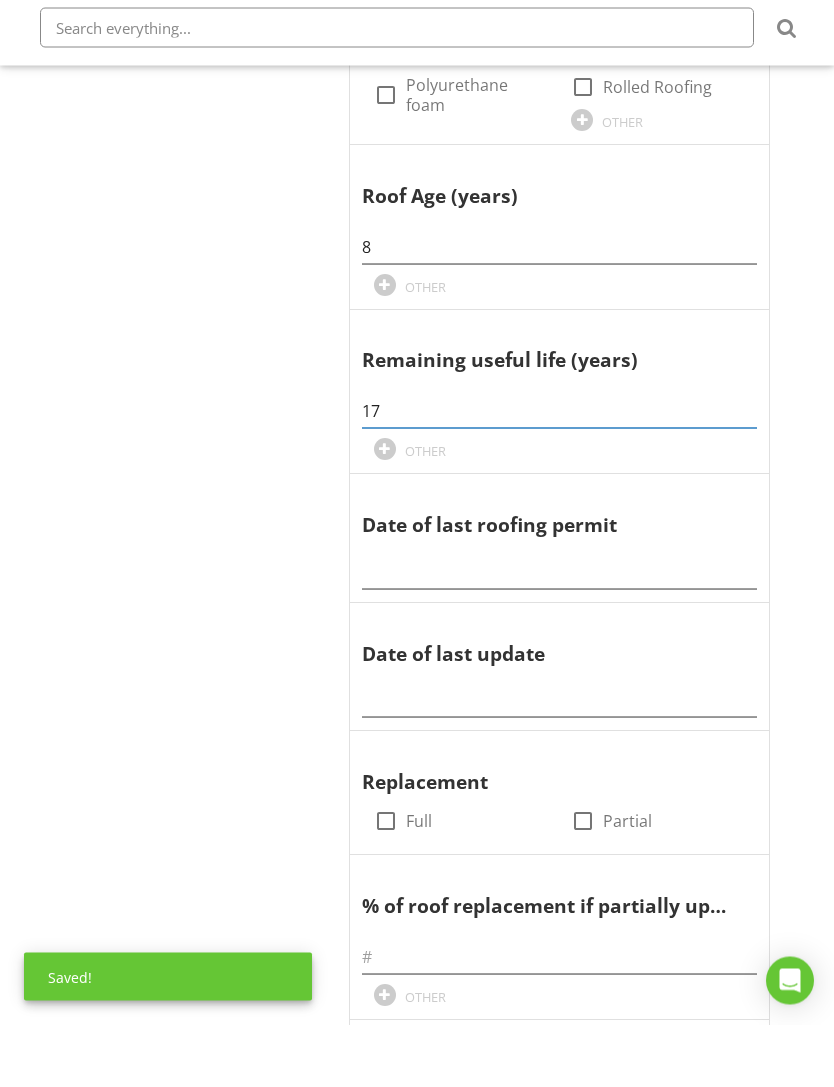 type on "17" 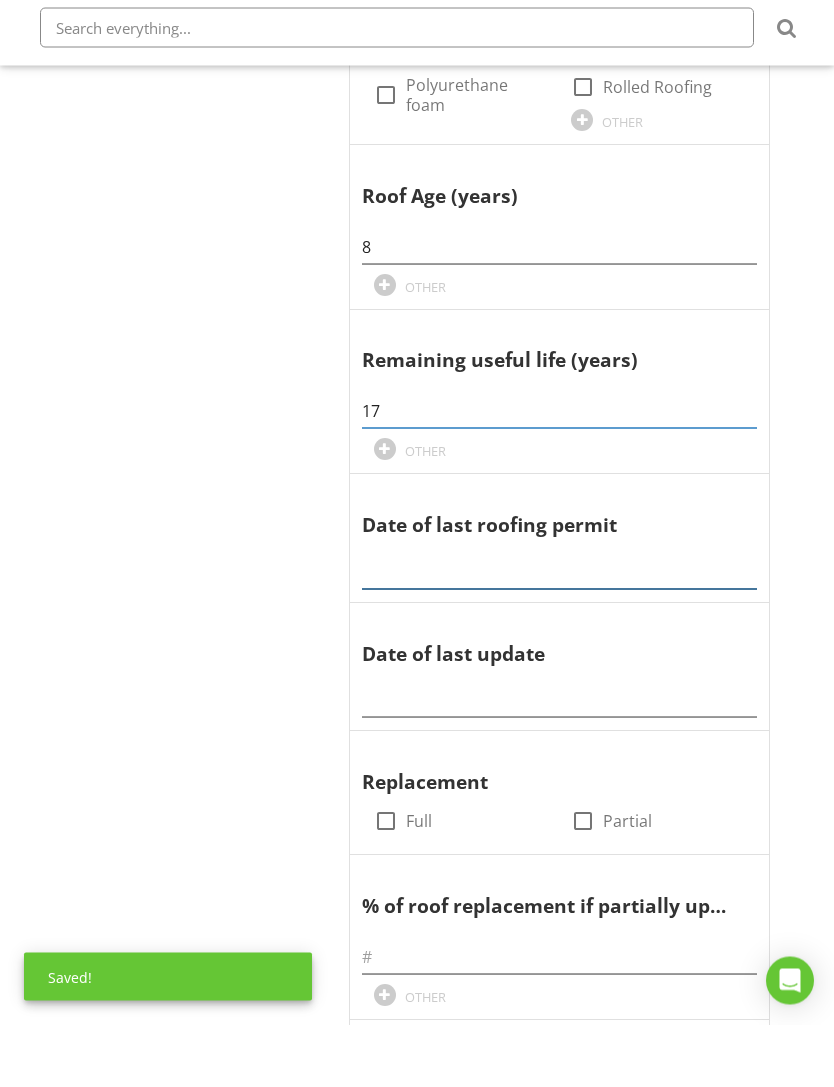 click at bounding box center [559, 635] 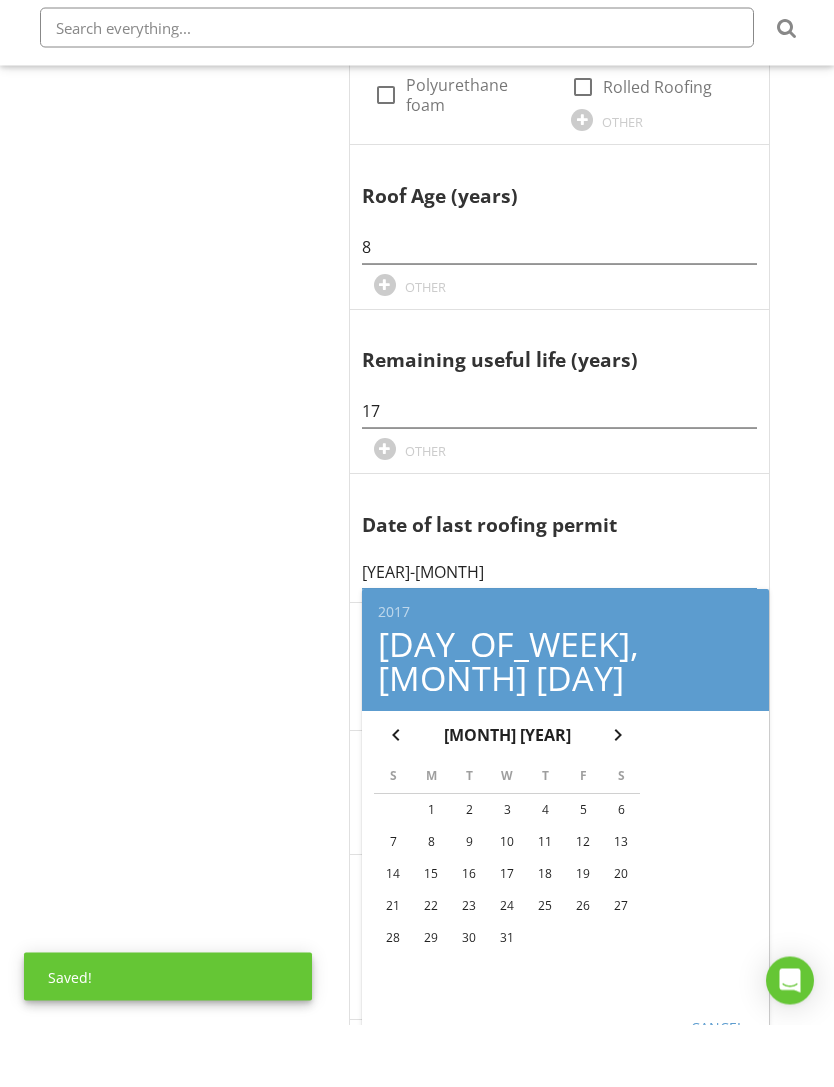 scroll, scrollTop: 941, scrollLeft: 0, axis: vertical 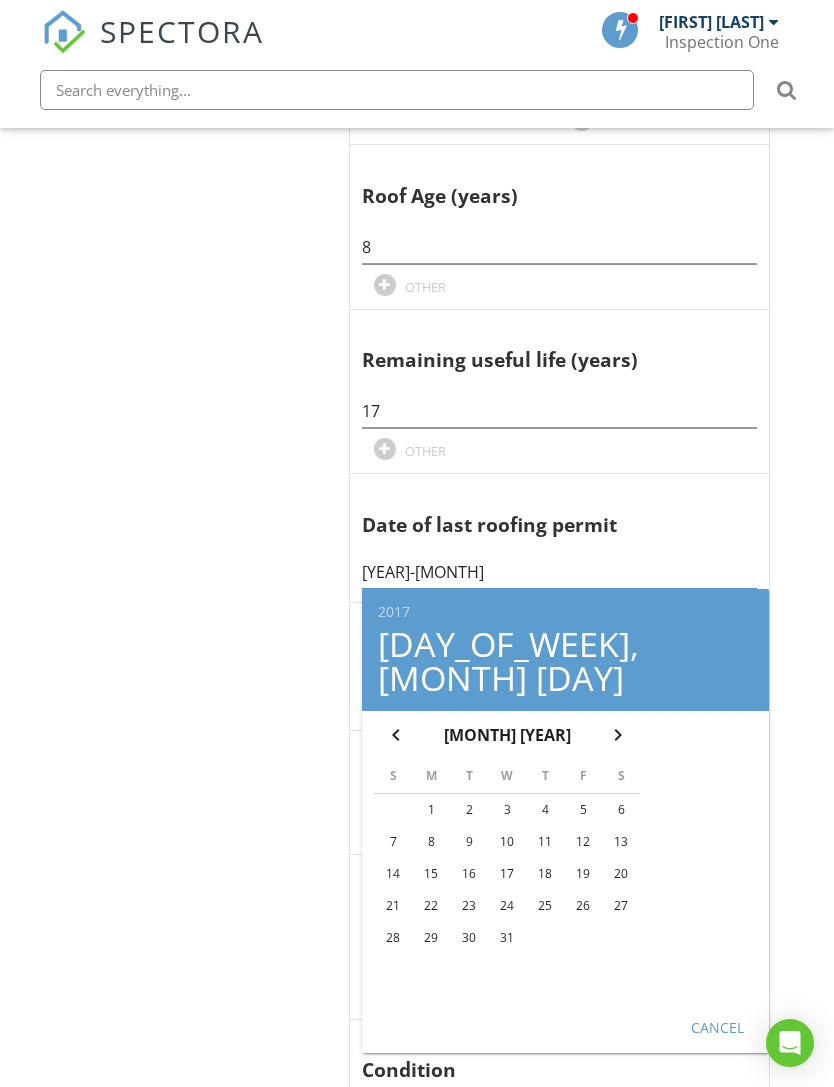 click on "9" at bounding box center (469, 842) 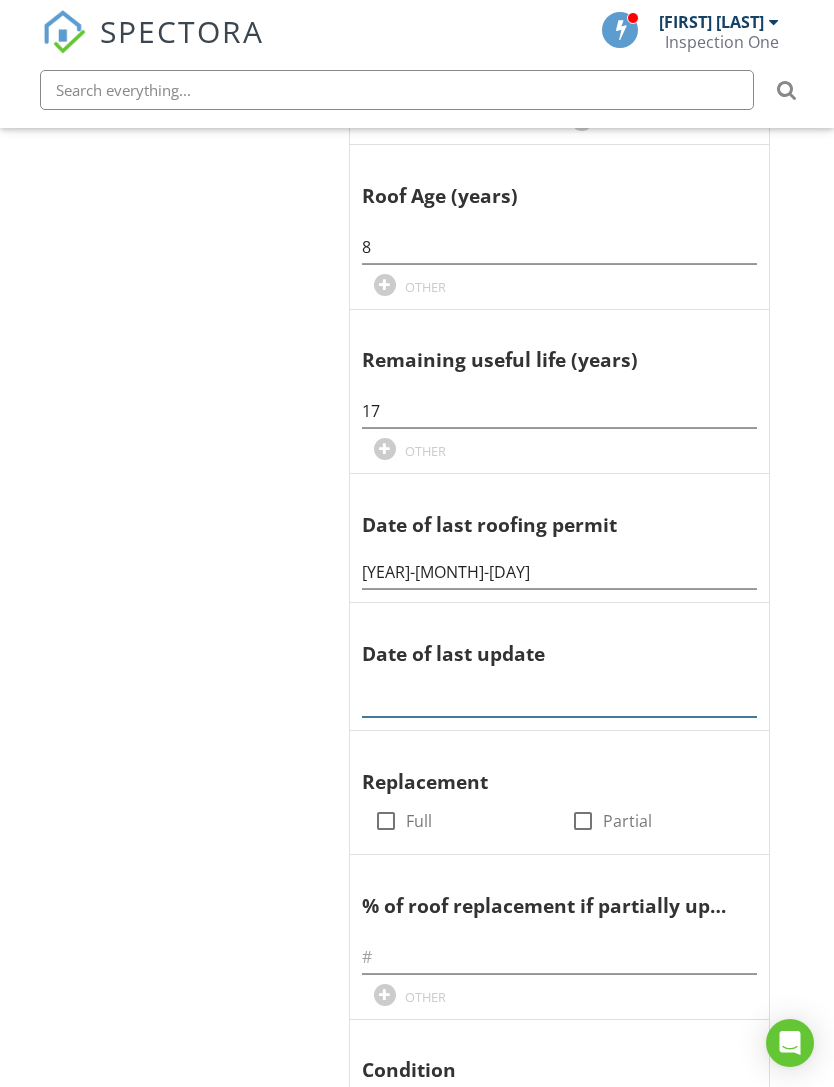 click at bounding box center [559, 700] 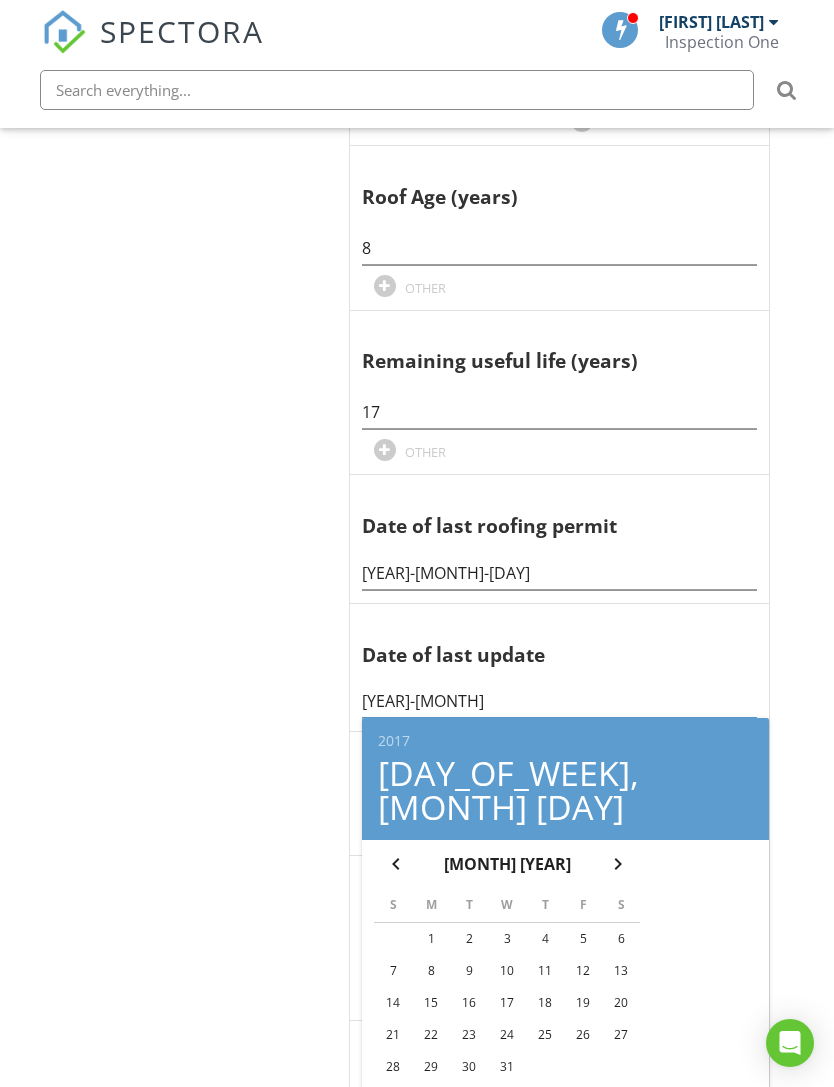 scroll, scrollTop: 941, scrollLeft: 0, axis: vertical 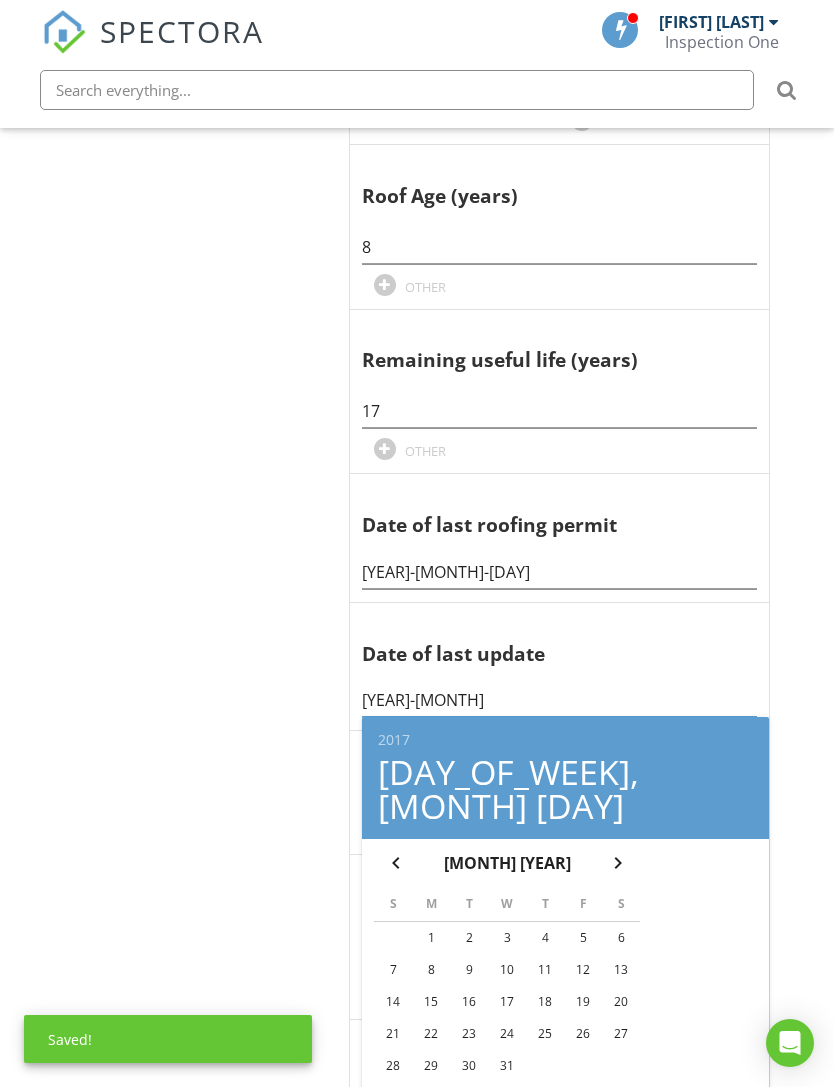 click on "9" at bounding box center (469, 970) 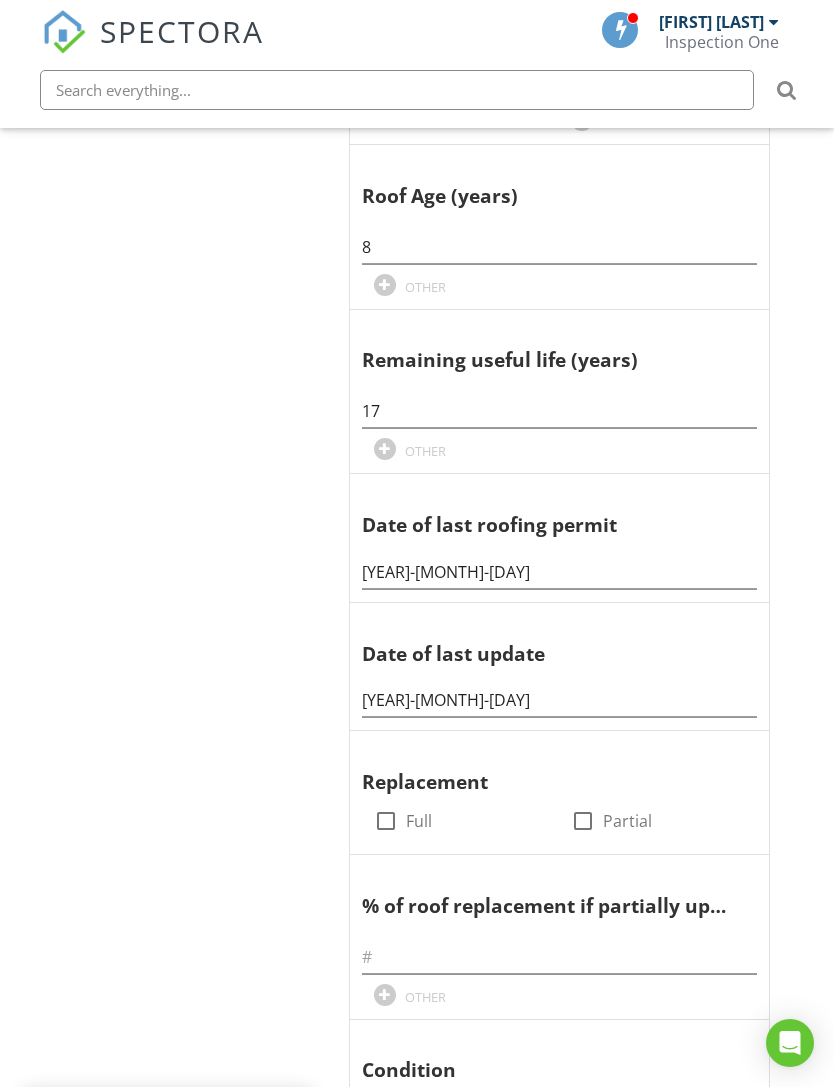 click on "Full" at bounding box center (419, 821) 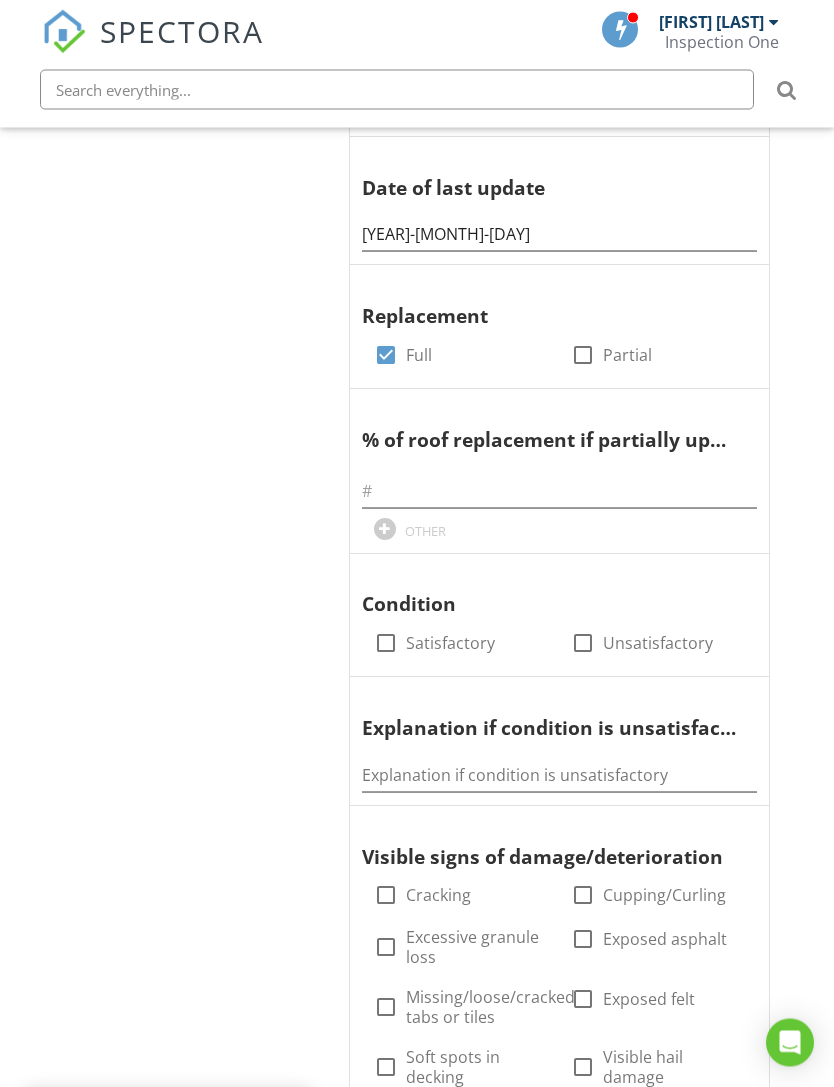 scroll, scrollTop: 1407, scrollLeft: 0, axis: vertical 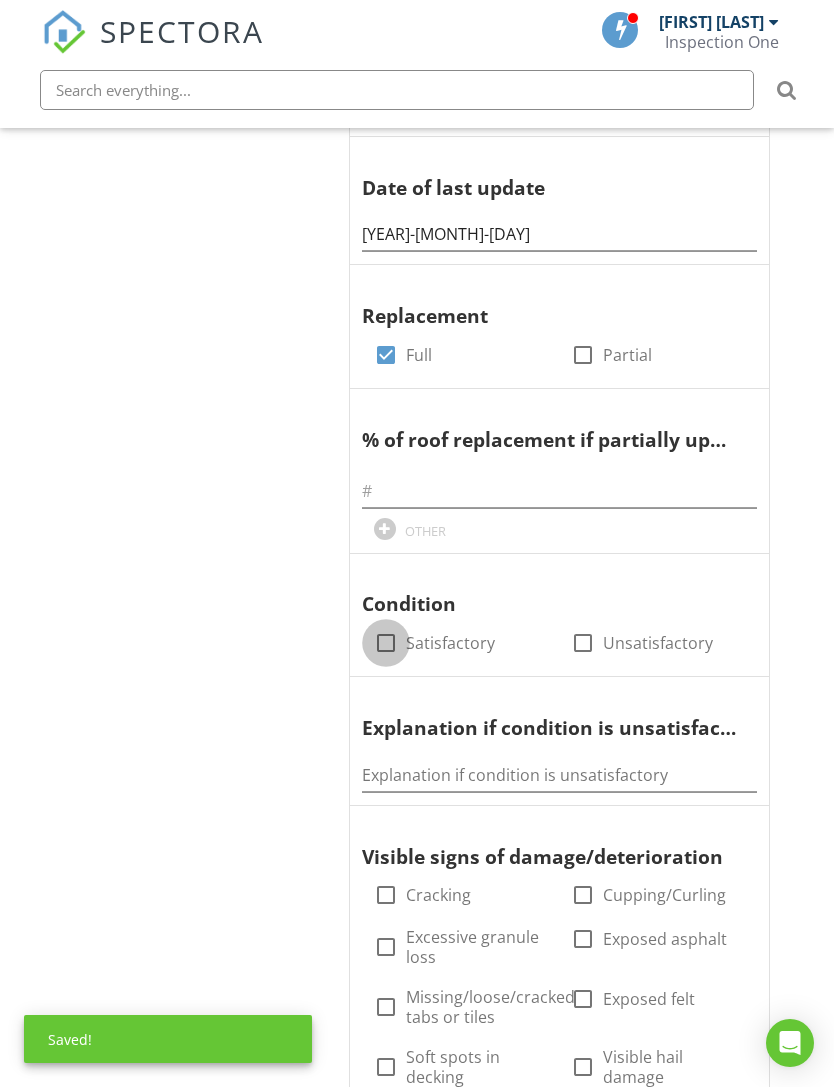 click at bounding box center (386, 643) 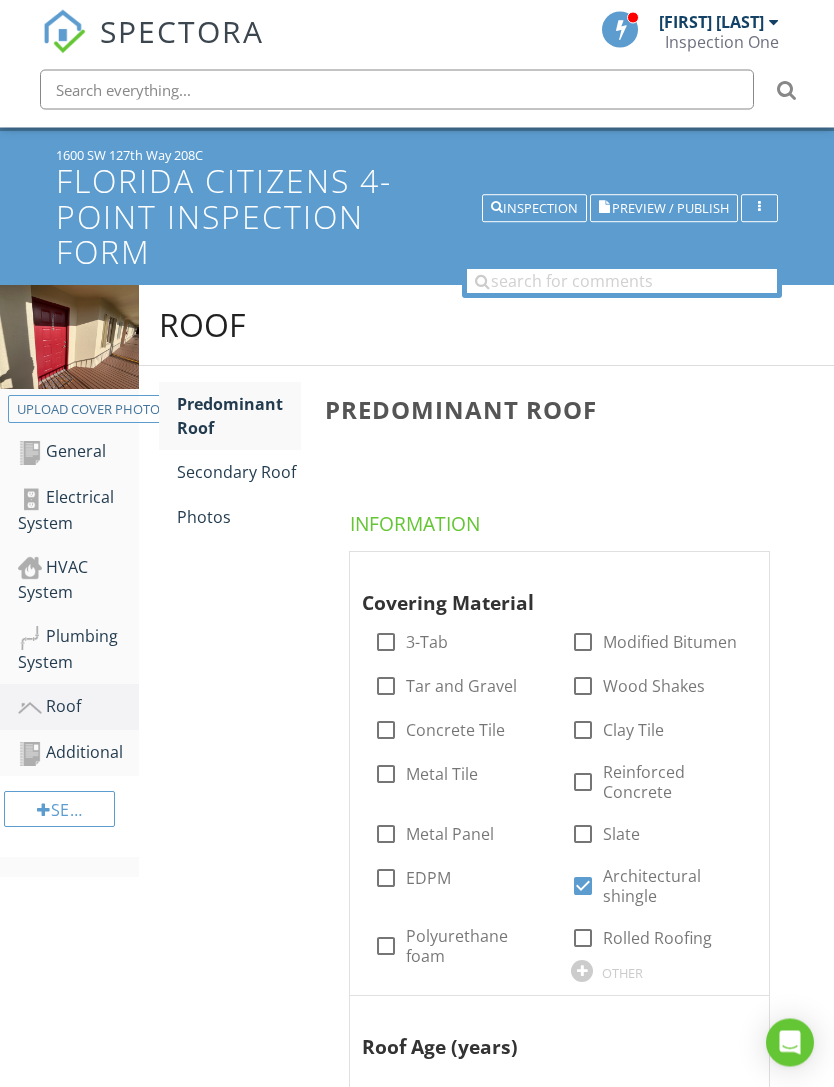 scroll, scrollTop: 90, scrollLeft: 0, axis: vertical 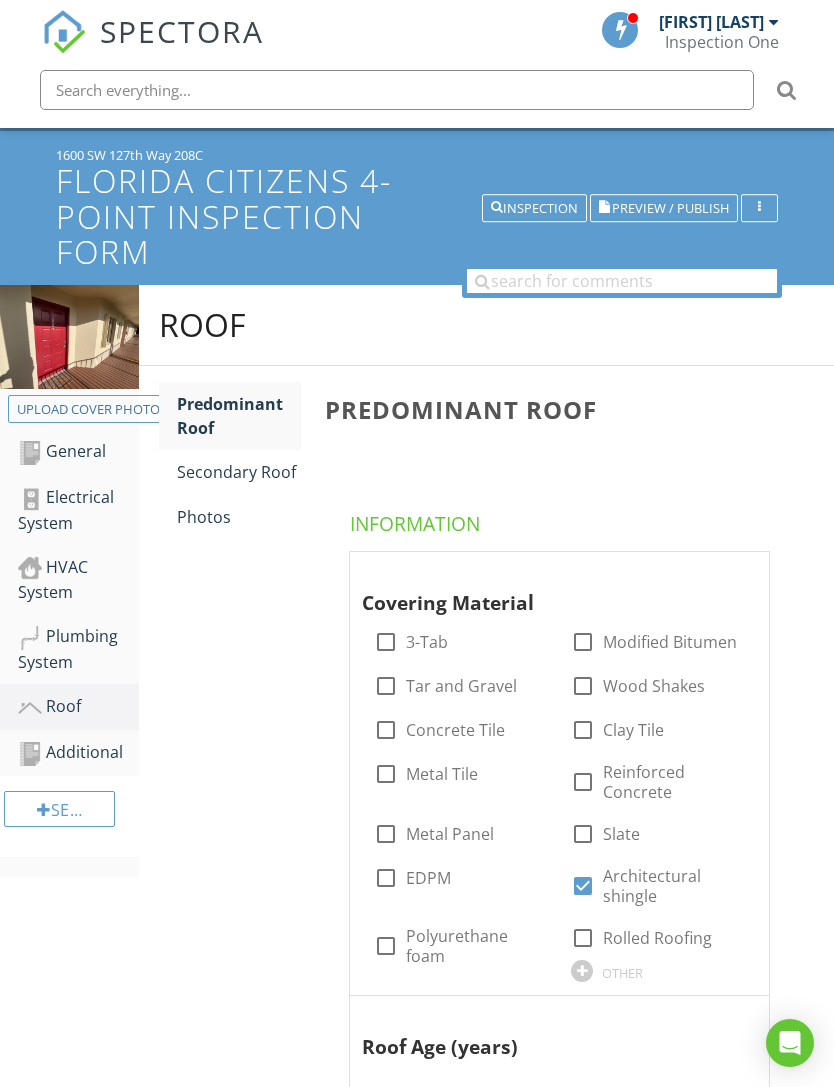 click on "Secondary Roof" at bounding box center [239, 472] 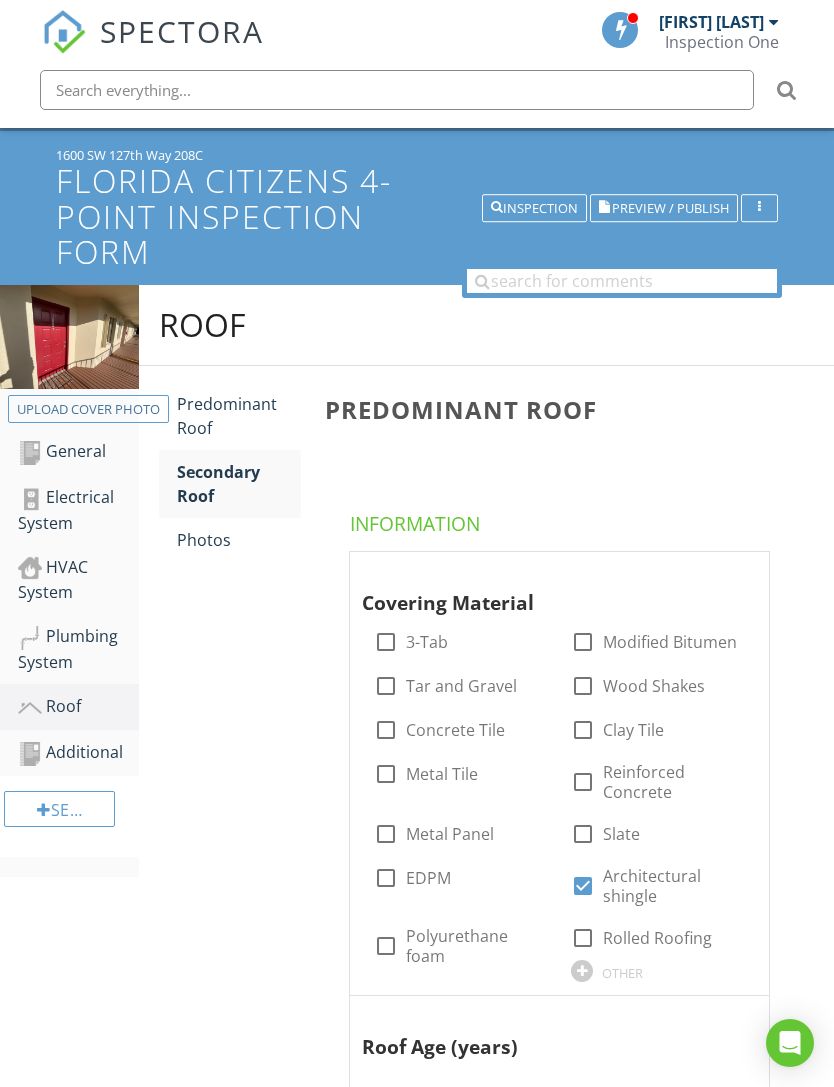 click on "Secondary Roof" at bounding box center [239, 484] 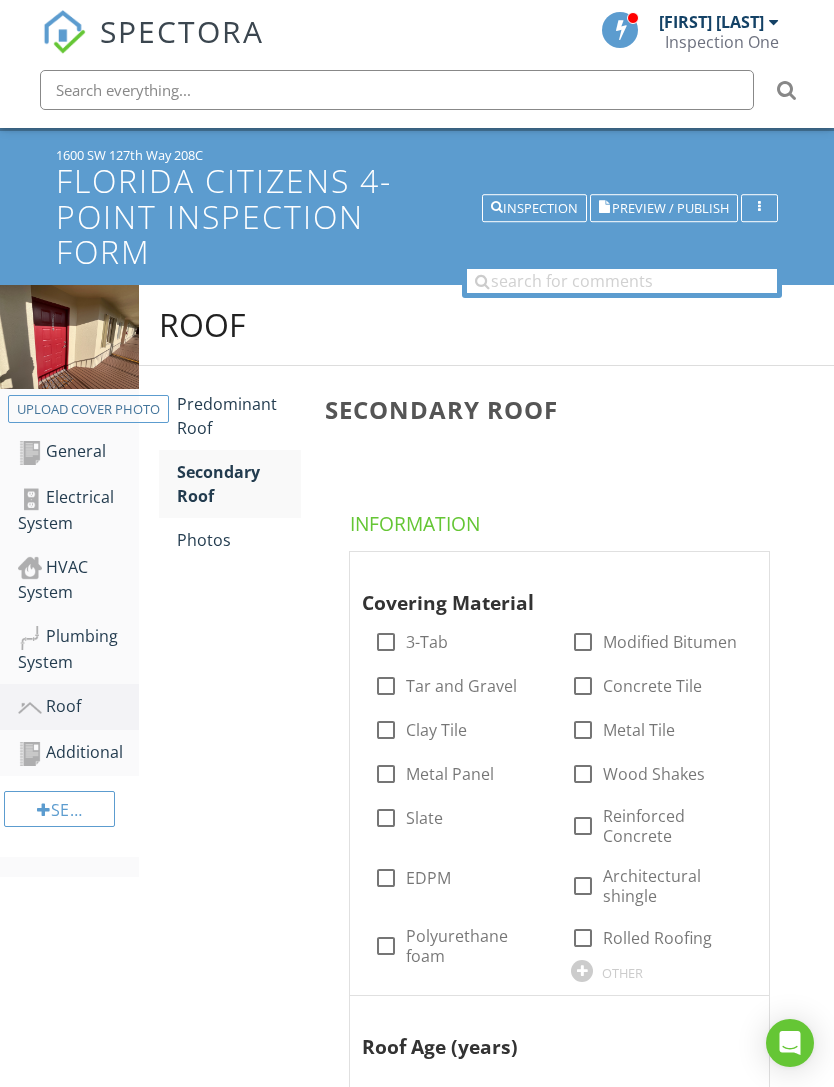 click on "Photos" at bounding box center (239, 540) 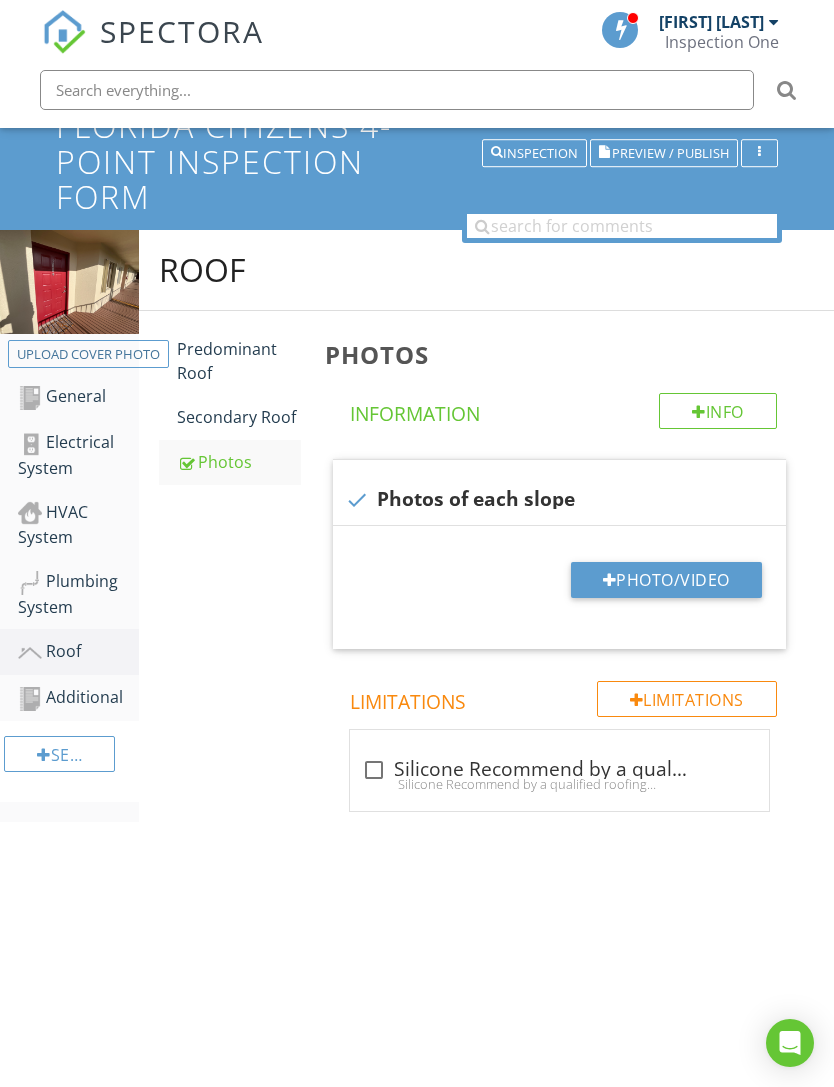 scroll, scrollTop: 221, scrollLeft: 0, axis: vertical 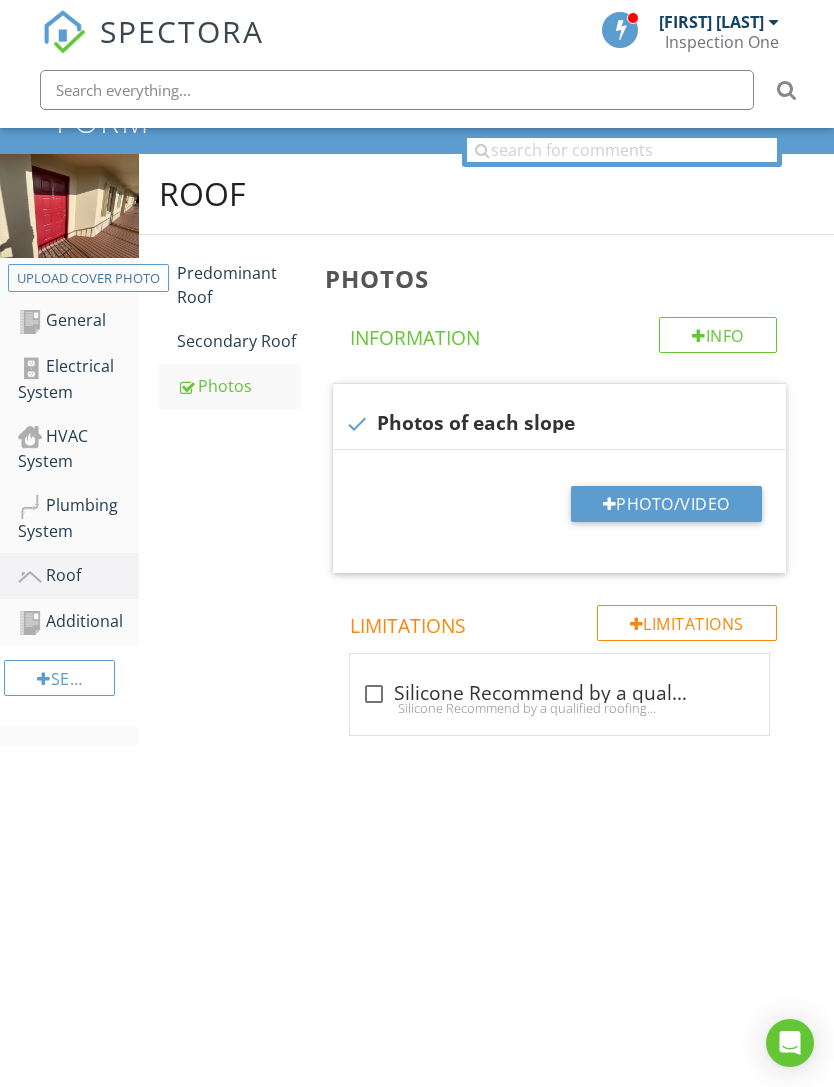 click on "Photo/Video" at bounding box center (666, 504) 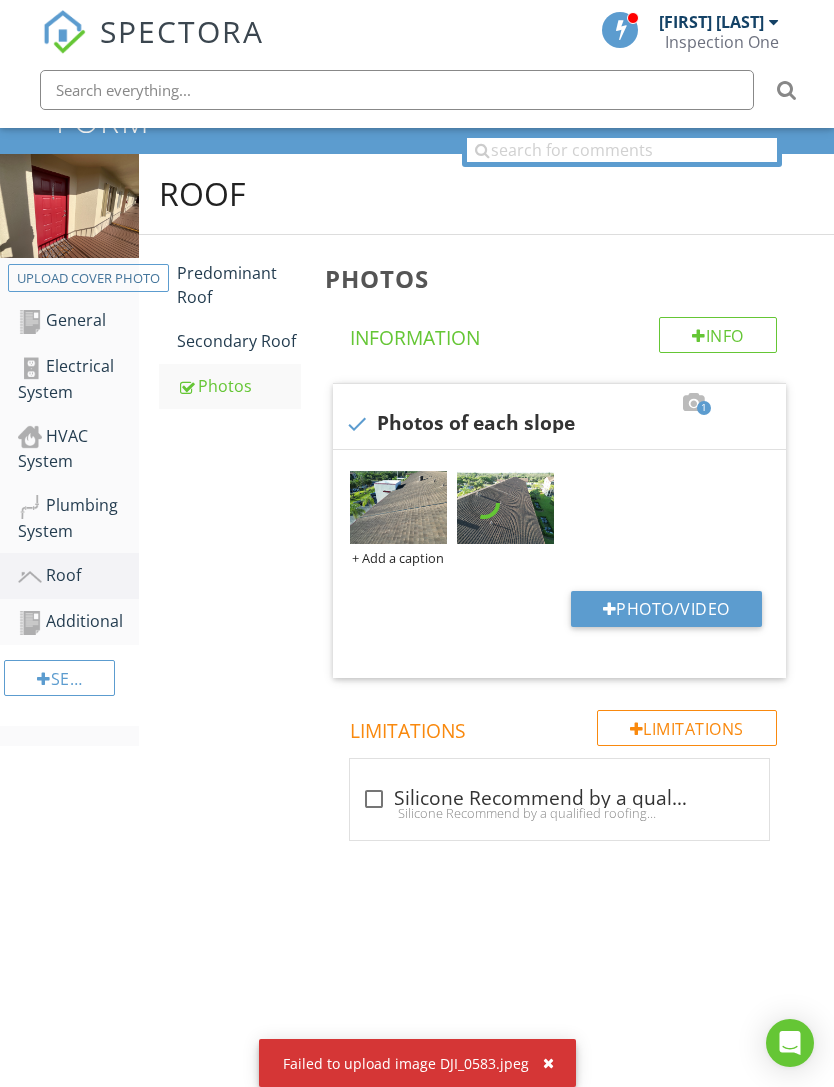 click on "Failed to upload image DJI_0583.jpeg" at bounding box center [417, 1063] 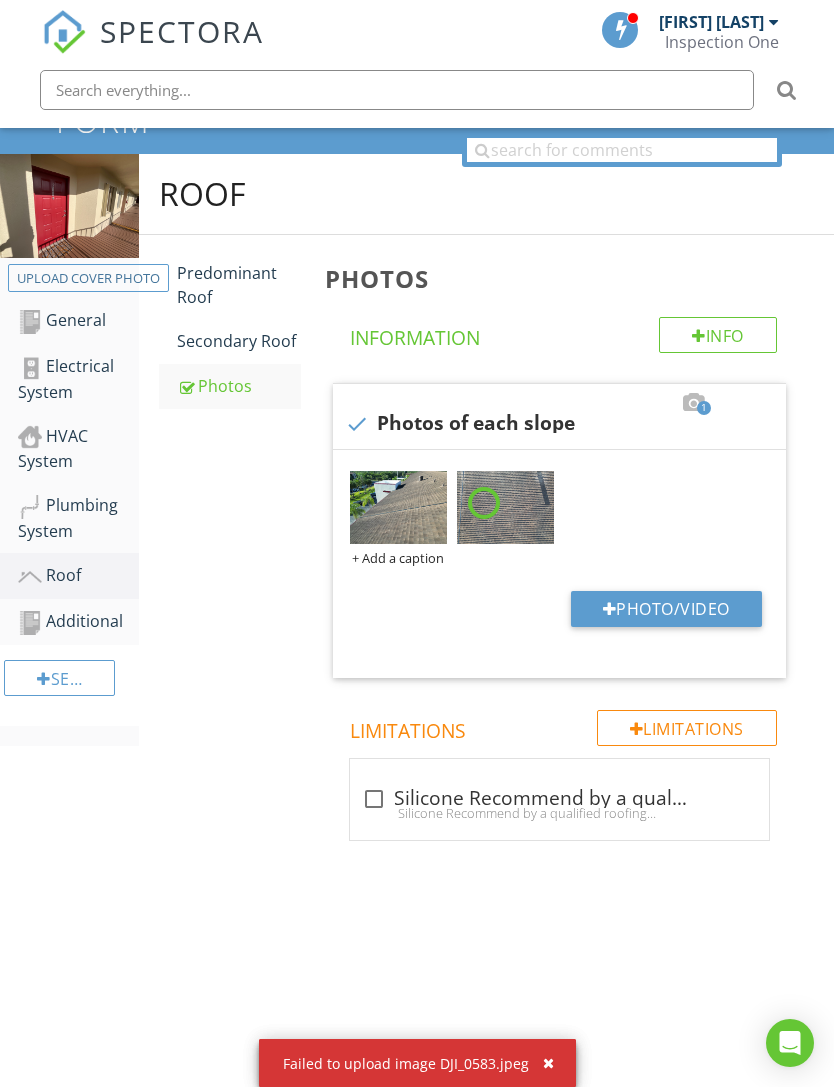 click at bounding box center [540, 1063] 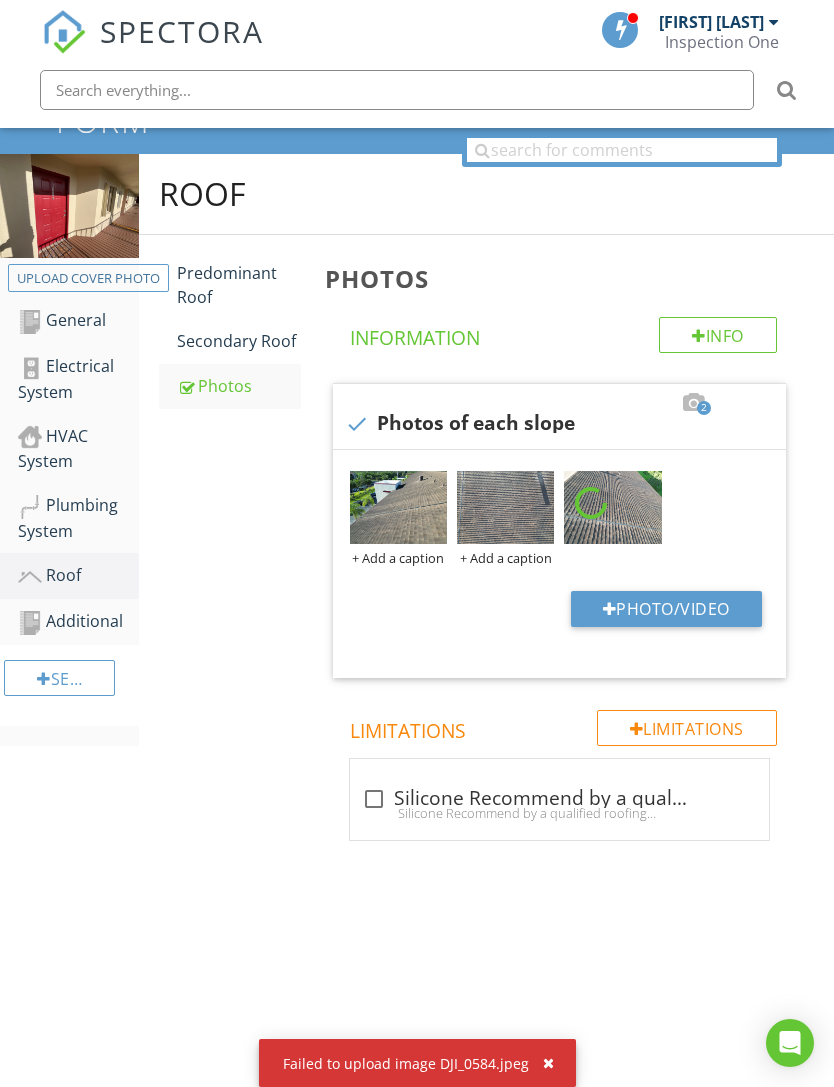 click on "1600 SW 127th Way 208C
Florida Citizens 4-Point Inspection Form
Inspection
Preview / Publish
Upload cover photo
General
Electrical System
HVAC System
Plumbing System
Roof
Additional
Section
Roof
Predominant Roof
Secondary Roof
Photos
Photos
Info
Information                 2         check
Photos of each slope
+ Add a caption         + Add a caption                  Limitations" at bounding box center [417, 543] 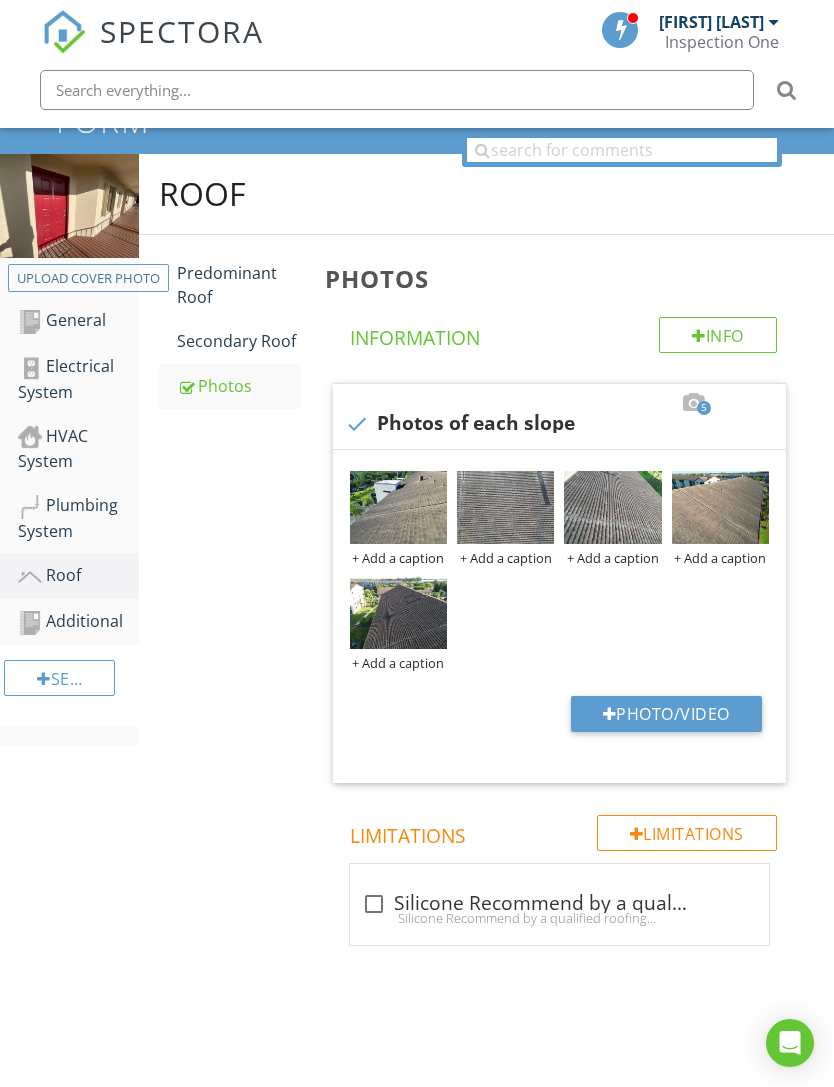 click on "Photo/Video" at bounding box center [666, 714] 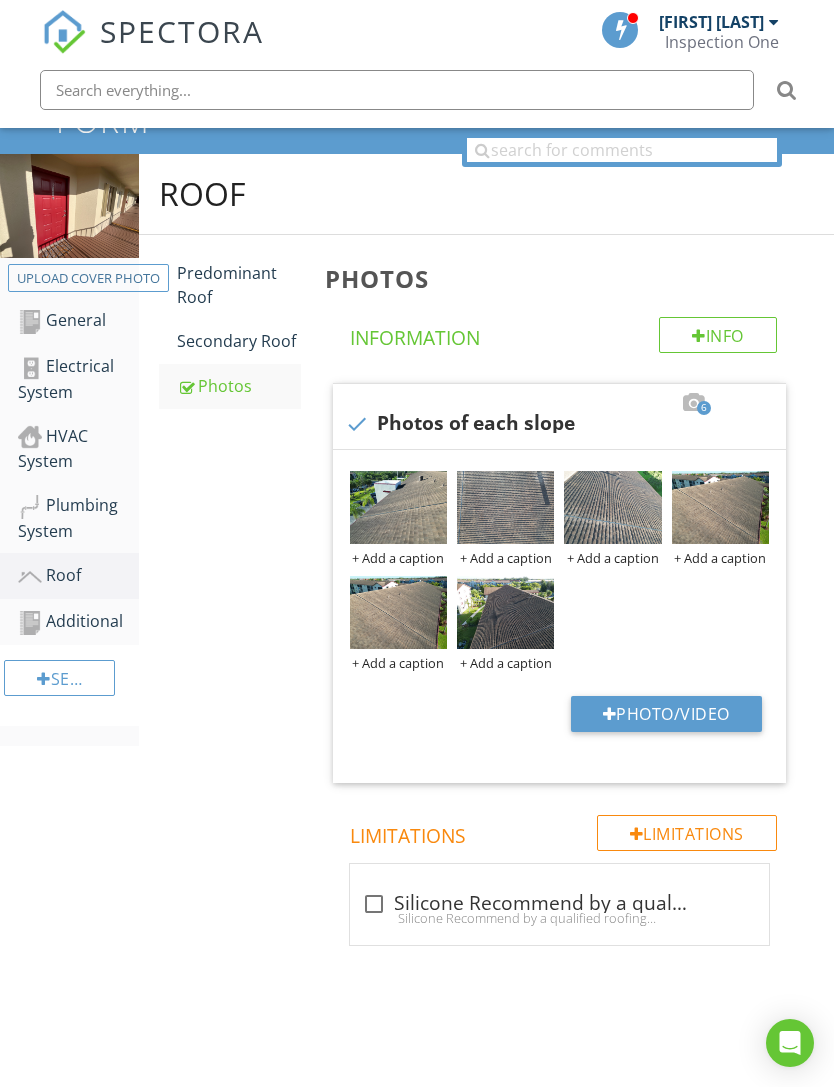 click on "Additional" at bounding box center (78, 622) 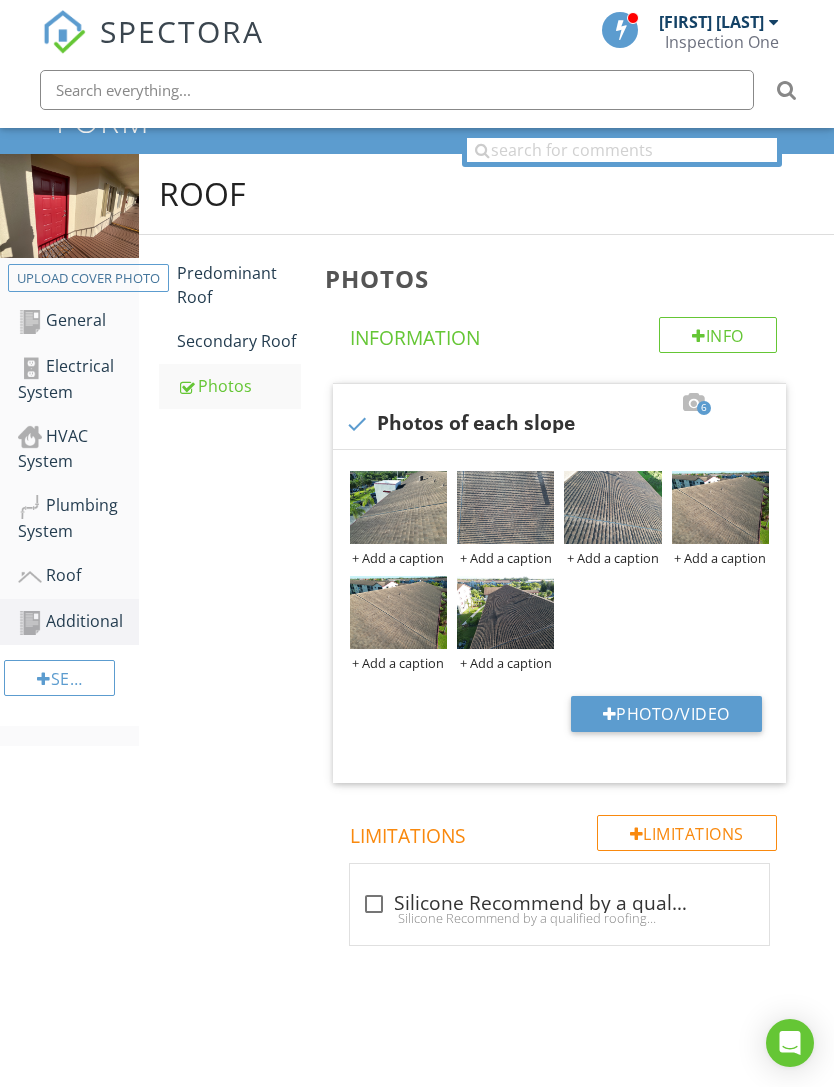 click on "Additional" at bounding box center [78, 622] 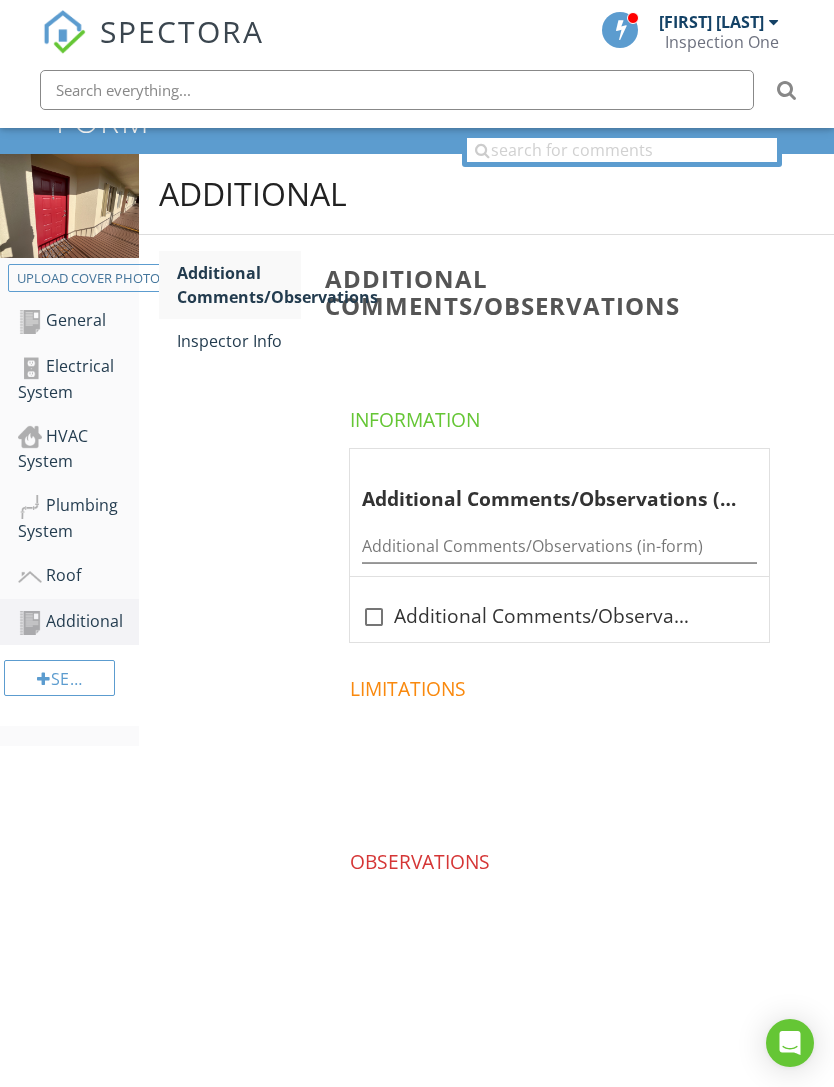 click on "Inspector Info" at bounding box center (239, 341) 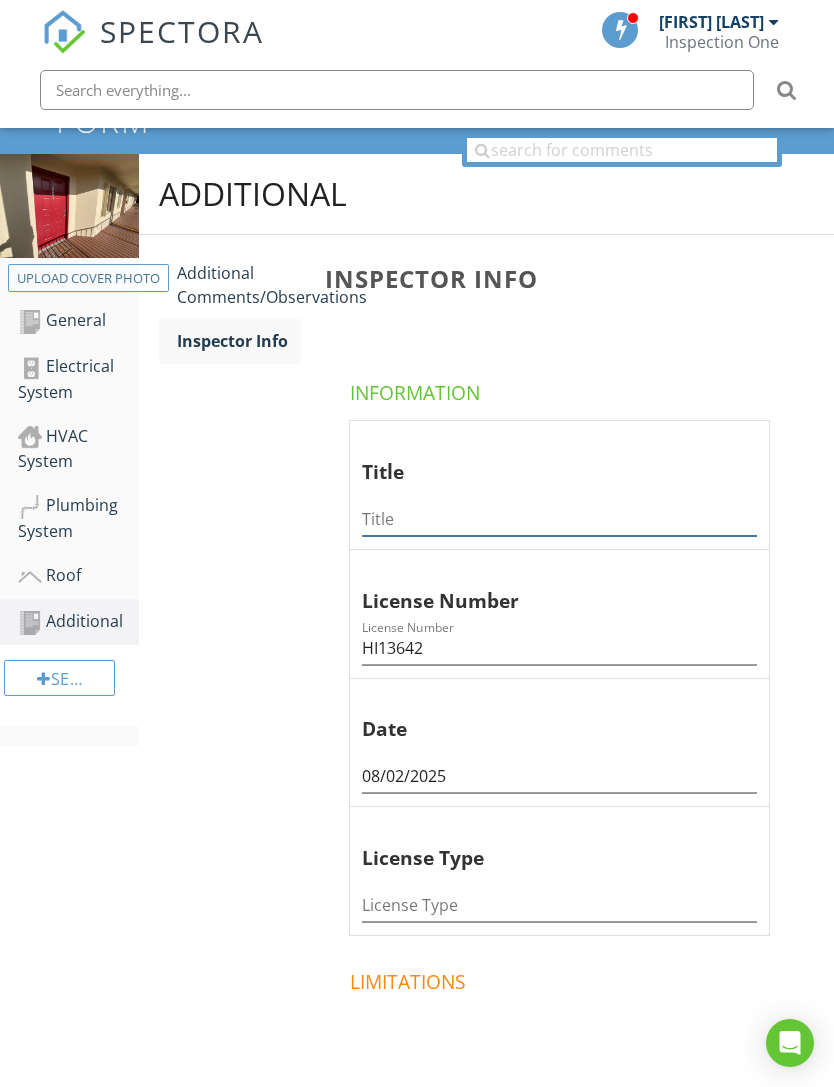click at bounding box center [559, 519] 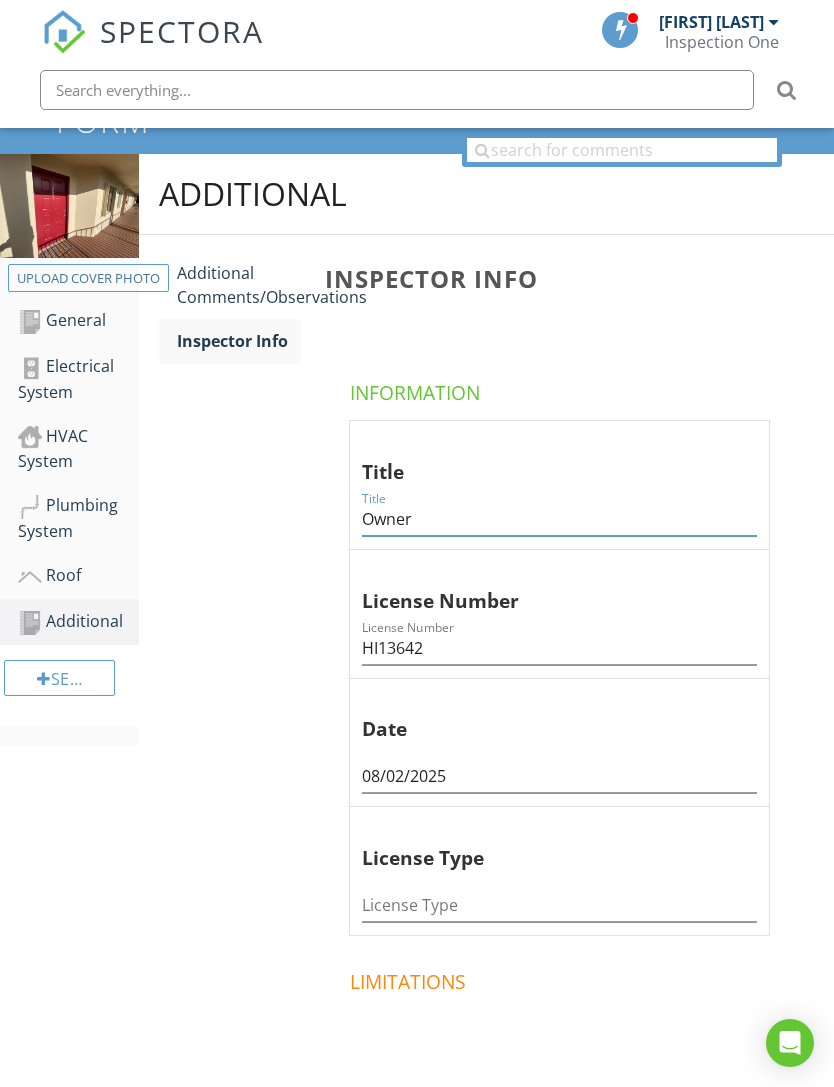 type on "Owner" 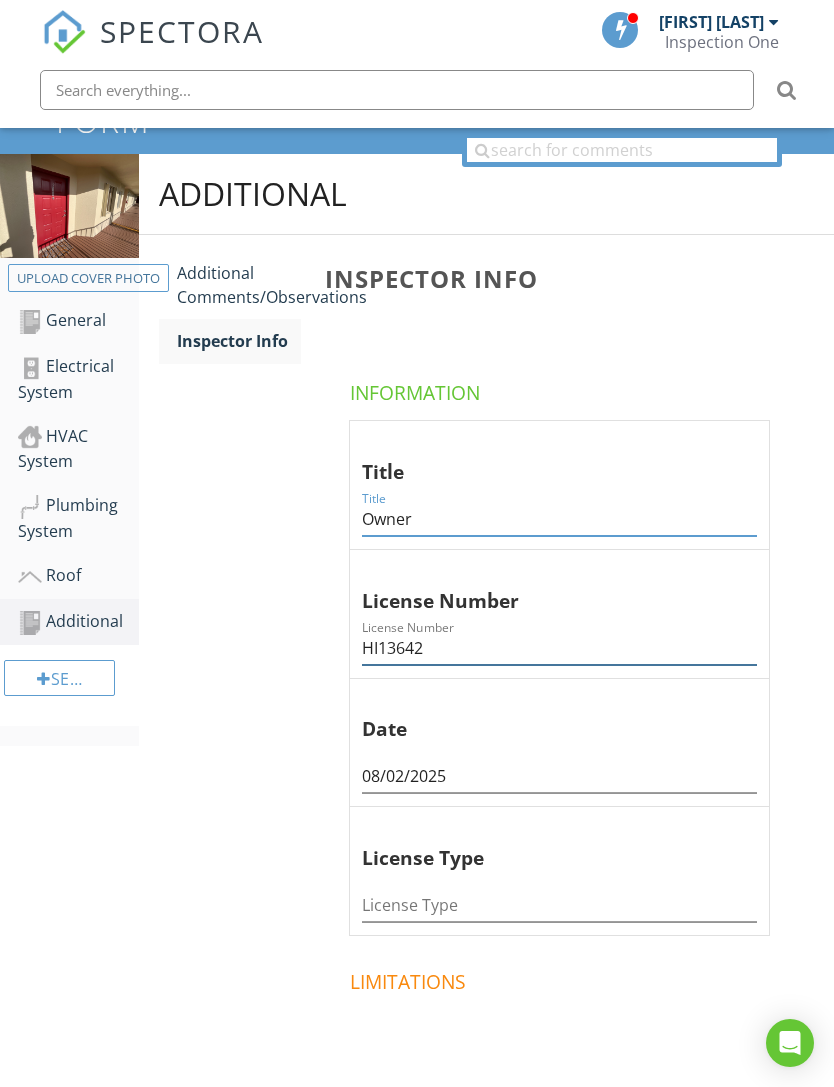 click on "HI13642" at bounding box center [559, 648] 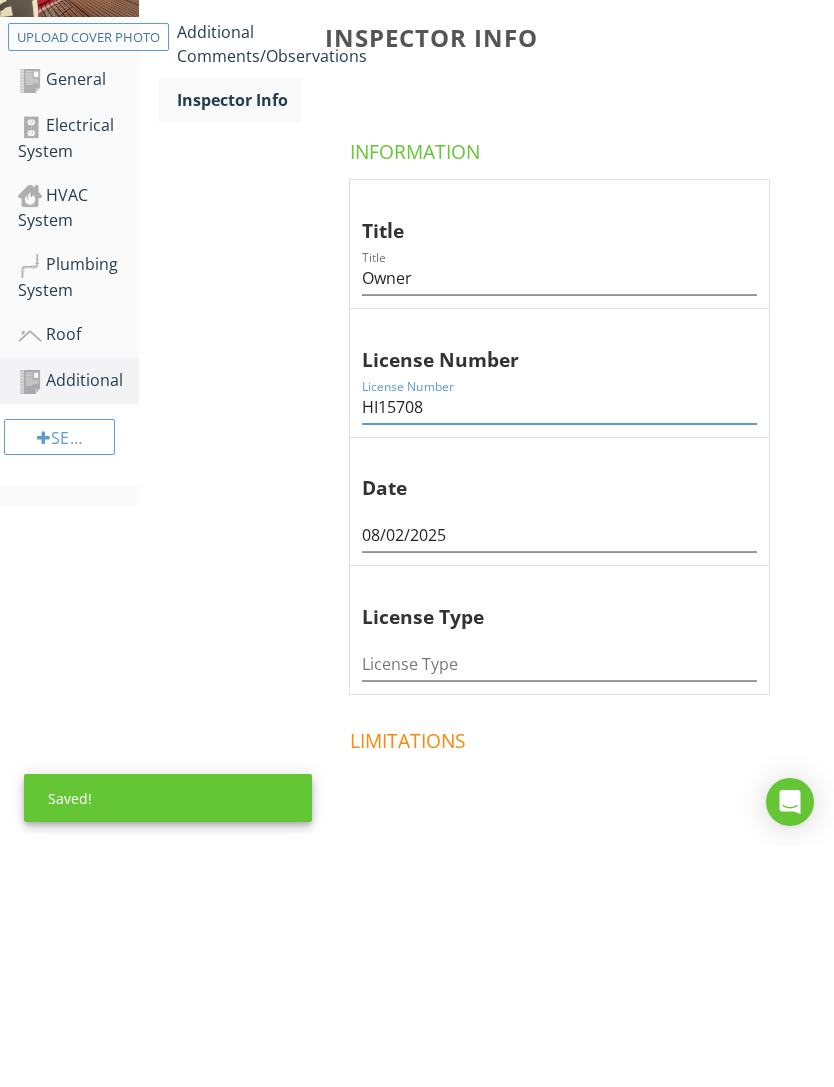 type on "HI15708" 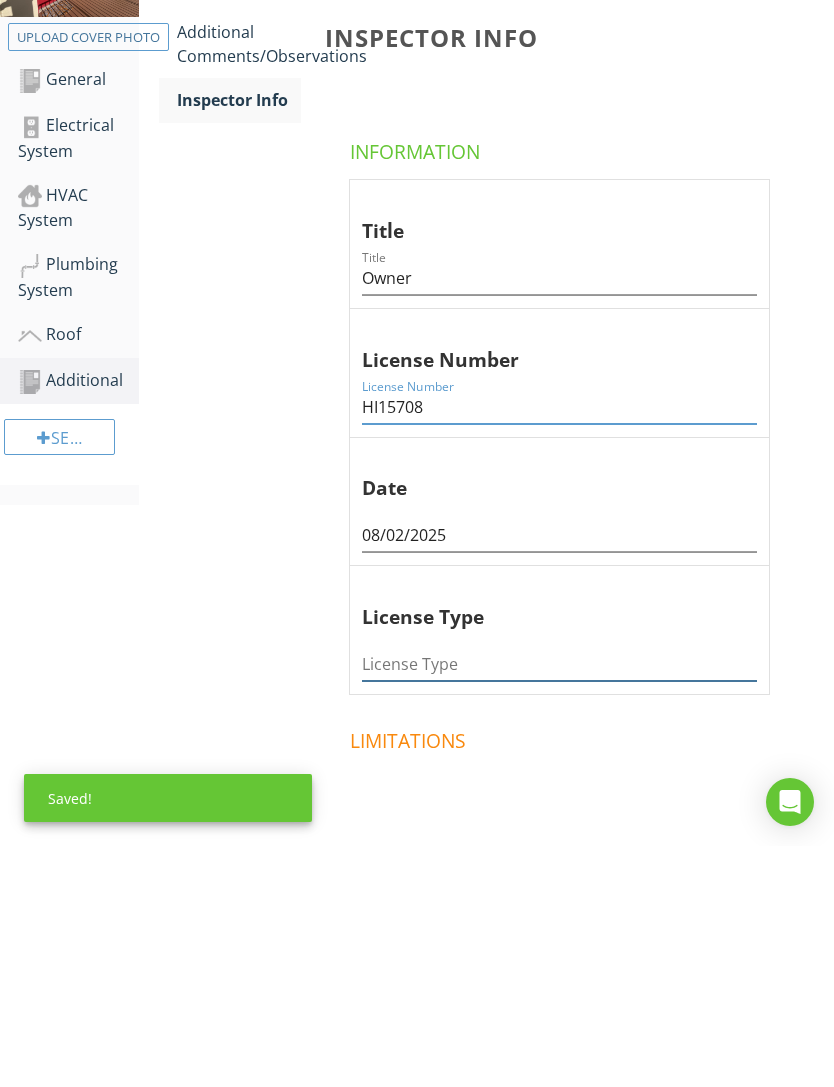 click at bounding box center (559, 905) 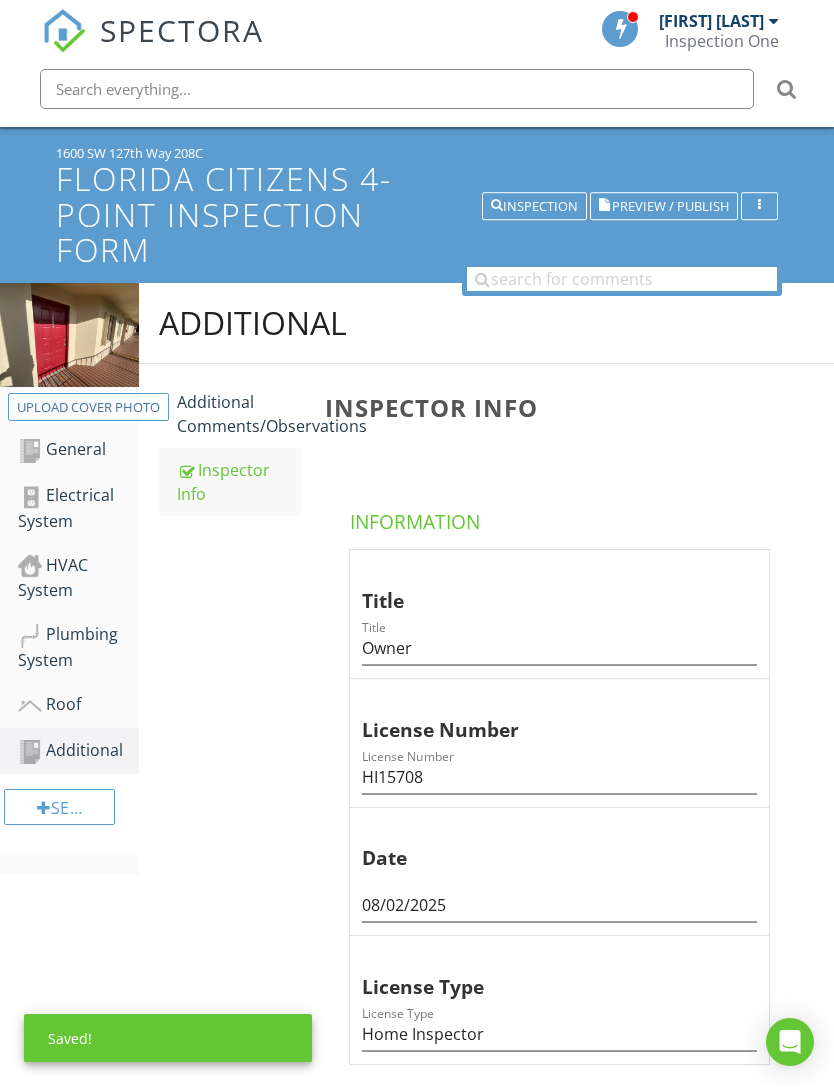 scroll, scrollTop: 39, scrollLeft: 2, axis: both 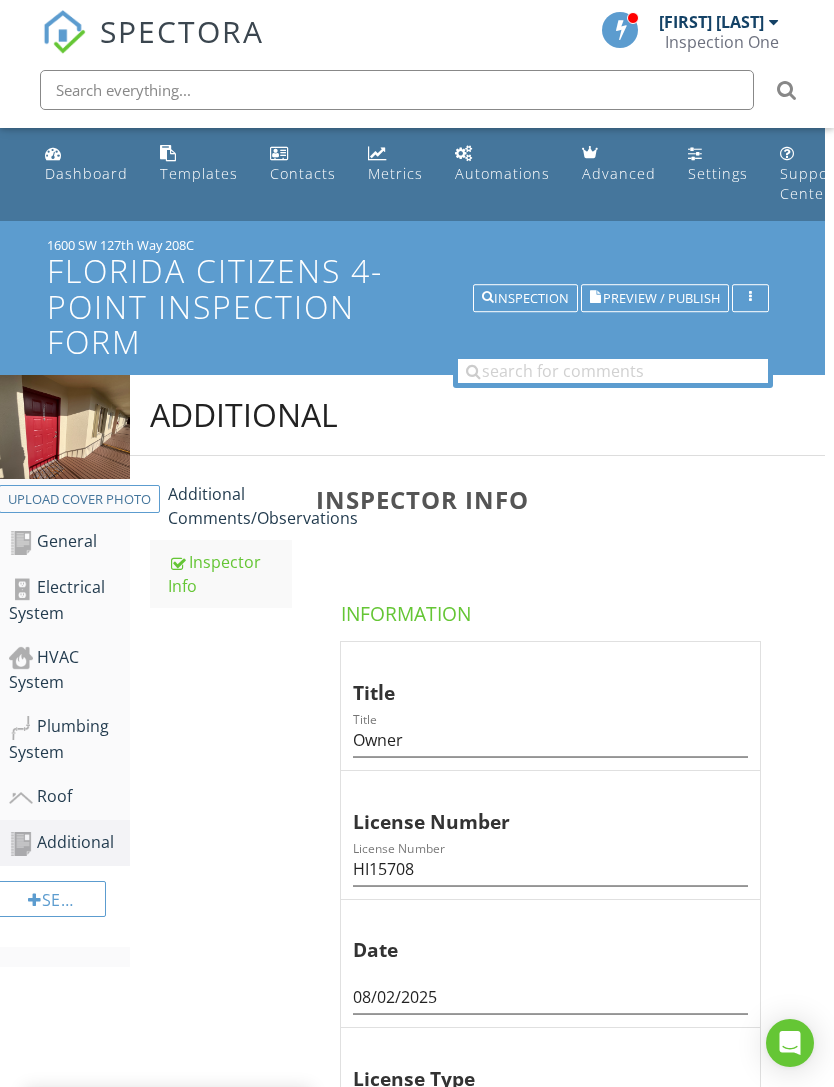 type on "Home Inspector" 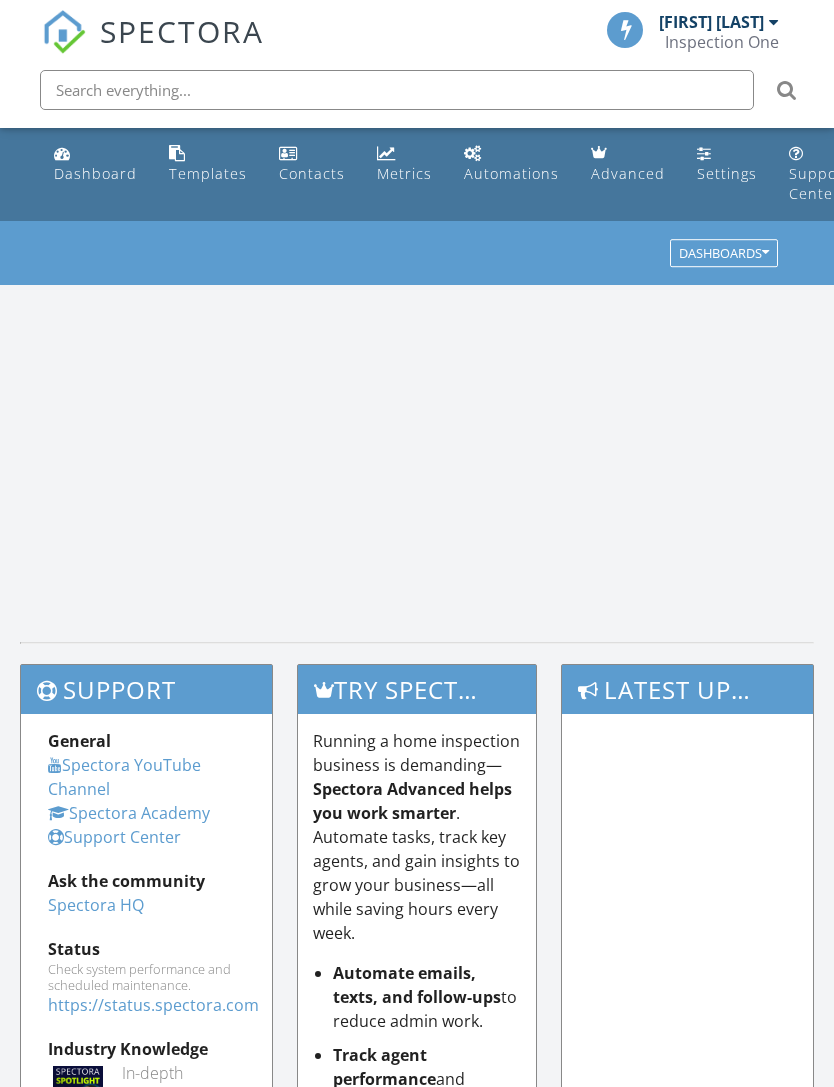 scroll, scrollTop: 0, scrollLeft: 0, axis: both 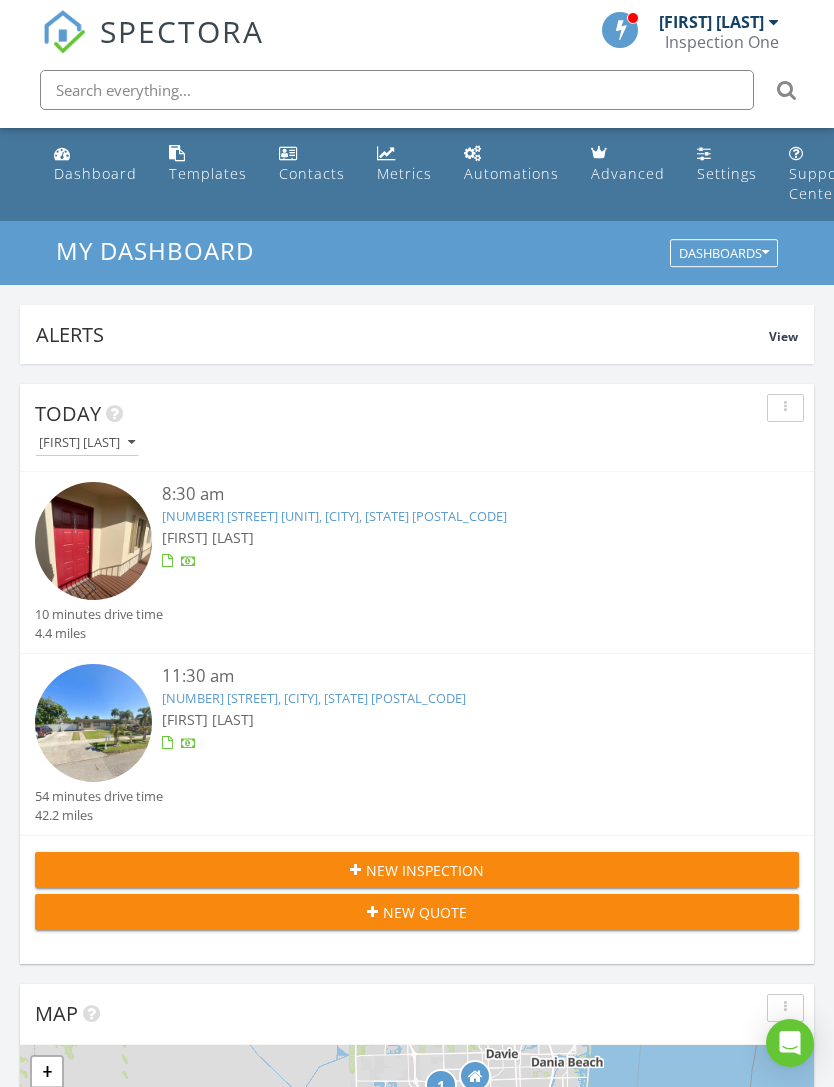 click on "[FIRST] [LAST]" at bounding box center (448, 537) 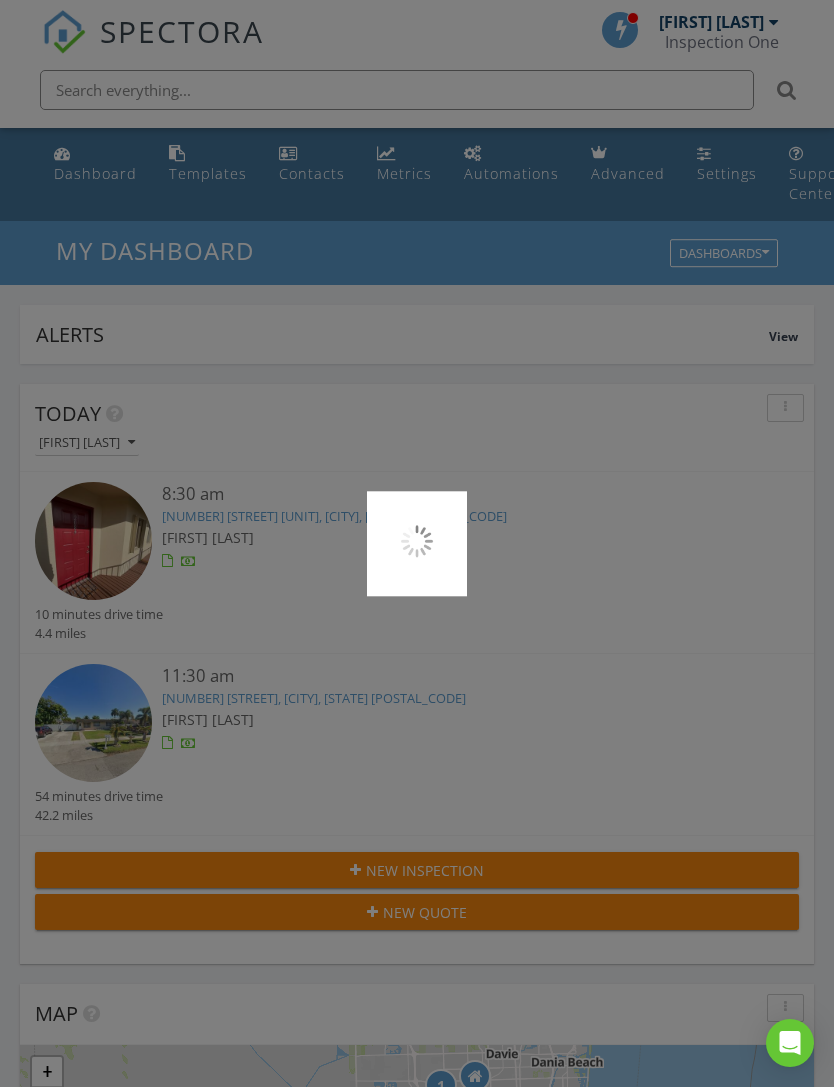 click at bounding box center [417, 543] 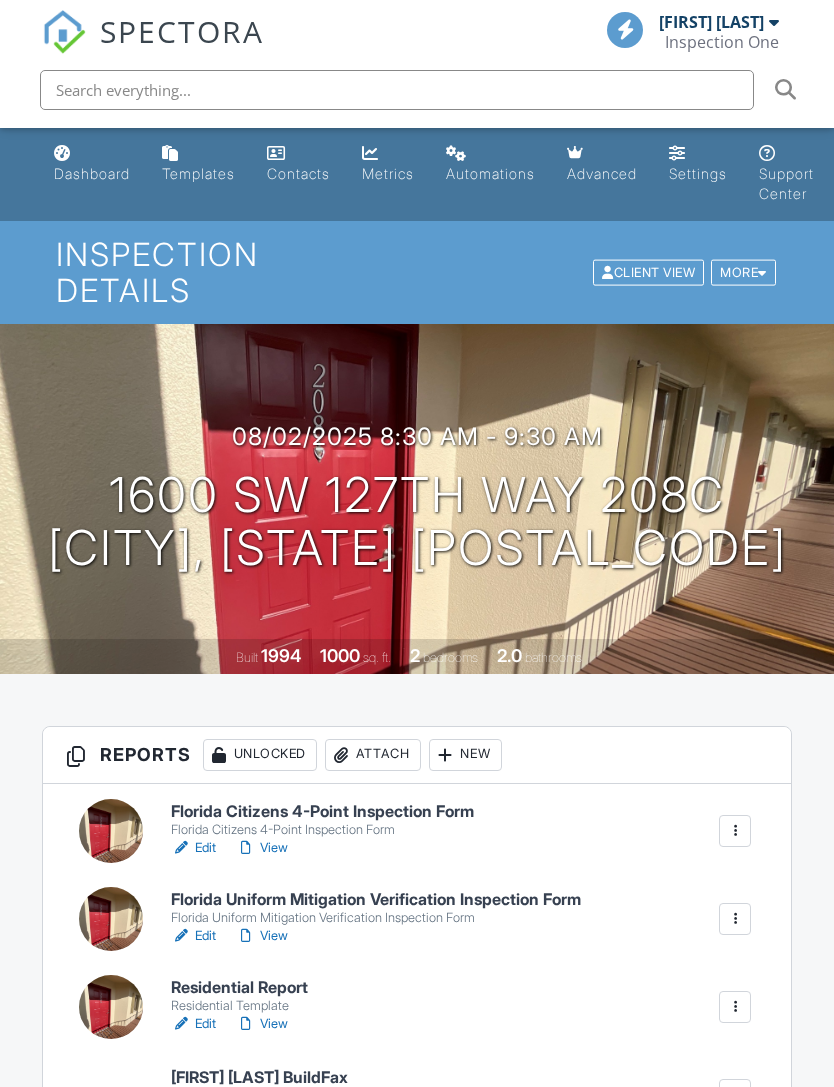 scroll, scrollTop: 0, scrollLeft: 0, axis: both 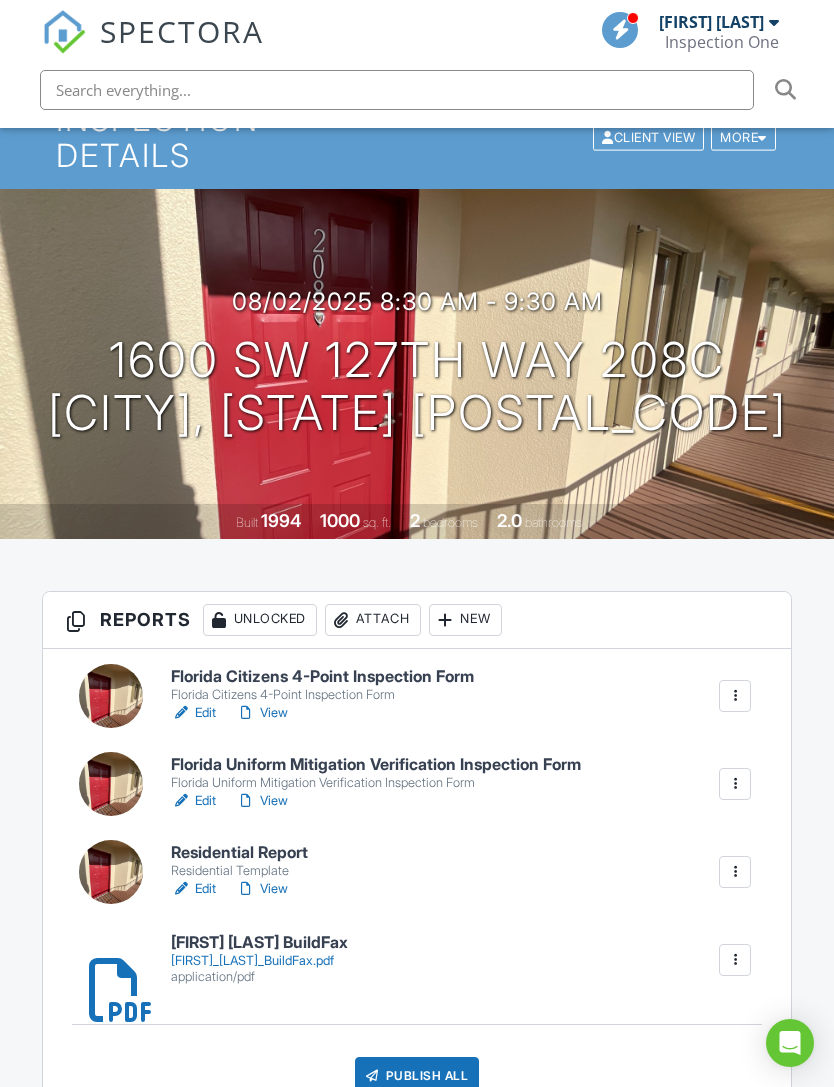 click on "View" at bounding box center (262, 713) 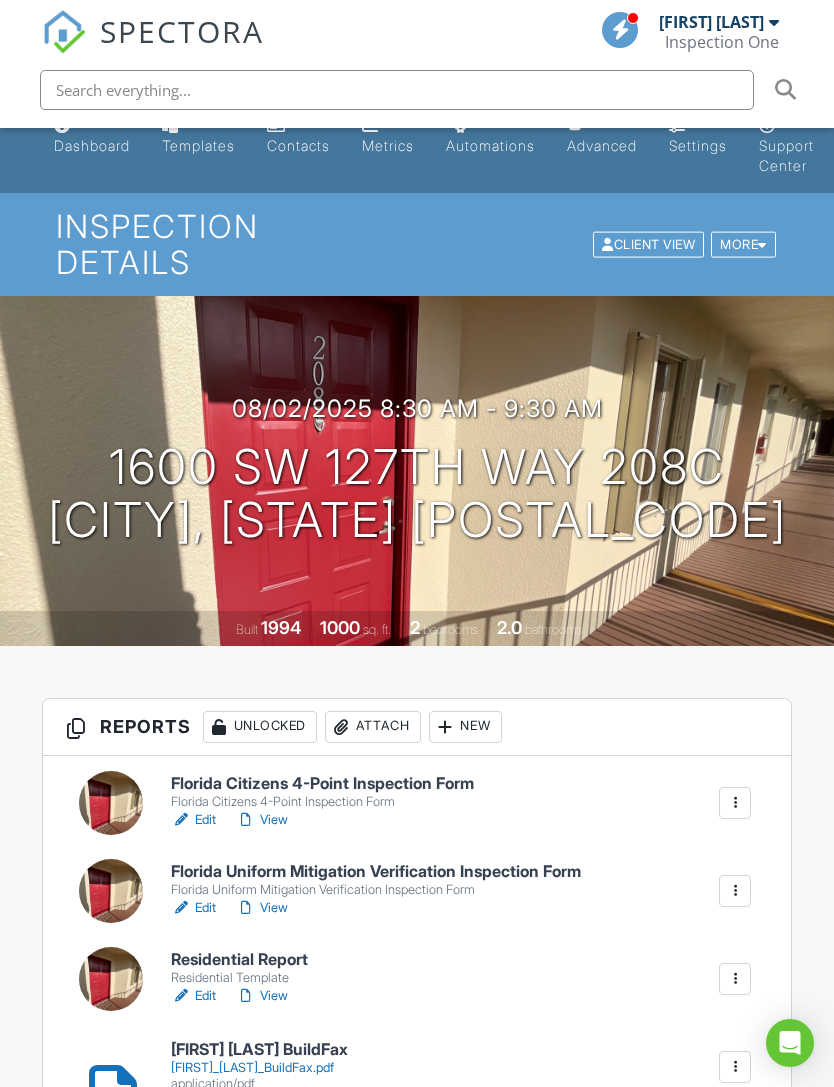 scroll, scrollTop: 0, scrollLeft: 0, axis: both 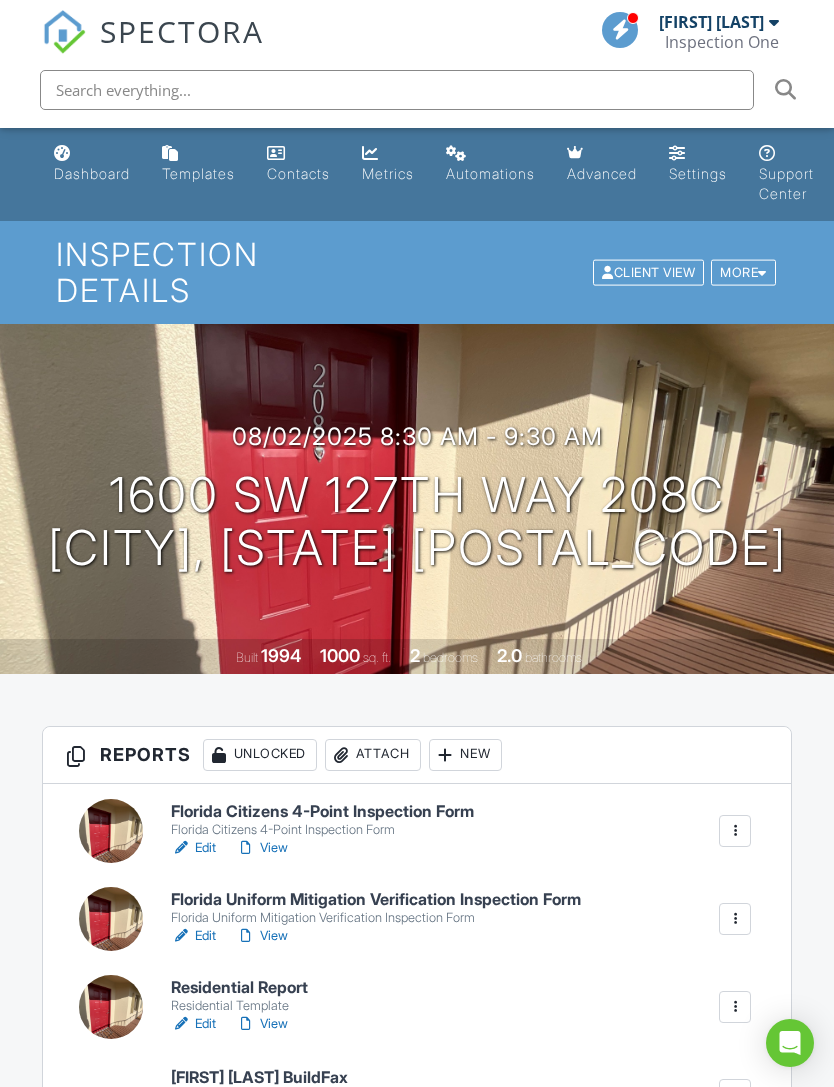 click on "View" at bounding box center [262, 848] 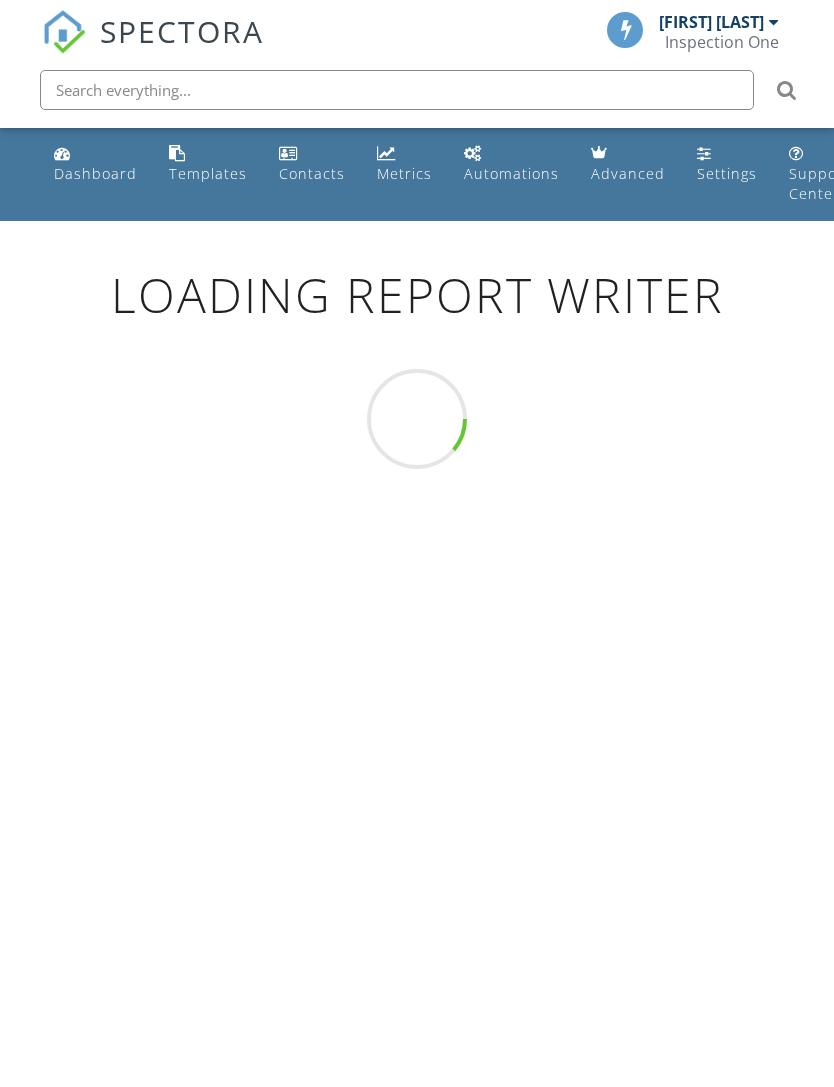 scroll, scrollTop: 0, scrollLeft: 0, axis: both 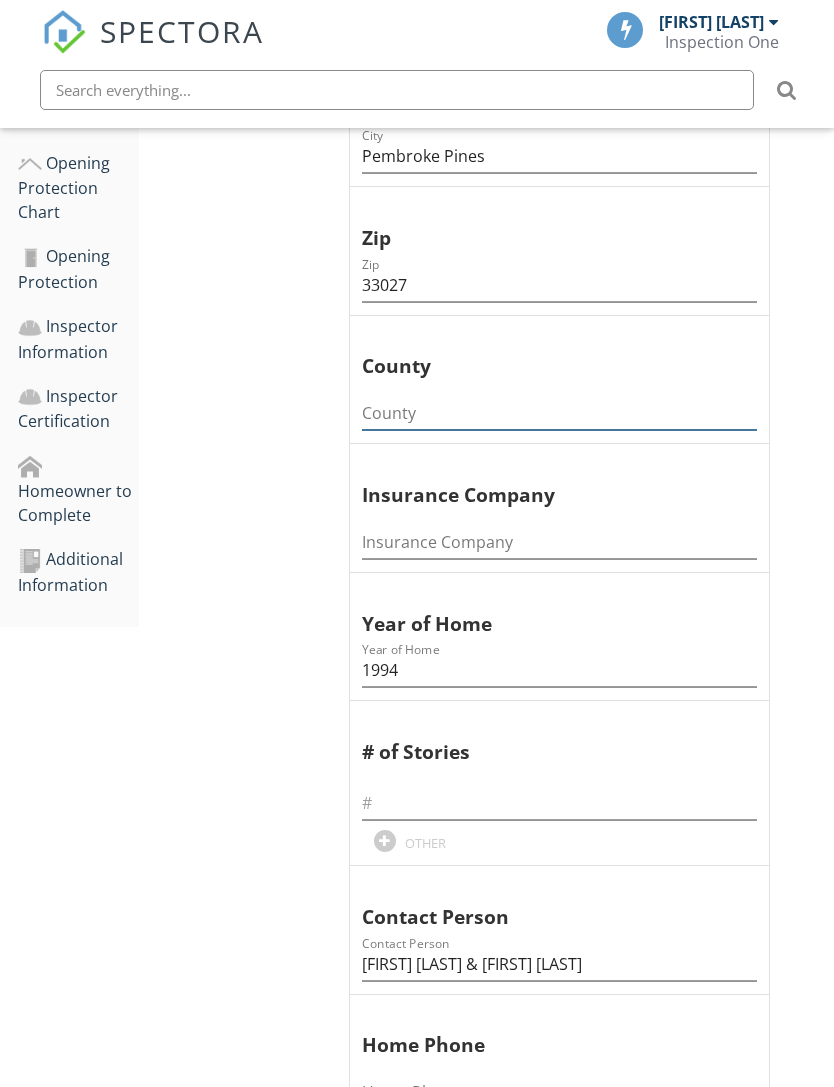 click at bounding box center [559, 413] 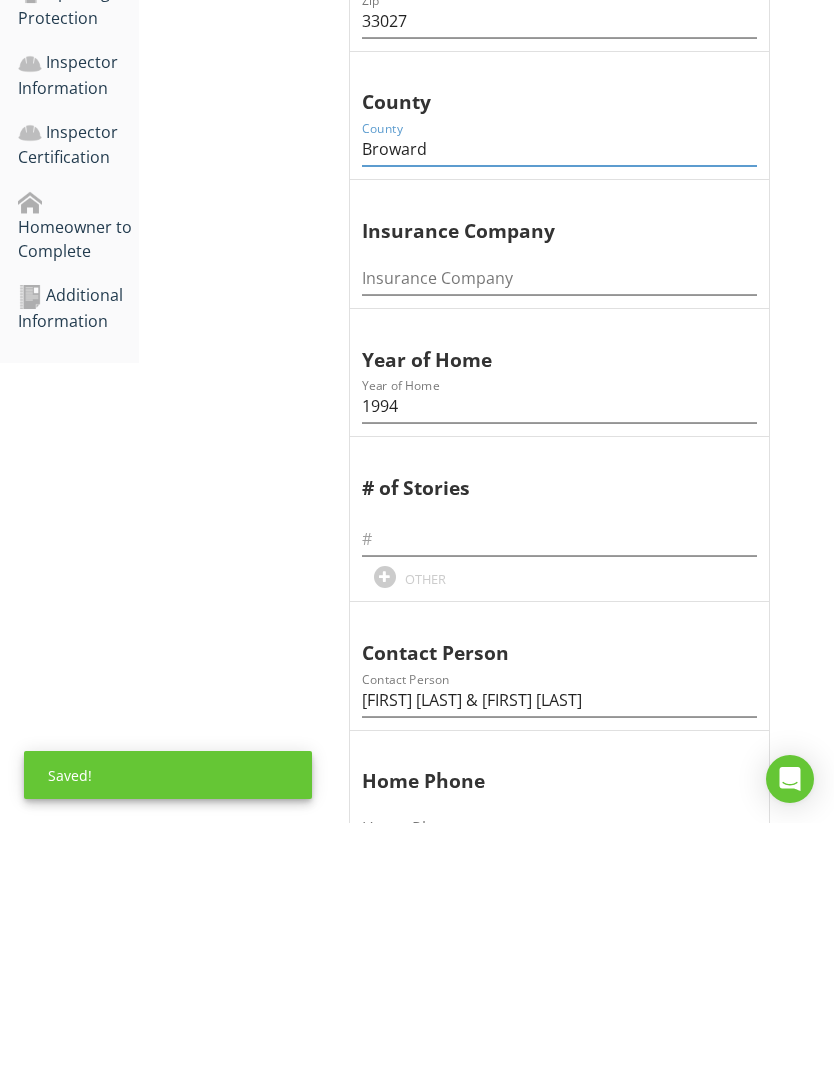 type on "Broward" 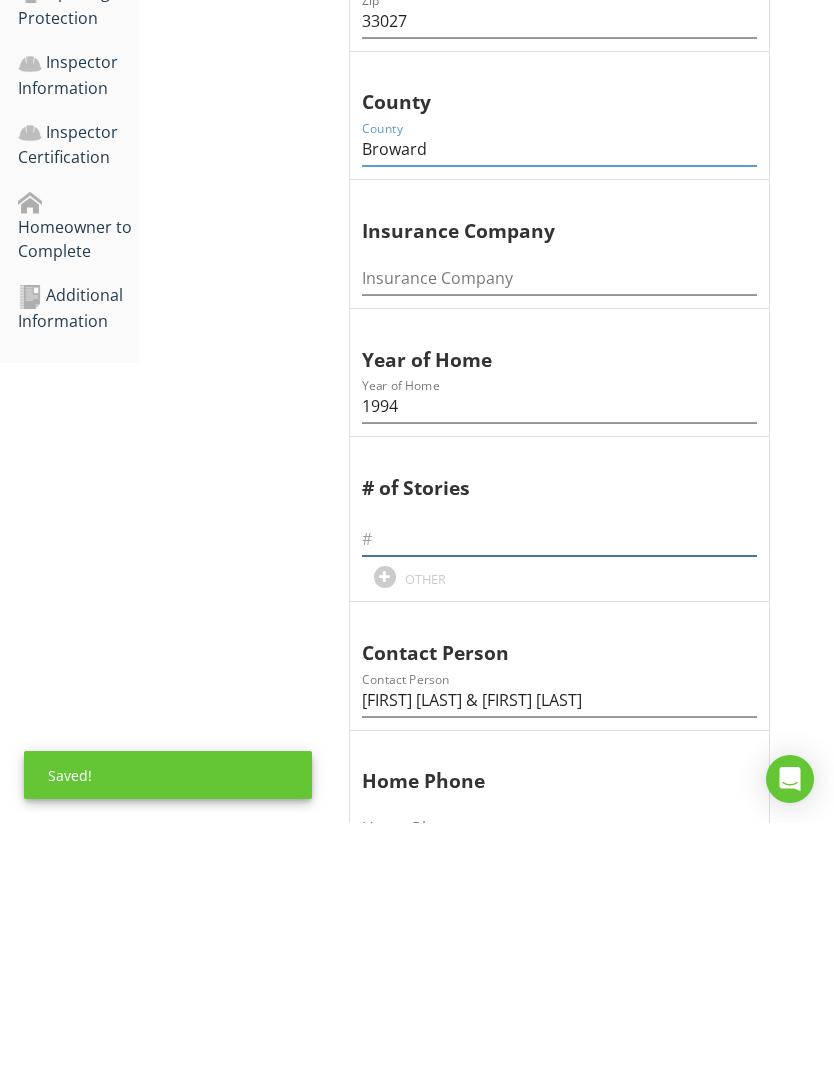 click at bounding box center [559, 803] 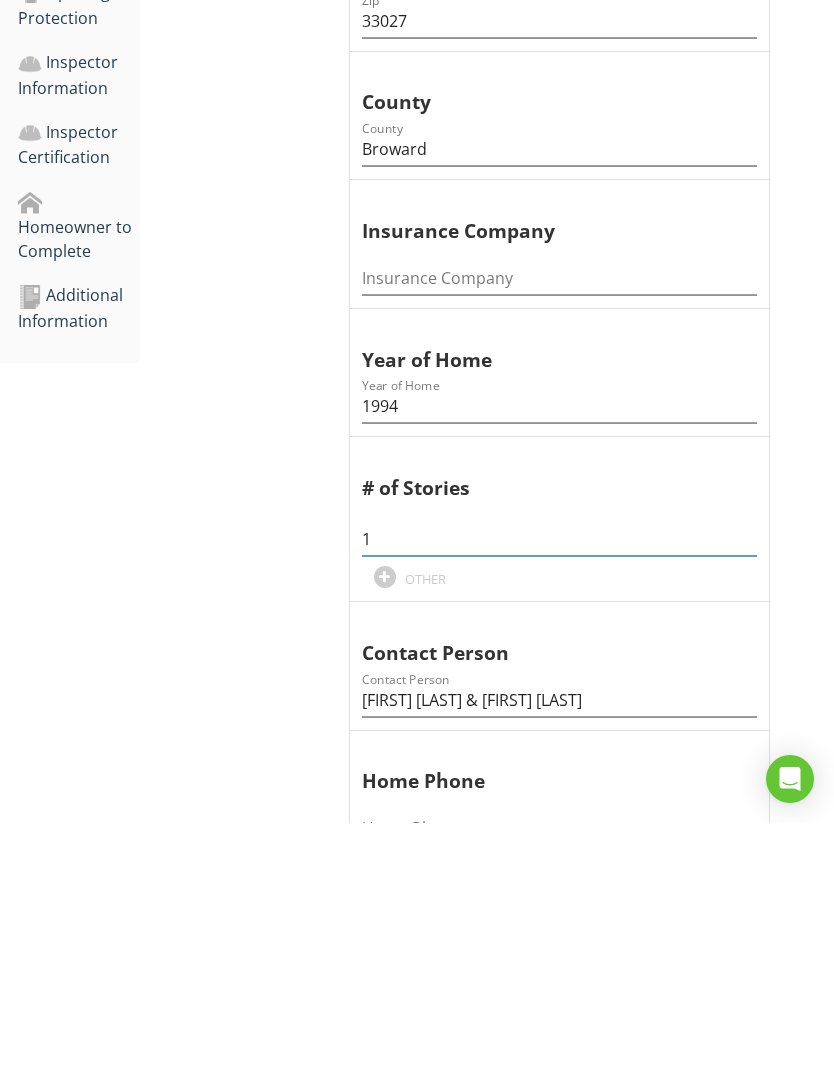 type on "1" 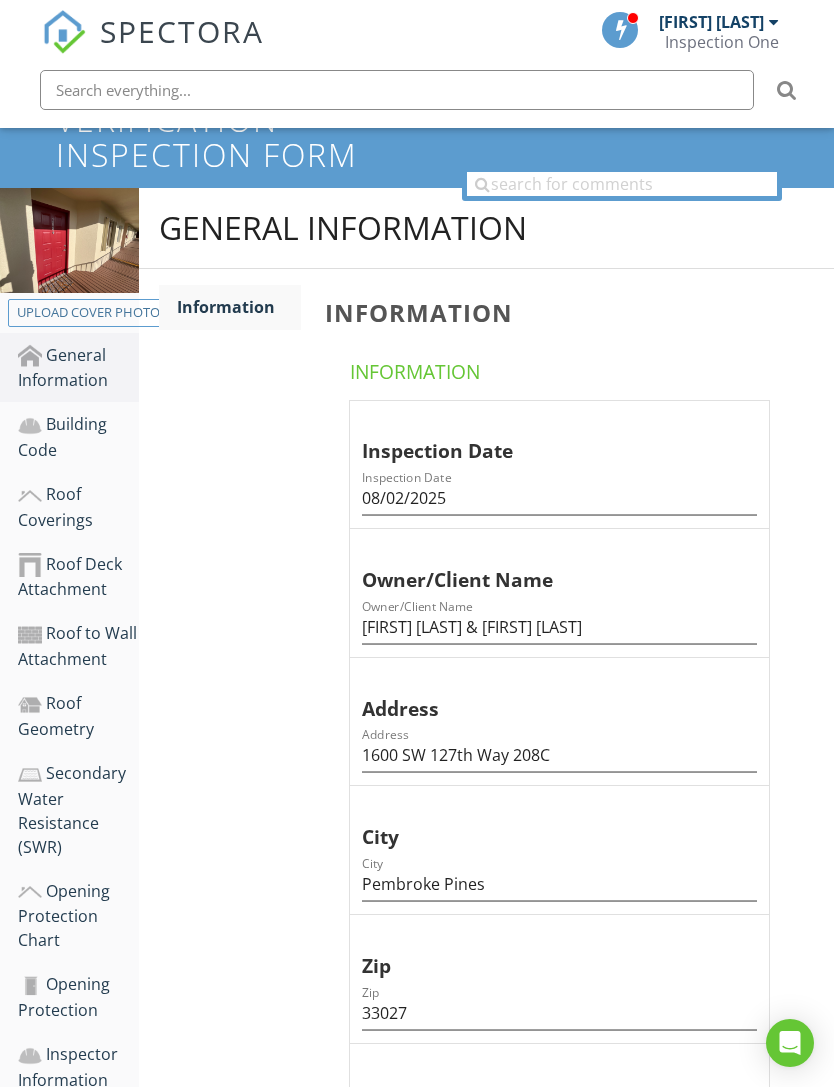 scroll, scrollTop: 2, scrollLeft: 0, axis: vertical 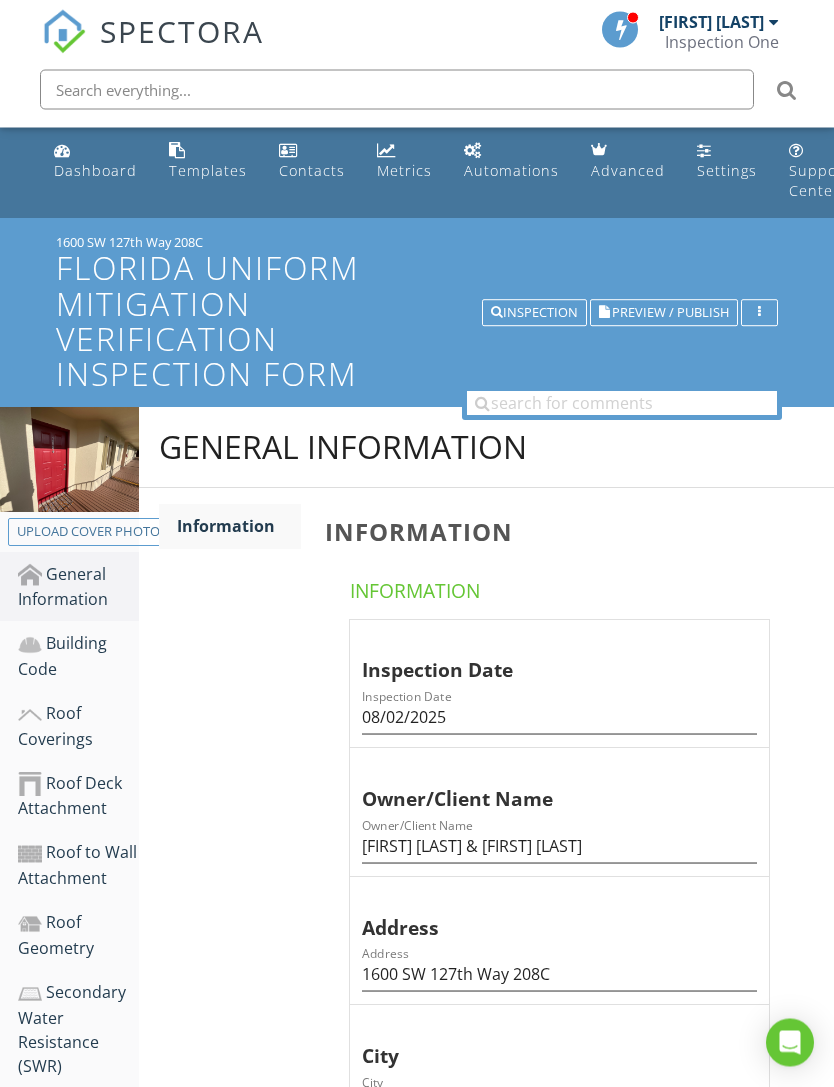 click on "Building Code" at bounding box center [78, 657] 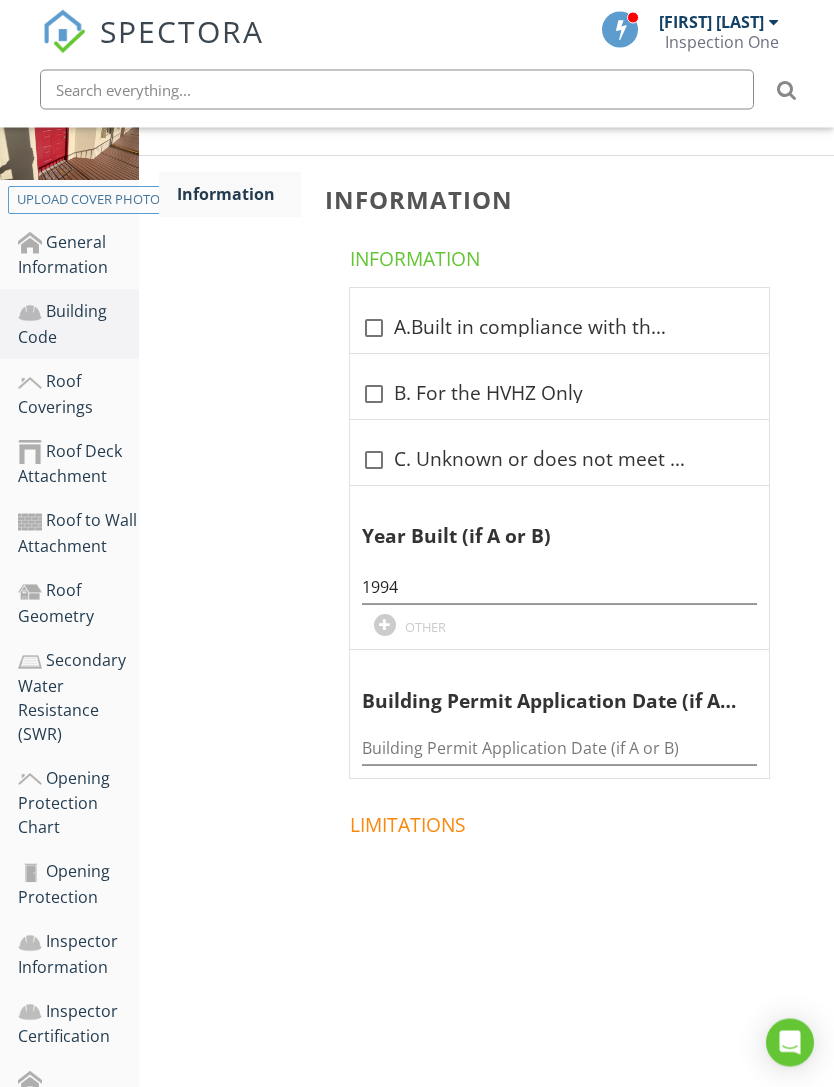 scroll, scrollTop: 335, scrollLeft: 0, axis: vertical 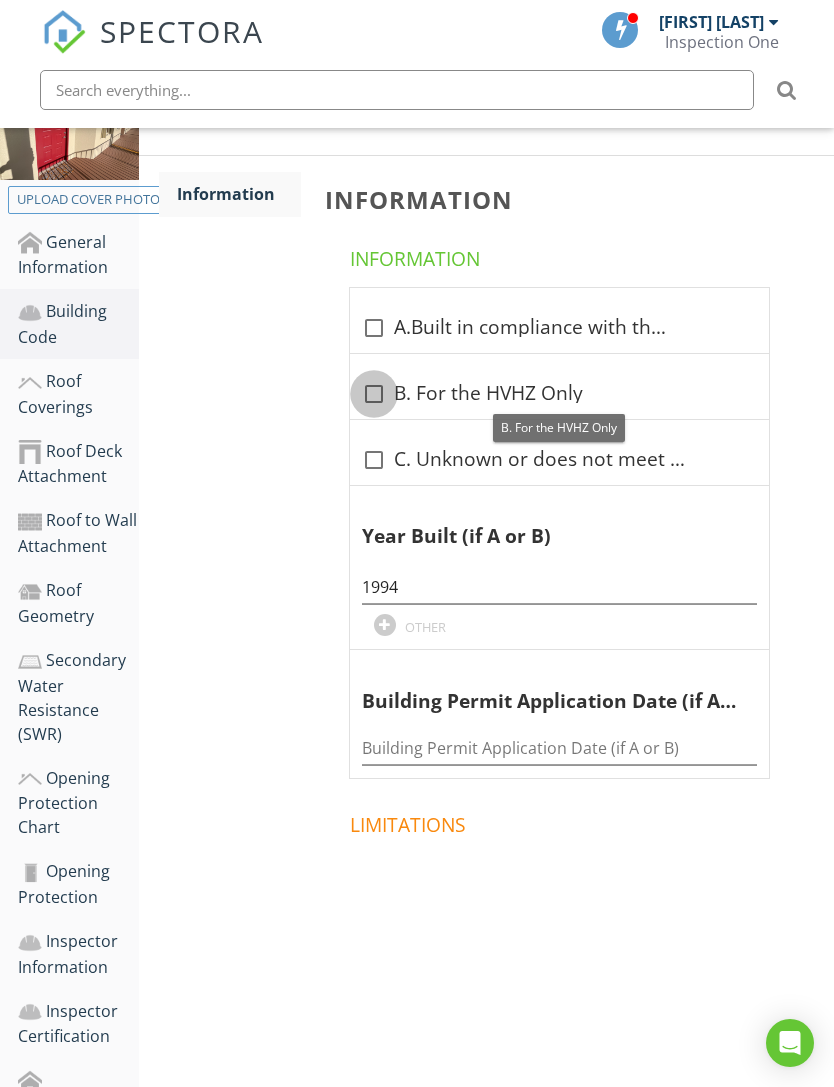 click at bounding box center [374, 394] 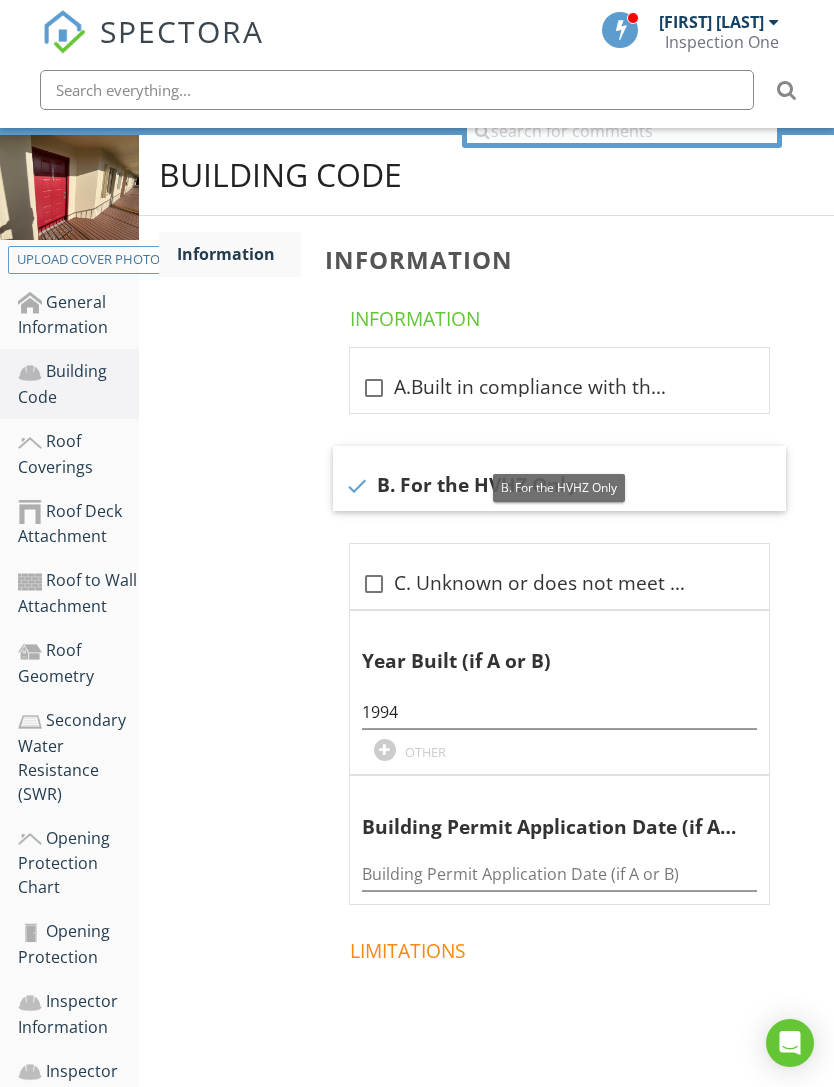 scroll, scrollTop: 326, scrollLeft: 0, axis: vertical 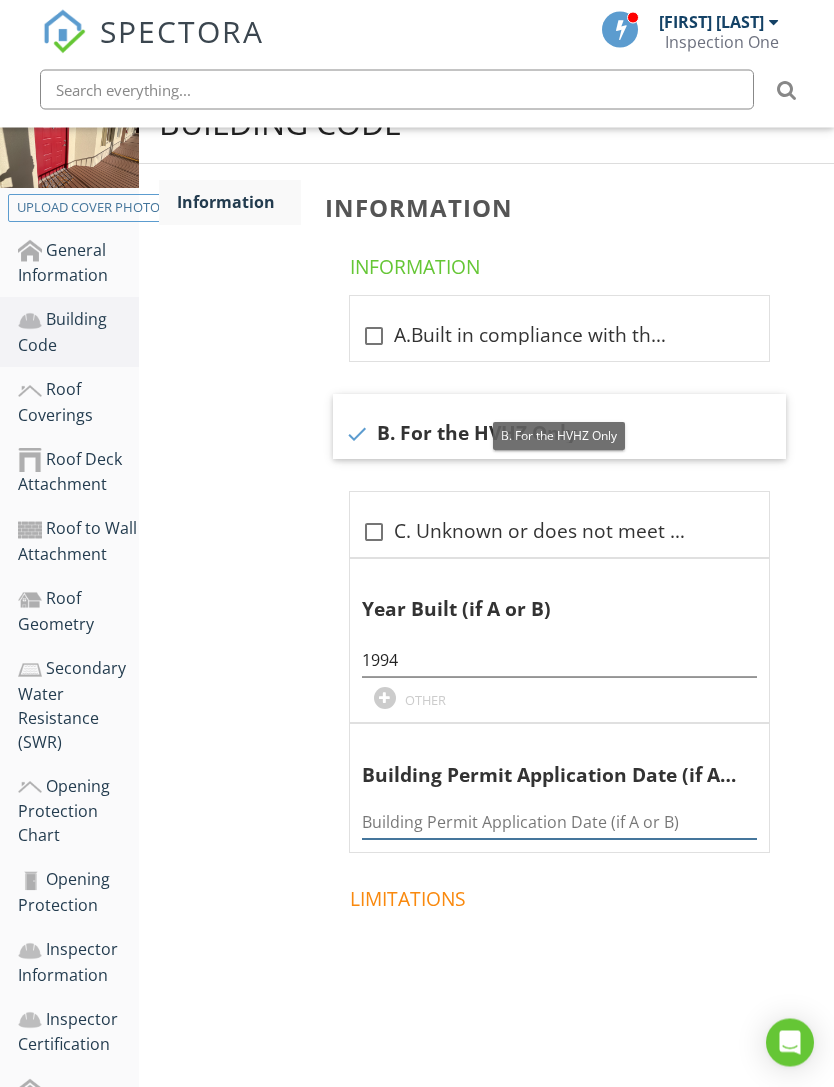 click at bounding box center [559, 823] 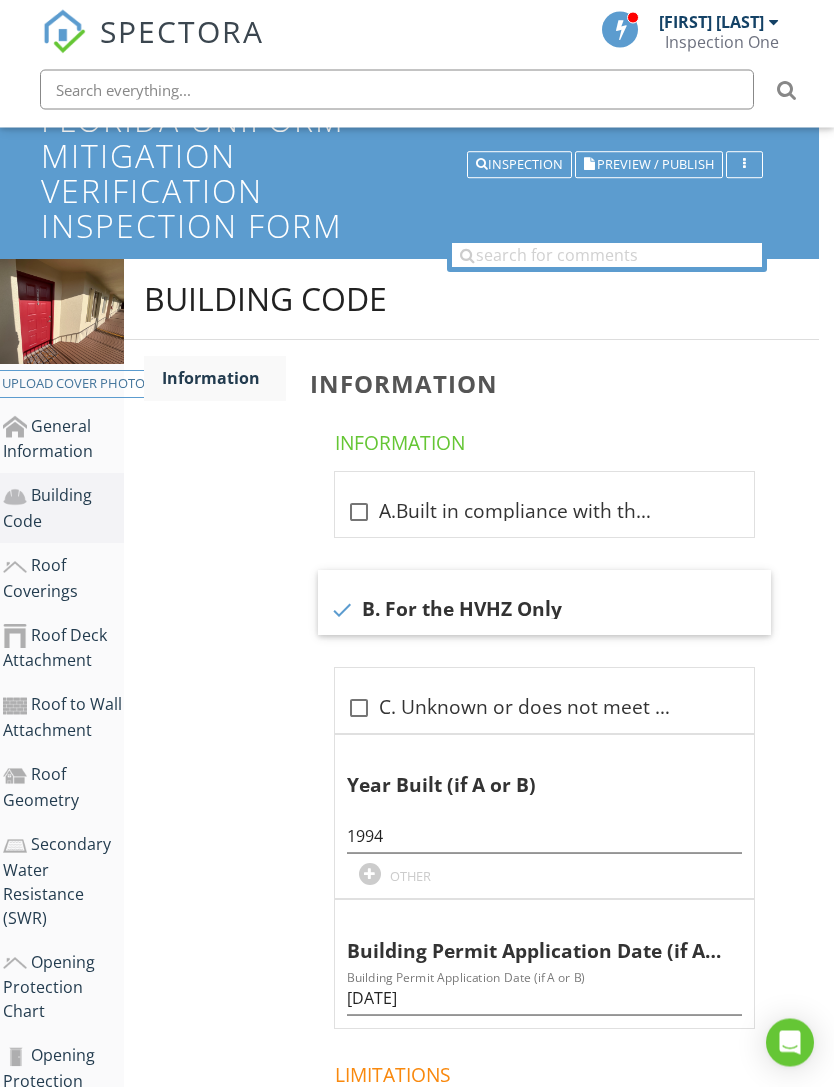 scroll, scrollTop: 0, scrollLeft: 15, axis: horizontal 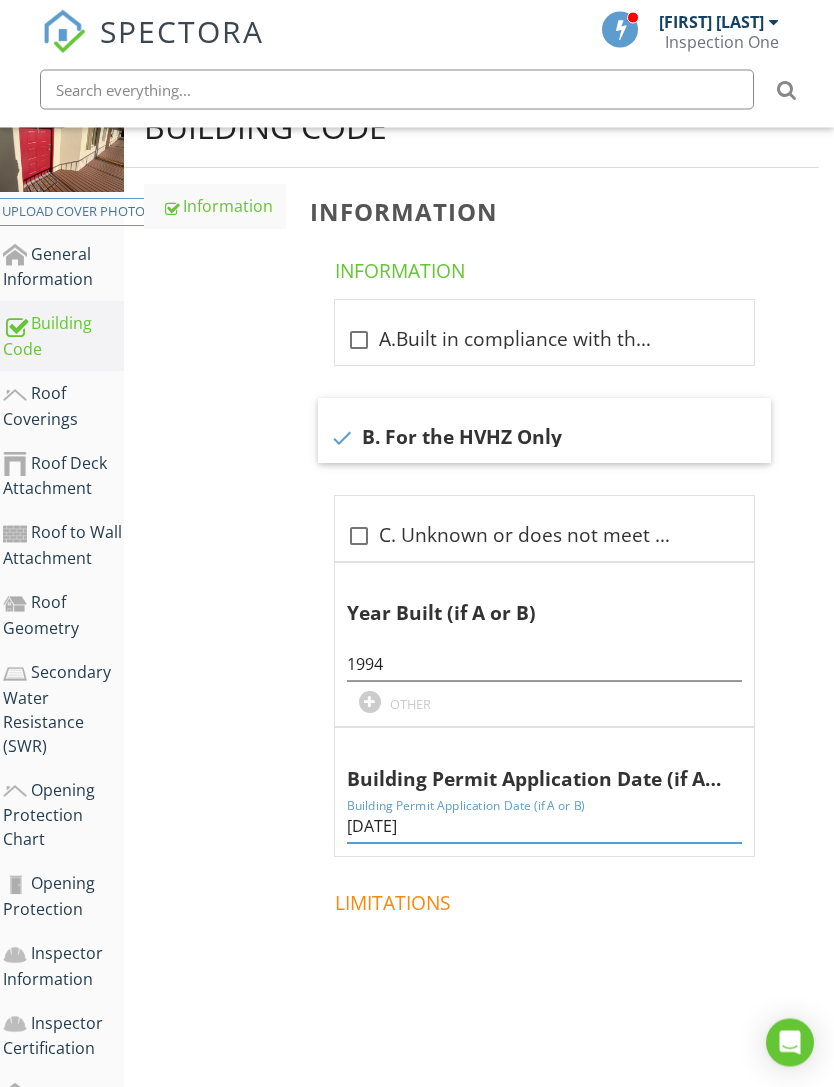 type on "03-10-1993" 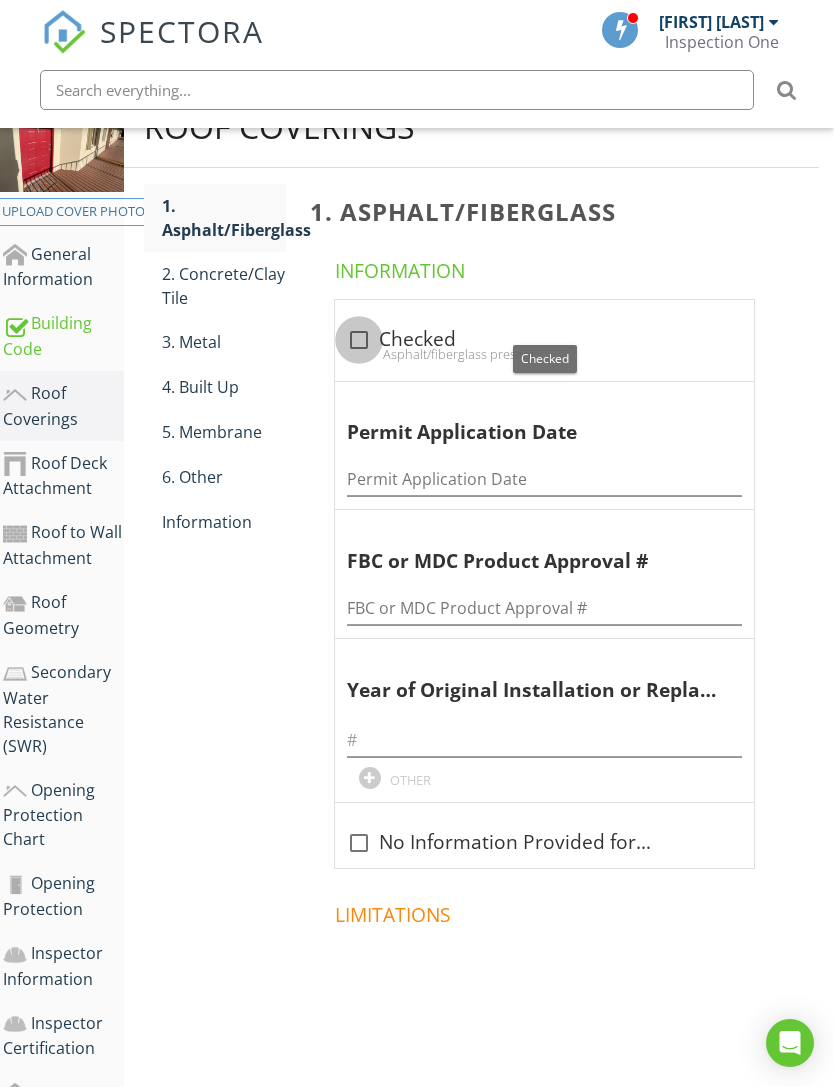 click at bounding box center [359, 340] 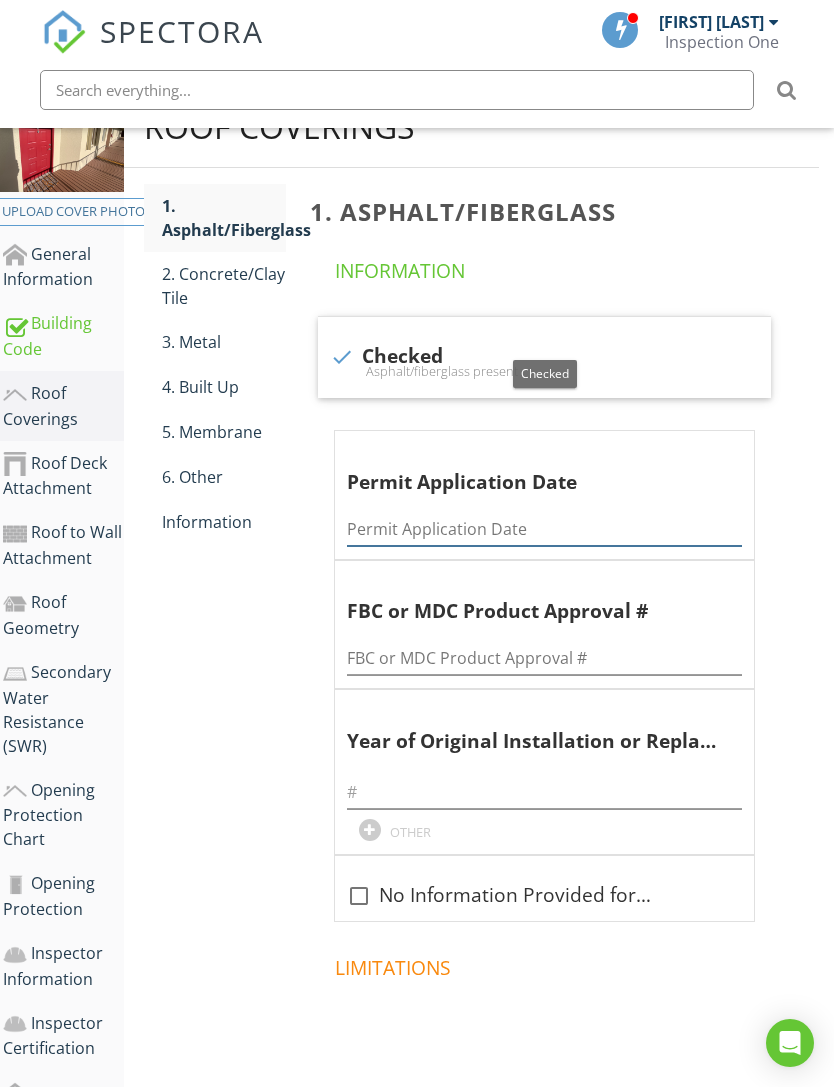 click at bounding box center (544, 529) 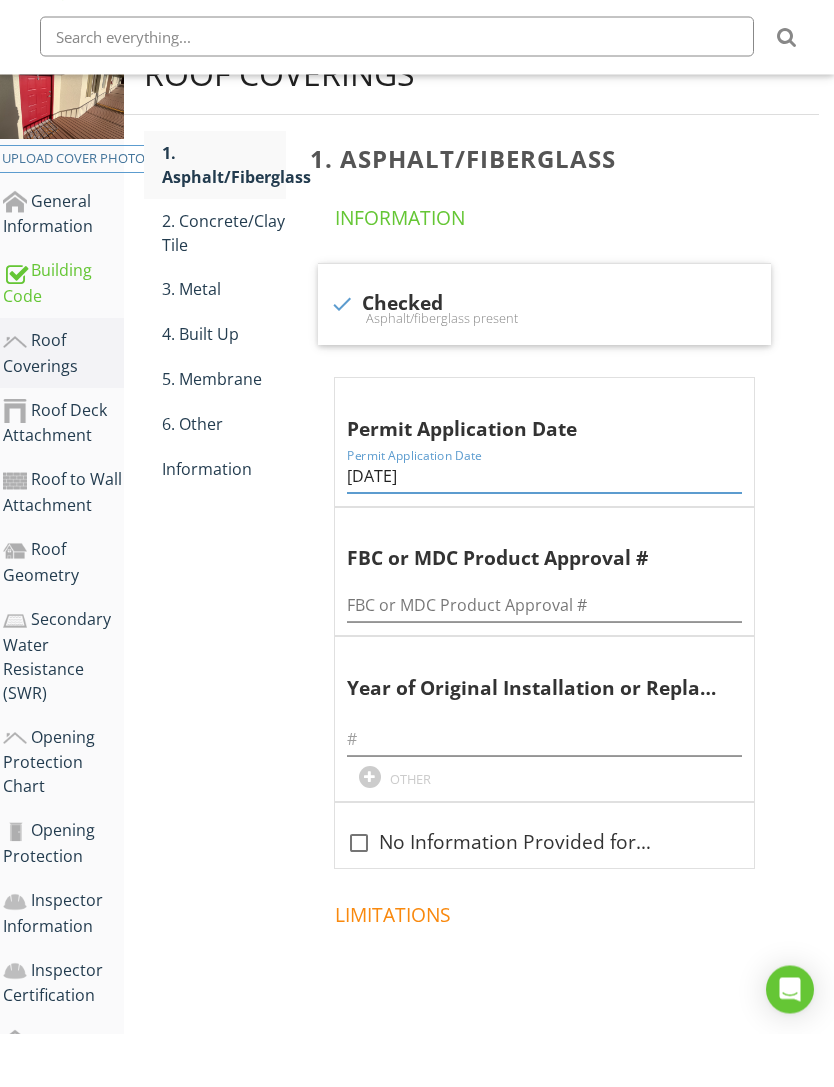type on "05-09-2017" 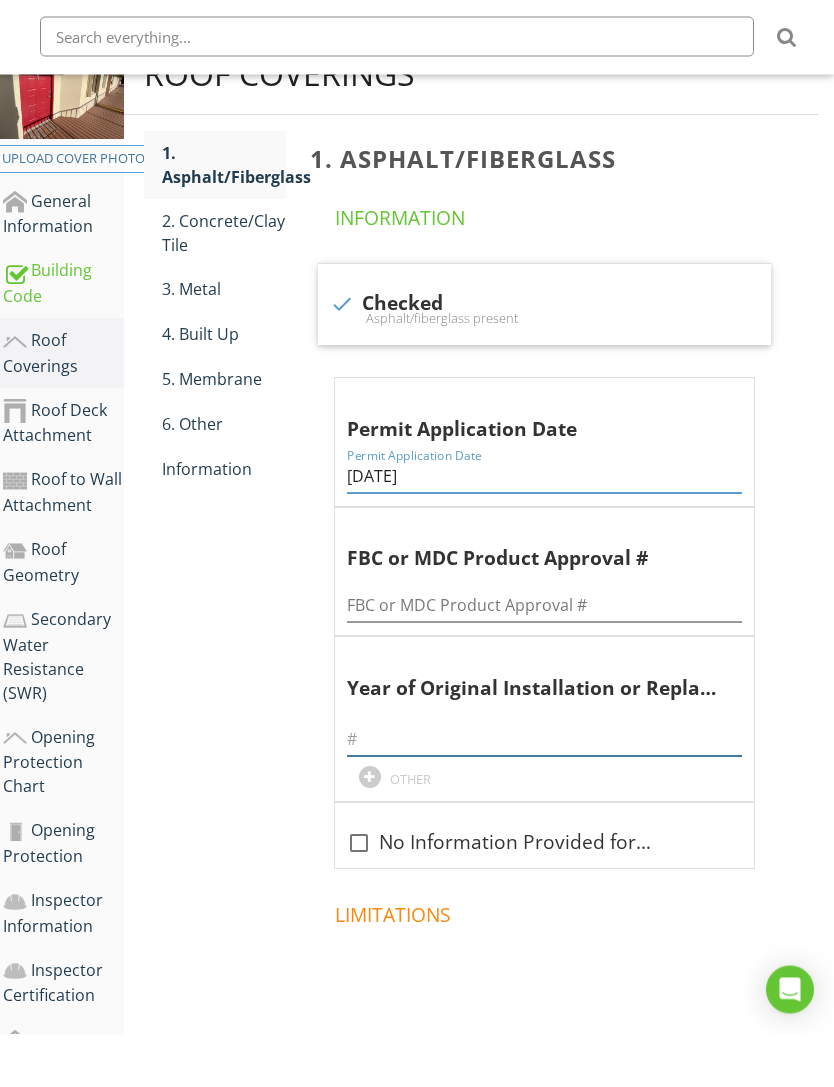 click at bounding box center [544, 793] 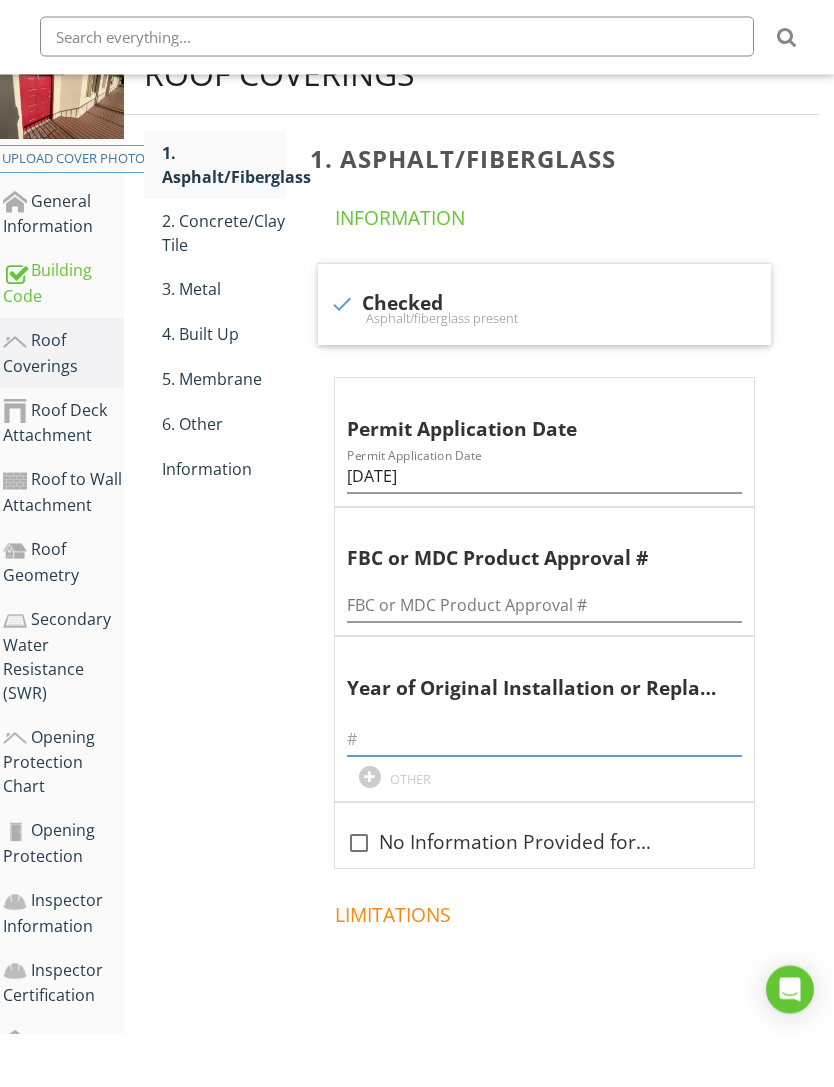 click at bounding box center (544, 793) 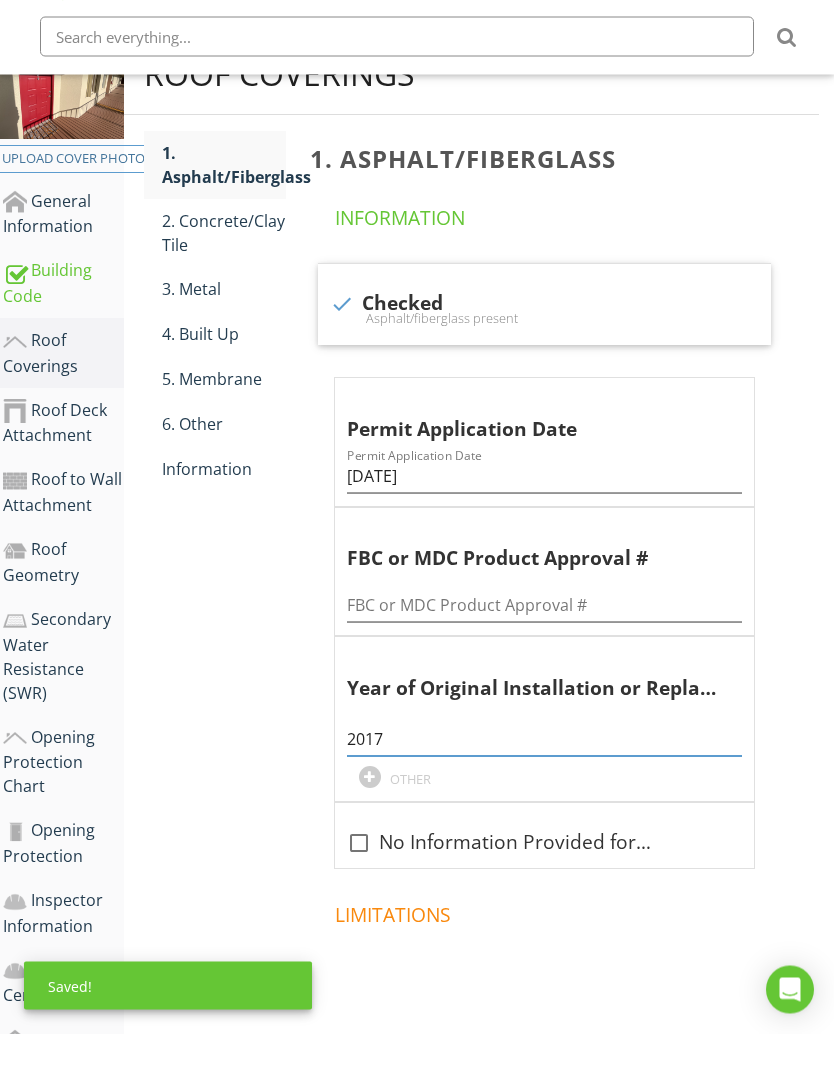 type on "2017" 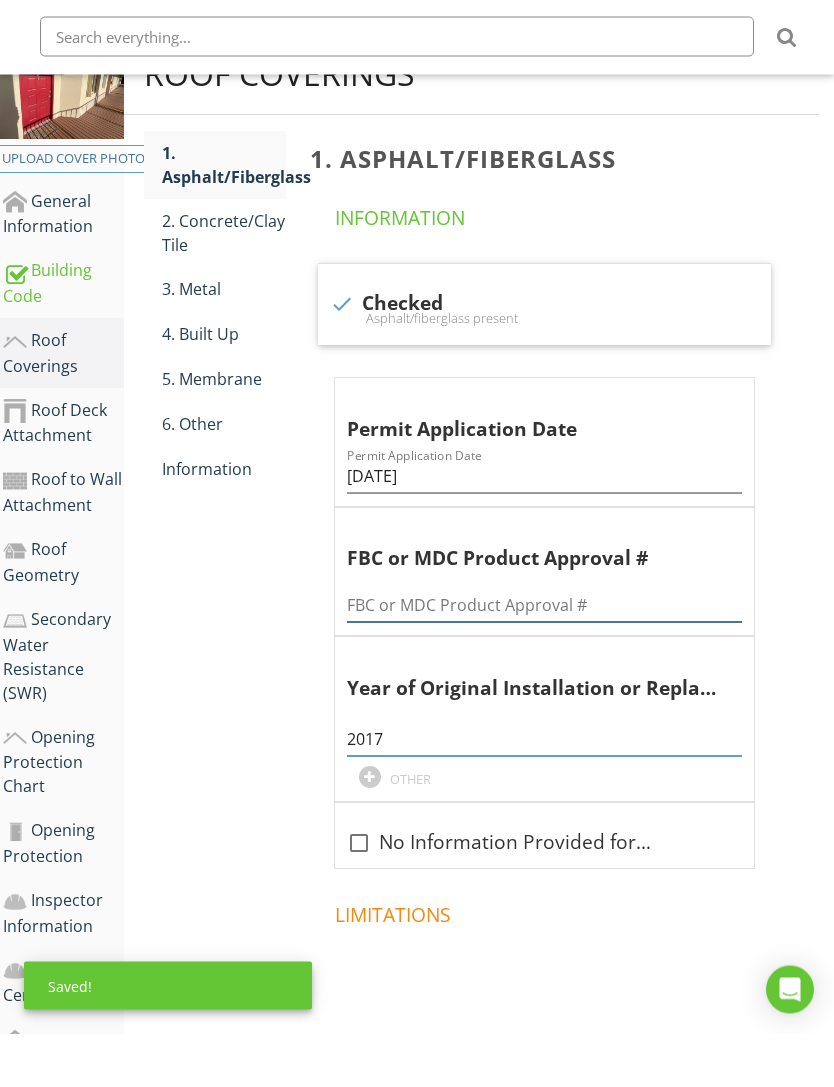 click at bounding box center (544, 659) 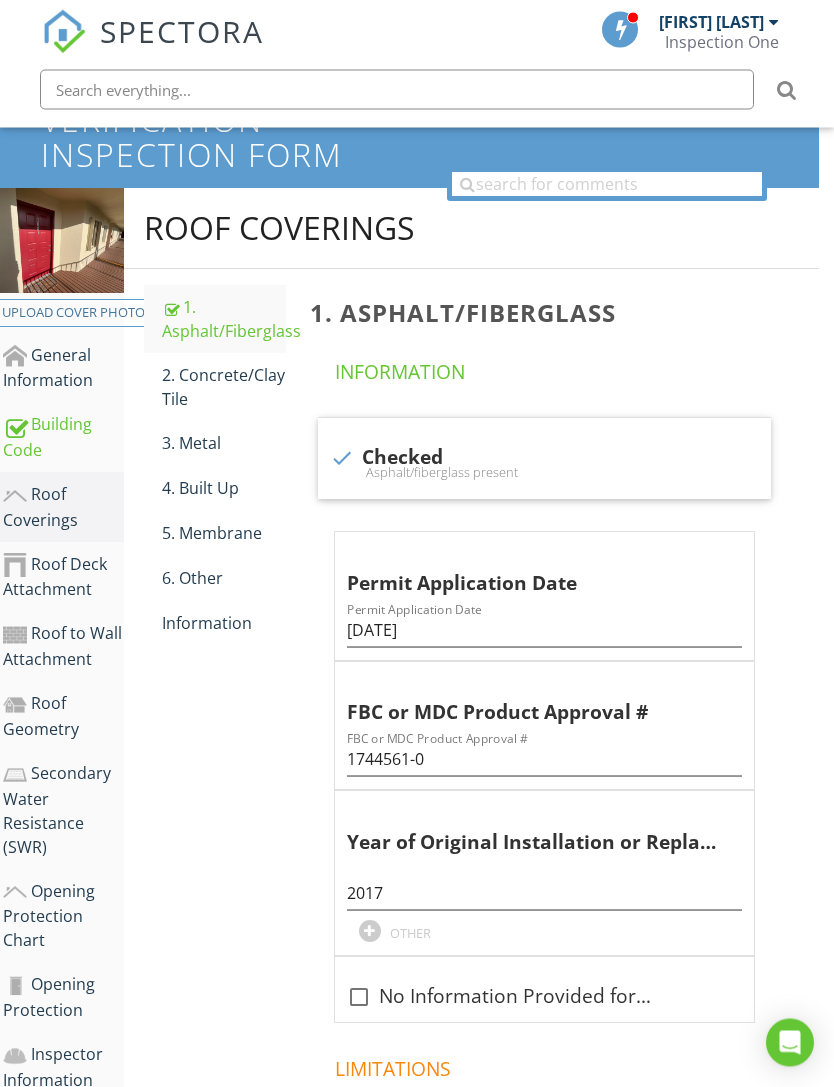 scroll, scrollTop: 222, scrollLeft: 15, axis: both 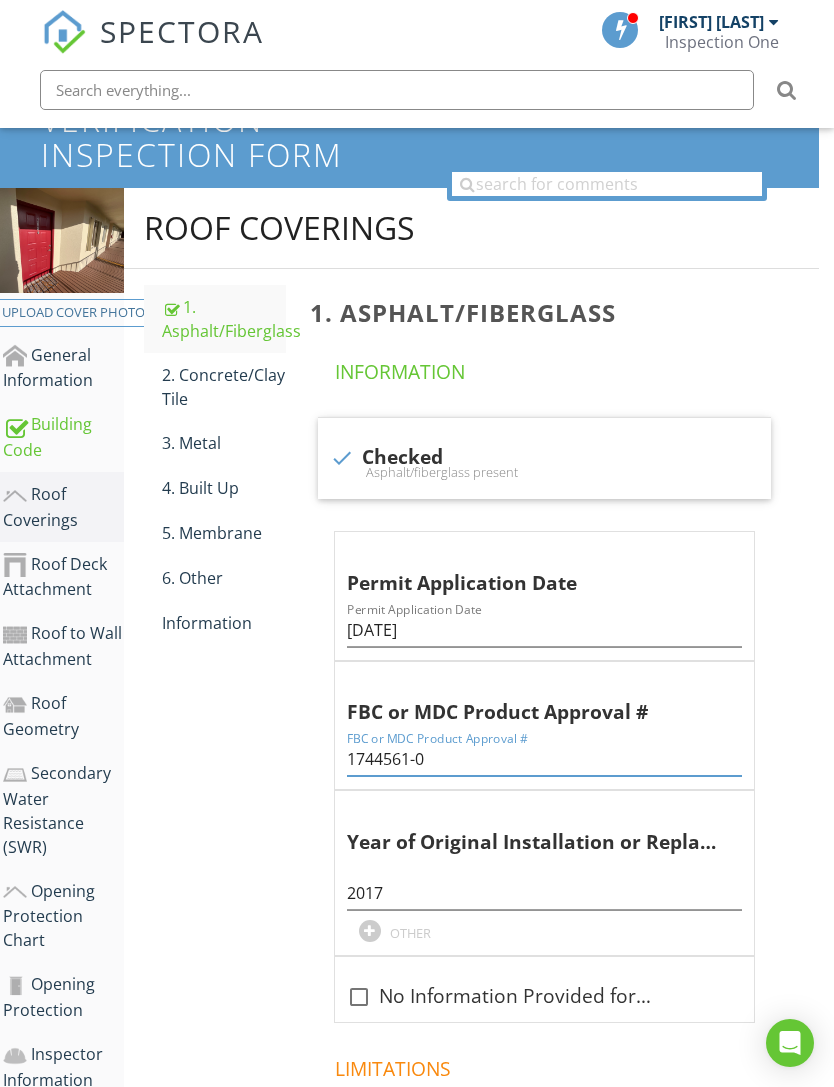 type on "1744561-0" 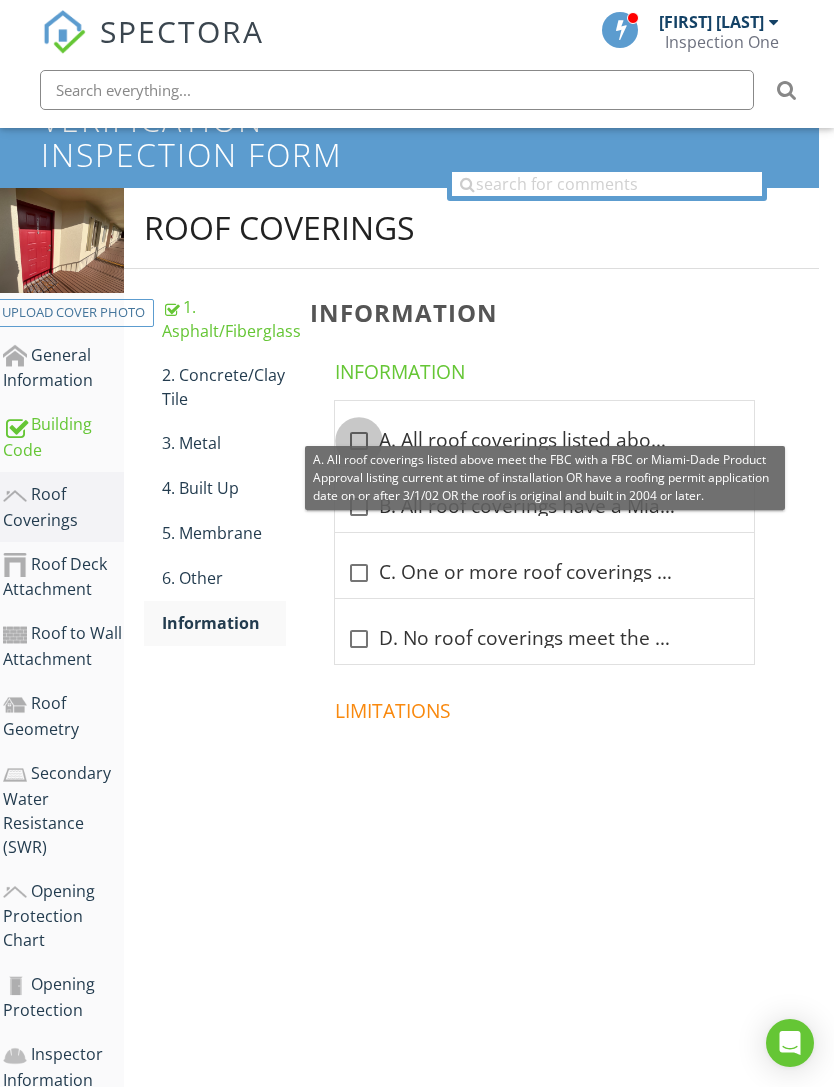 click at bounding box center (359, 441) 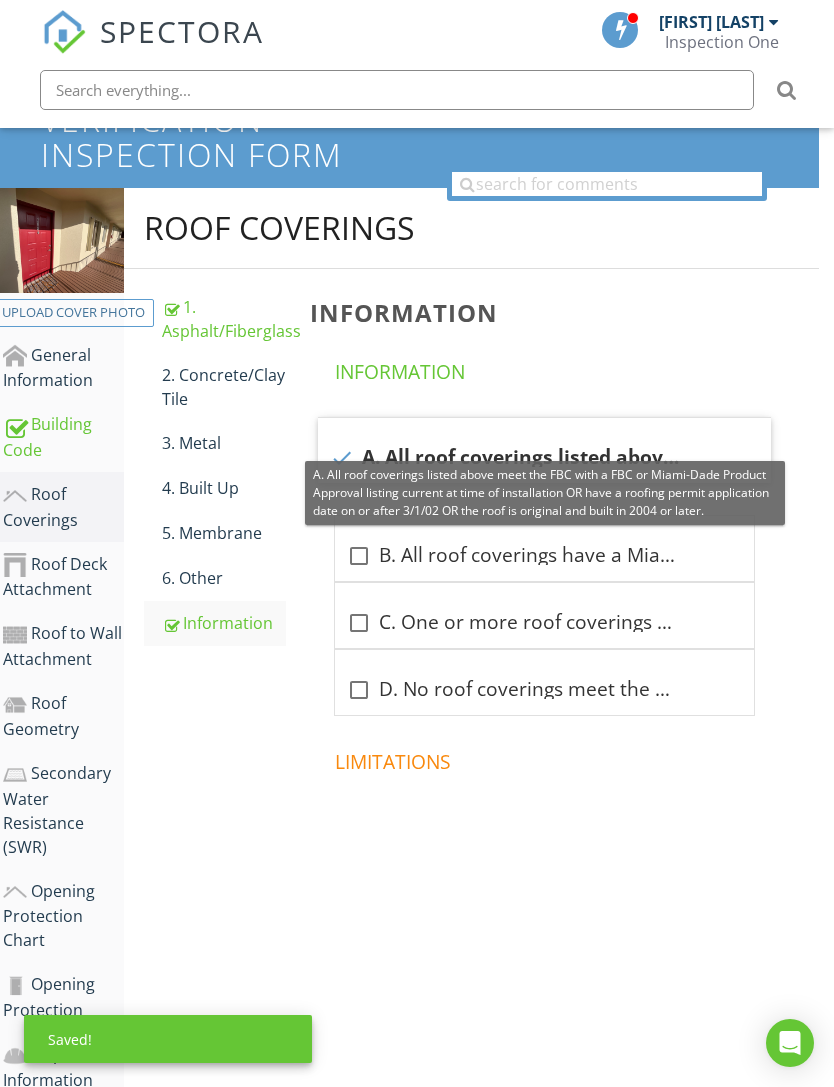 scroll, scrollTop: 221, scrollLeft: 0, axis: vertical 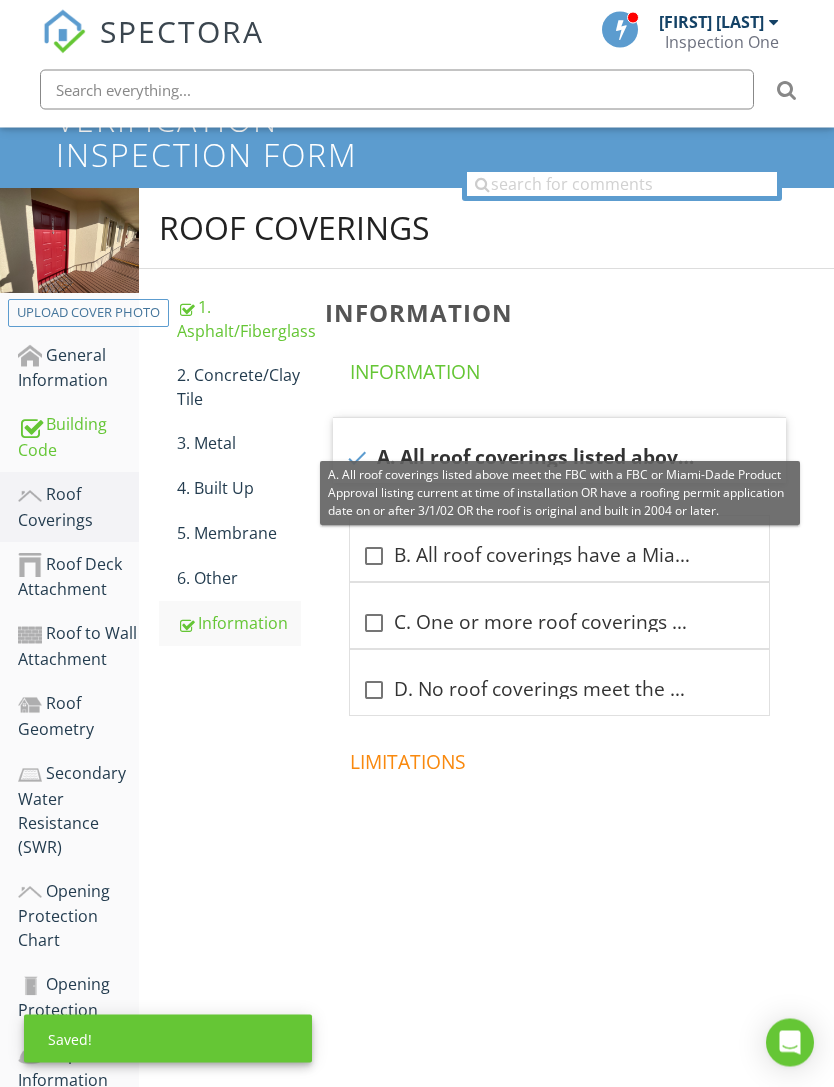 click at bounding box center (563, 840) 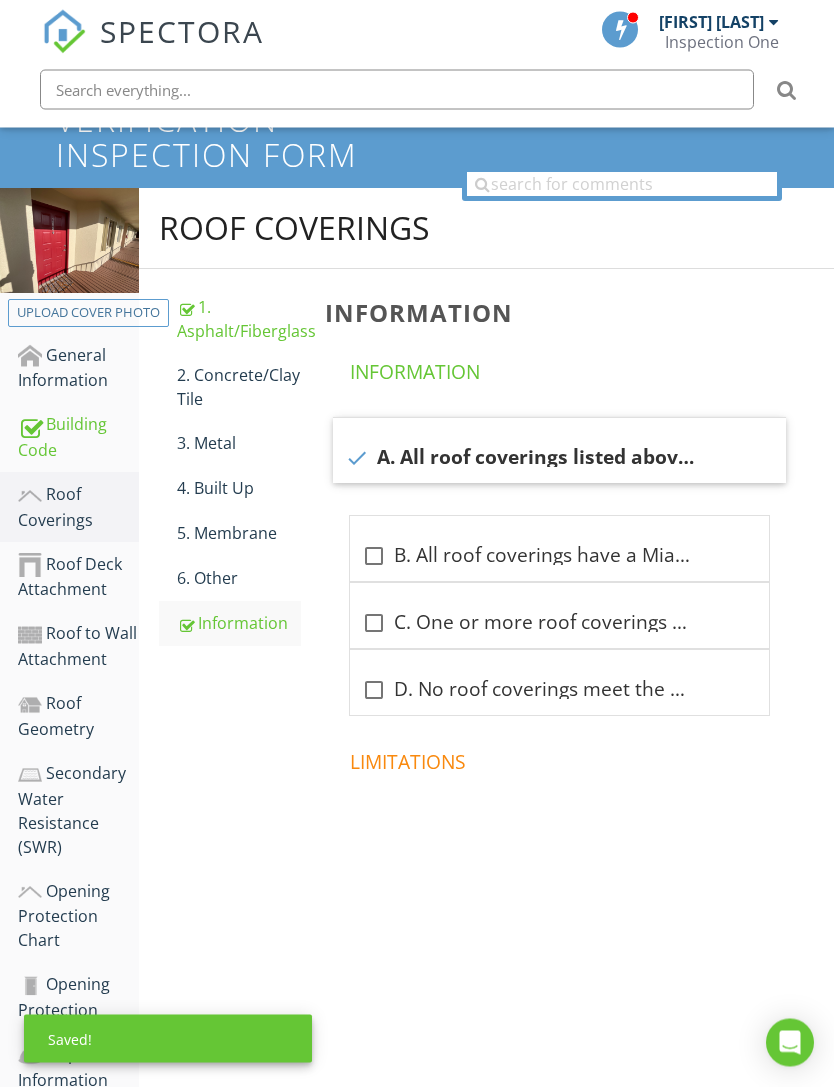 scroll, scrollTop: 222, scrollLeft: 0, axis: vertical 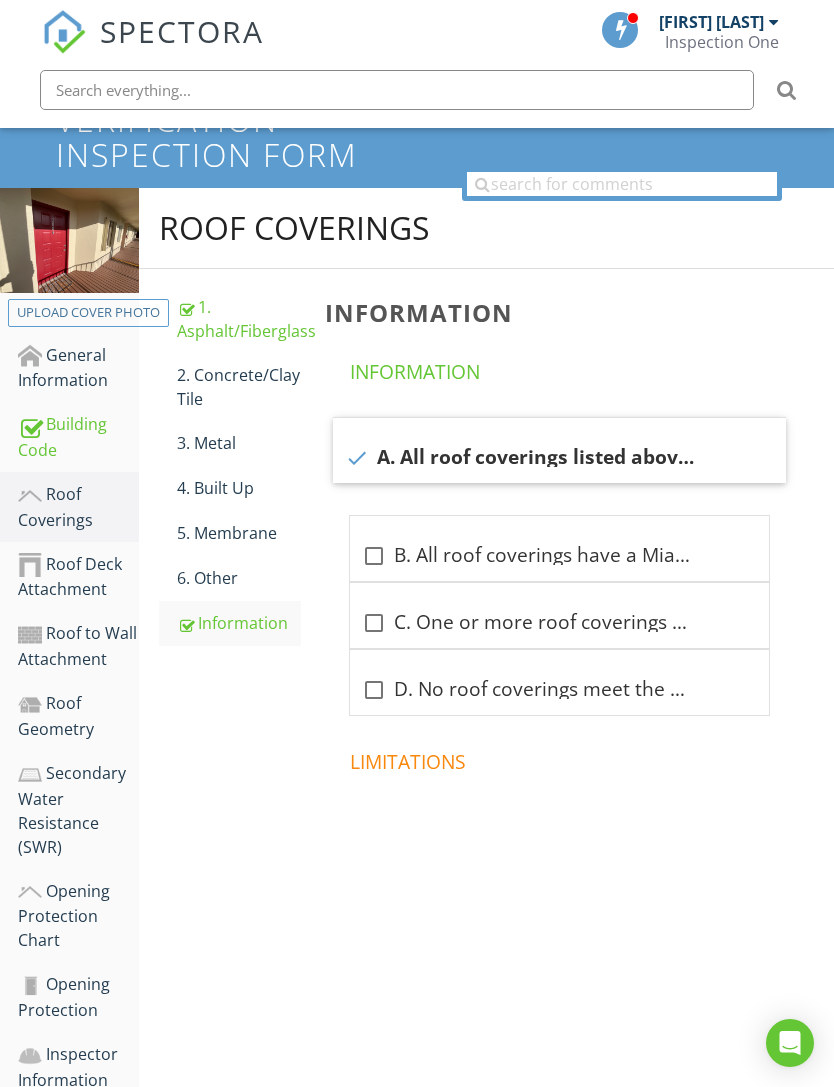 click on "Roof Deck Attachment" at bounding box center (78, 577) 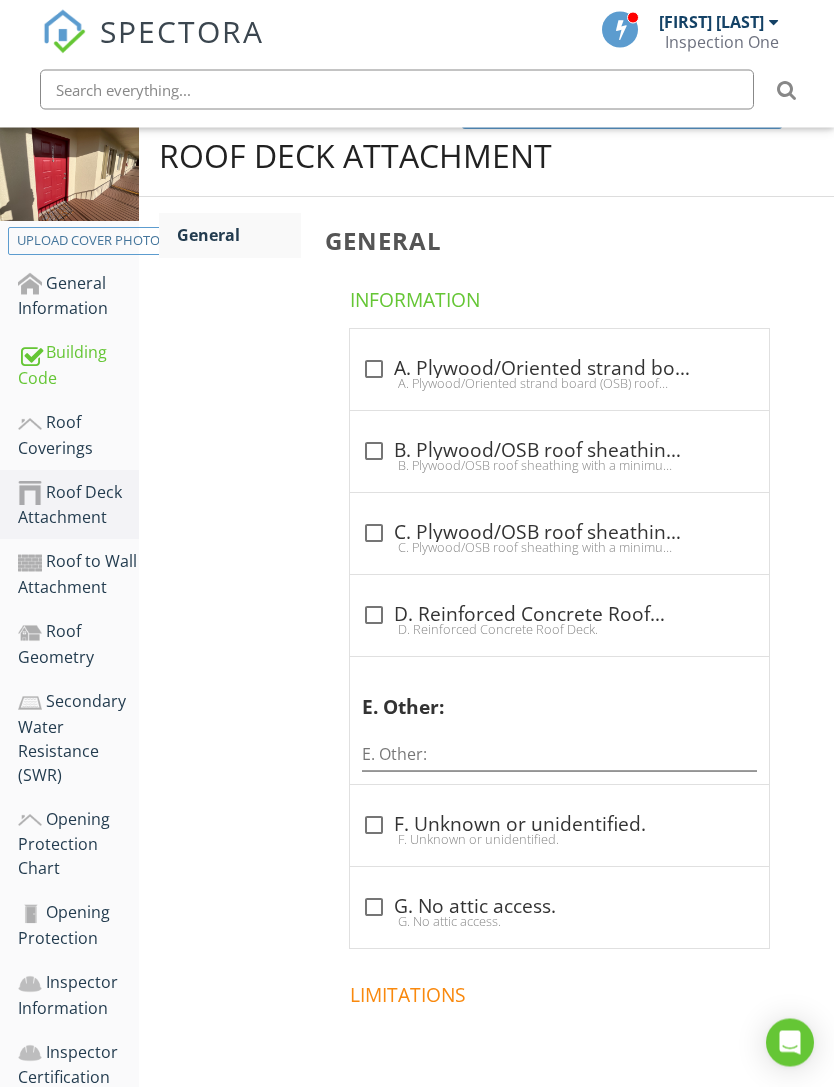 scroll, scrollTop: 294, scrollLeft: 0, axis: vertical 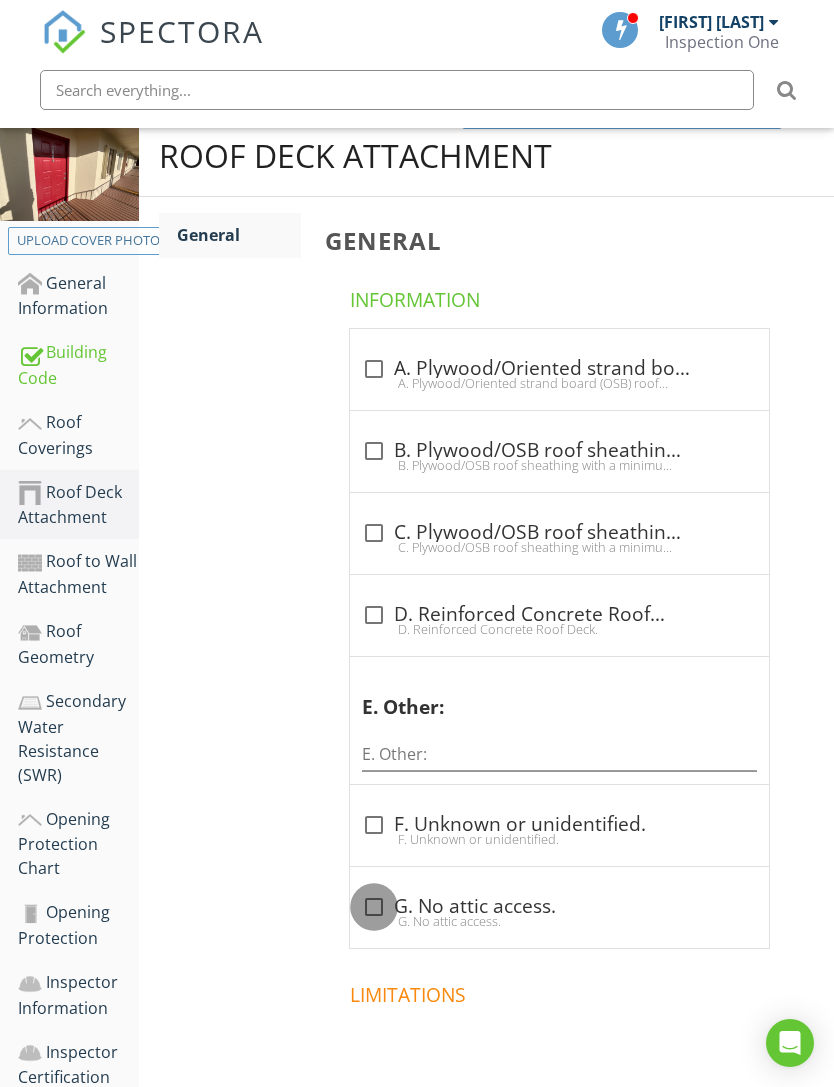 click at bounding box center (374, 907) 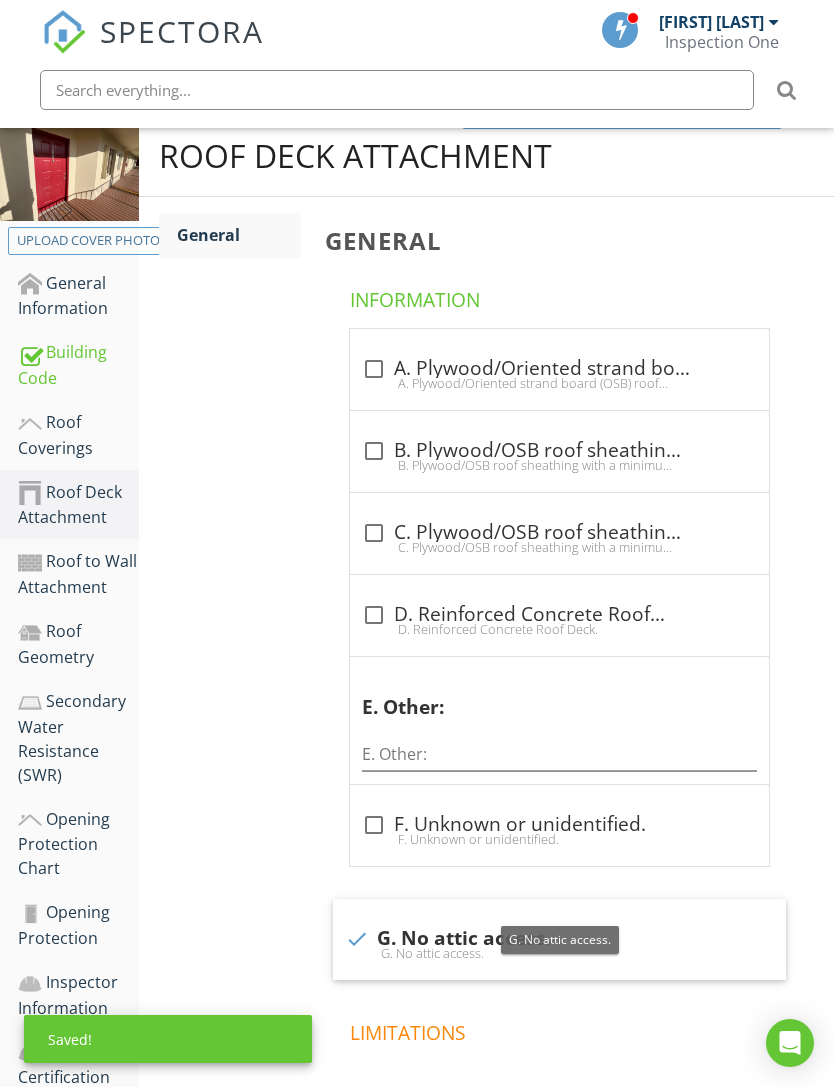 click on "Roof to Wall Attachment" at bounding box center (78, 574) 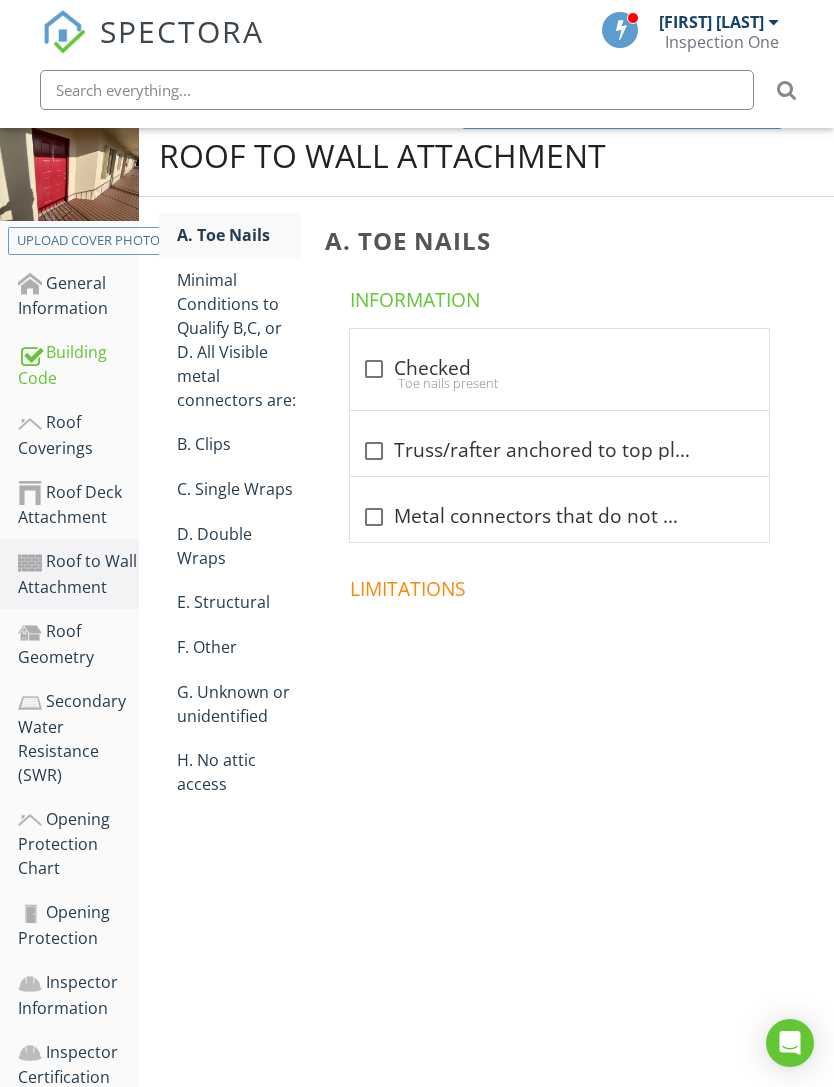 click on "H. No attic access" at bounding box center [239, 772] 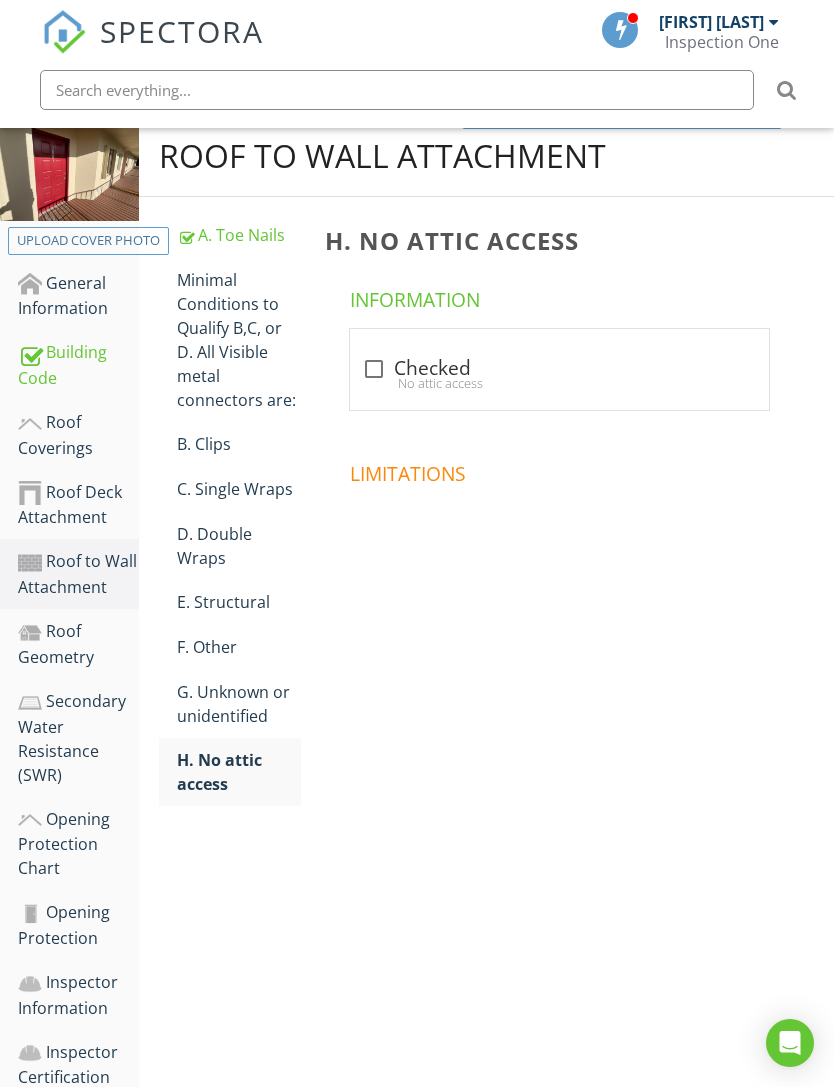 click at bounding box center (374, 369) 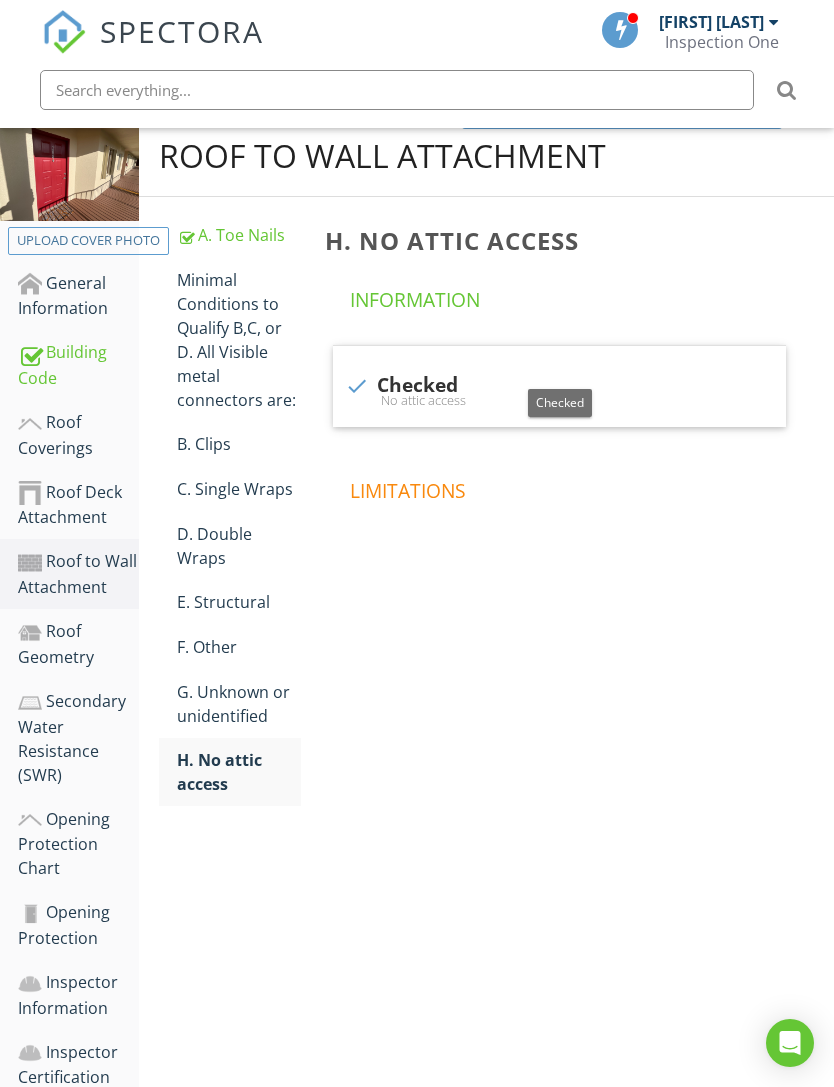 click on "Roof Geometry" at bounding box center [78, 644] 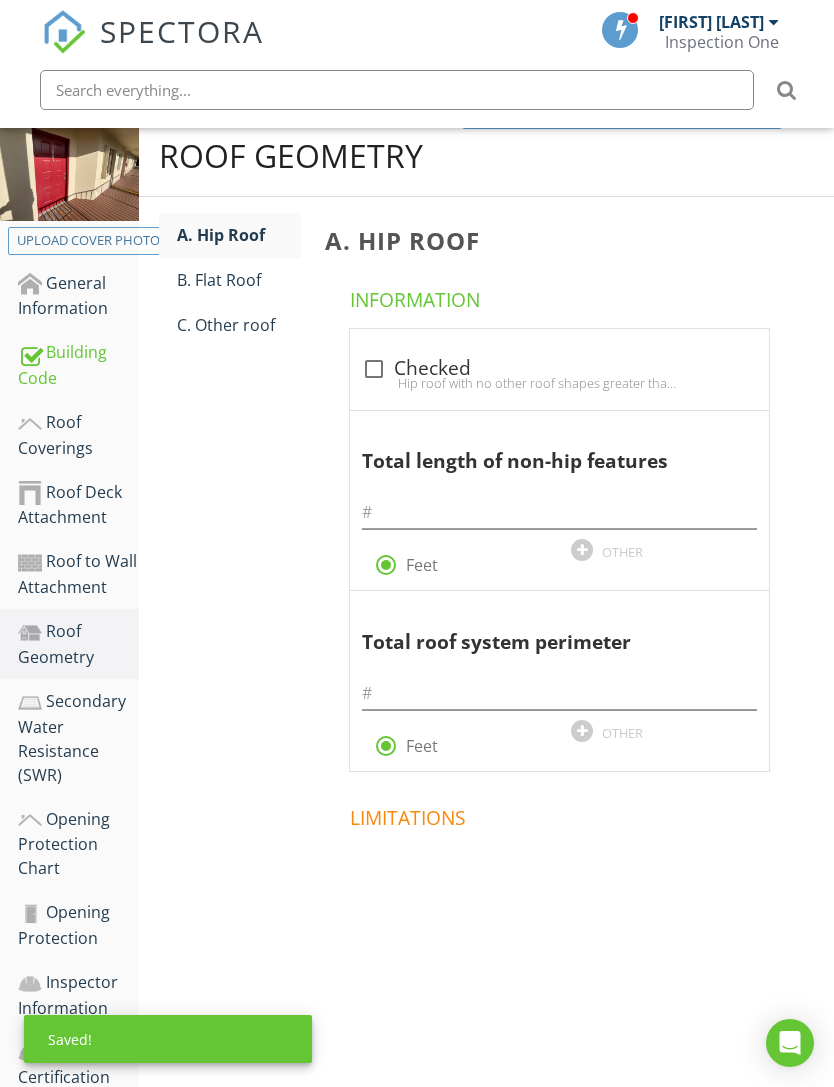 click on "C. Other roof" at bounding box center [239, 325] 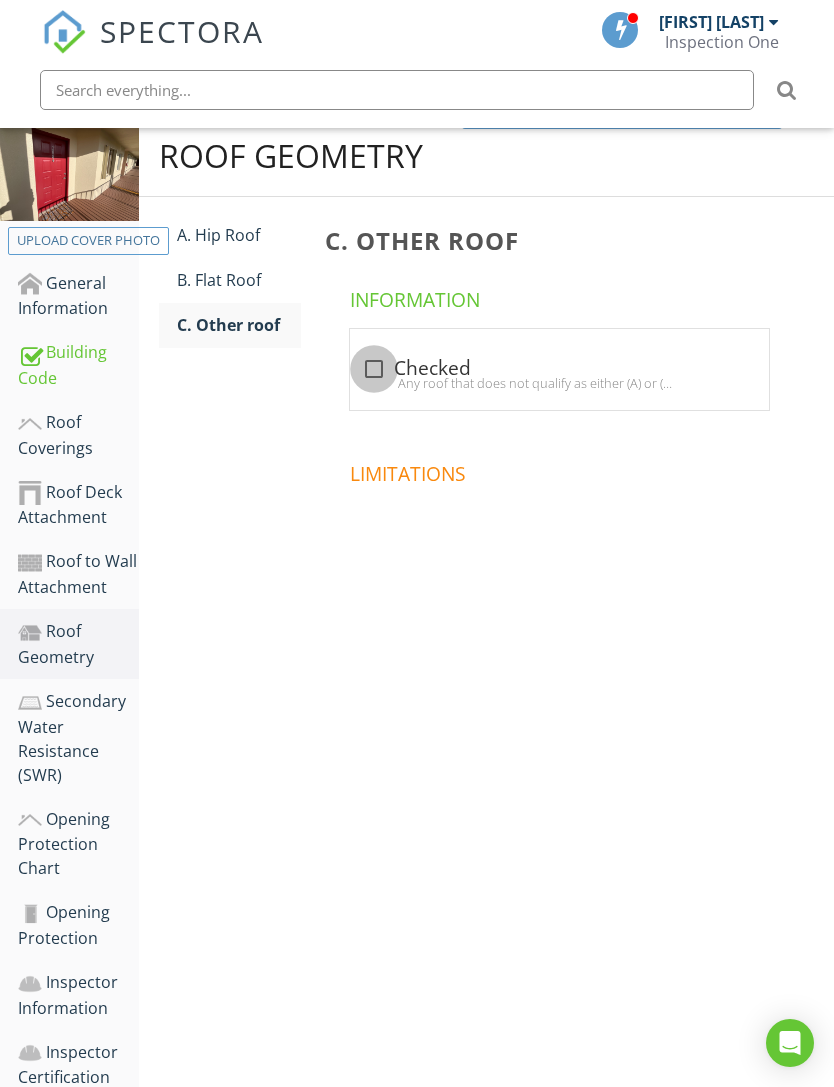 click at bounding box center [374, 369] 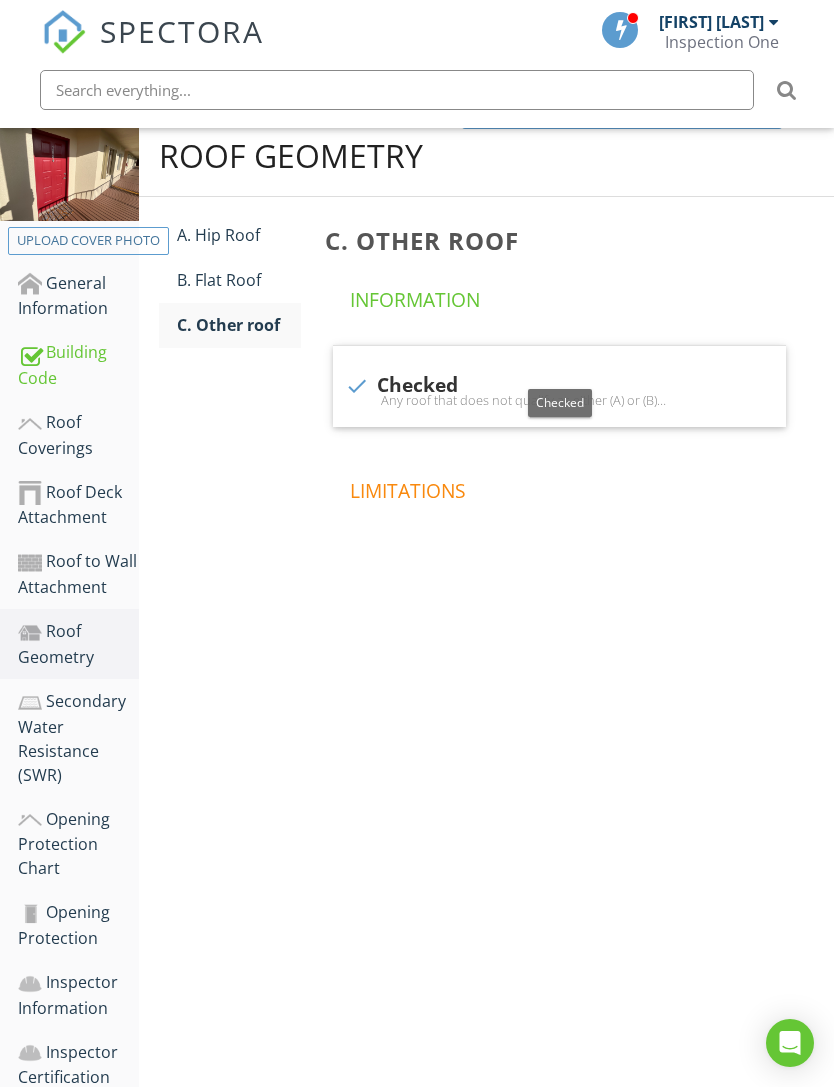 click on "Secondary Water Resistance (SWR)" at bounding box center [78, 738] 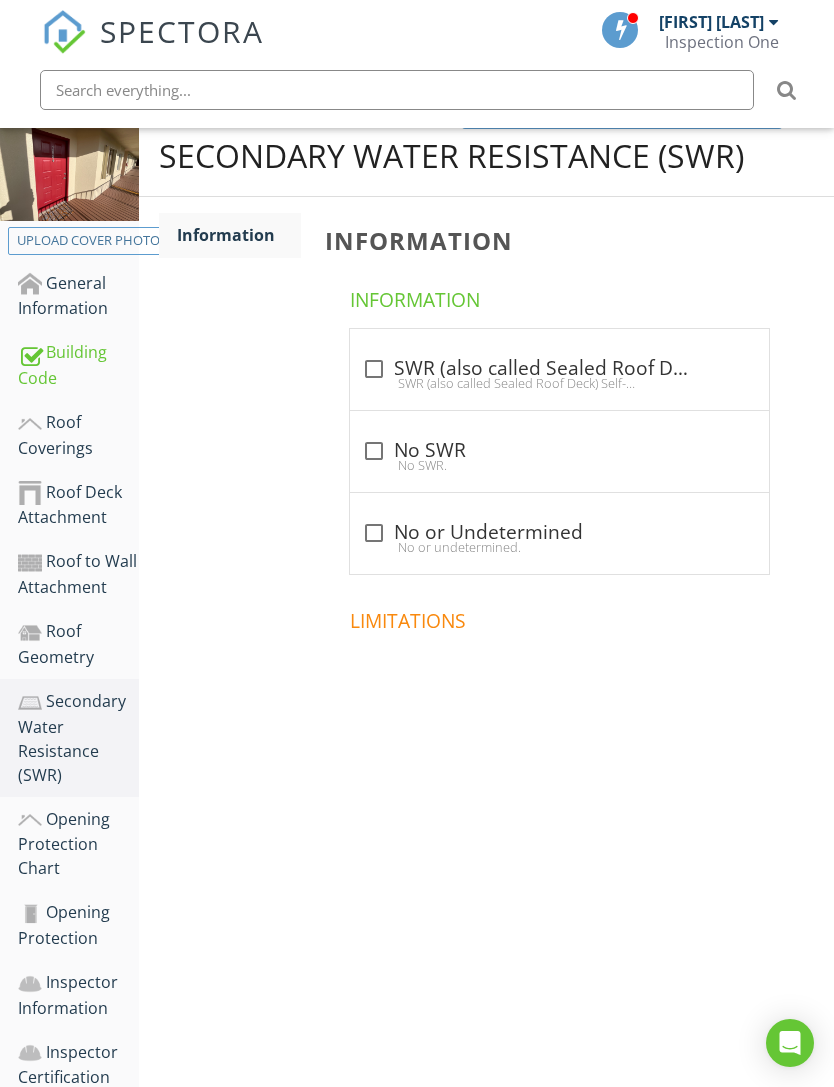 click at bounding box center (374, 533) 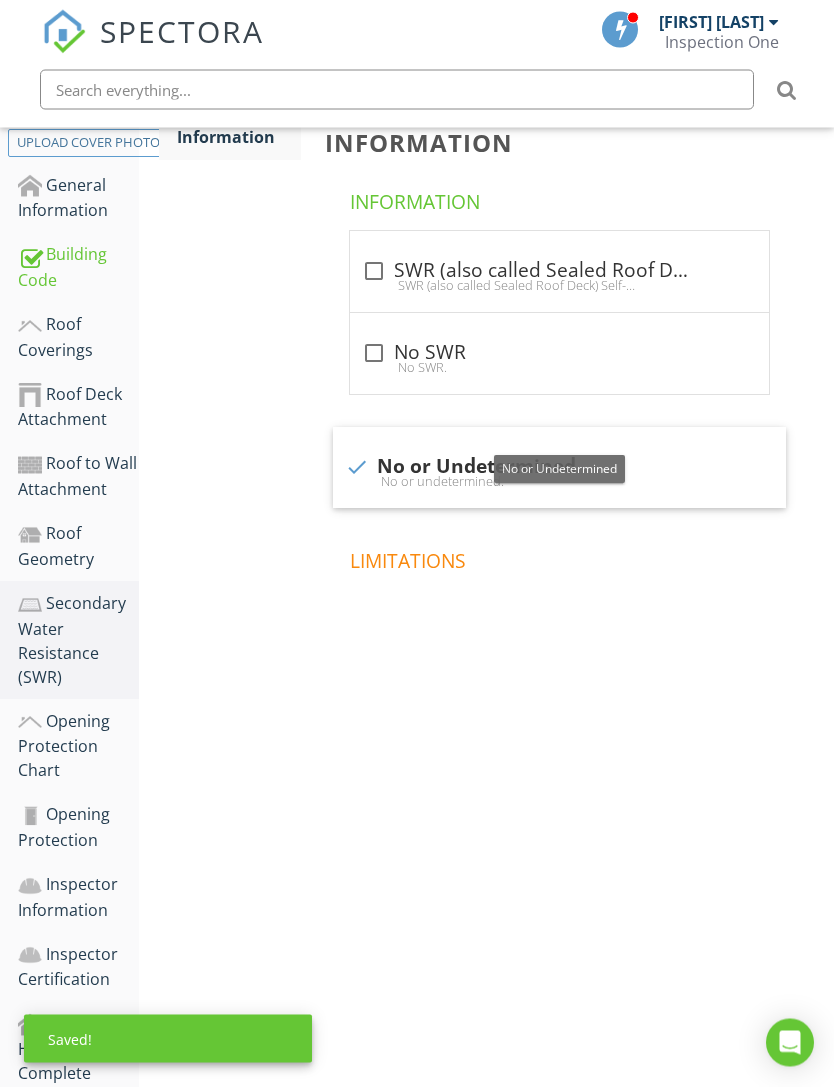 scroll, scrollTop: 400, scrollLeft: 0, axis: vertical 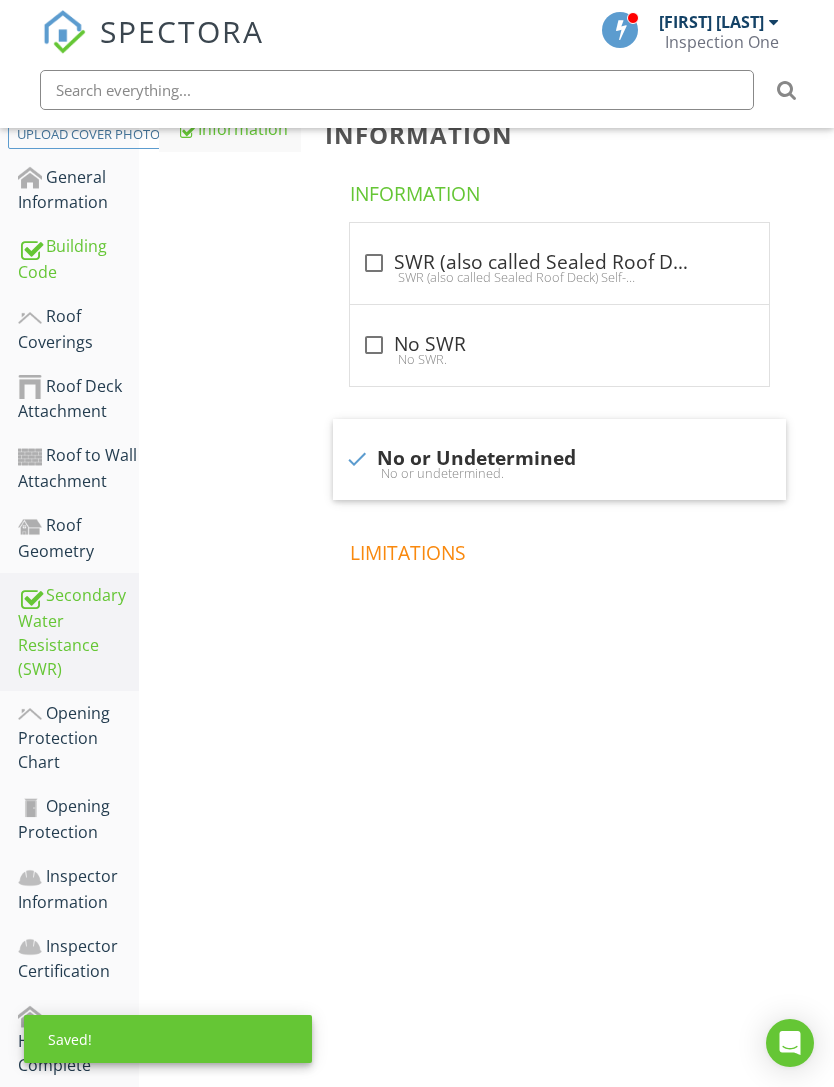 click on "Opening Protection Chart" at bounding box center [78, 738] 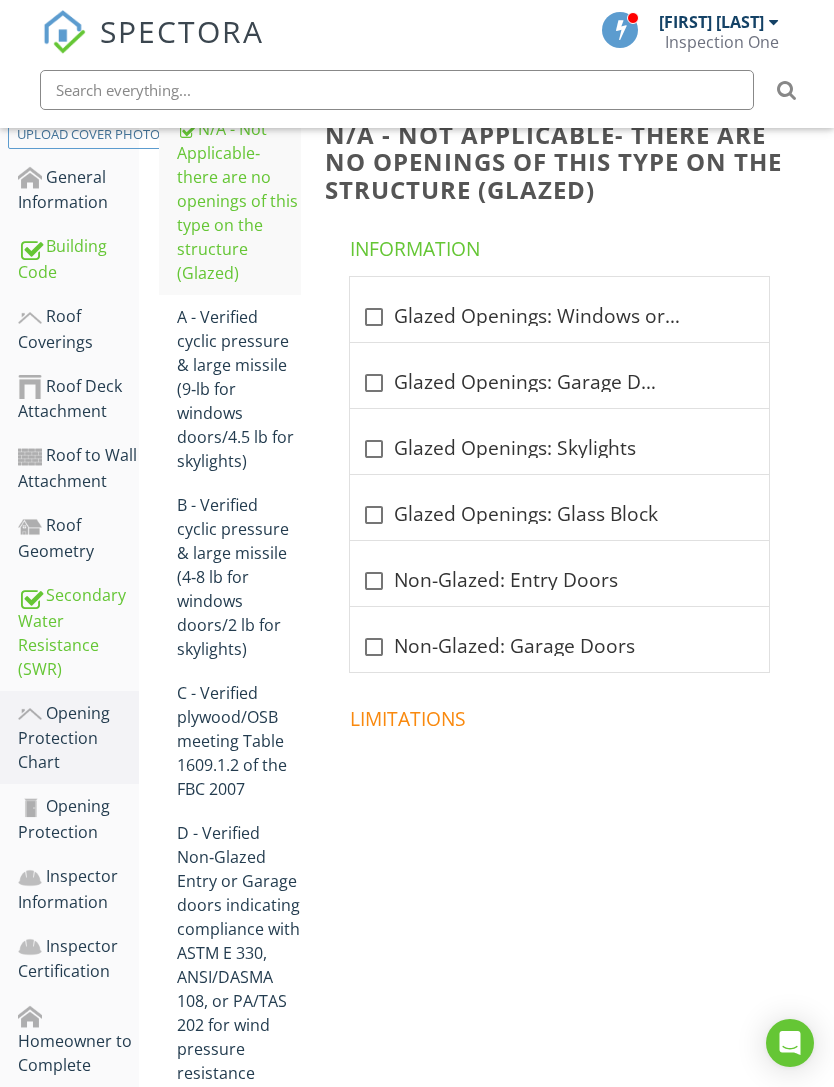 click on "Roof Coverings" at bounding box center [78, 329] 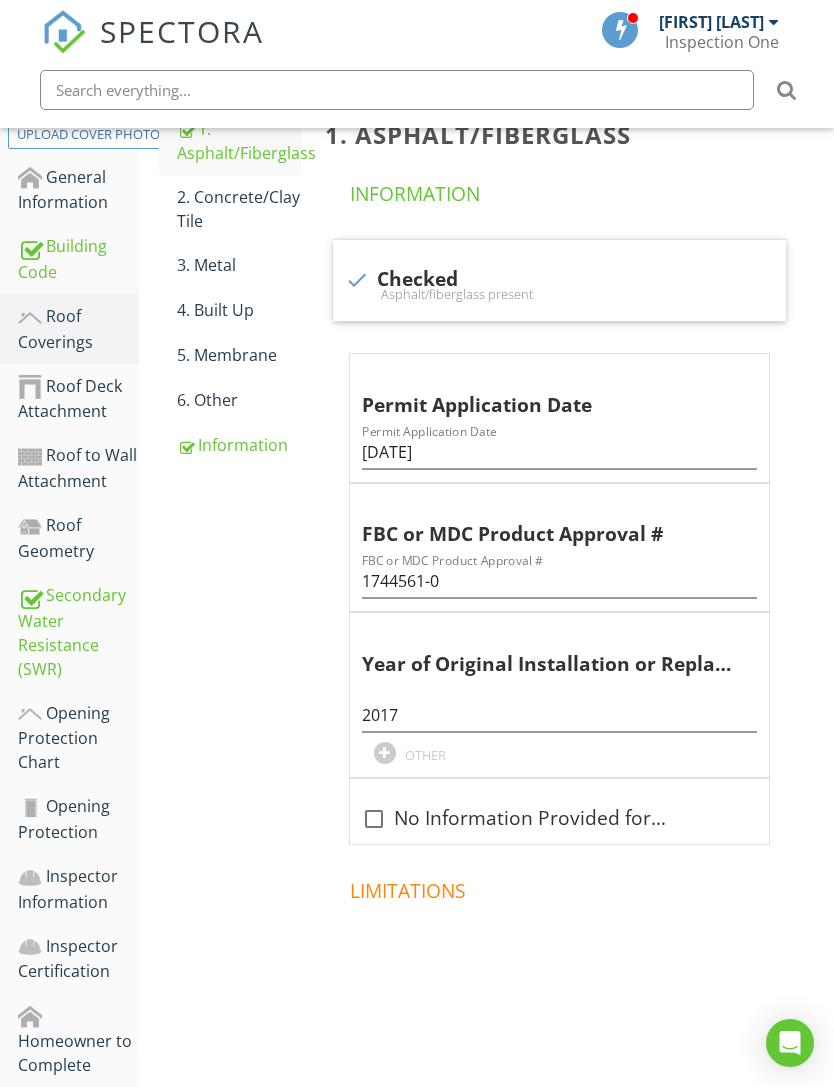 click on "Information" at bounding box center (239, 445) 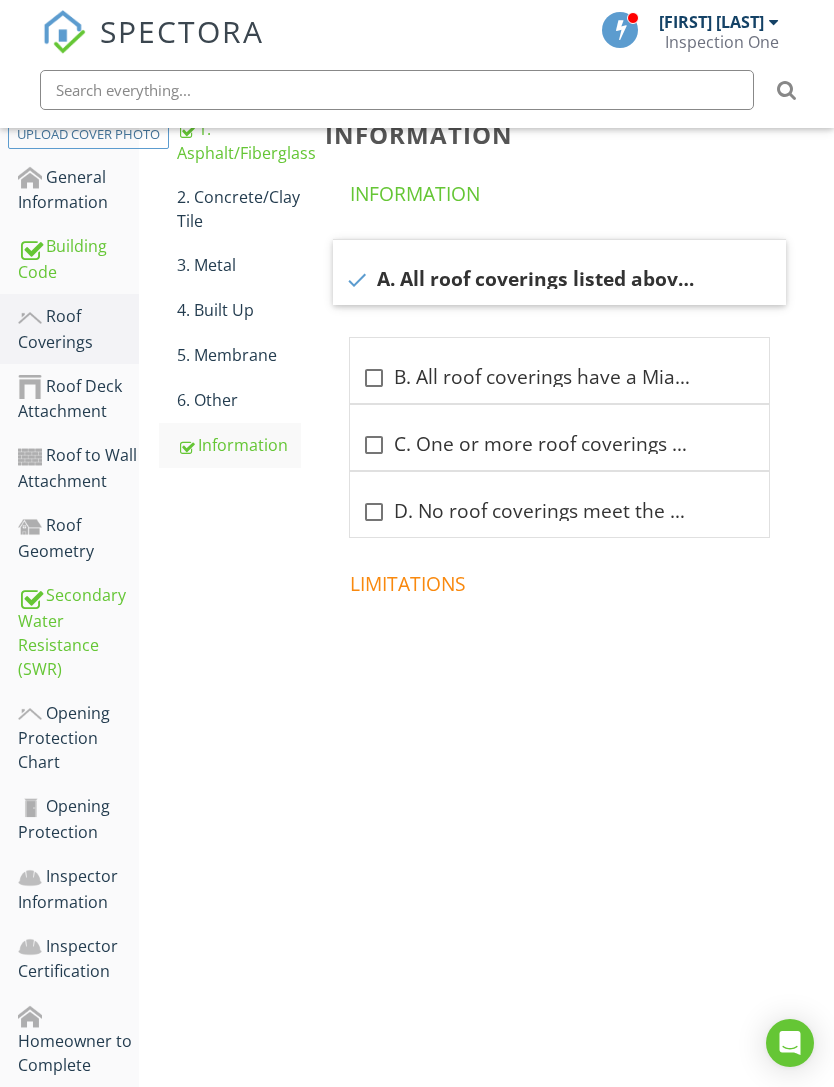 click on "Roof Coverings" at bounding box center [78, 329] 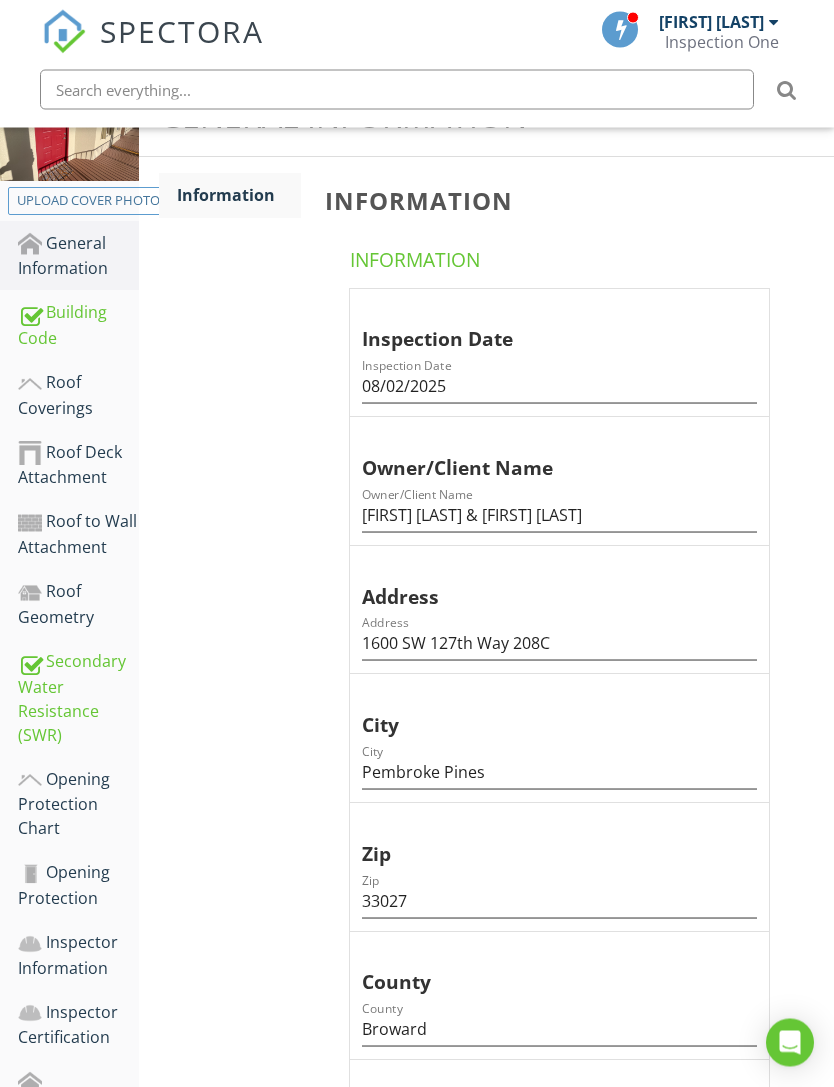 scroll, scrollTop: 266, scrollLeft: 0, axis: vertical 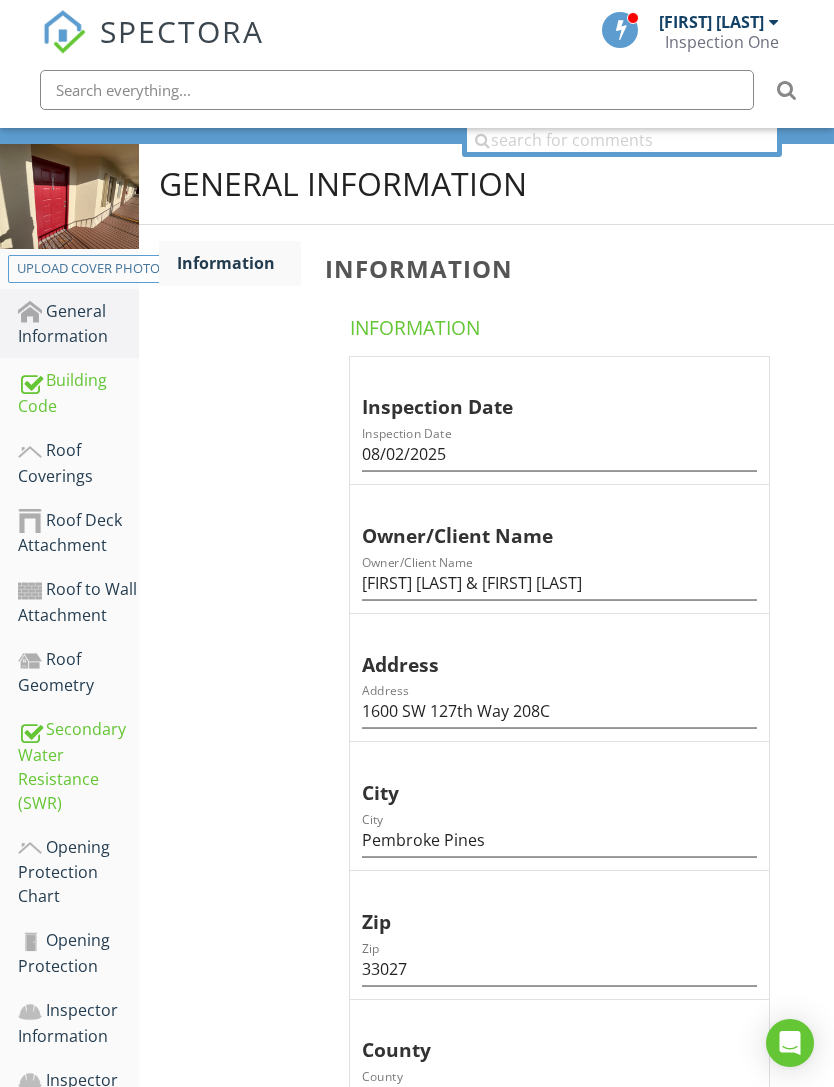 click on "Secondary Water Resistance (SWR)" at bounding box center [78, 766] 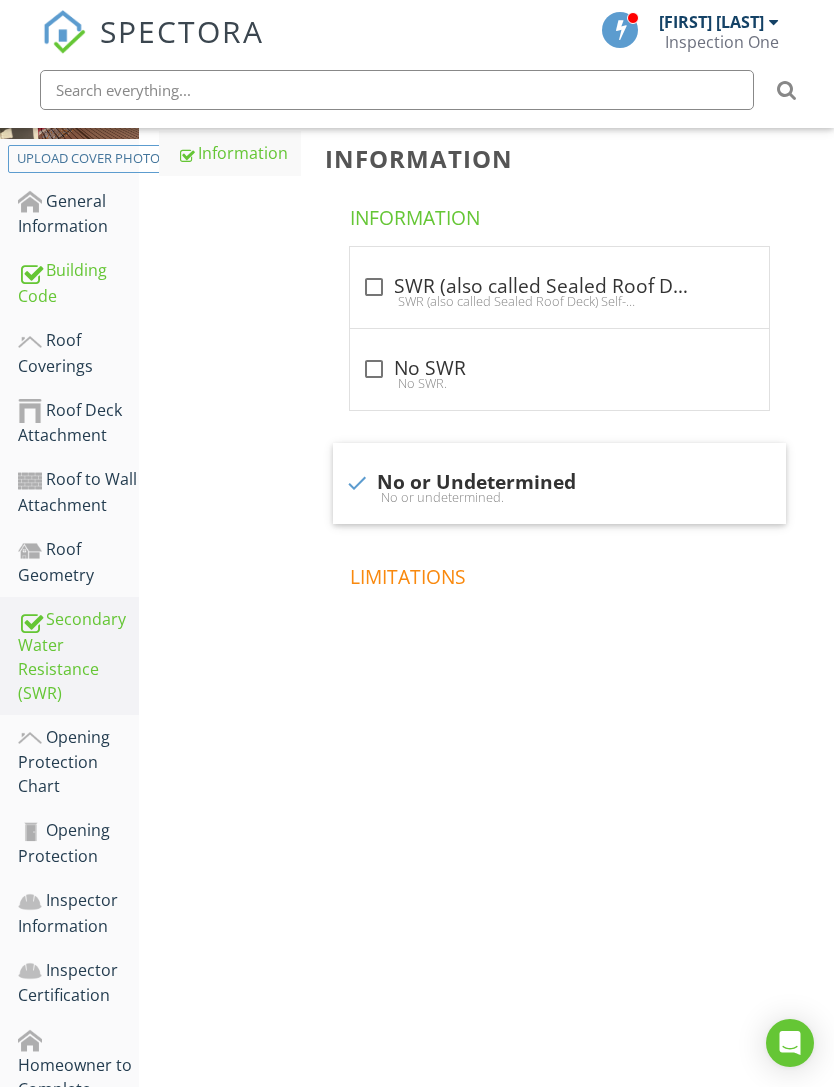 scroll, scrollTop: 400, scrollLeft: 0, axis: vertical 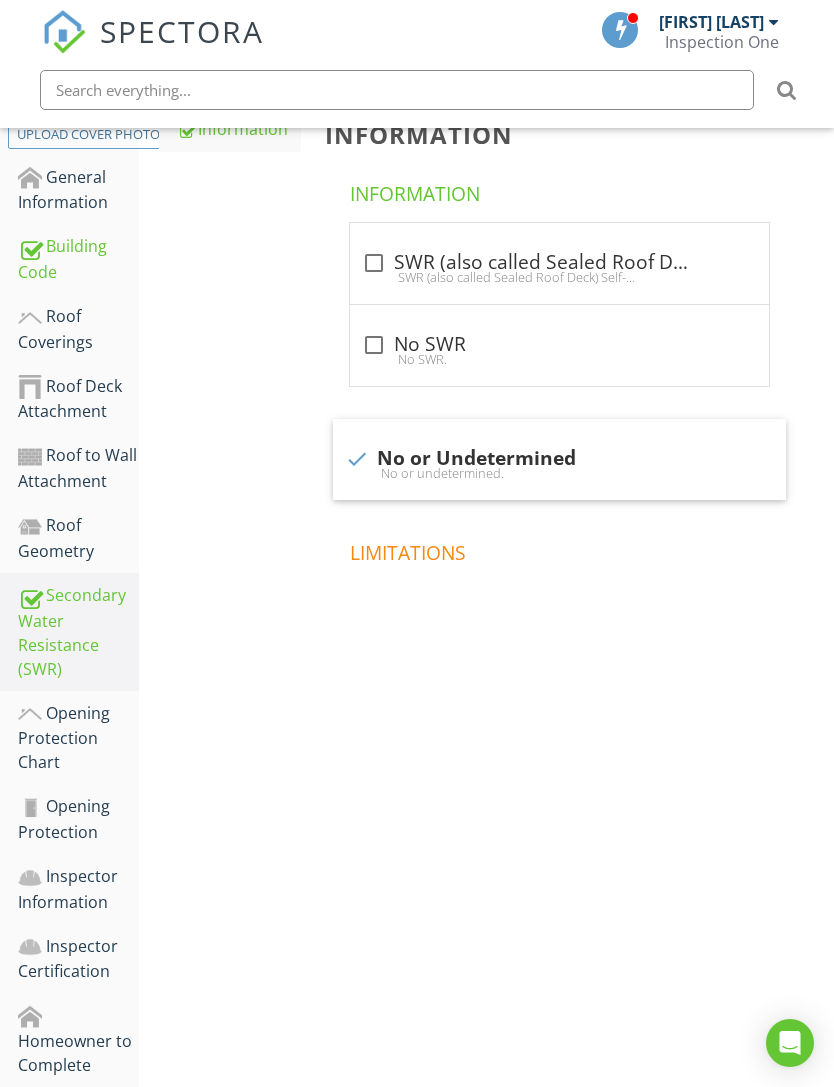 click on "Opening Protection Chart" at bounding box center (78, 738) 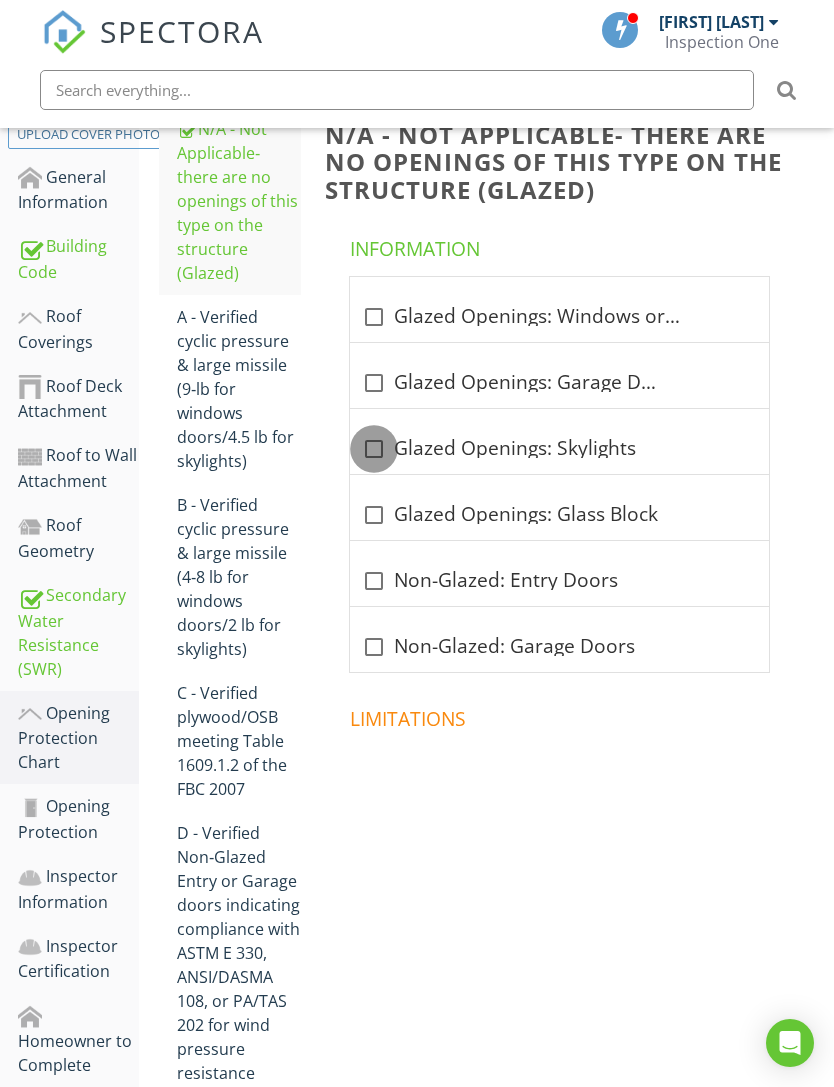 click at bounding box center [374, 449] 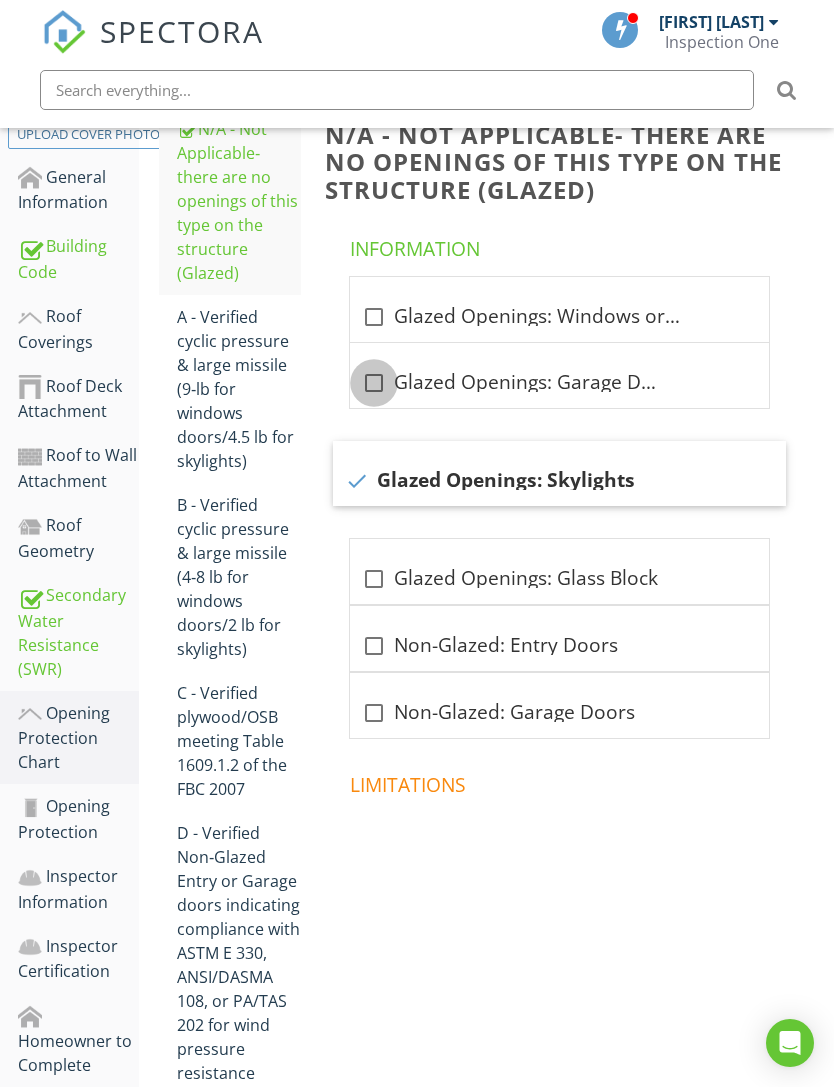 click at bounding box center [374, 383] 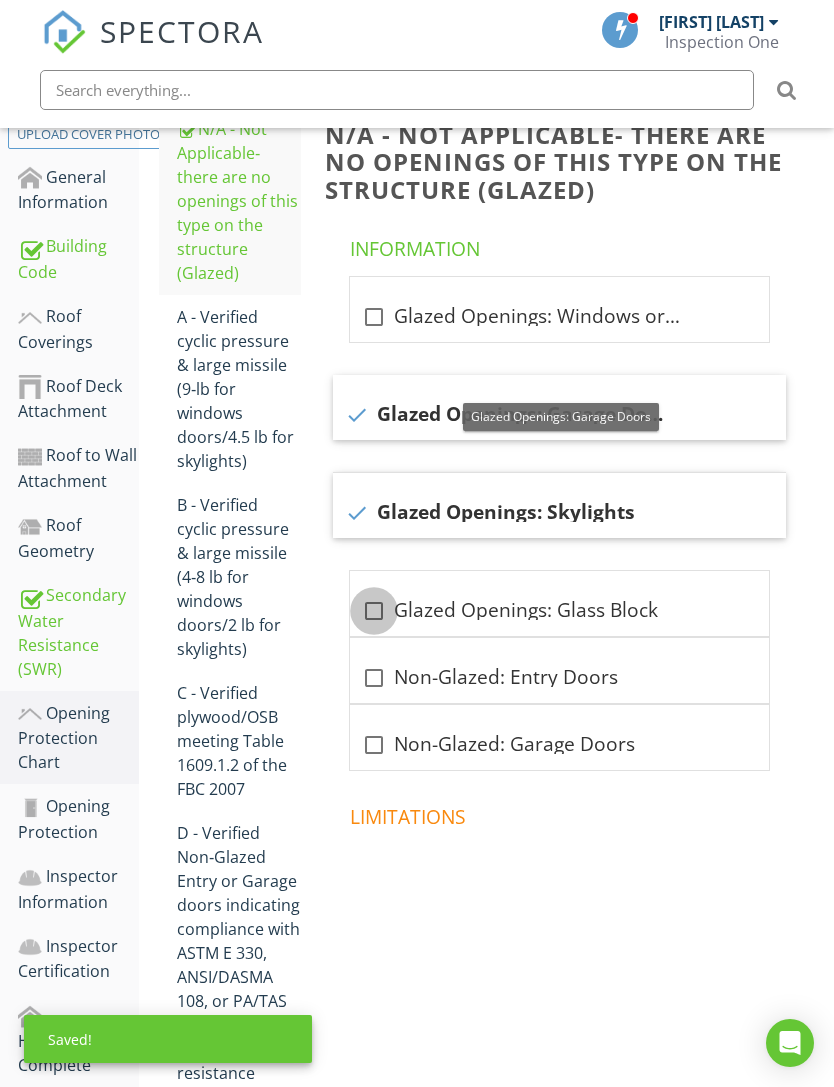 click at bounding box center (374, 611) 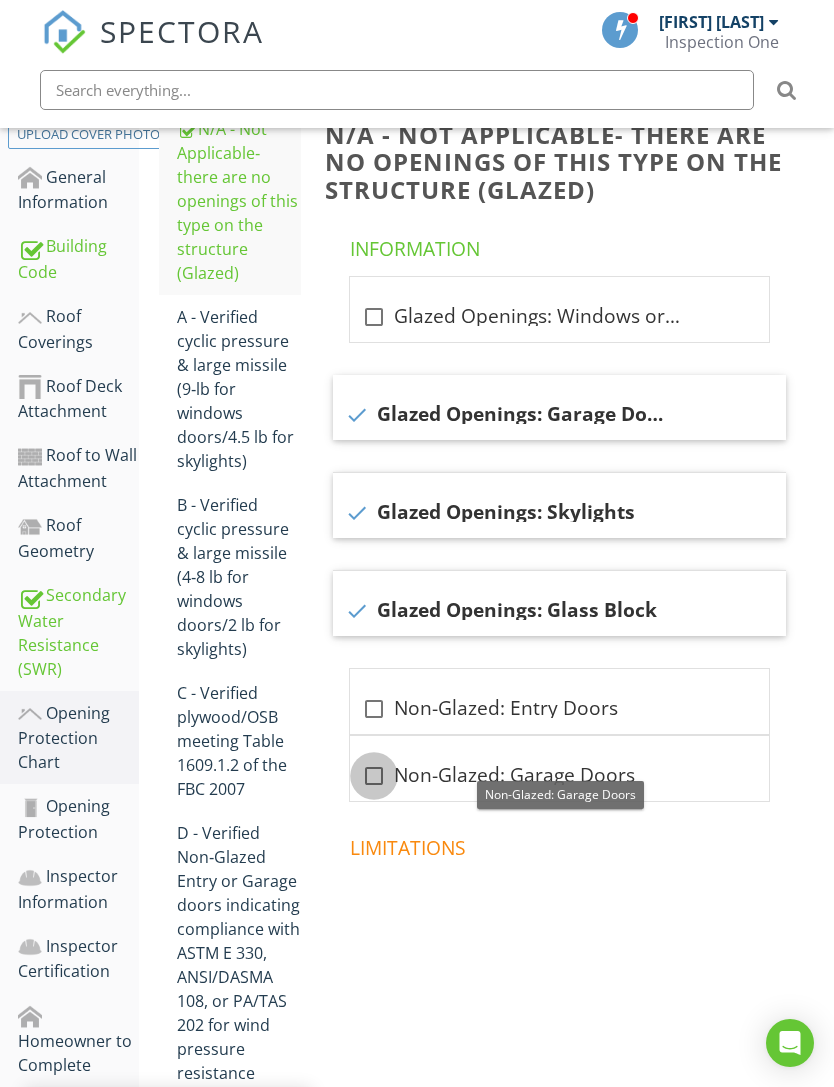 click at bounding box center [374, 776] 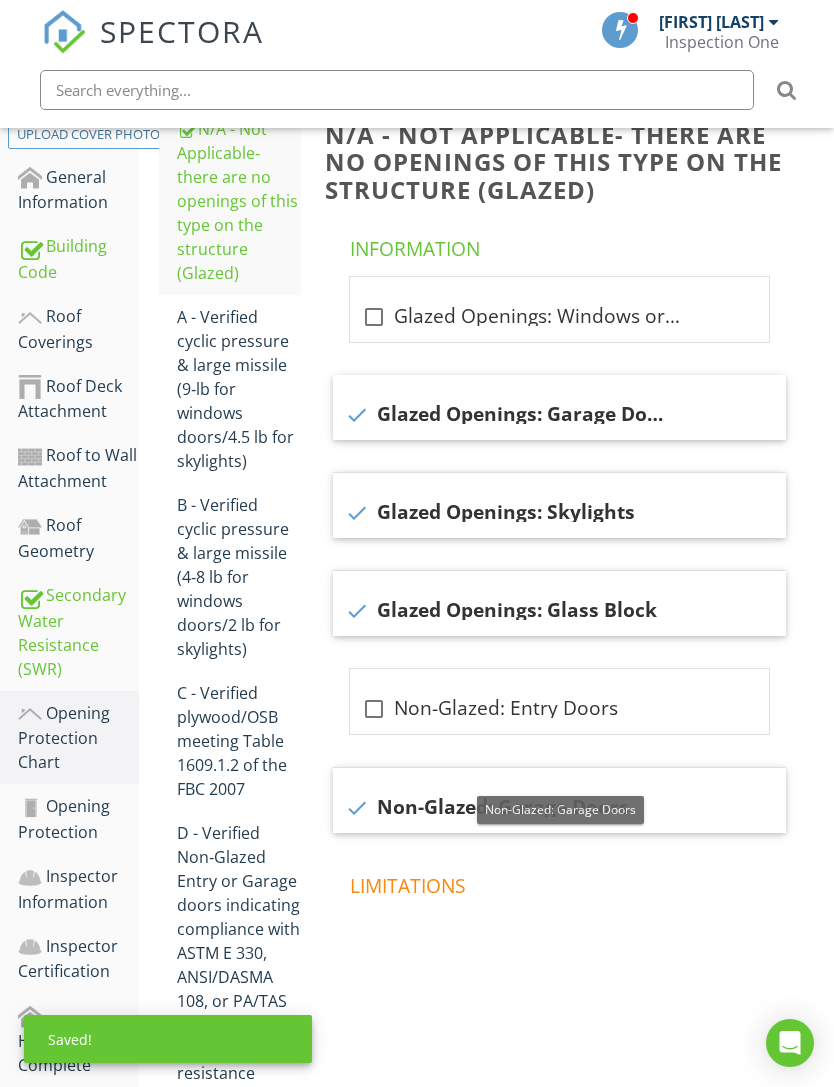 click on "A - Verified cyclic pressure & large missile (9‐lb for windows doors/4.5 lb for skylights)" at bounding box center [239, 389] 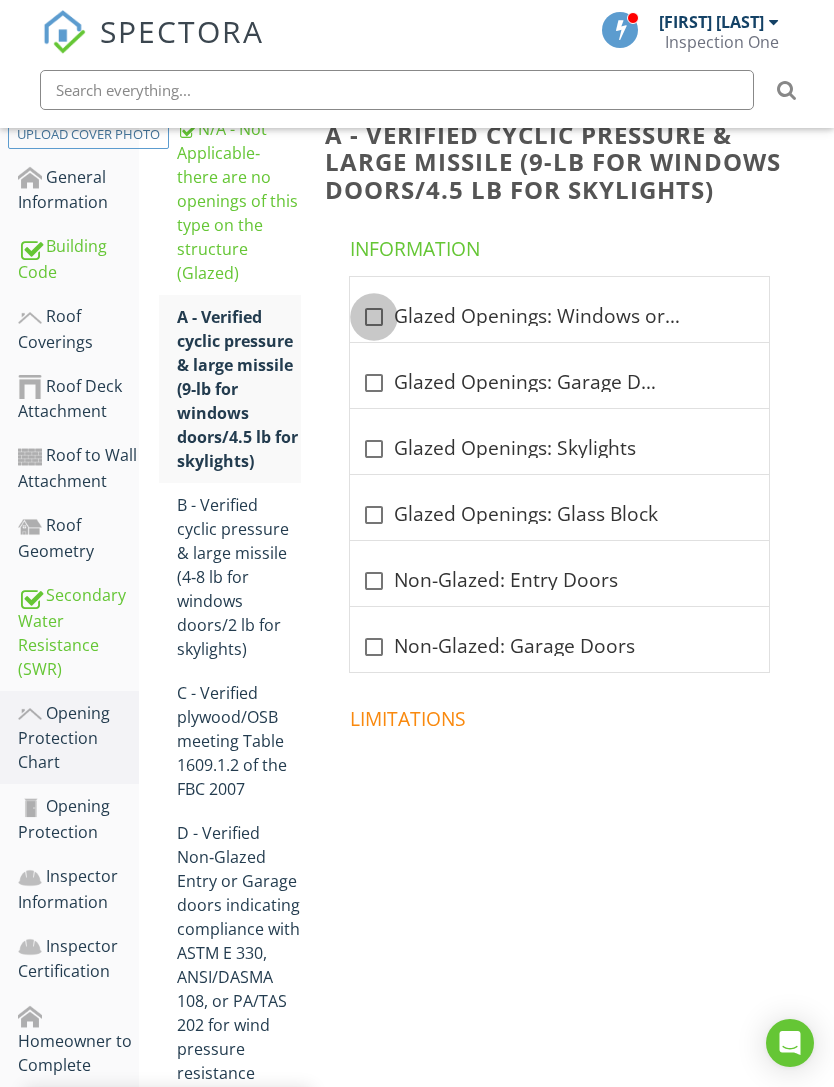 click at bounding box center [374, 317] 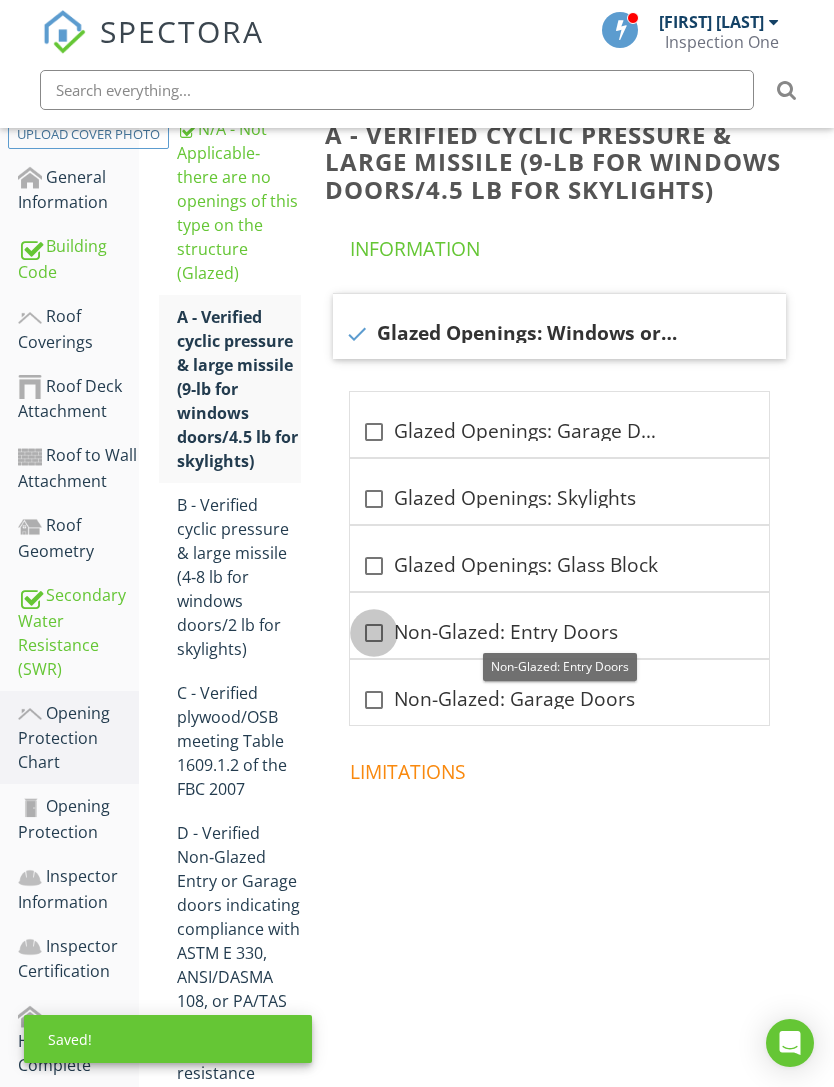 click at bounding box center (374, 633) 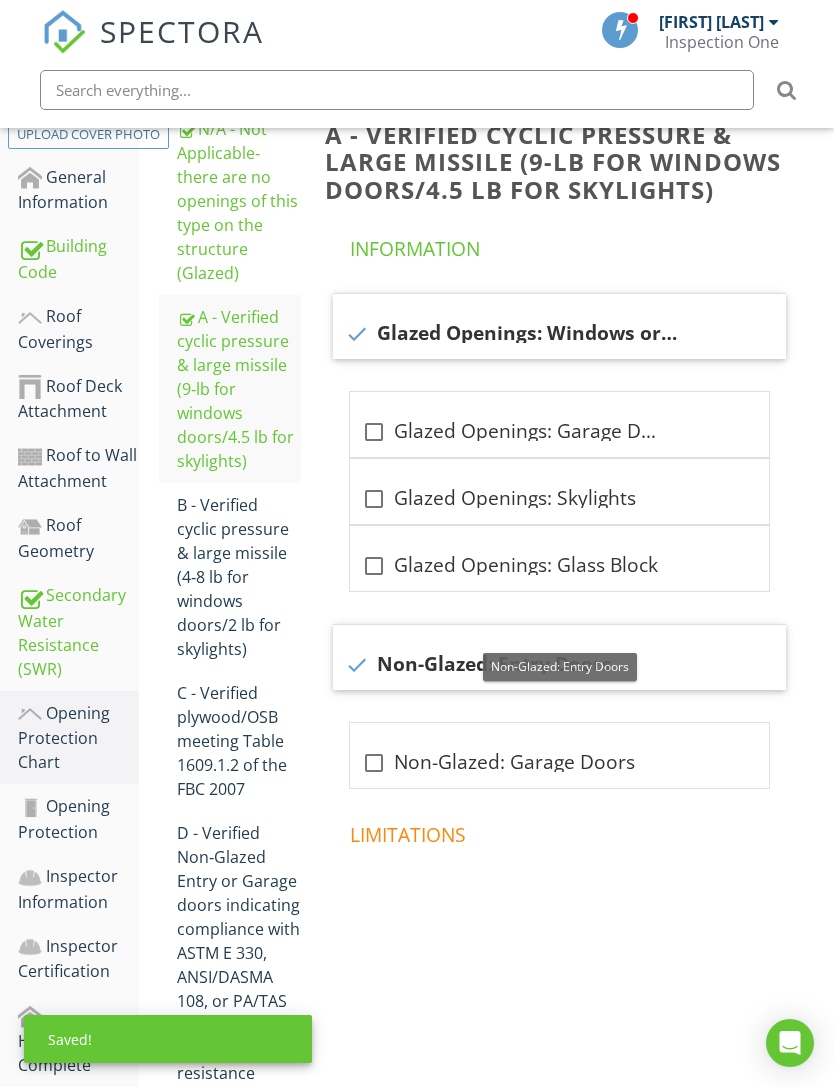 click on "Opening Protection" at bounding box center [78, 819] 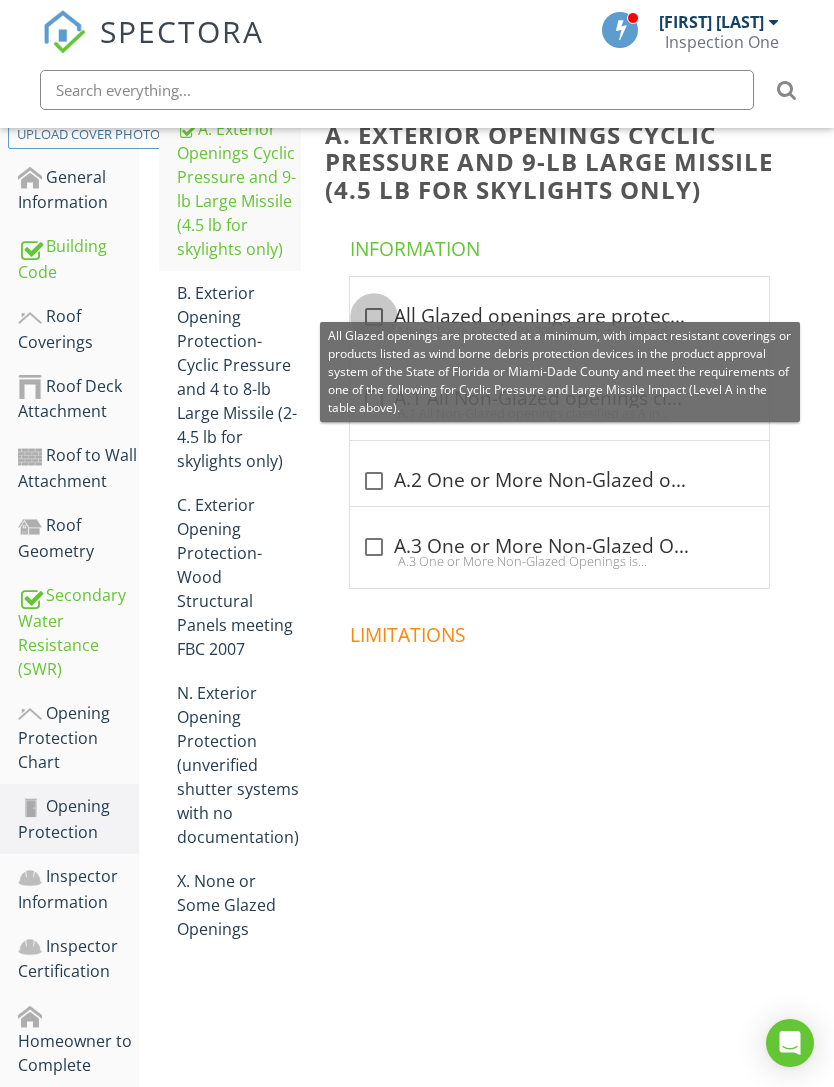 click at bounding box center (374, 317) 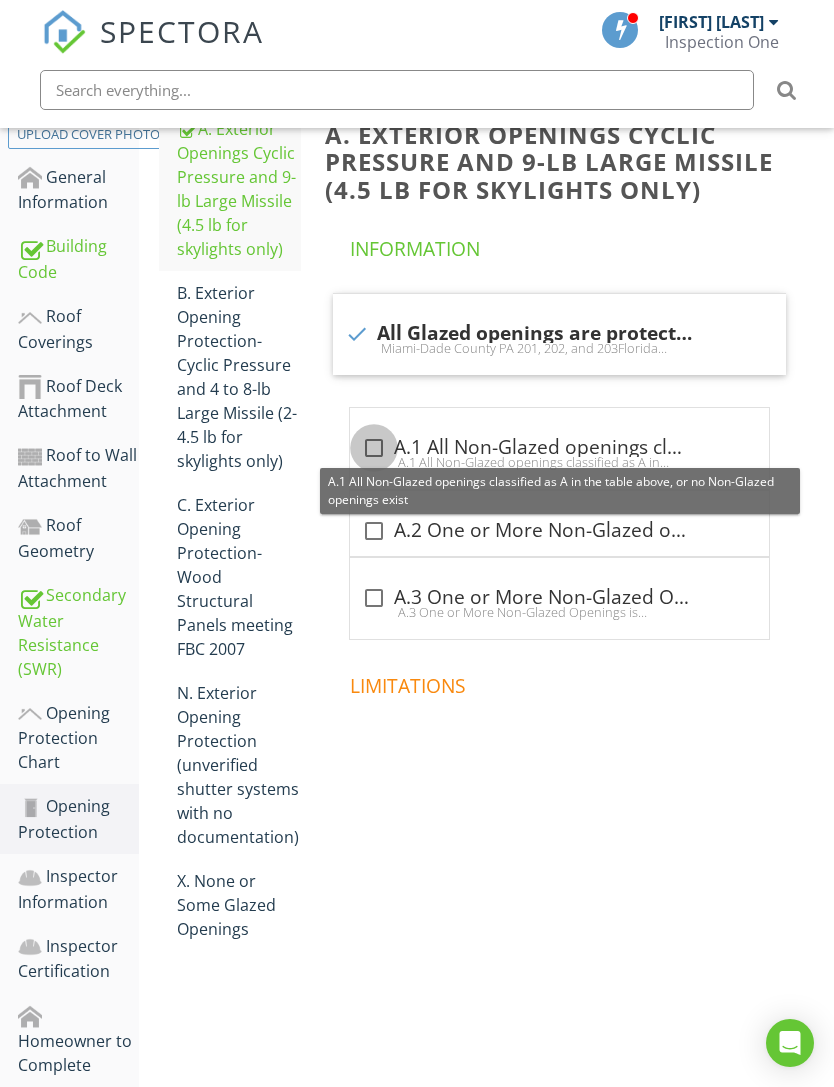 click at bounding box center (374, 448) 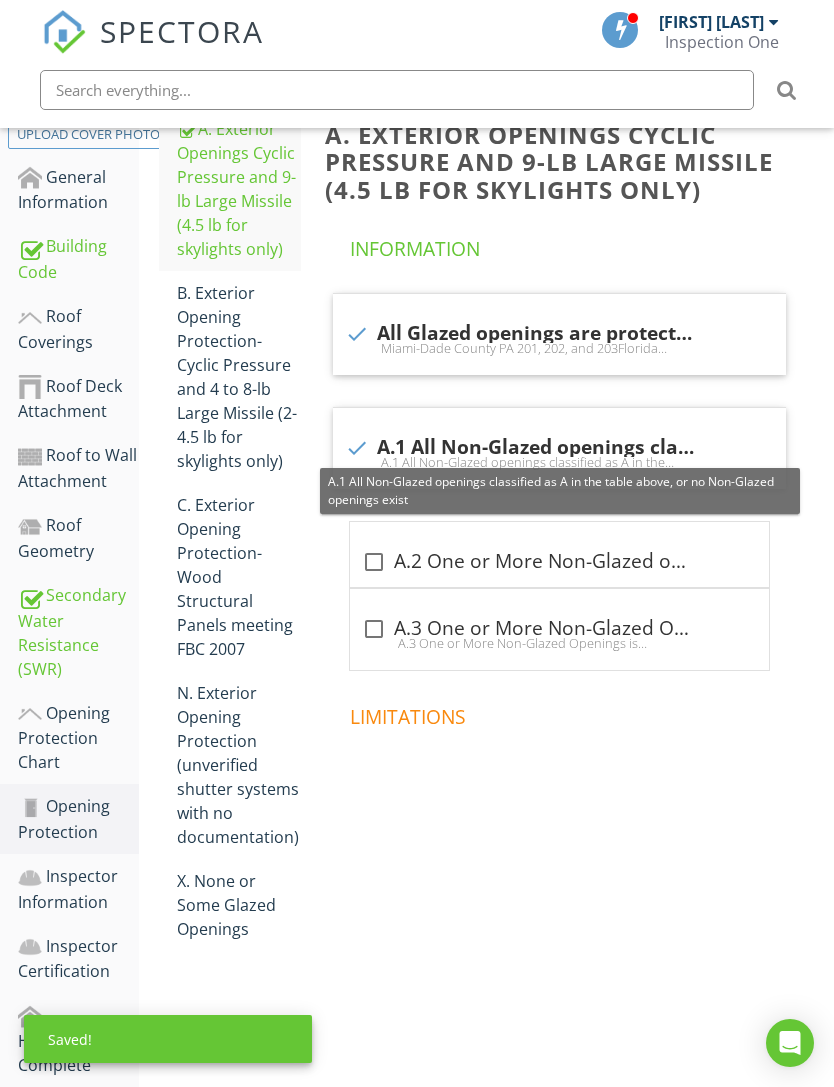 click on "Inspector Information" at bounding box center [78, 889] 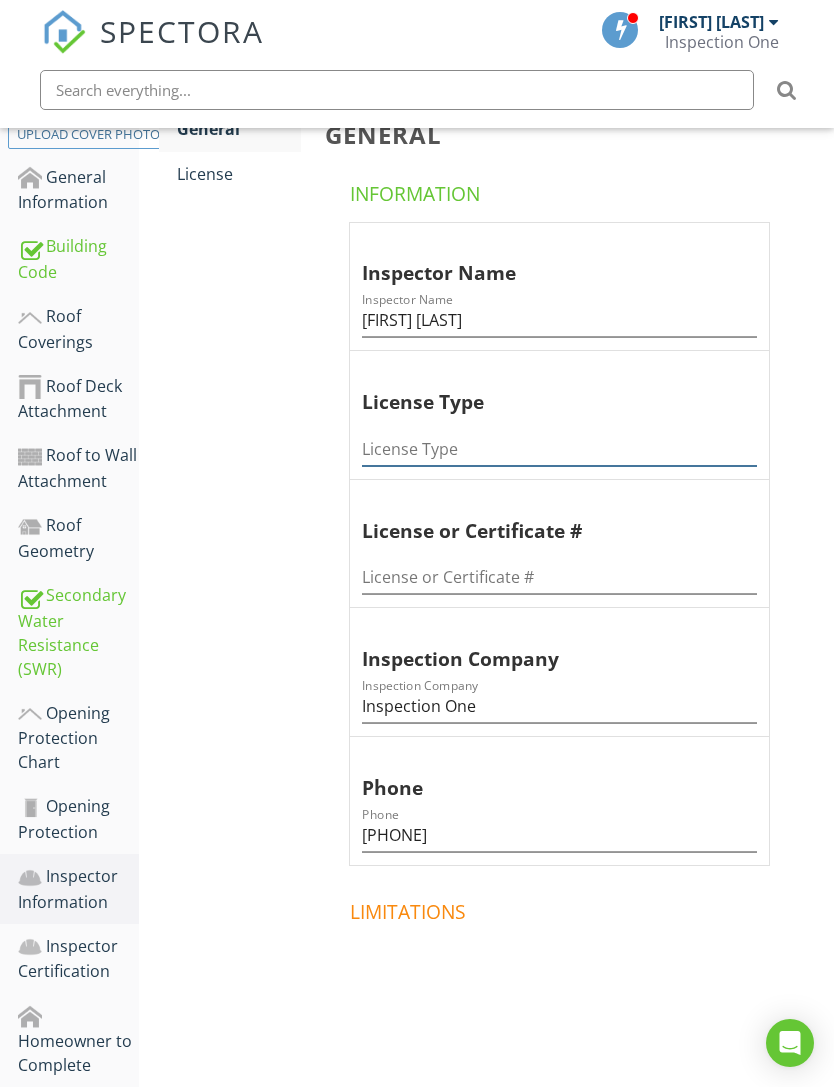 click at bounding box center [559, 449] 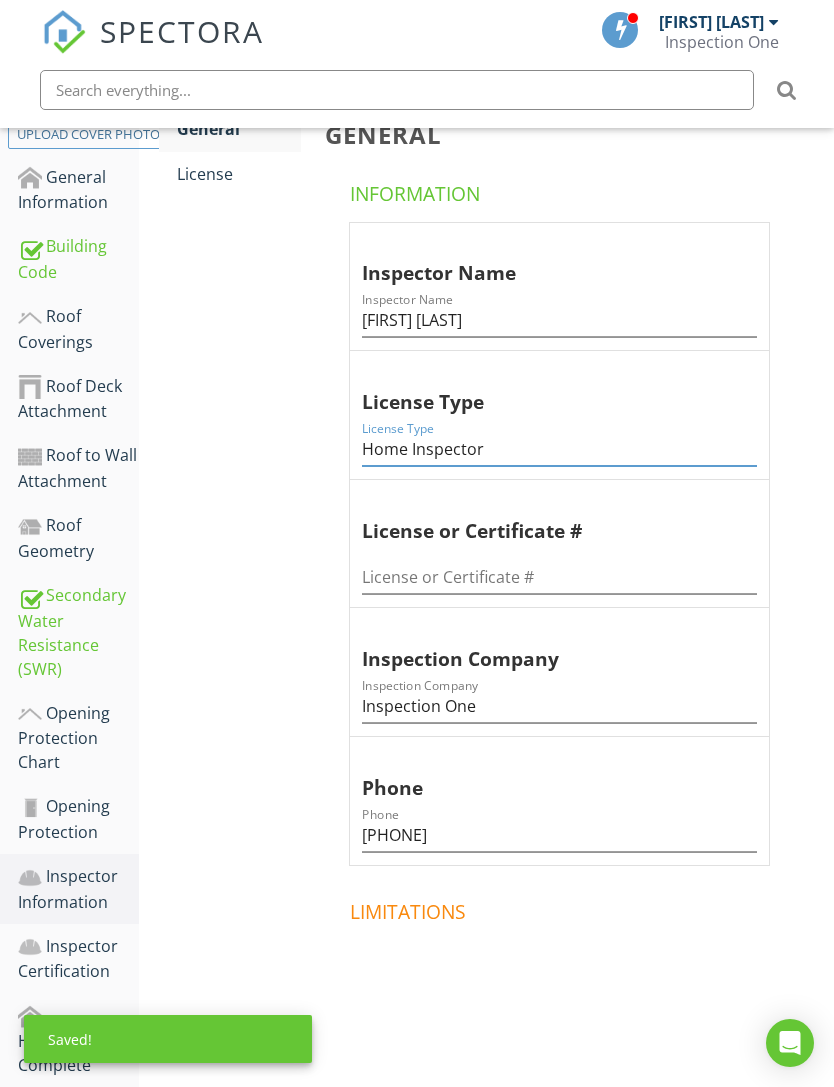 type on "Home Inspector" 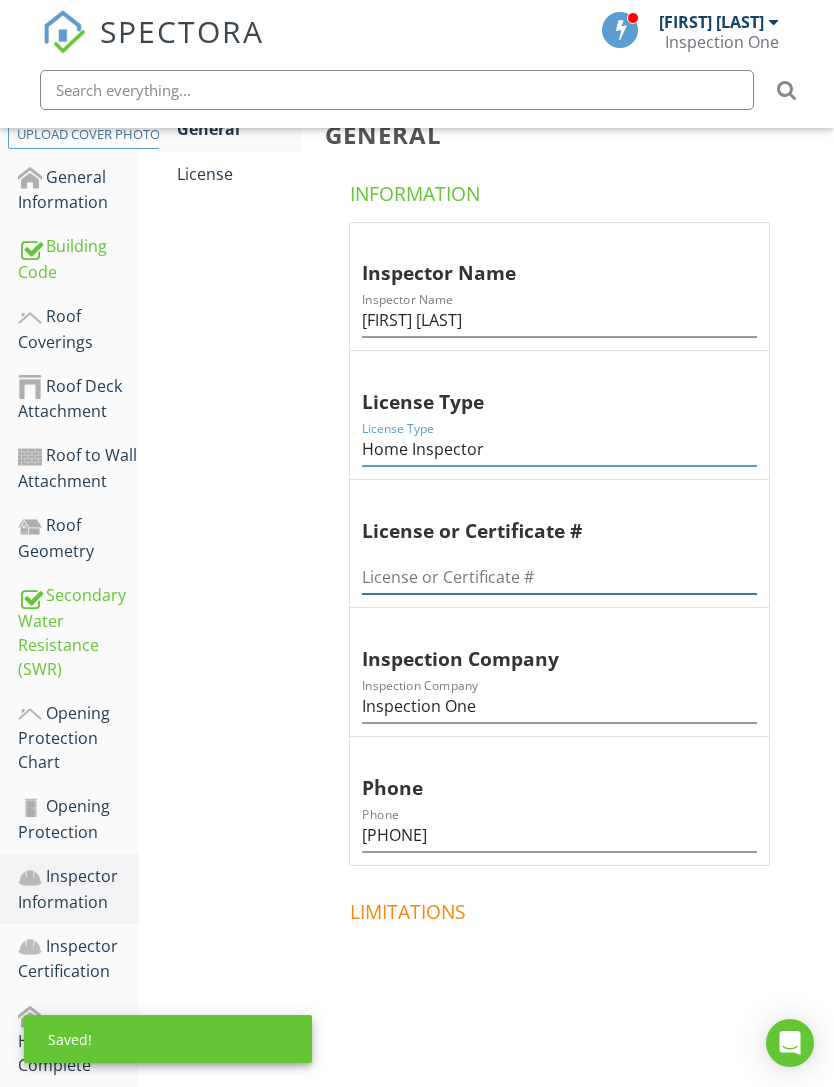 click at bounding box center (559, 577) 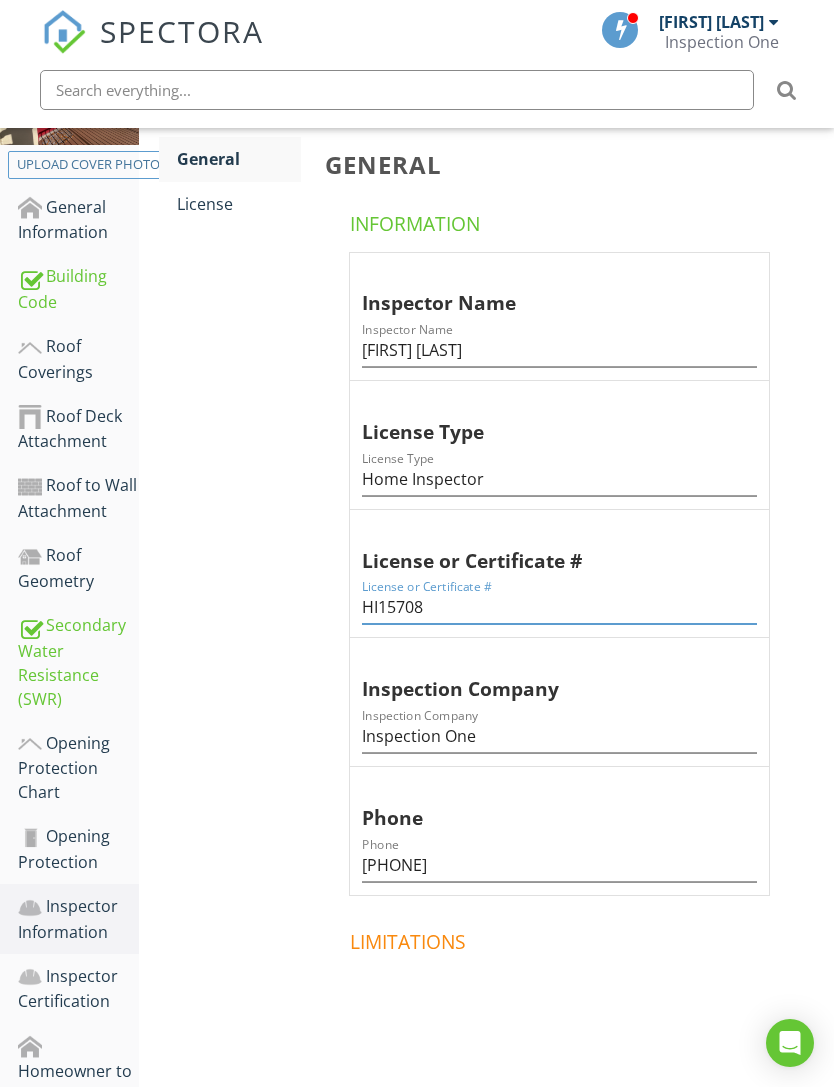 scroll, scrollTop: 329, scrollLeft: 0, axis: vertical 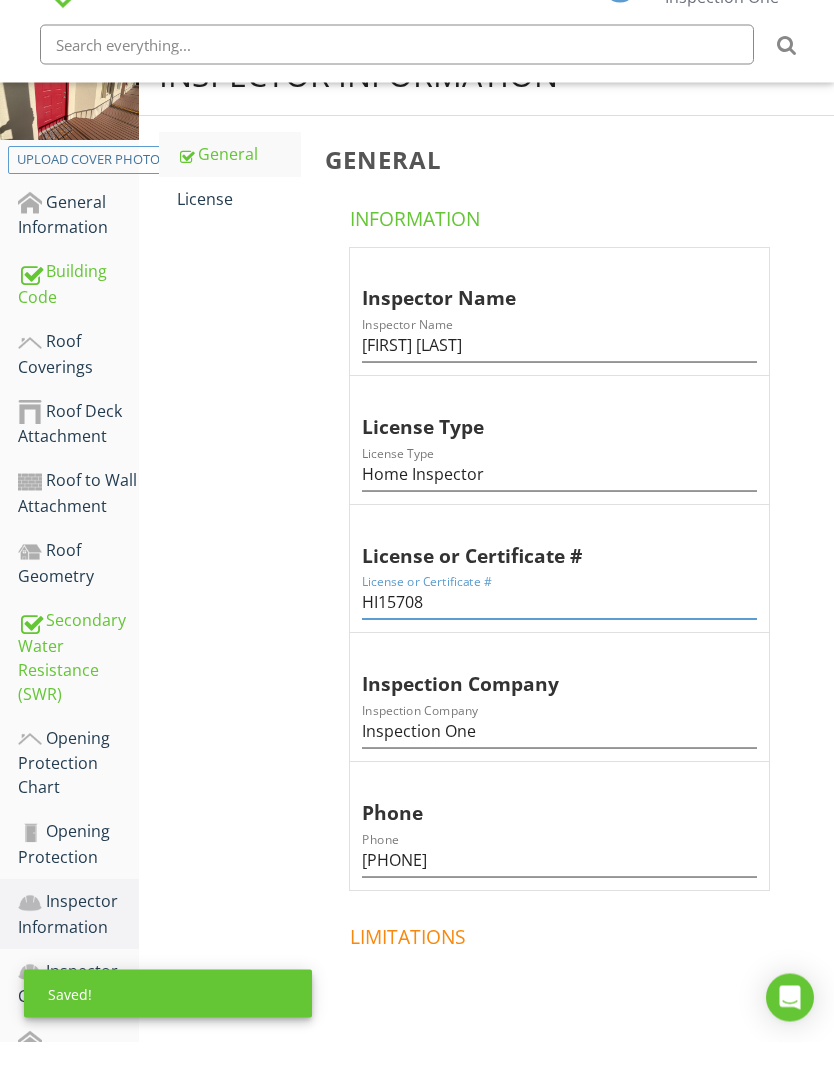 type on "HI15708" 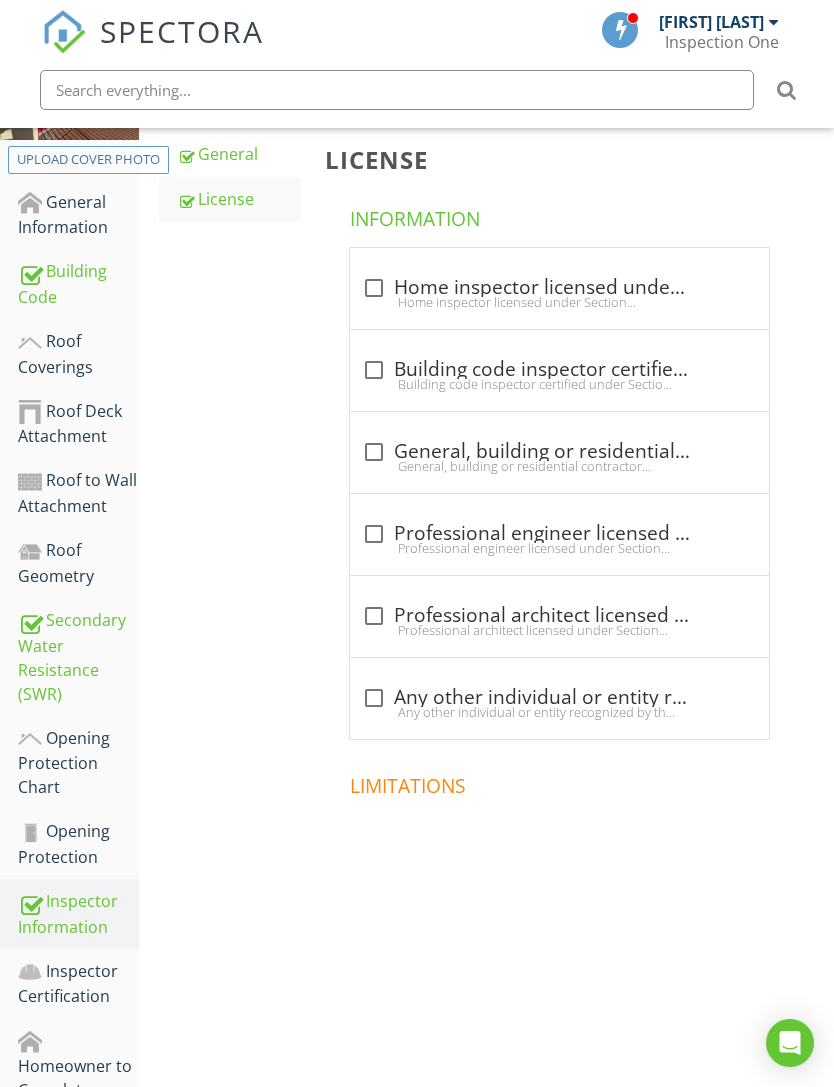 click at bounding box center [374, 288] 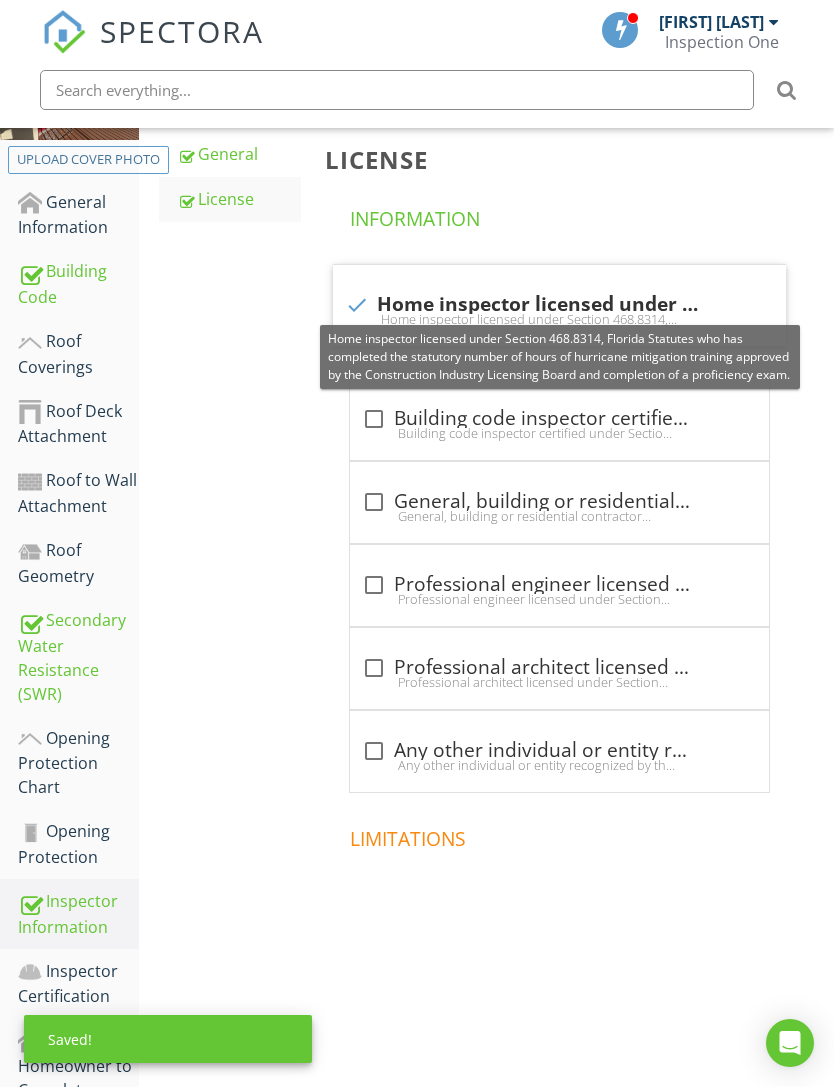 scroll, scrollTop: 400, scrollLeft: 0, axis: vertical 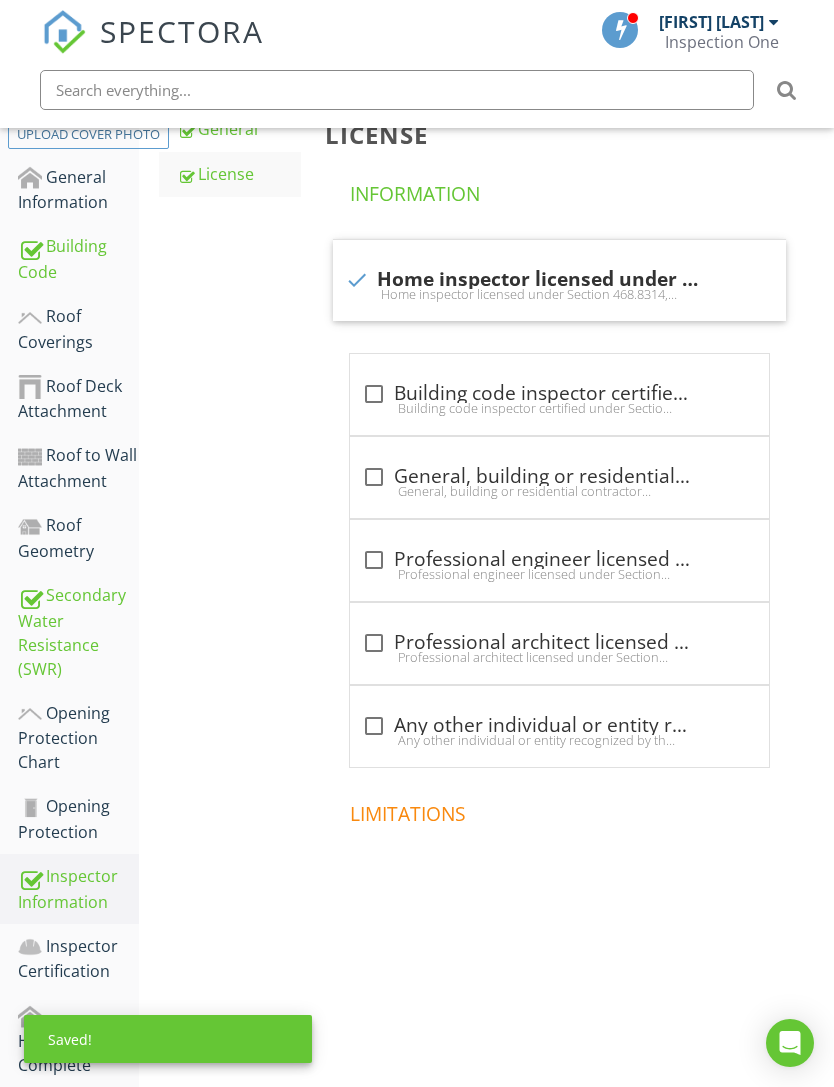 click on "Inspector Certification" at bounding box center (78, 959) 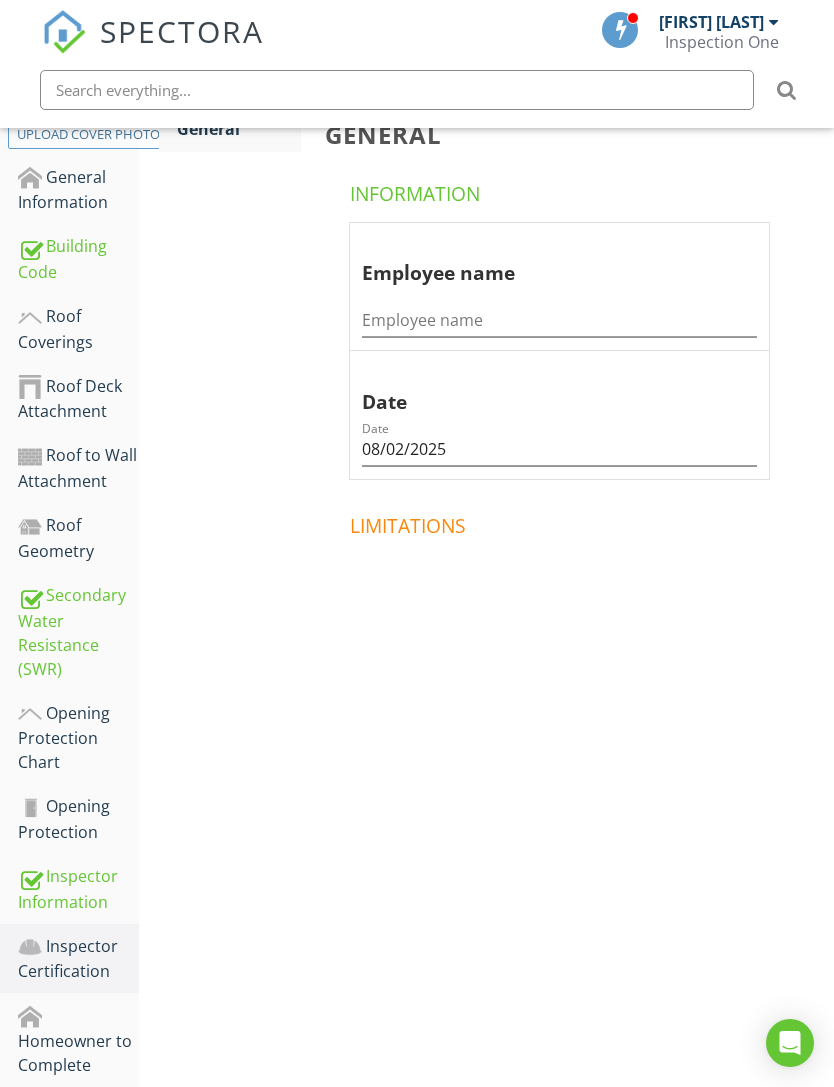 click on "Homeowner to Complete" at bounding box center (78, 1040) 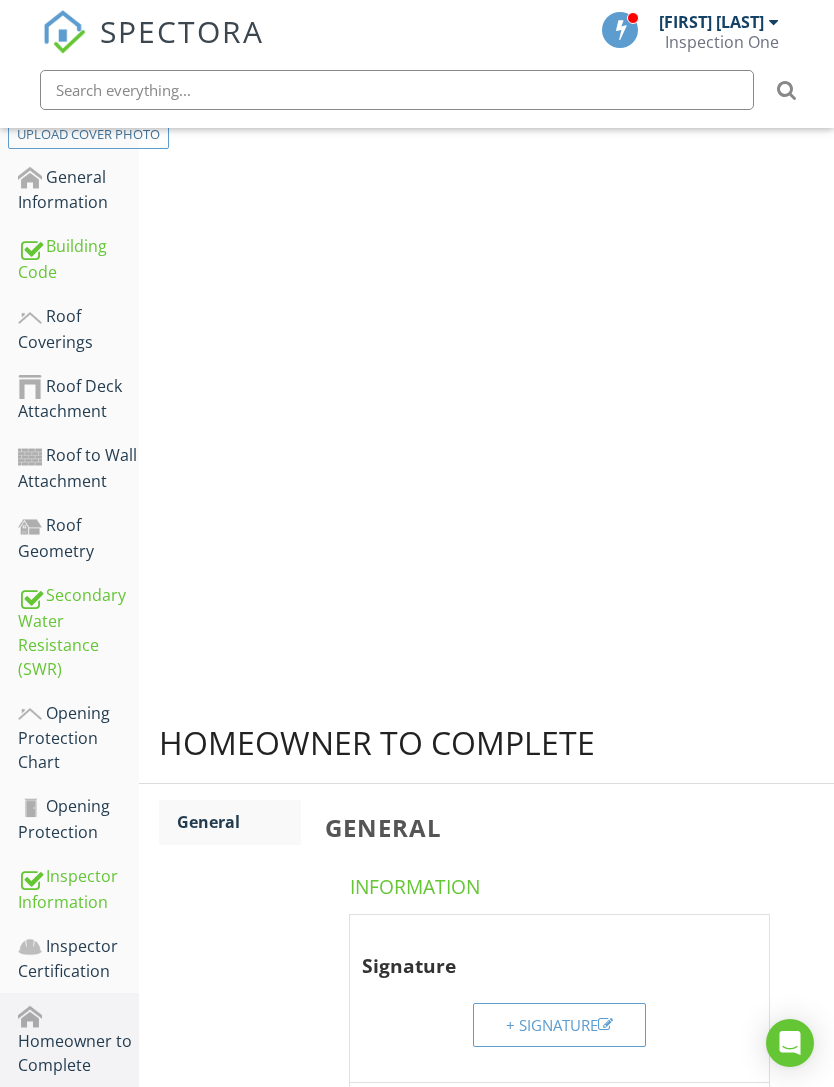 click on "Homeowner to Complete" at bounding box center [78, 1040] 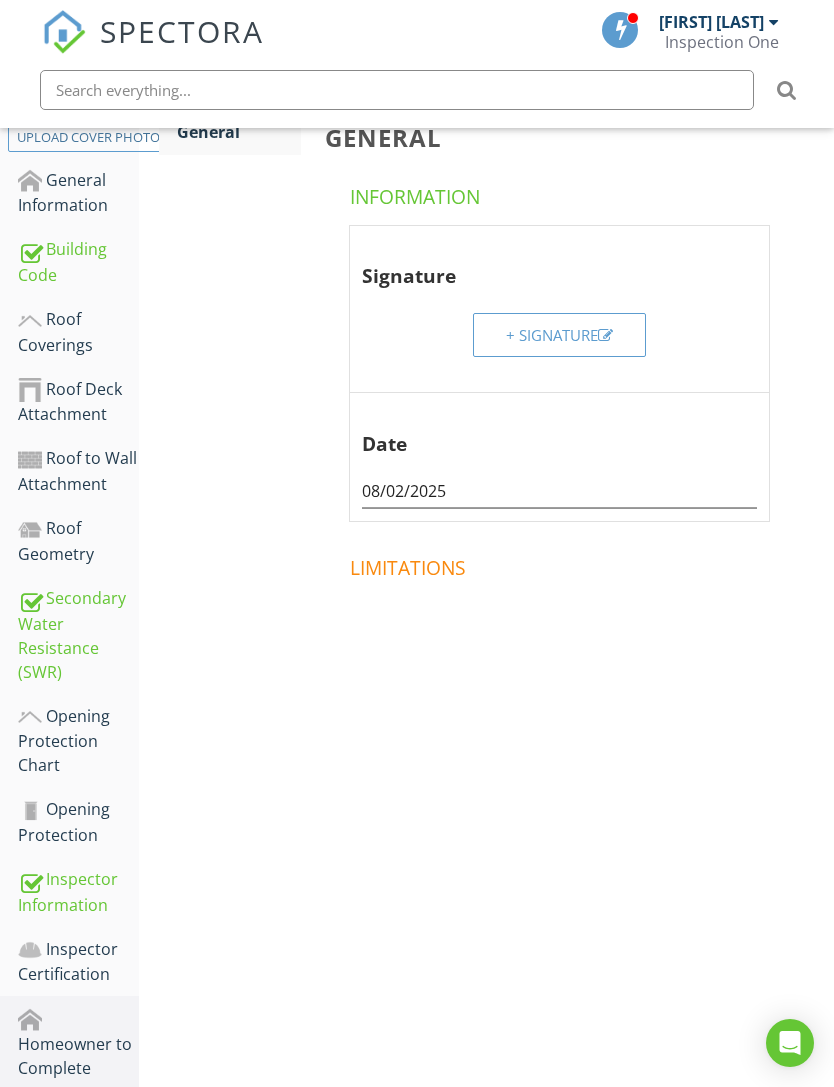 scroll, scrollTop: 400, scrollLeft: 0, axis: vertical 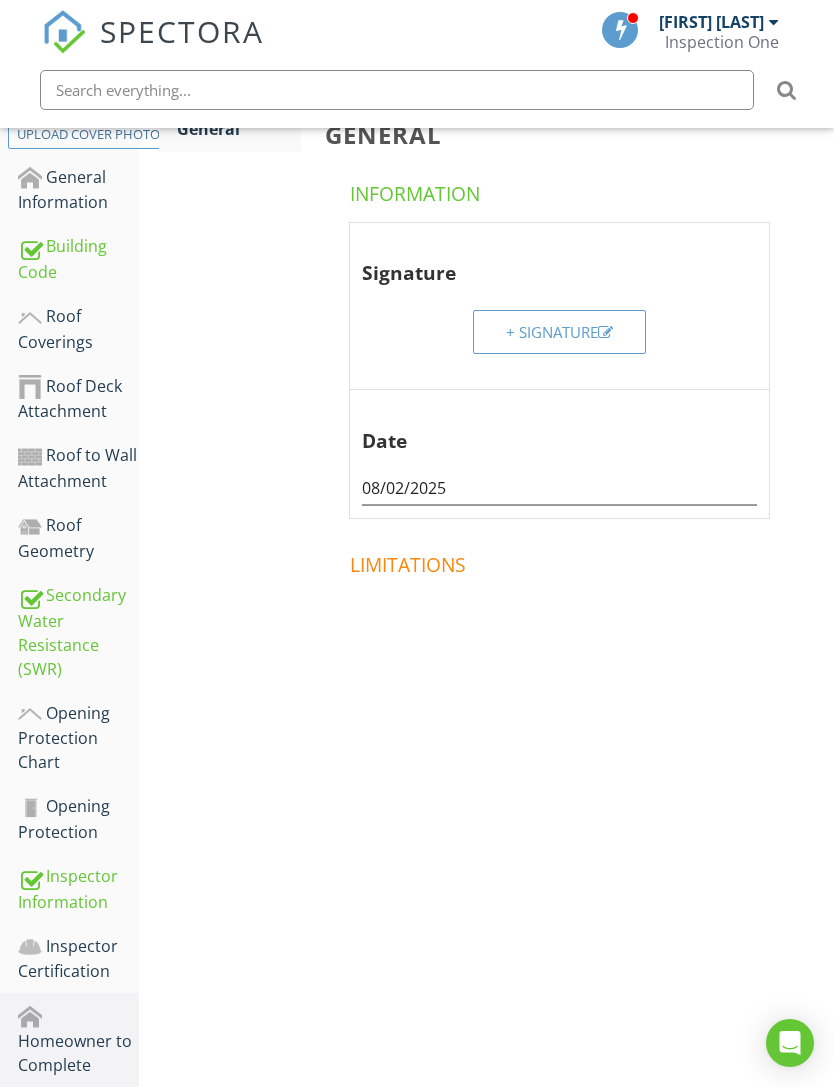 click on "Additional Information" at bounding box center (78, 1122) 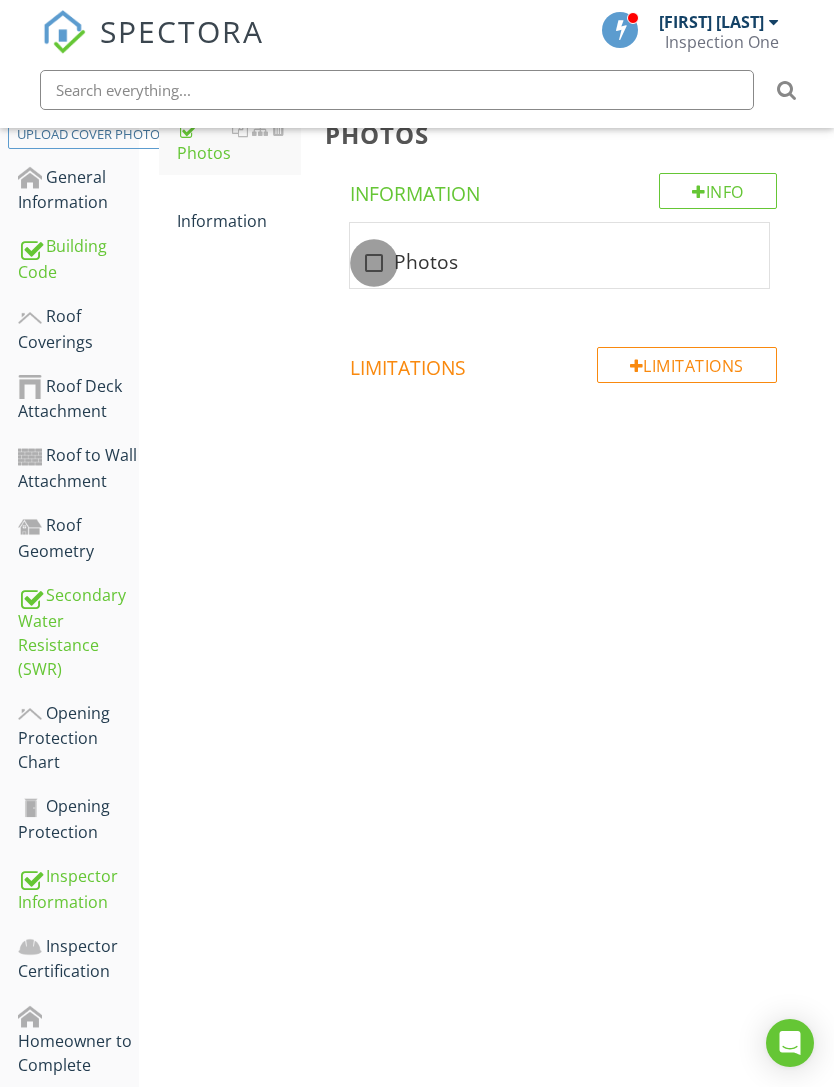 click at bounding box center (374, 263) 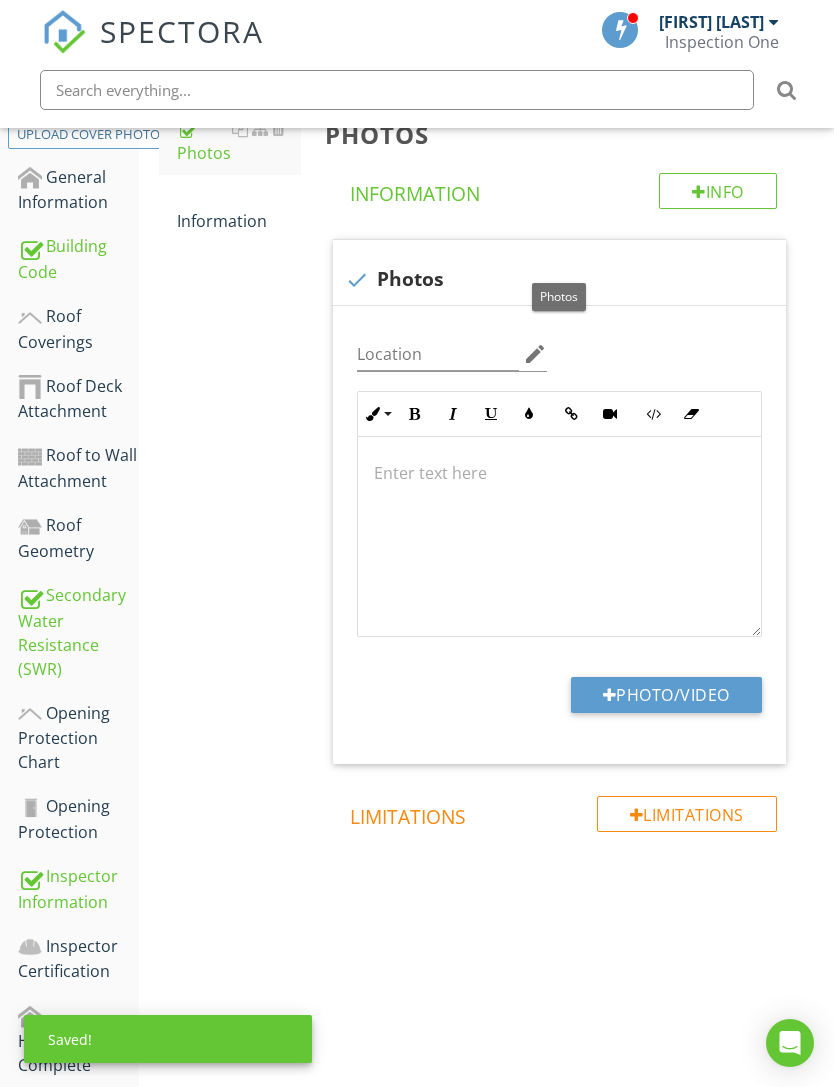 click on "Photo/Video" at bounding box center [666, 695] 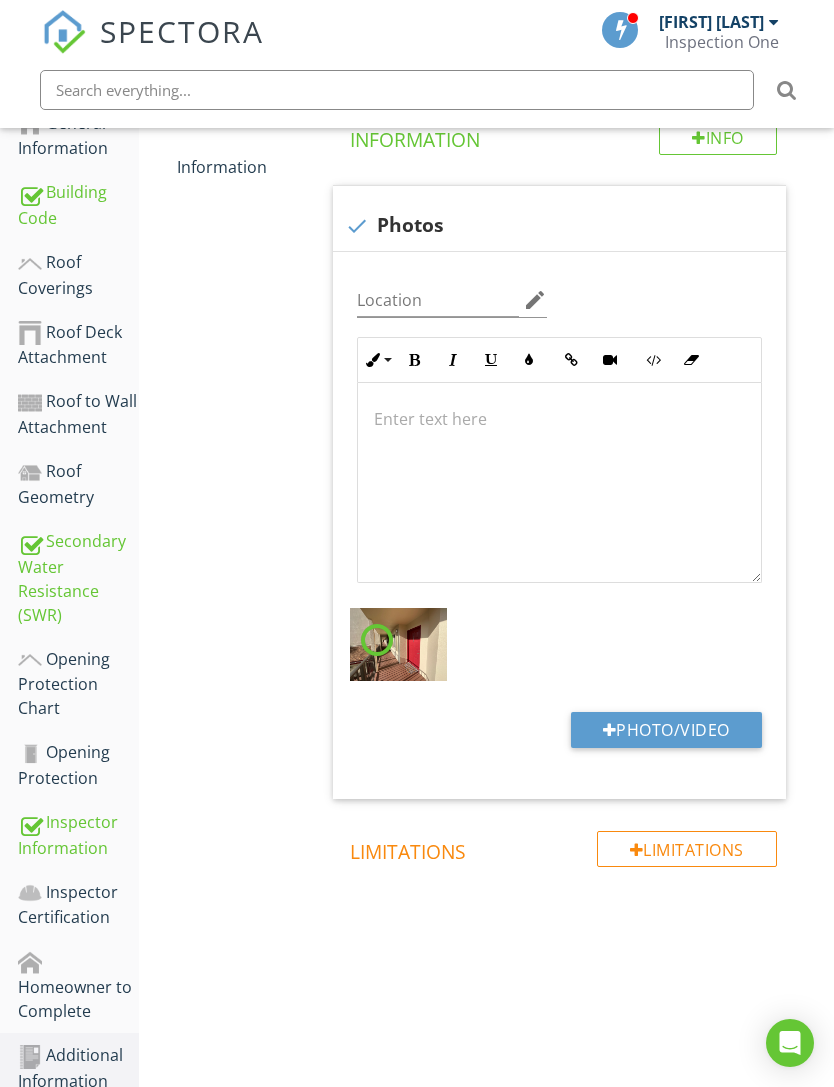 scroll, scrollTop: 464, scrollLeft: 0, axis: vertical 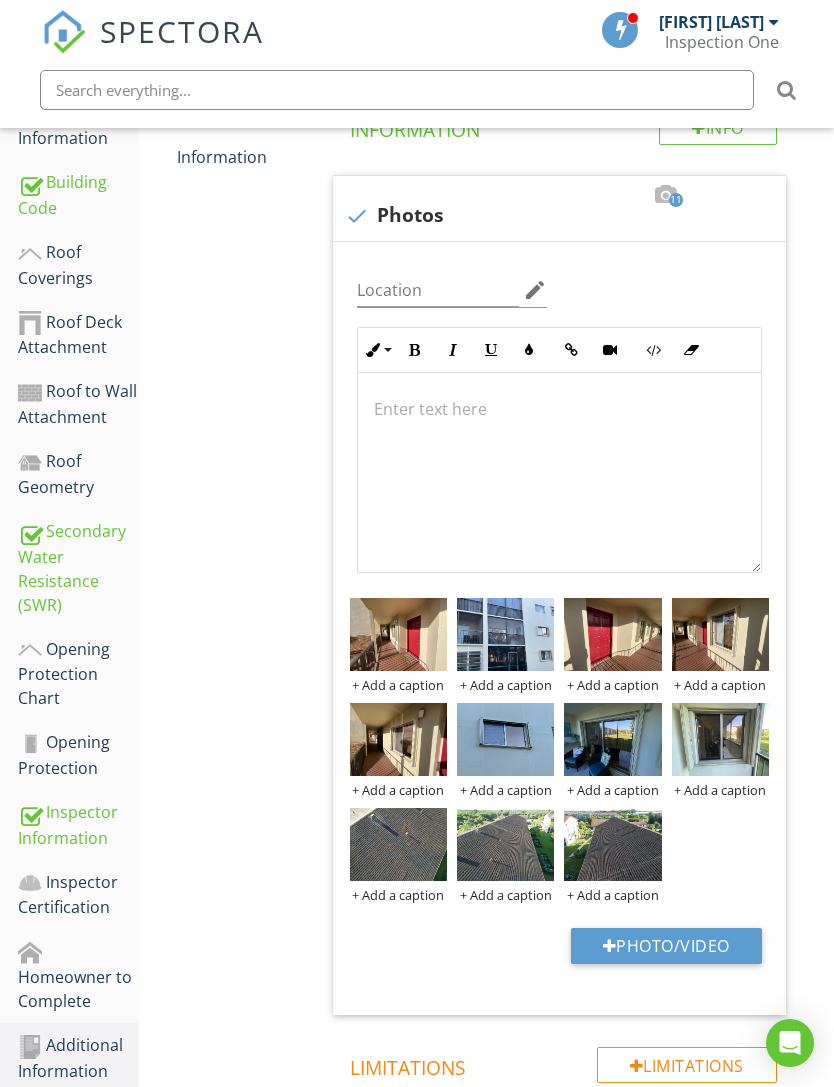 click at bounding box center [398, 739] 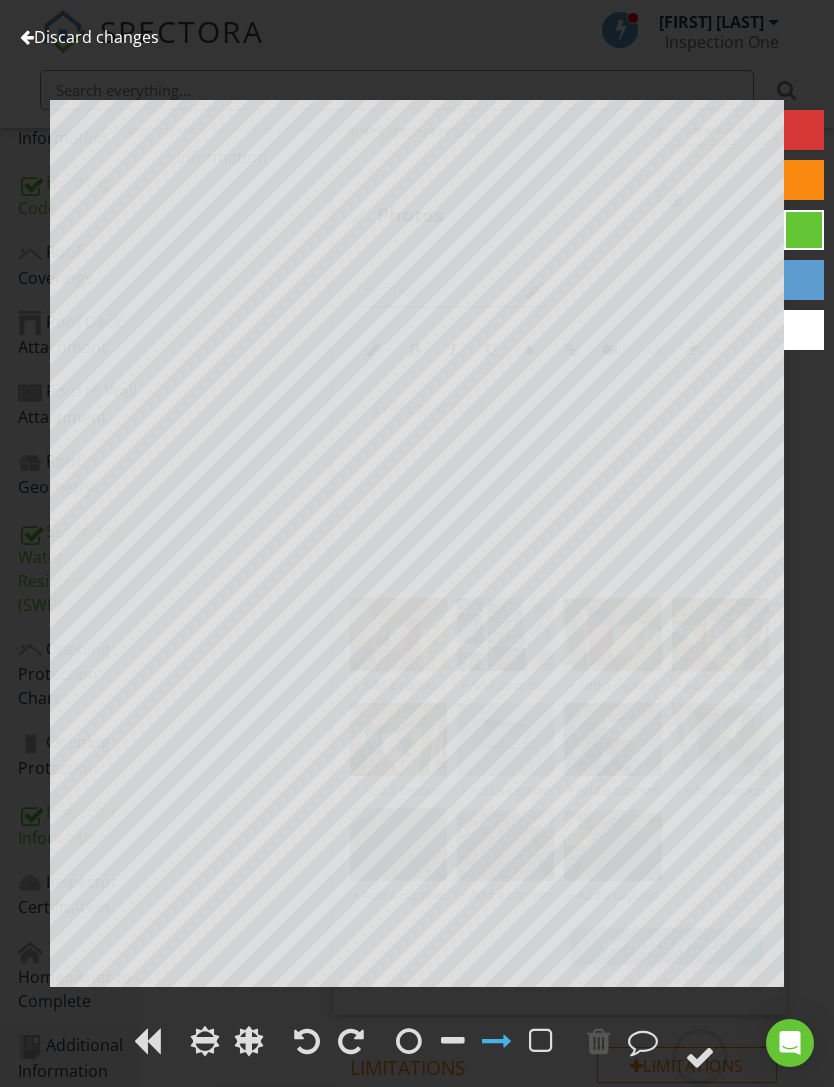 click on "Discard changes" at bounding box center [89, 37] 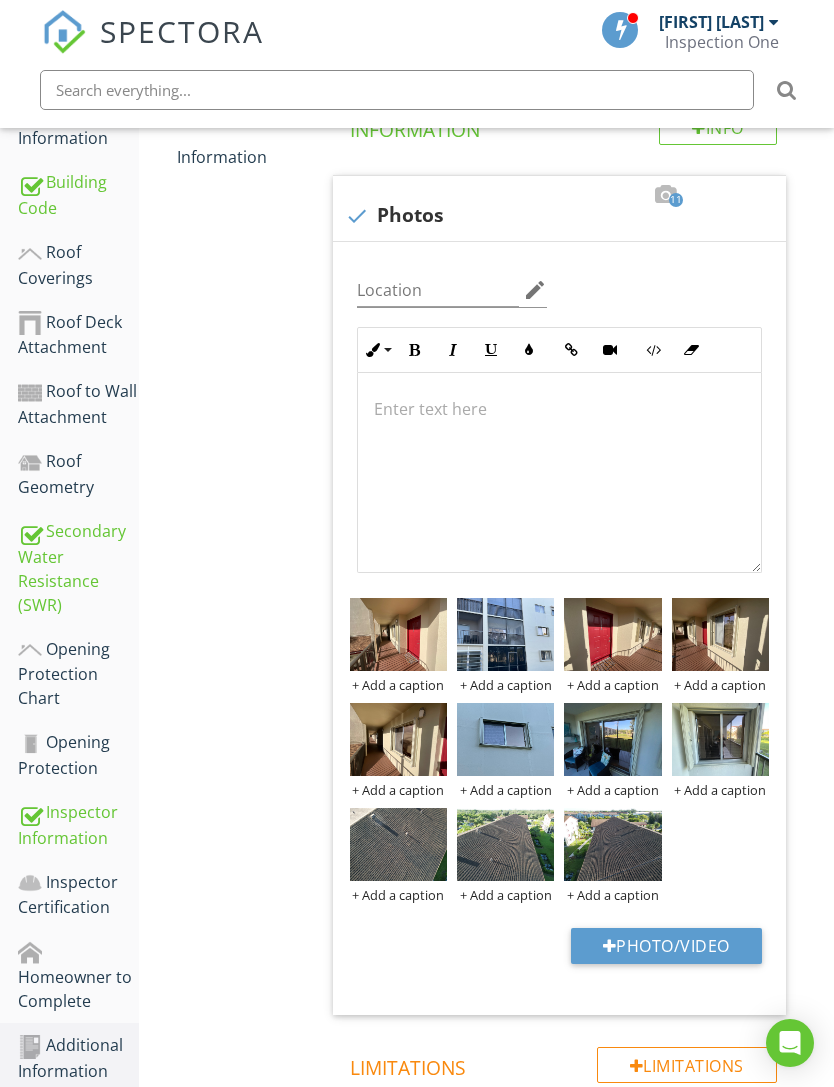 click at bounding box center [720, 634] 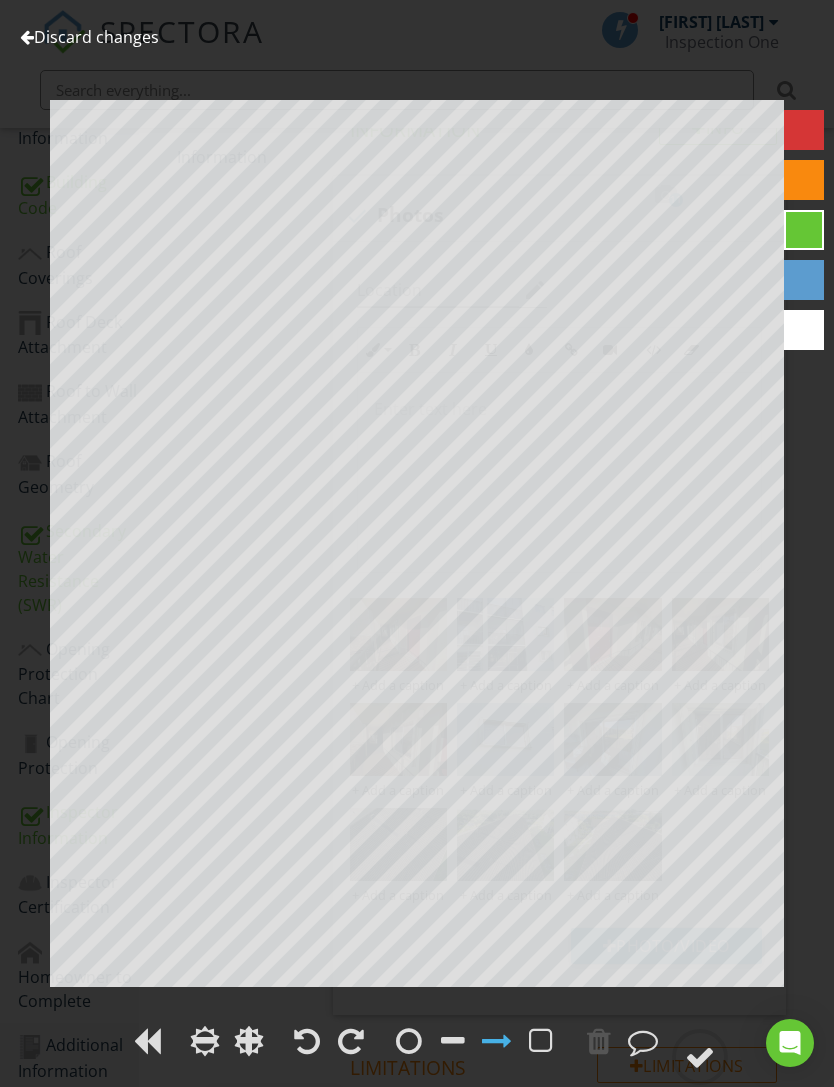 click on "Discard changes" at bounding box center [89, 37] 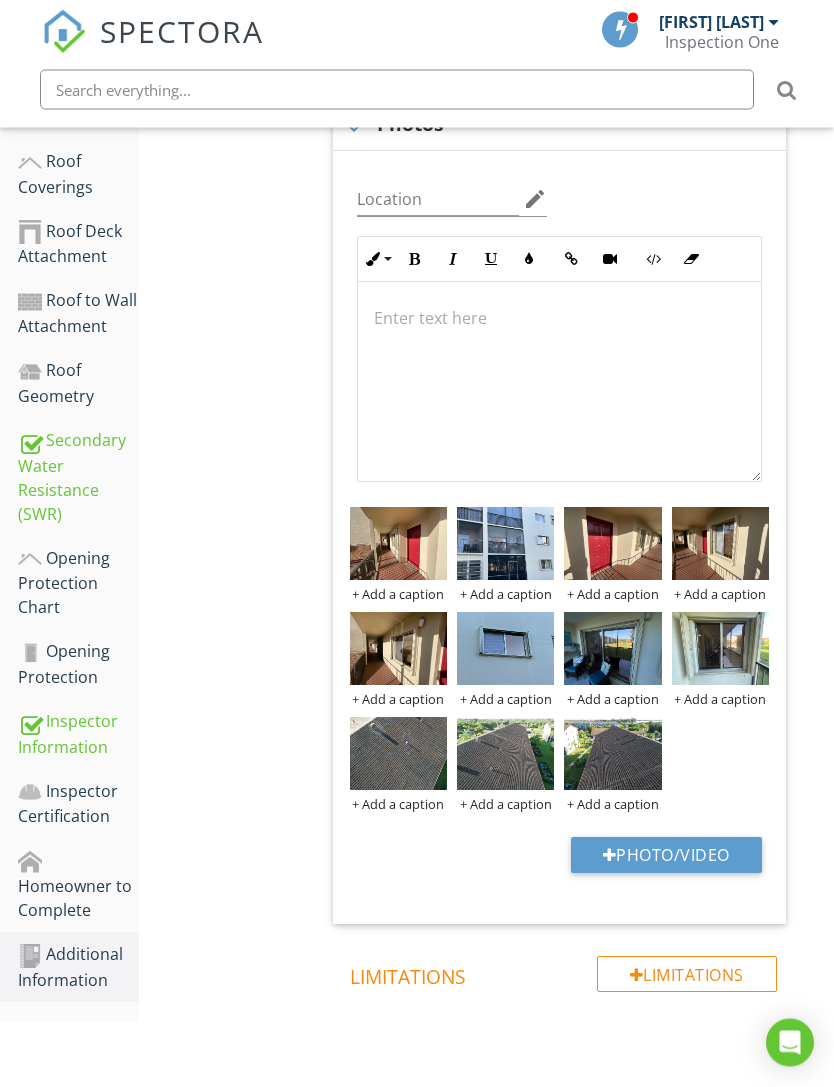 scroll, scrollTop: 554, scrollLeft: 0, axis: vertical 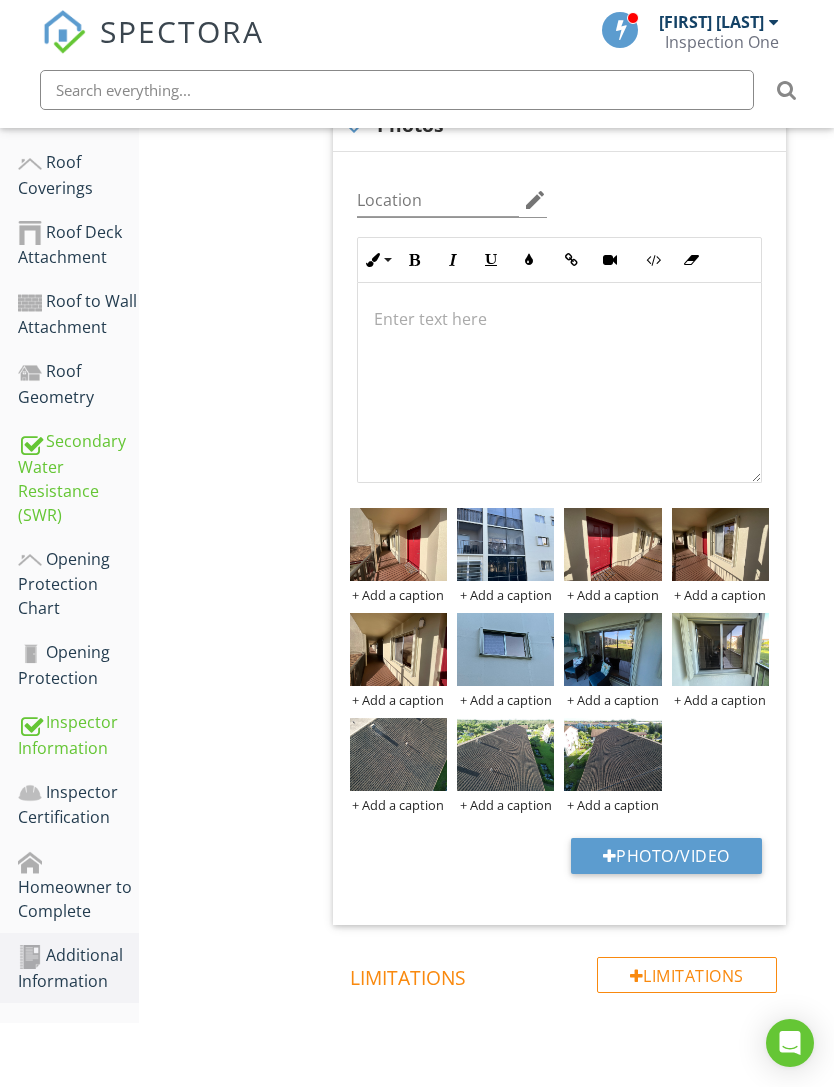 click on "Photo/Video" at bounding box center (666, 856) 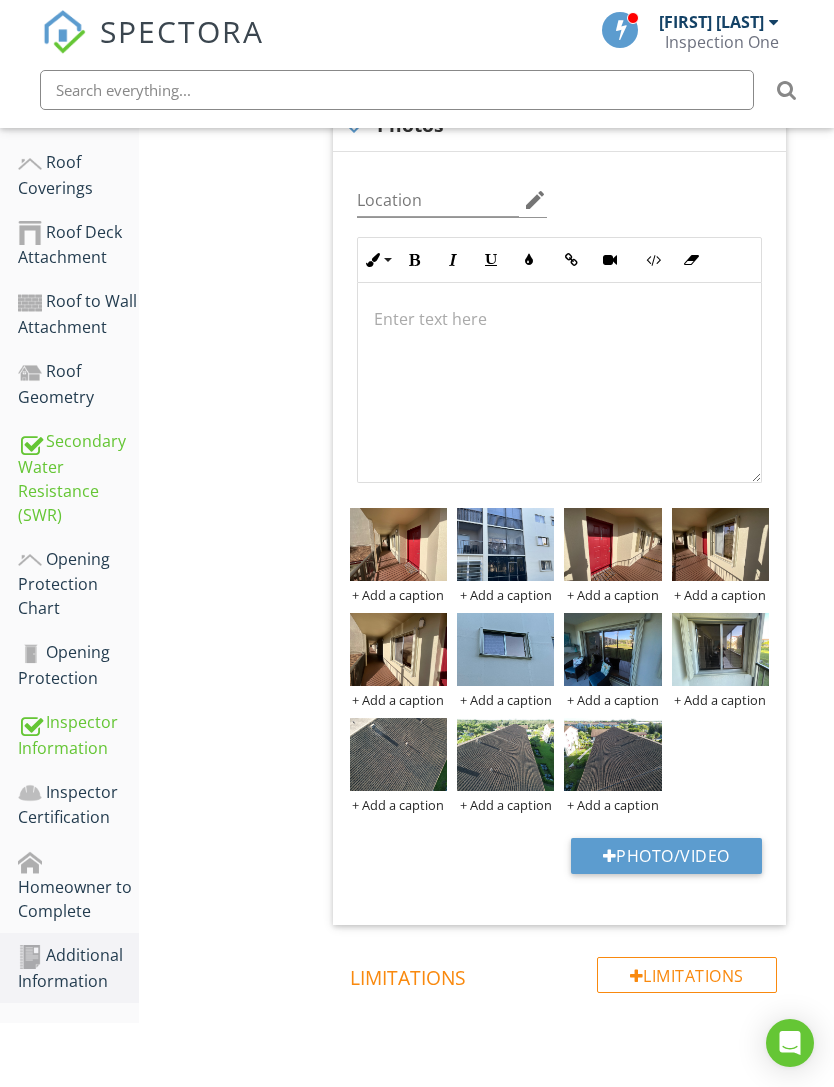 type on "C:\fakepath\IMG_2334.jpeg" 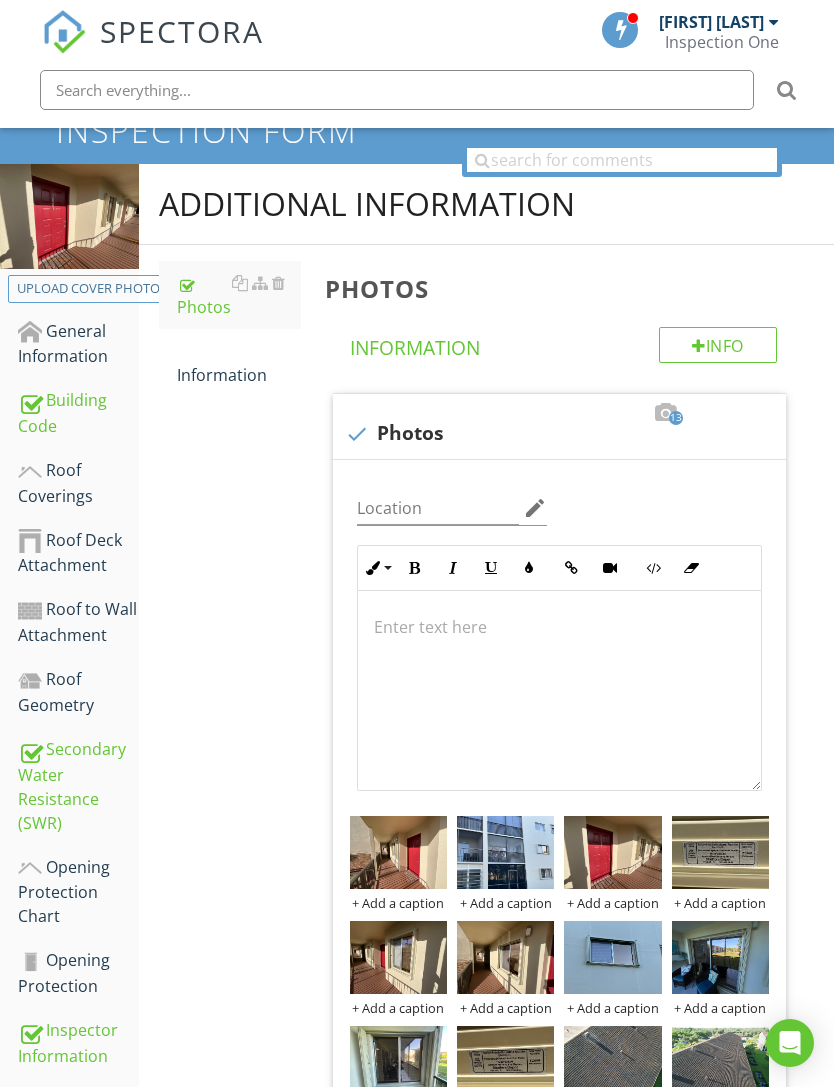 scroll, scrollTop: 0, scrollLeft: 0, axis: both 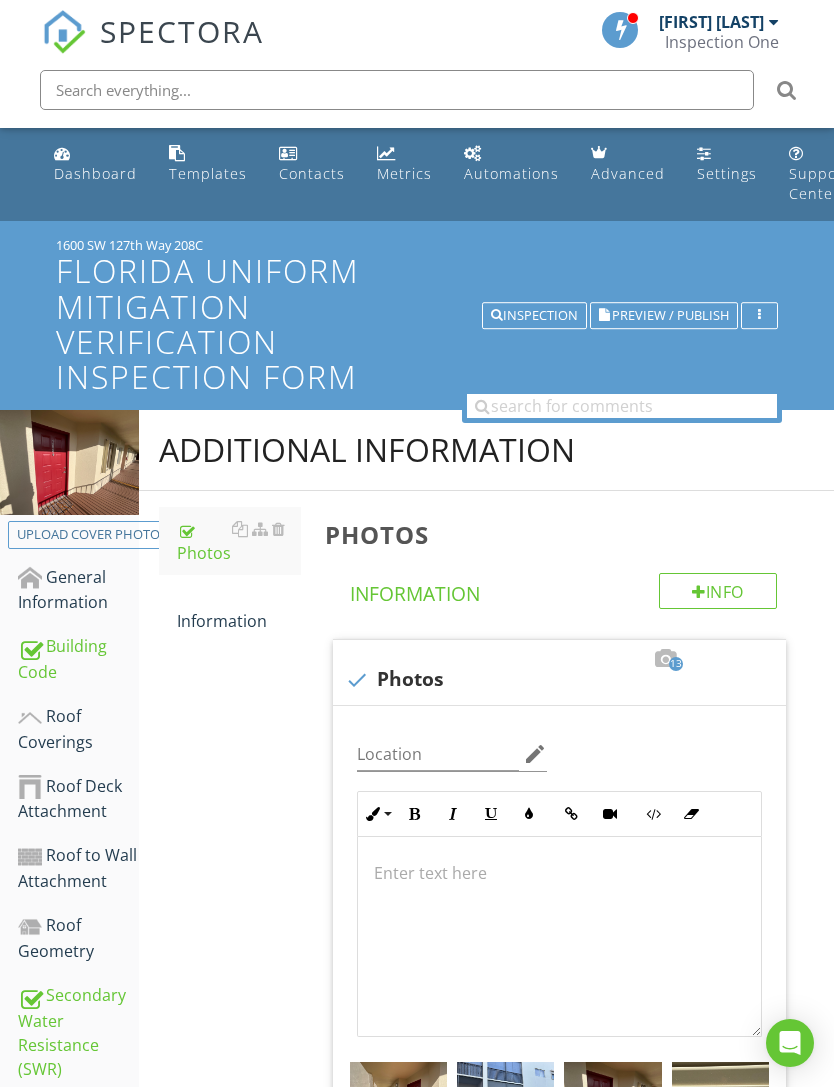 click on "Information" at bounding box center (239, 609) 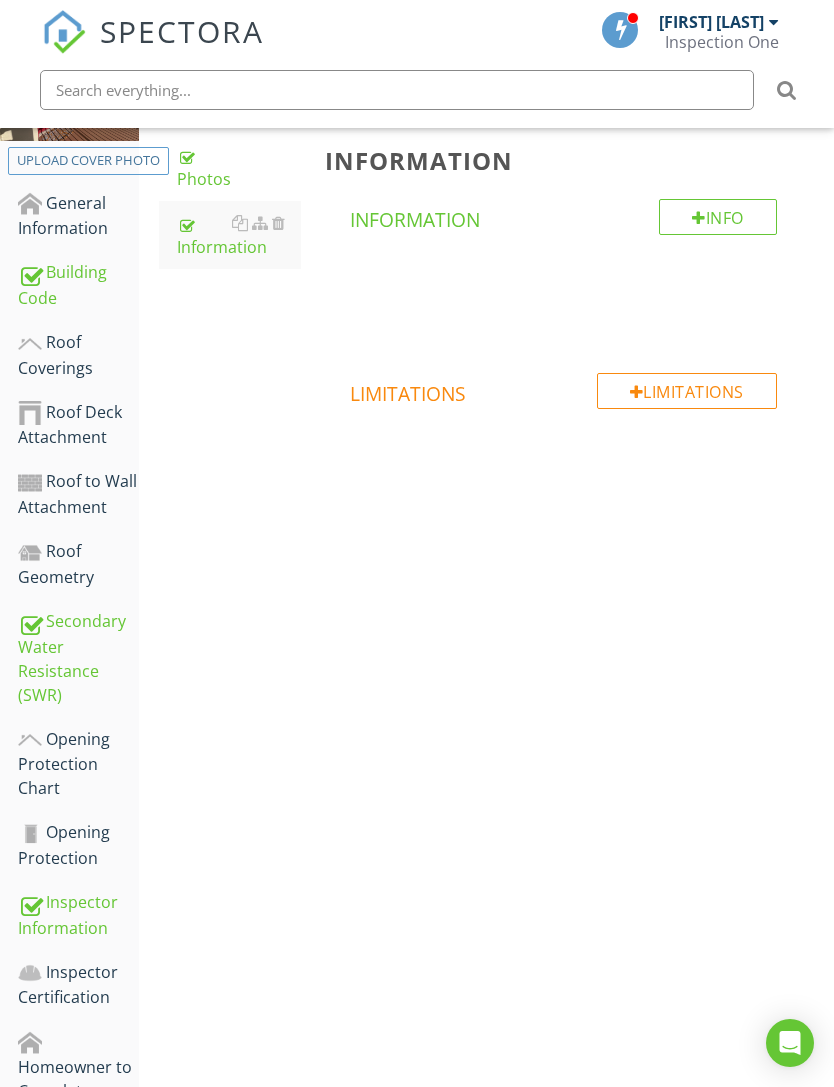 scroll, scrollTop: 400, scrollLeft: 0, axis: vertical 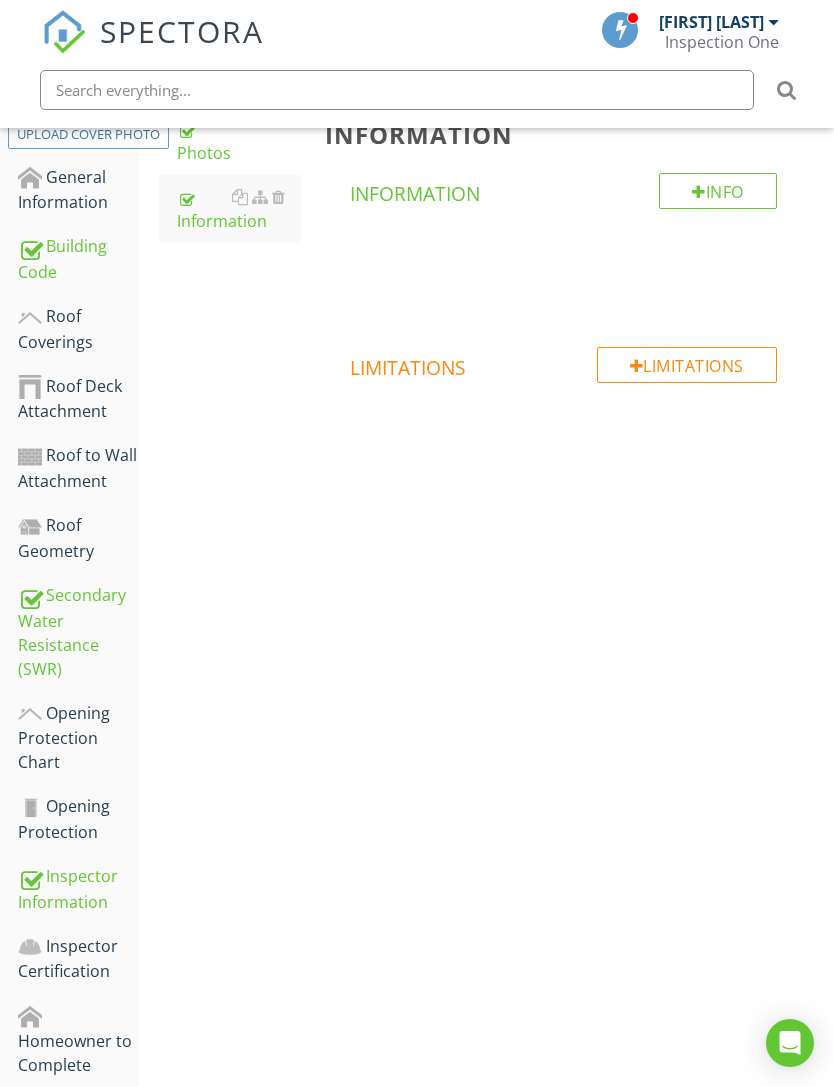 click on "Inspector Certification" at bounding box center (78, 959) 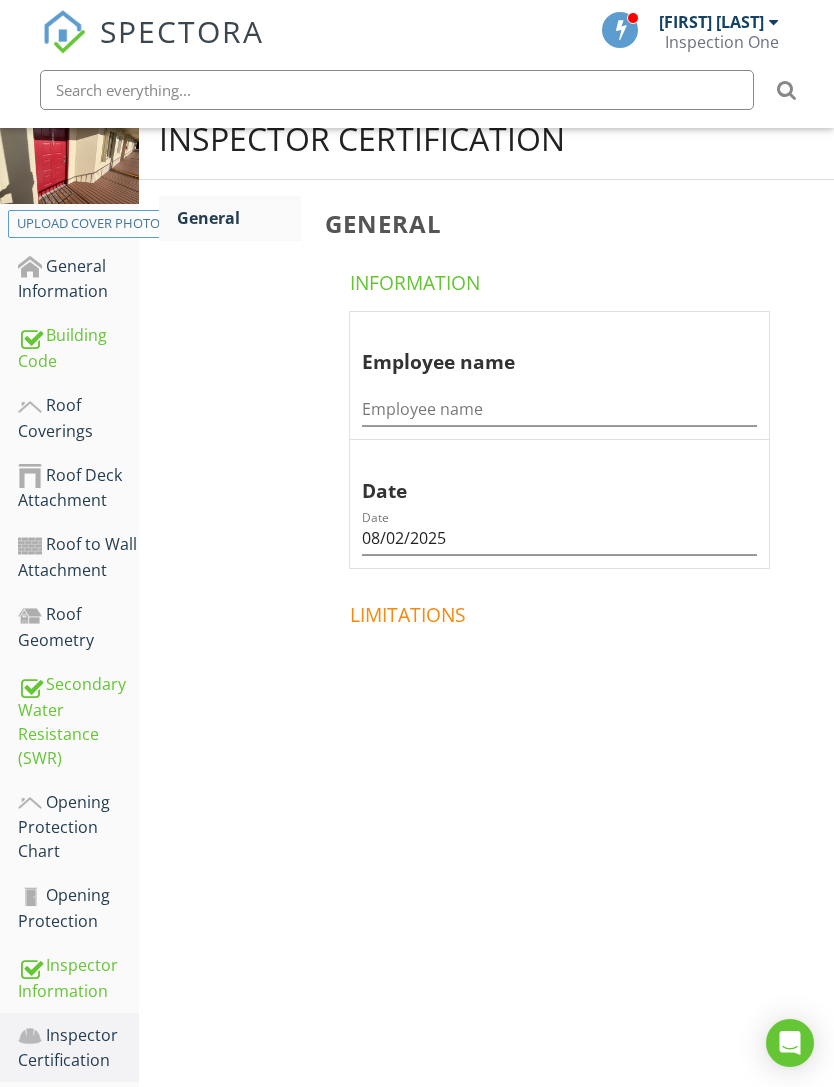 scroll, scrollTop: 400, scrollLeft: 0, axis: vertical 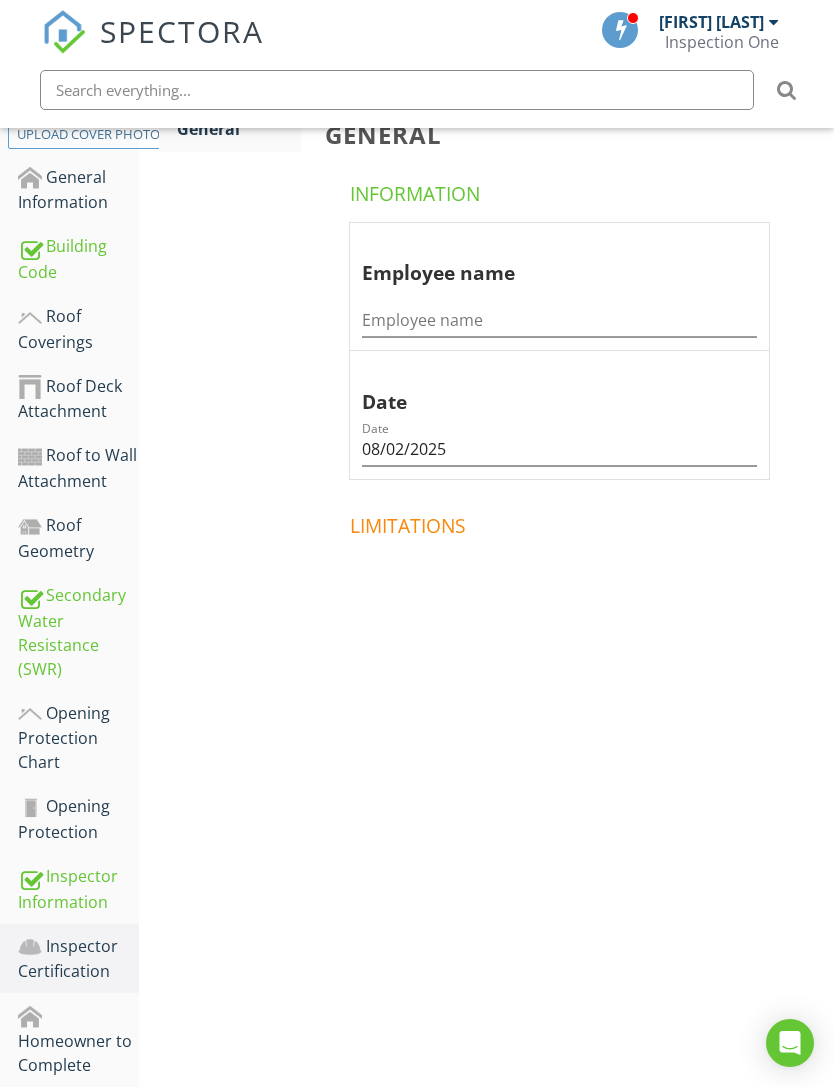 click on "Homeowner to Complete" at bounding box center (78, 1040) 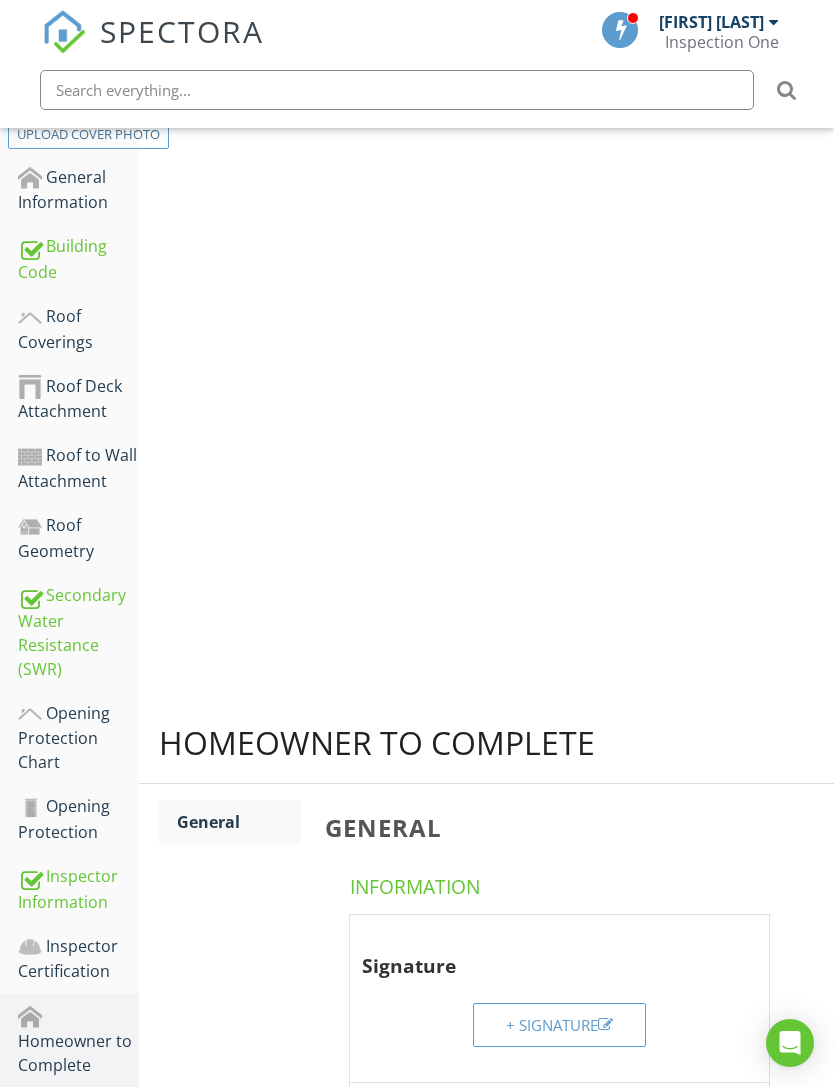 click on "Homeowner to Complete" at bounding box center (78, 1040) 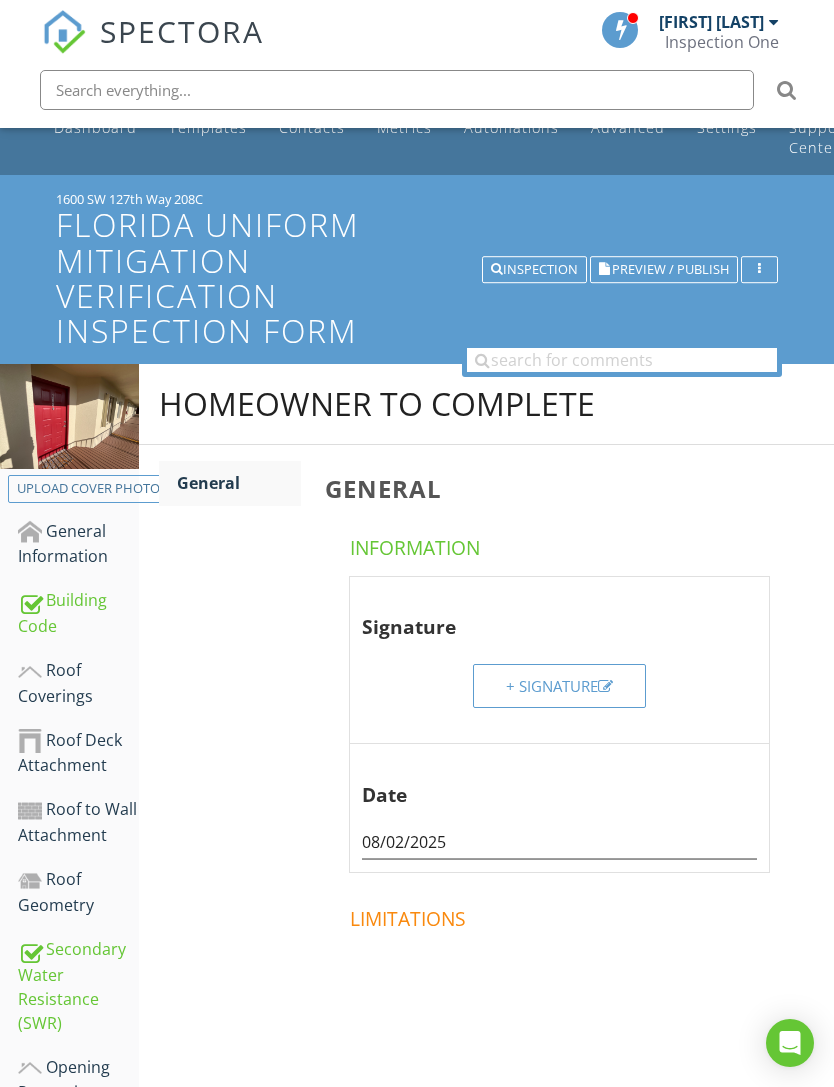 scroll, scrollTop: 0, scrollLeft: 0, axis: both 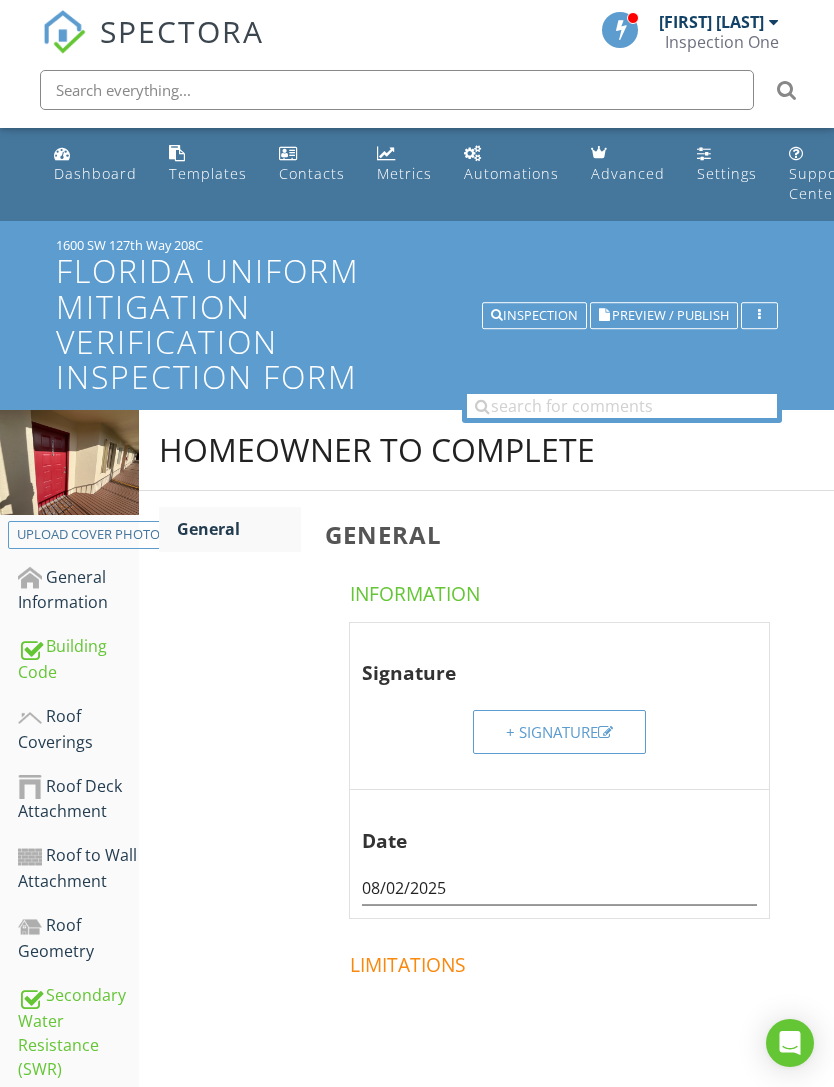 click on "Dashboard" at bounding box center [95, 164] 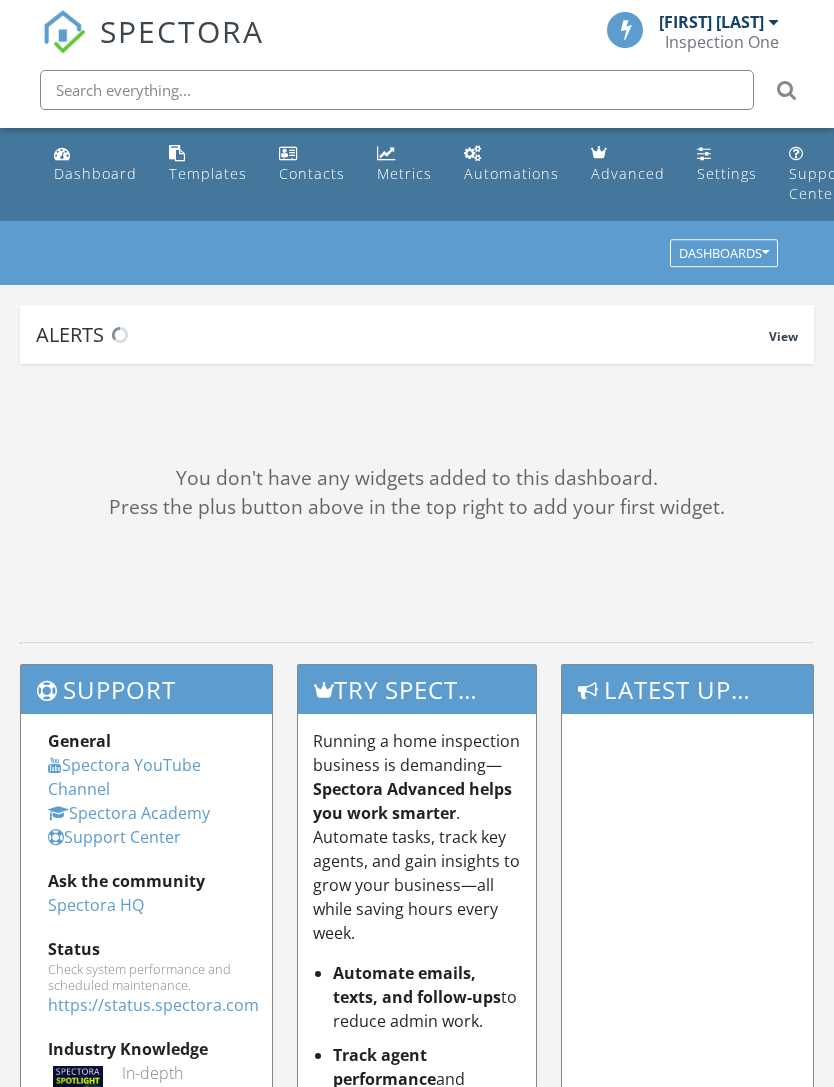 scroll, scrollTop: 0, scrollLeft: 0, axis: both 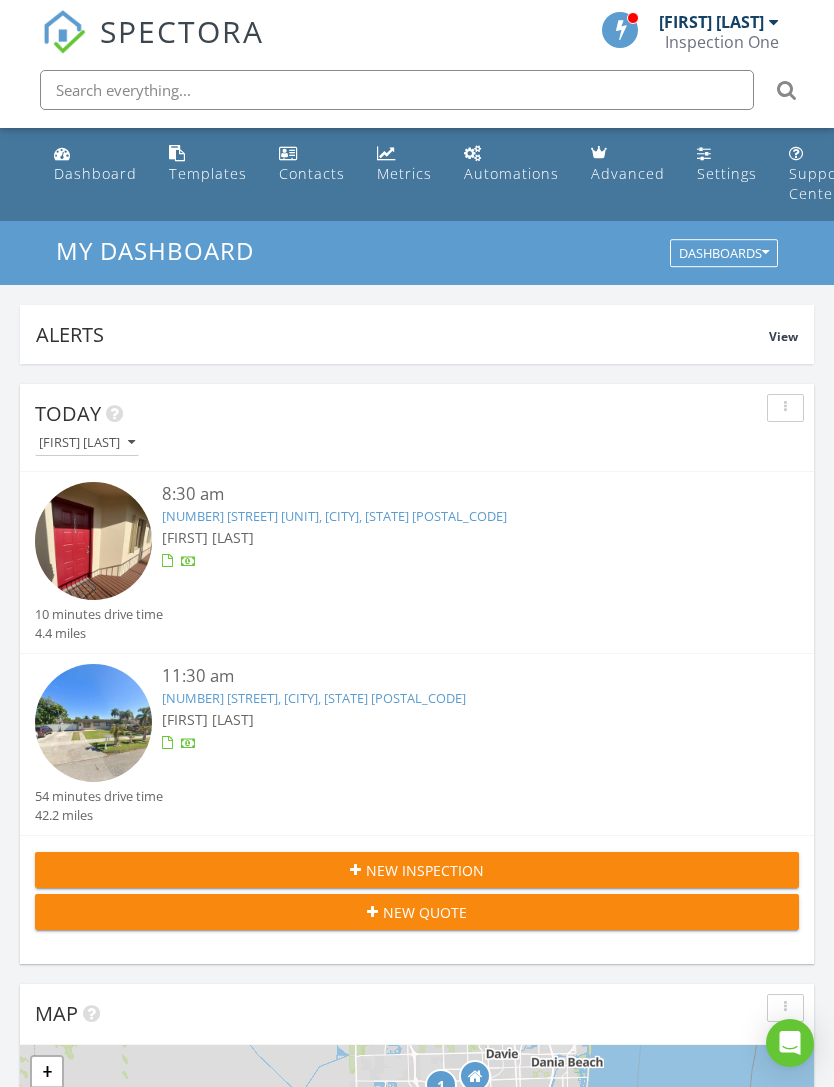 click on "[NUMBER] [STREET] [UNIT], [CITY], [STATE] [POSTAL_CODE]" at bounding box center [334, 516] 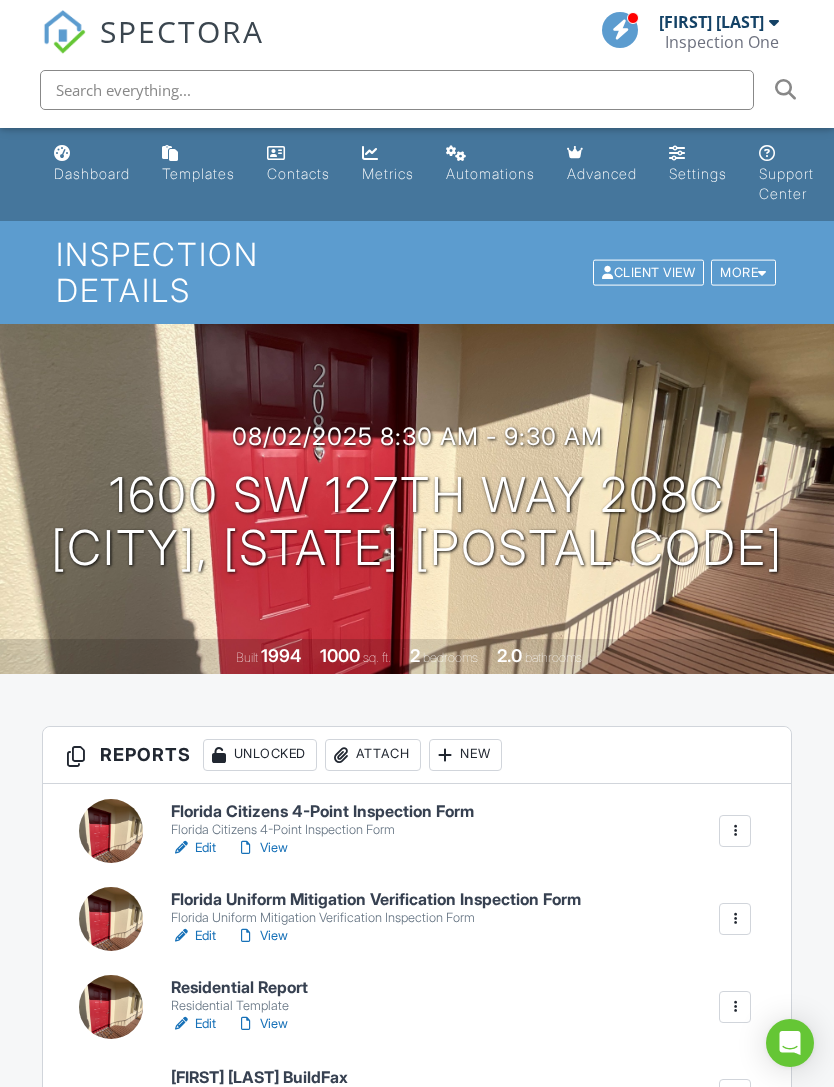 scroll, scrollTop: 0, scrollLeft: 0, axis: both 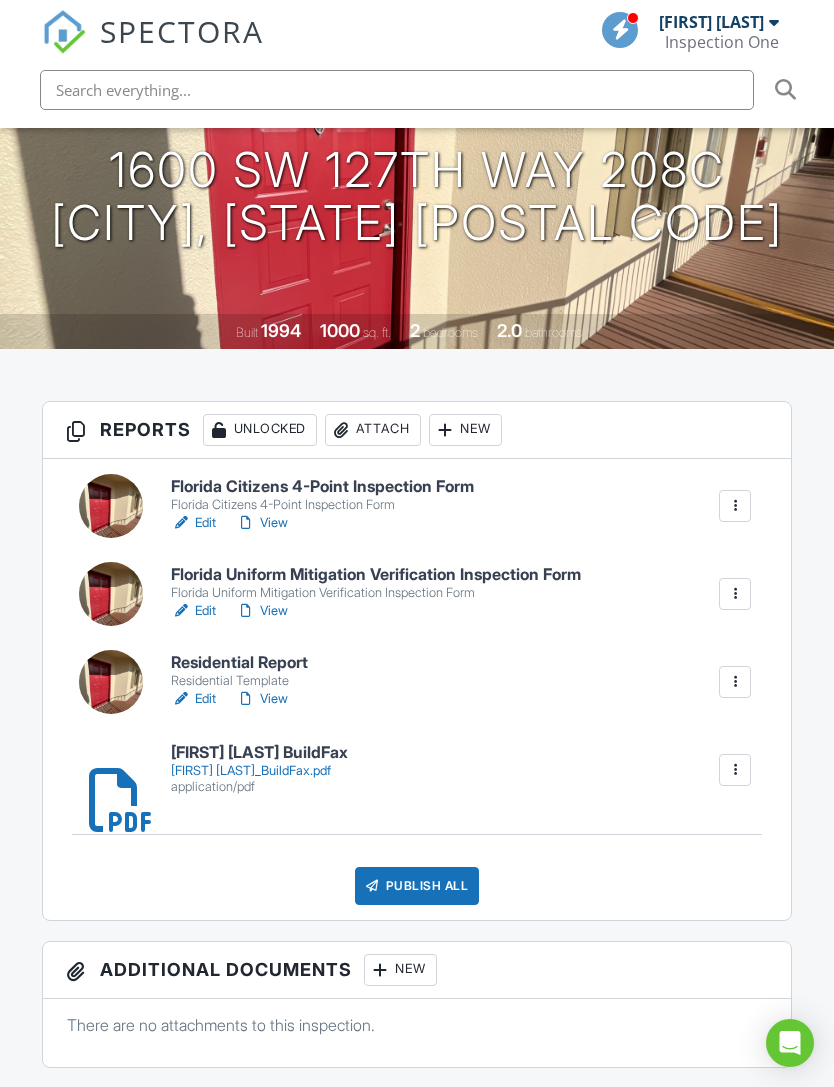 click on "Florida Uniform Mitigation Verification Inspection Form" at bounding box center (376, 593) 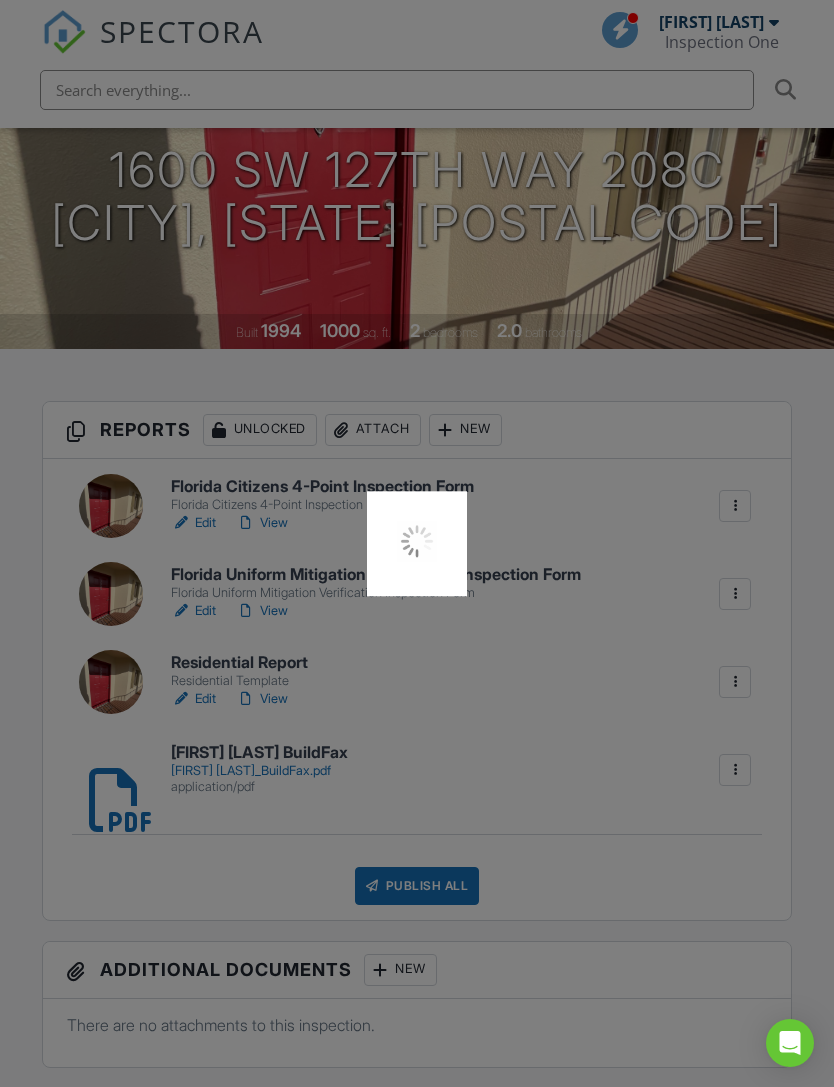 scroll, scrollTop: 389, scrollLeft: 0, axis: vertical 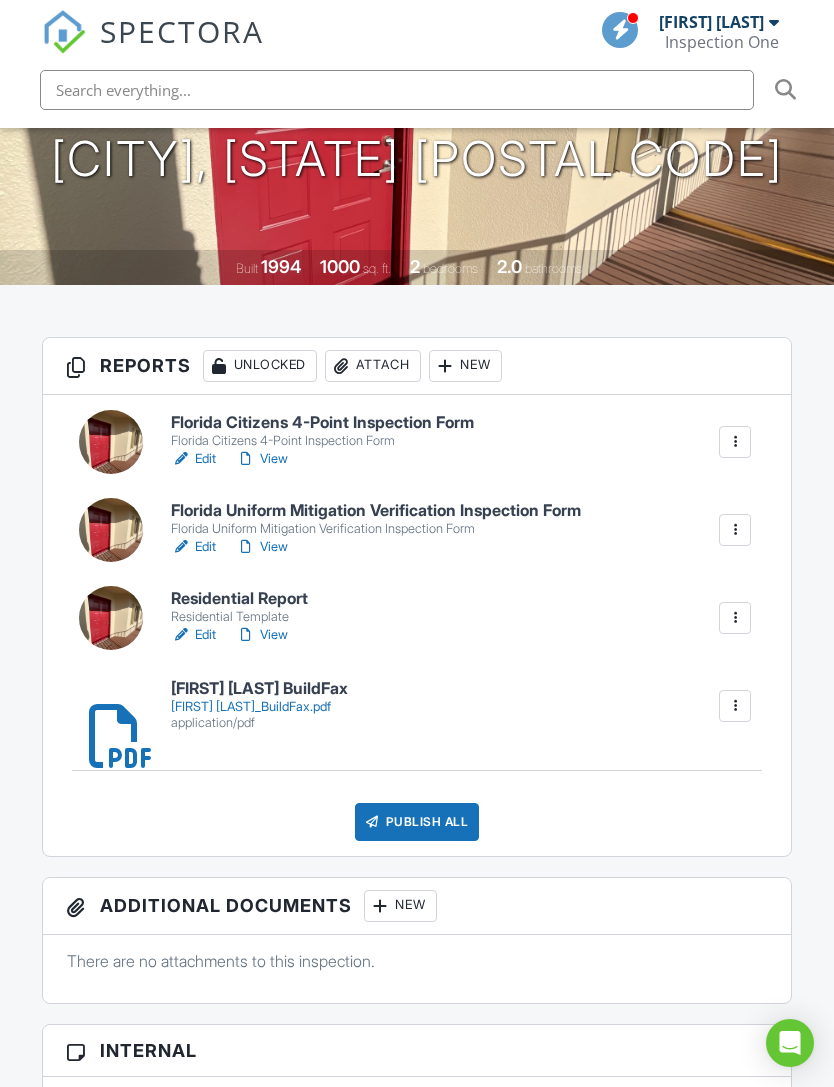 click on "View" at bounding box center [262, 547] 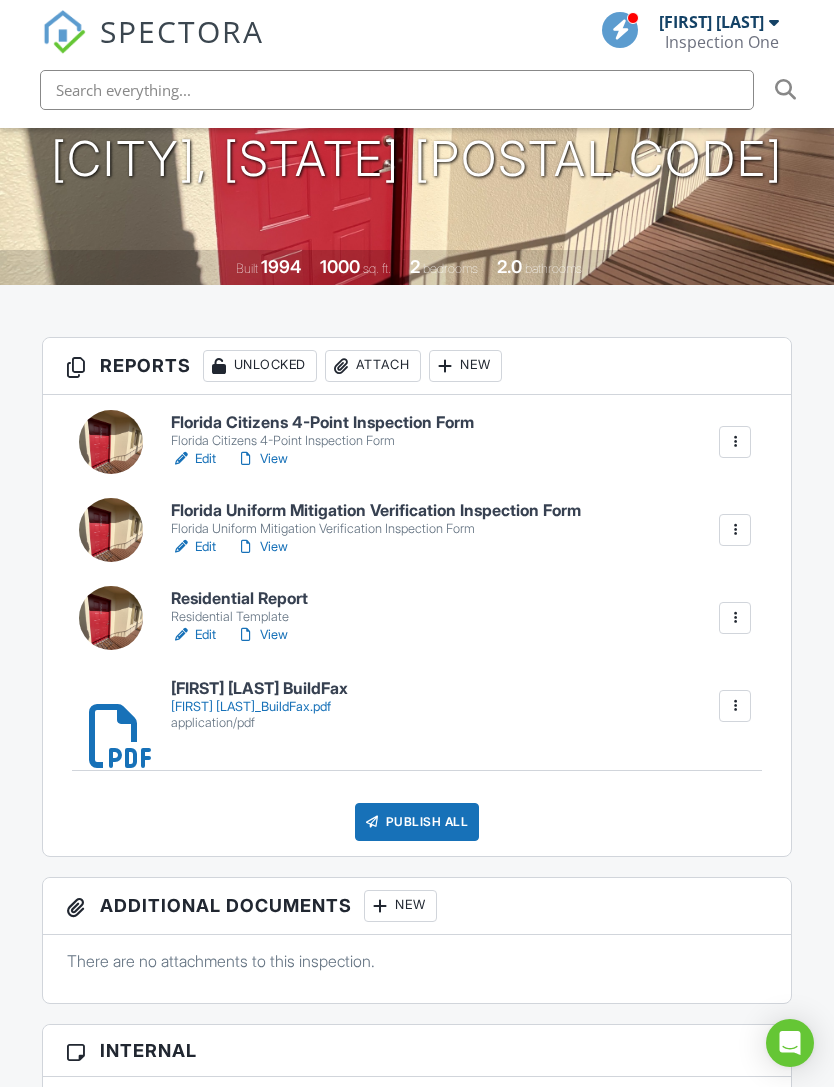 click on "Florida Uniform Mitigation Verification Inspection Form" at bounding box center [376, 511] 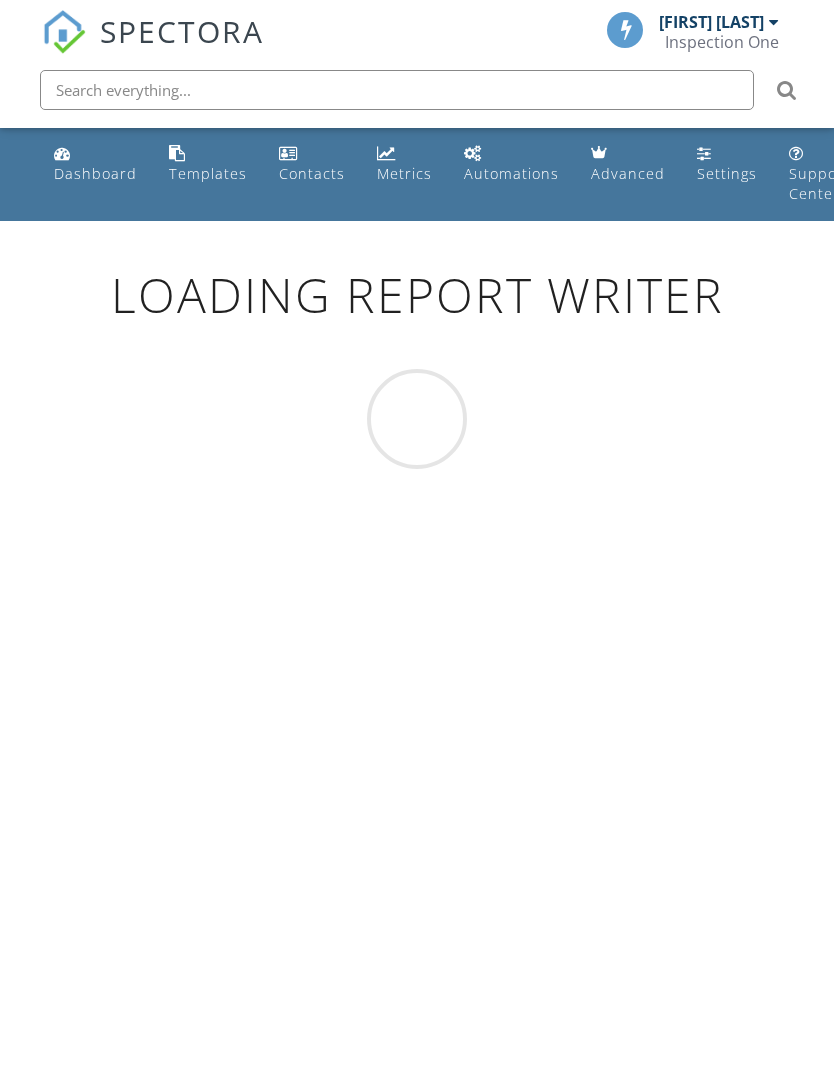 scroll, scrollTop: 0, scrollLeft: 0, axis: both 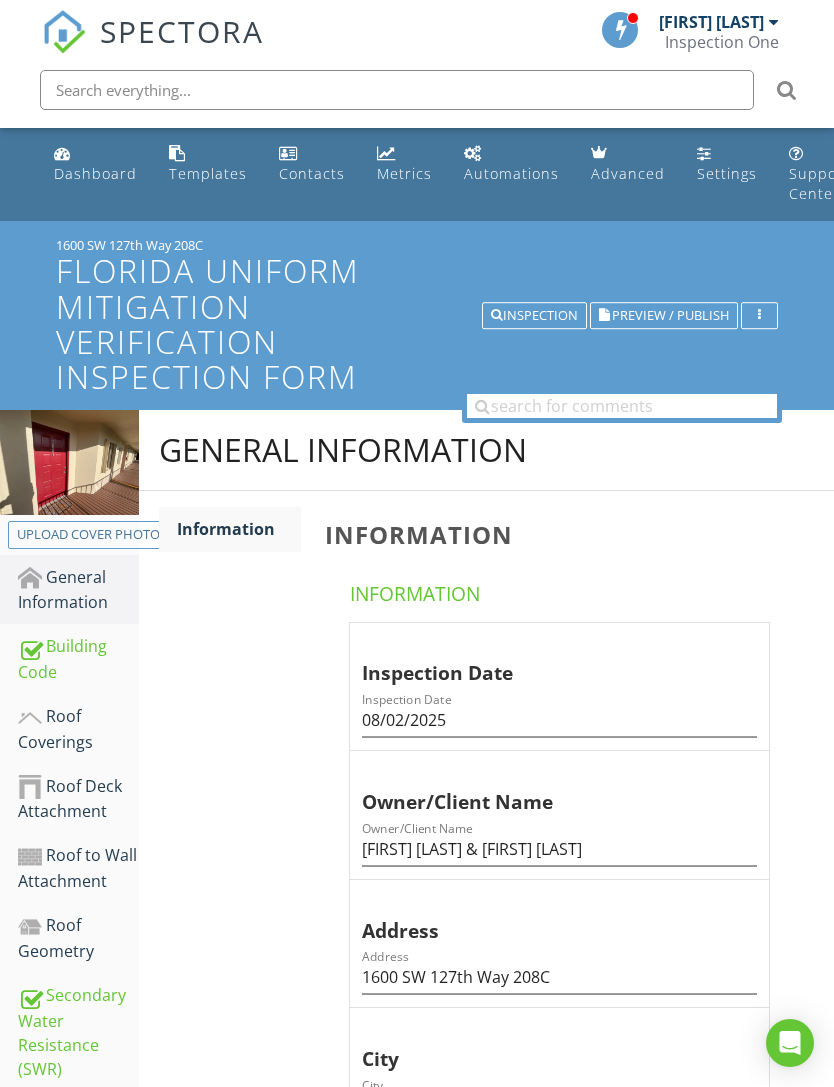 click on "Building Code" at bounding box center [78, 659] 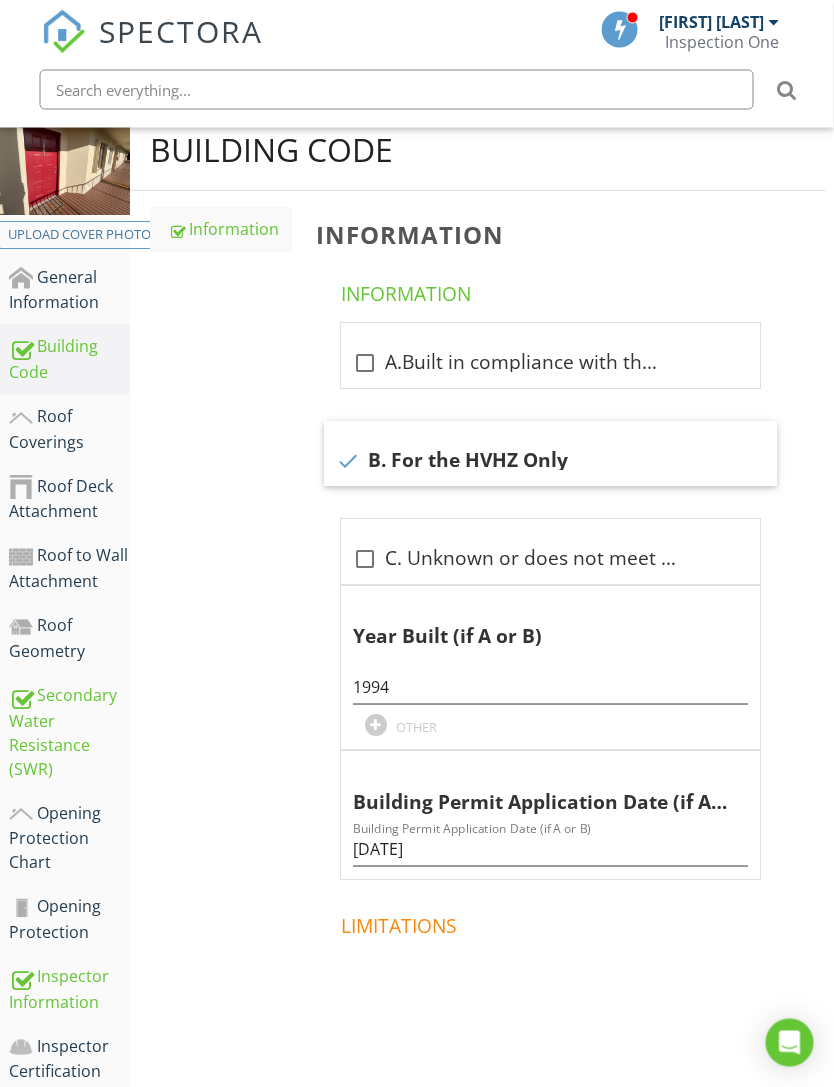 scroll, scrollTop: 300, scrollLeft: 9, axis: both 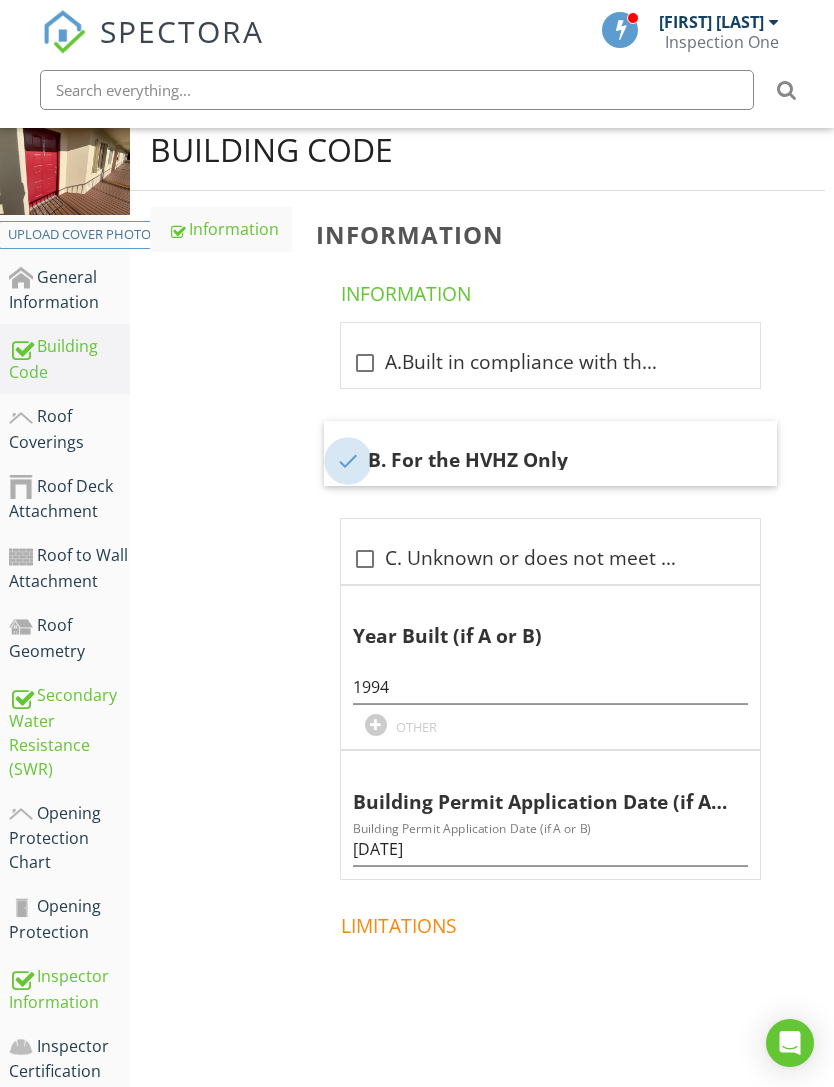 click at bounding box center [348, 461] 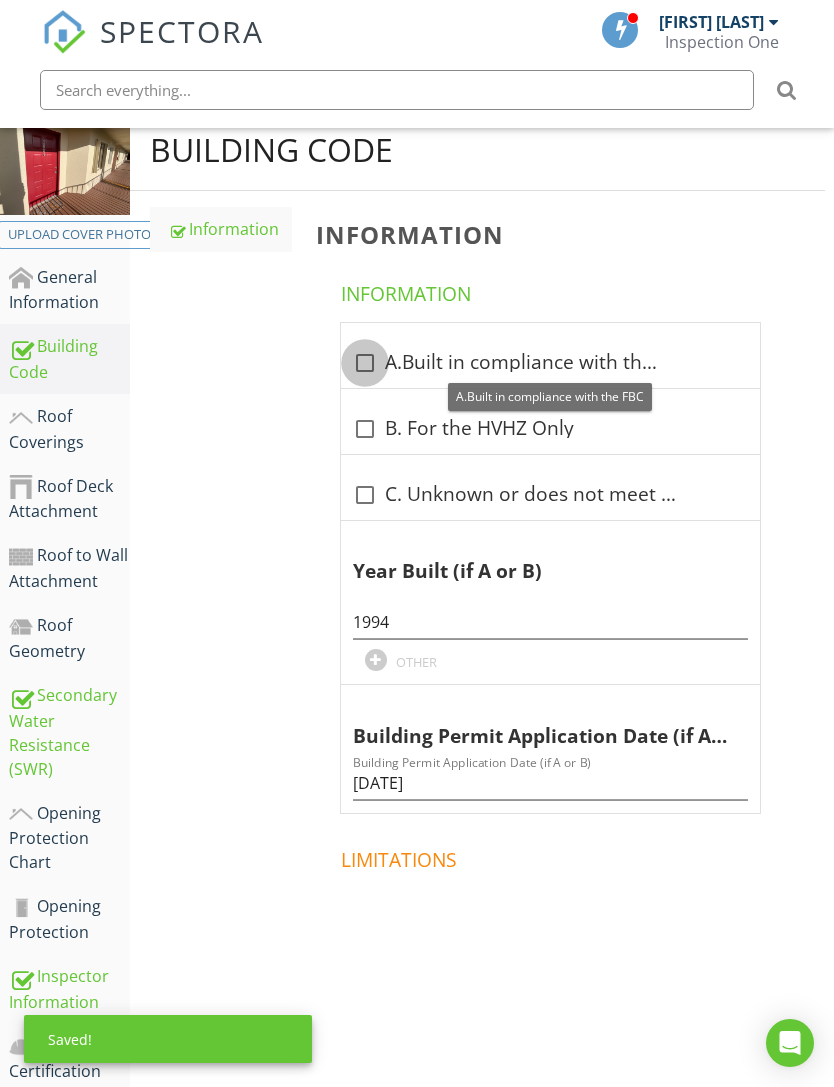 click at bounding box center (365, 363) 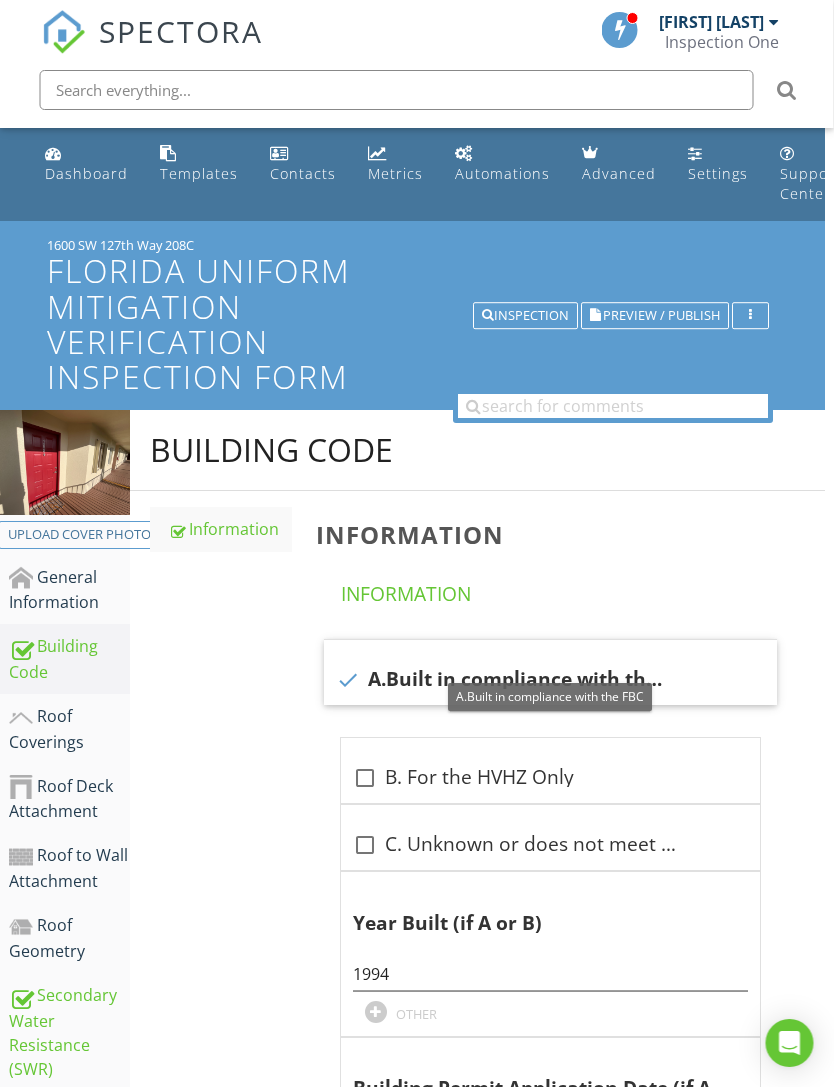 scroll, scrollTop: 0, scrollLeft: 9, axis: horizontal 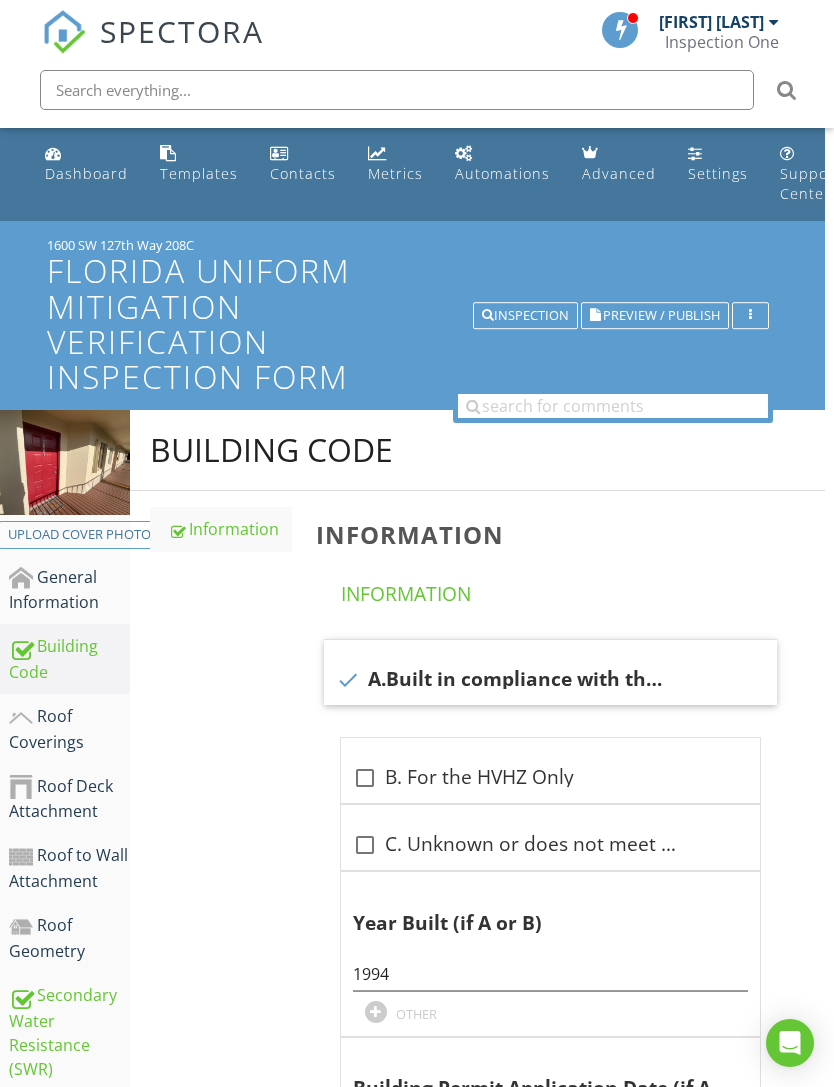 click on "Dashboard" at bounding box center [86, 173] 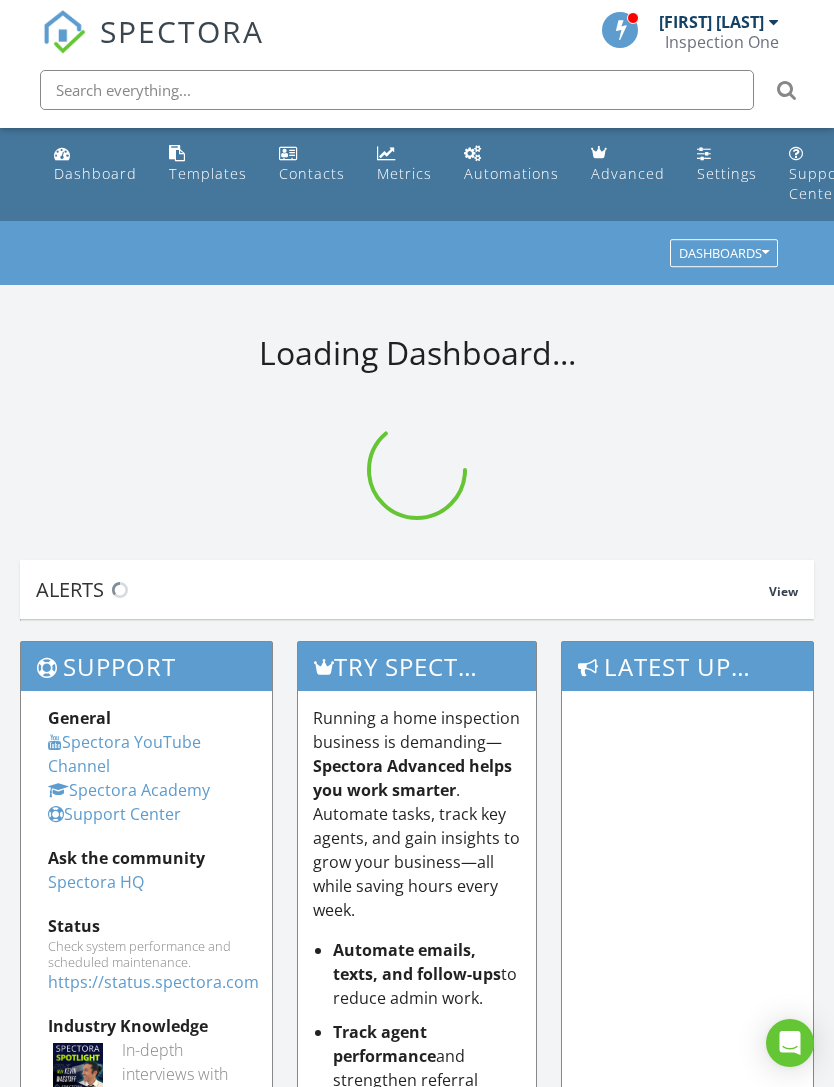 scroll, scrollTop: 0, scrollLeft: 0, axis: both 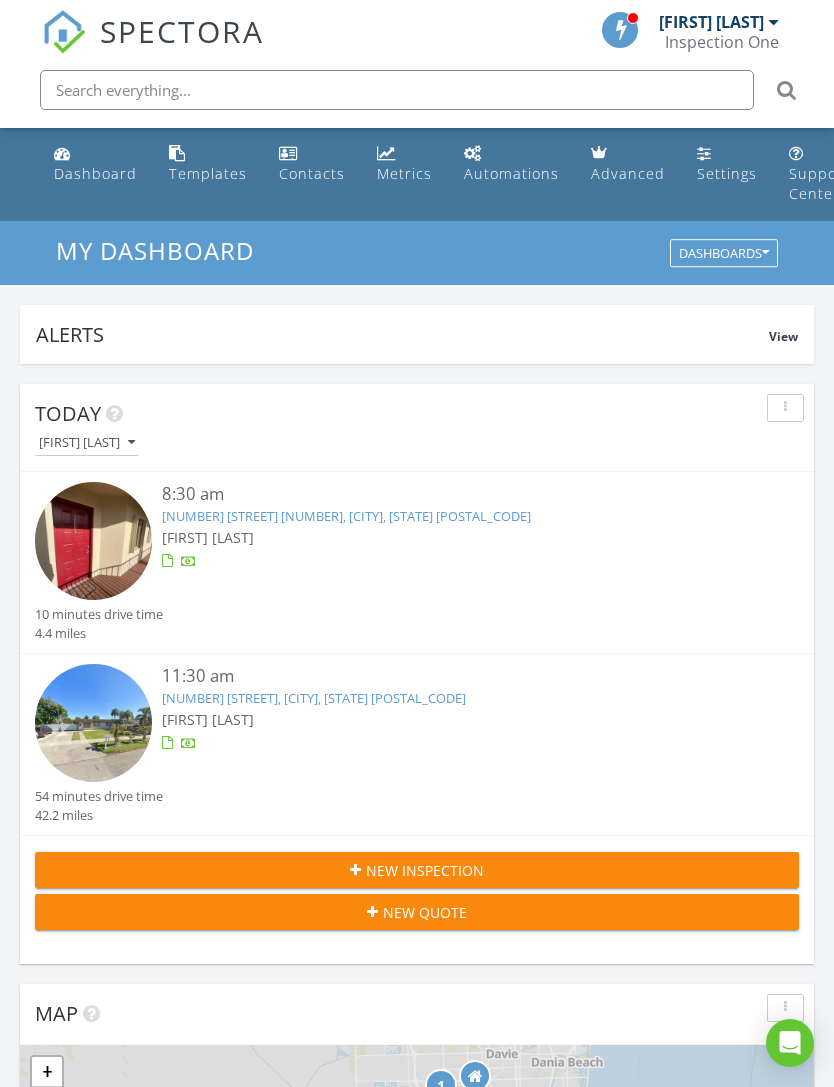 click on "[NUMBER] [STREET] [NUMBER], [CITY], [STATE] [POSTAL_CODE]" at bounding box center (346, 516) 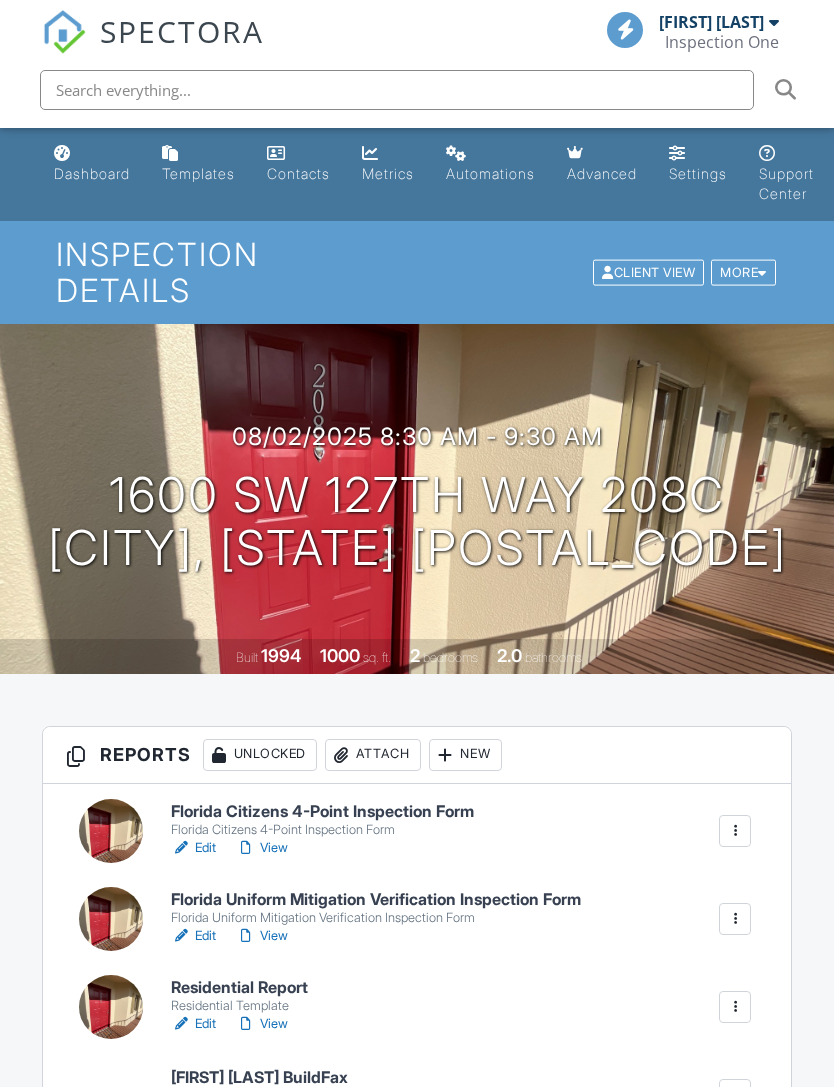 scroll, scrollTop: 0, scrollLeft: 0, axis: both 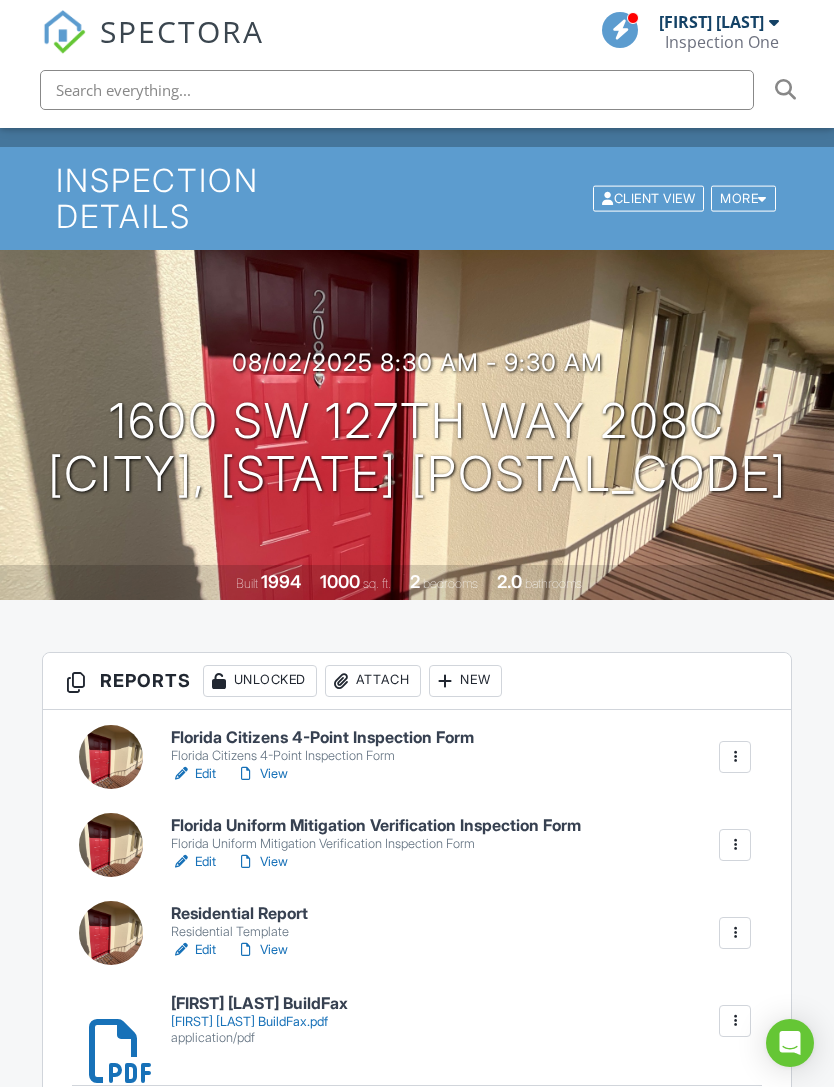 click at bounding box center (246, 862) 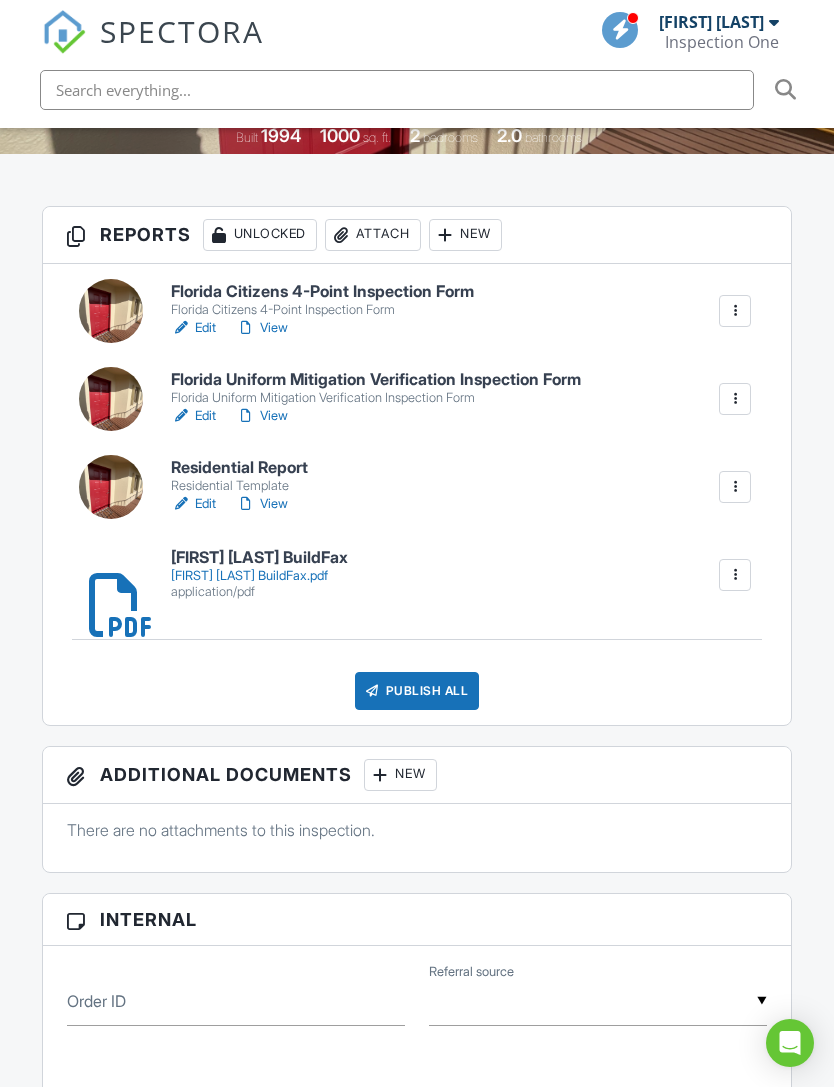 scroll, scrollTop: 0, scrollLeft: 0, axis: both 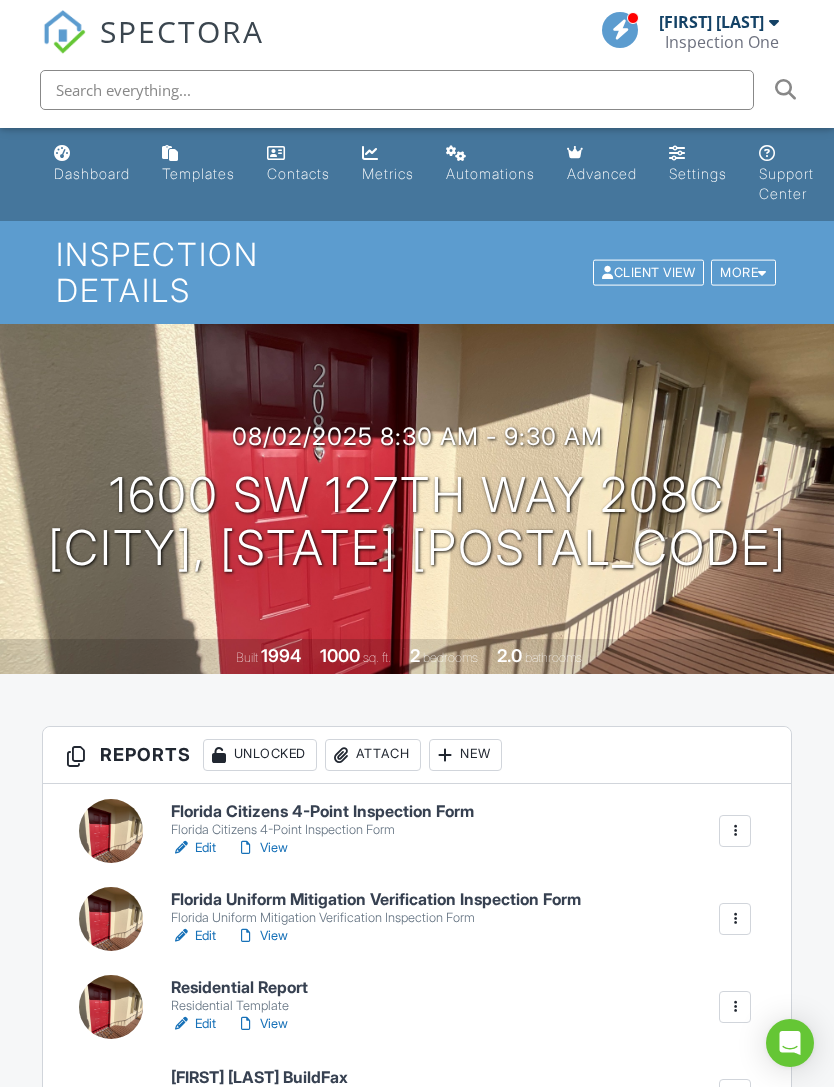 click on "View" at bounding box center (262, 936) 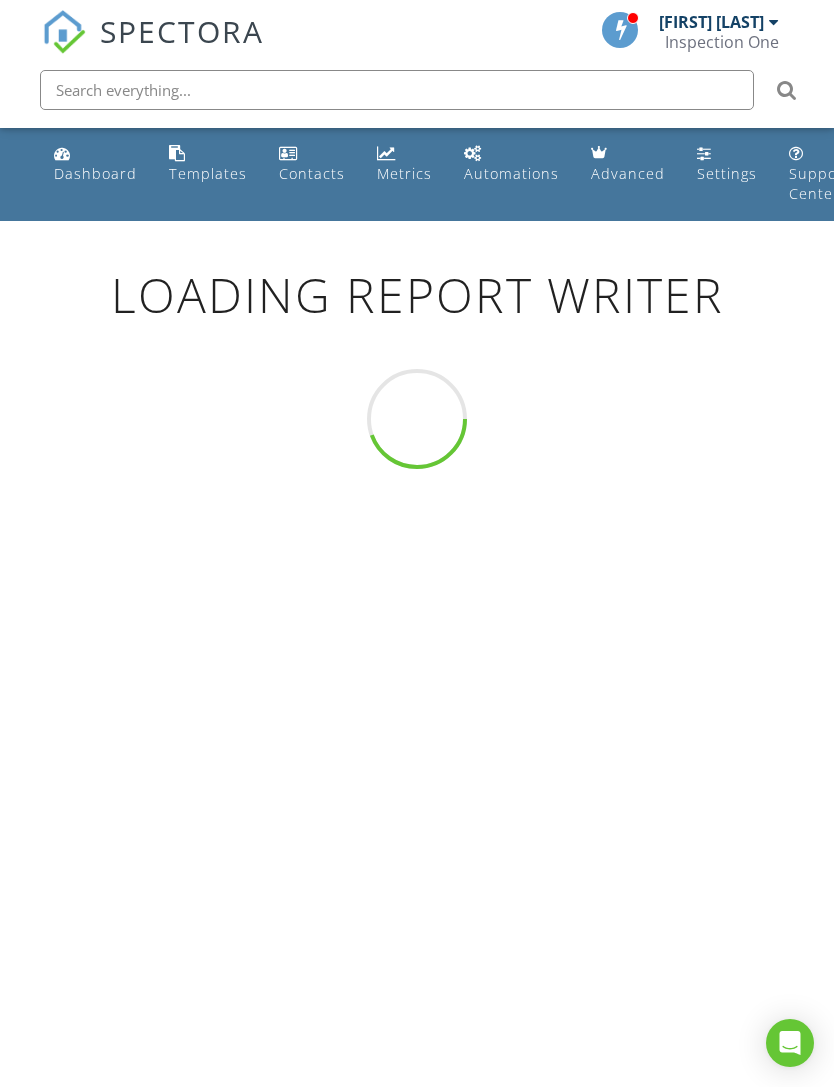 scroll, scrollTop: 0, scrollLeft: 0, axis: both 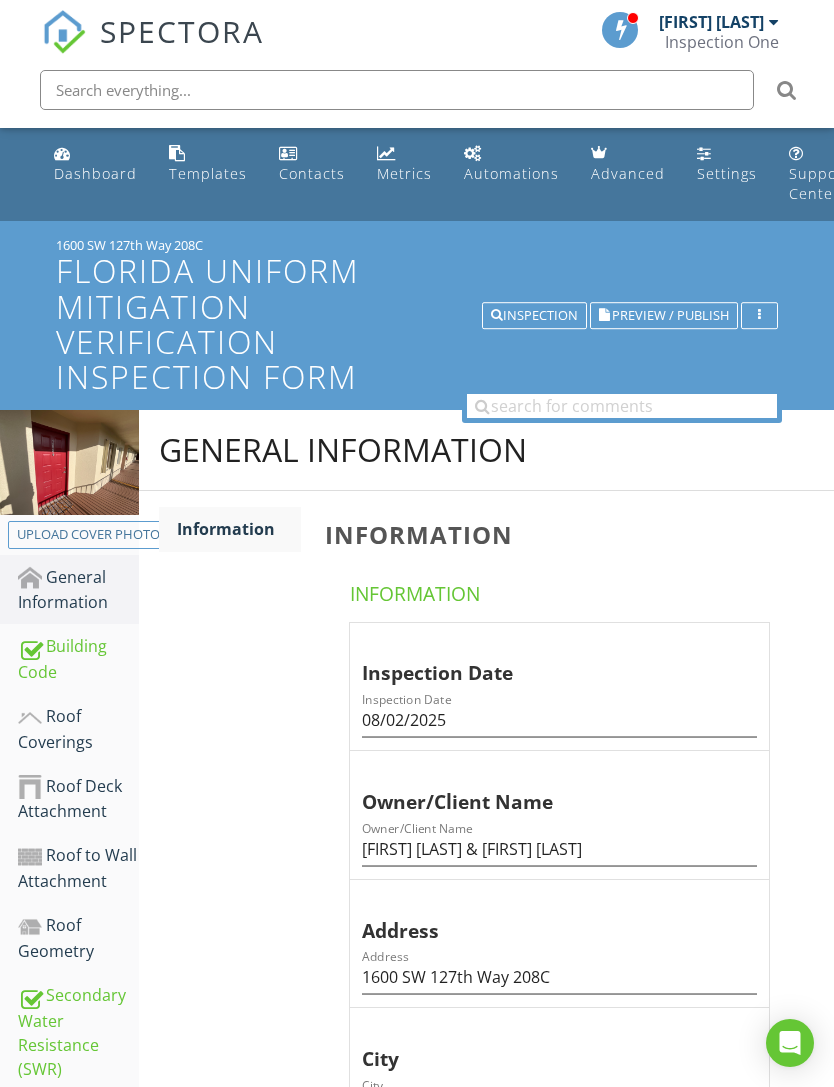 click on "Building Code" at bounding box center (78, 659) 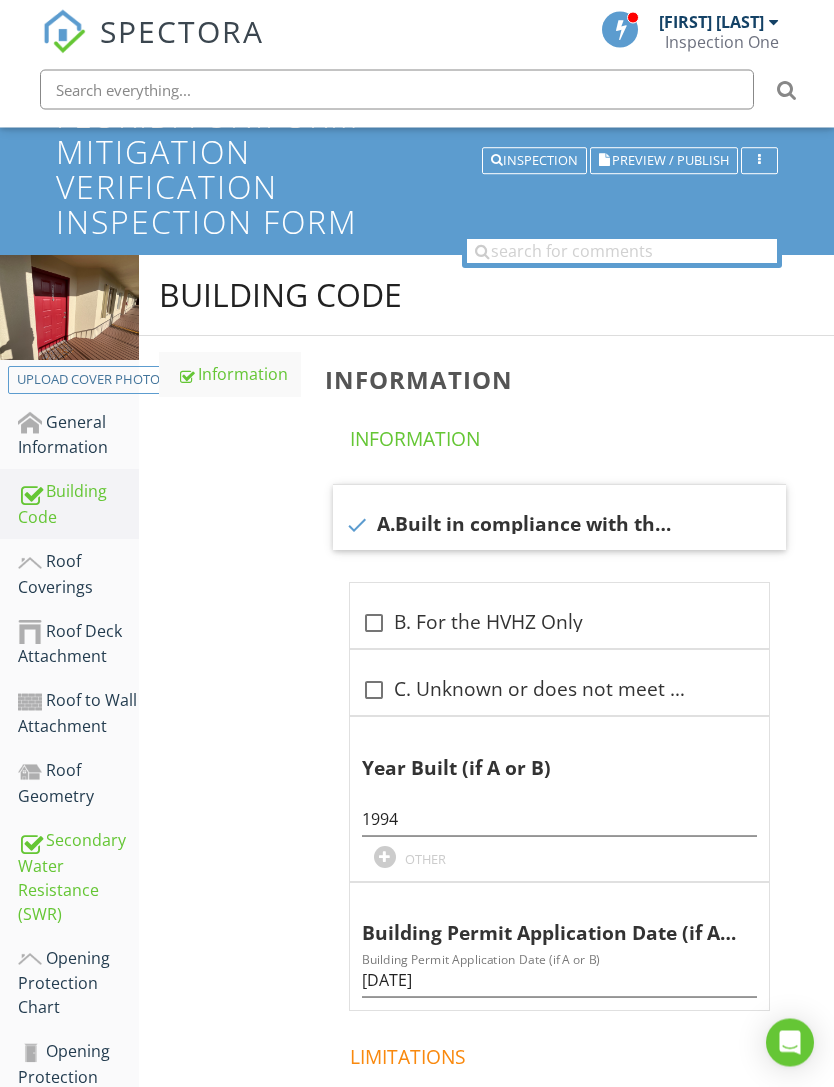 scroll, scrollTop: 155, scrollLeft: 0, axis: vertical 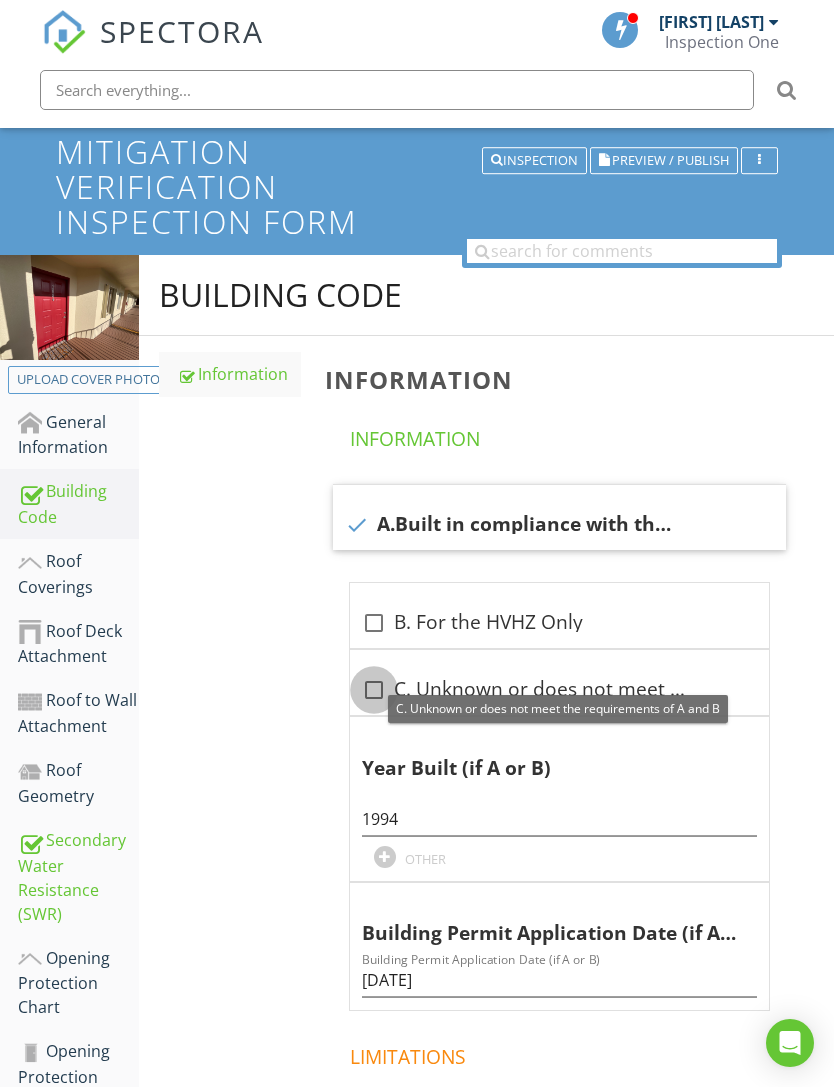 click at bounding box center [374, 690] 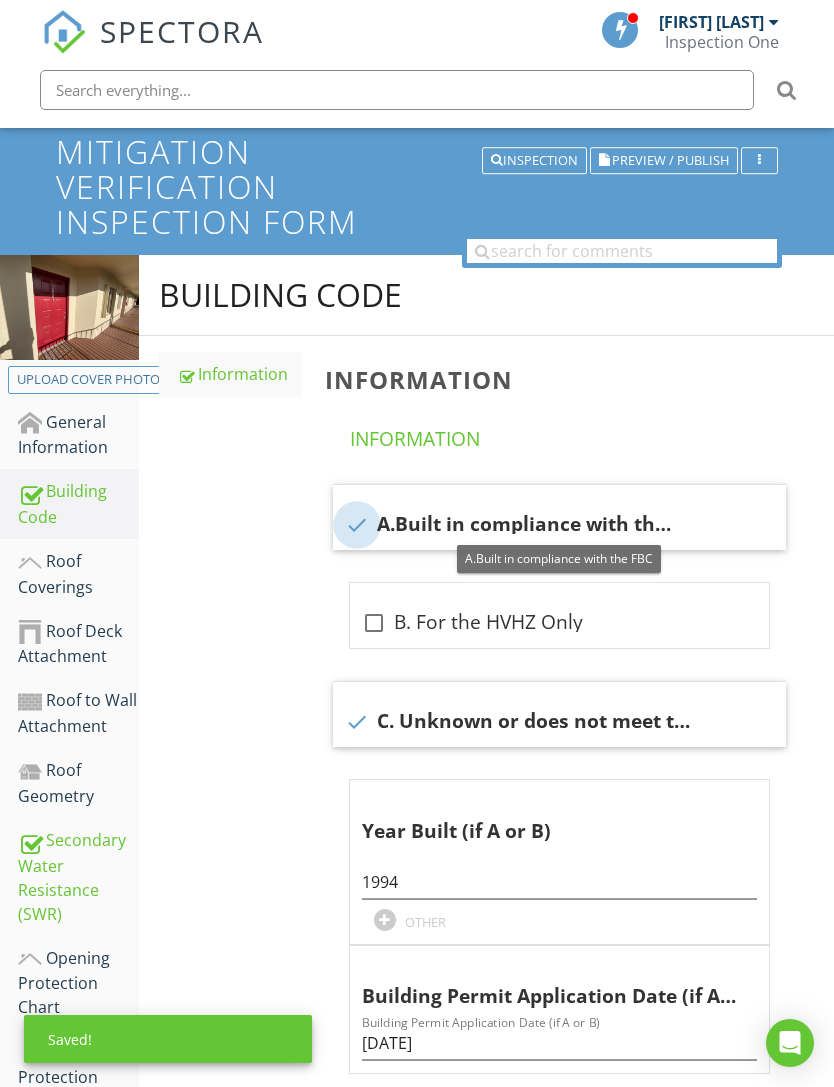 click at bounding box center [357, 525] 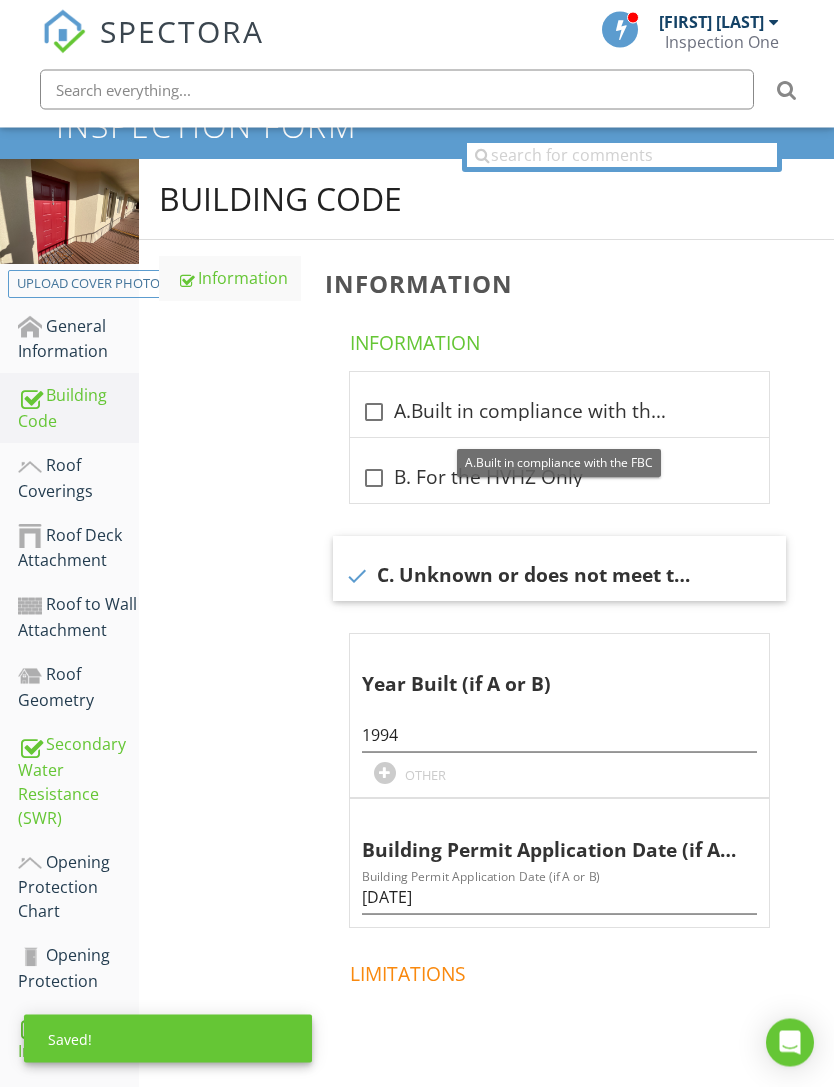 scroll, scrollTop: 400, scrollLeft: 0, axis: vertical 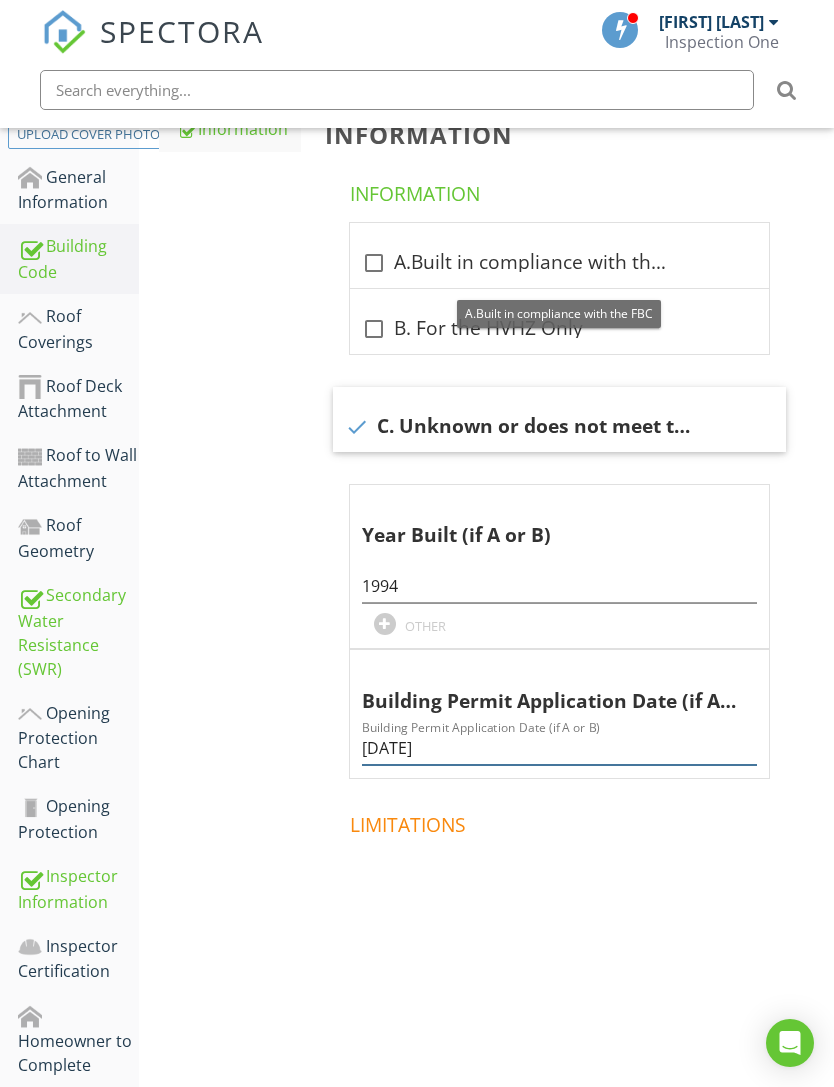click on "[DATE]" at bounding box center [559, 748] 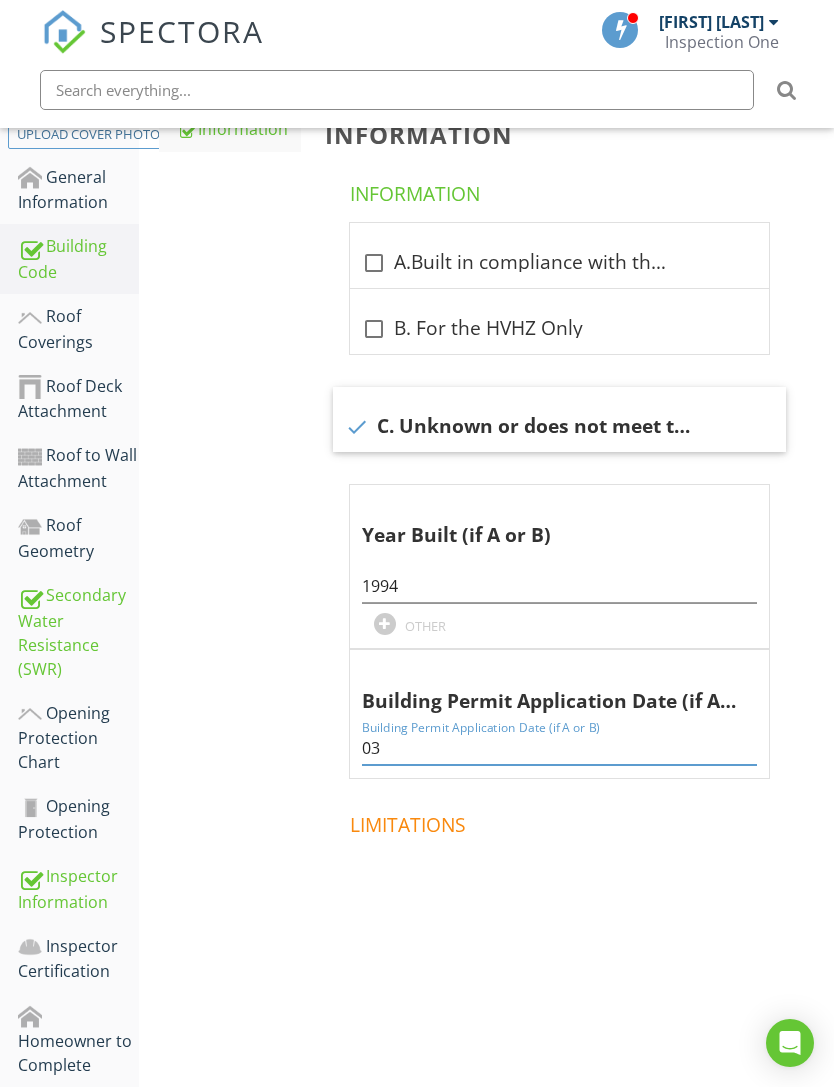 type on "0" 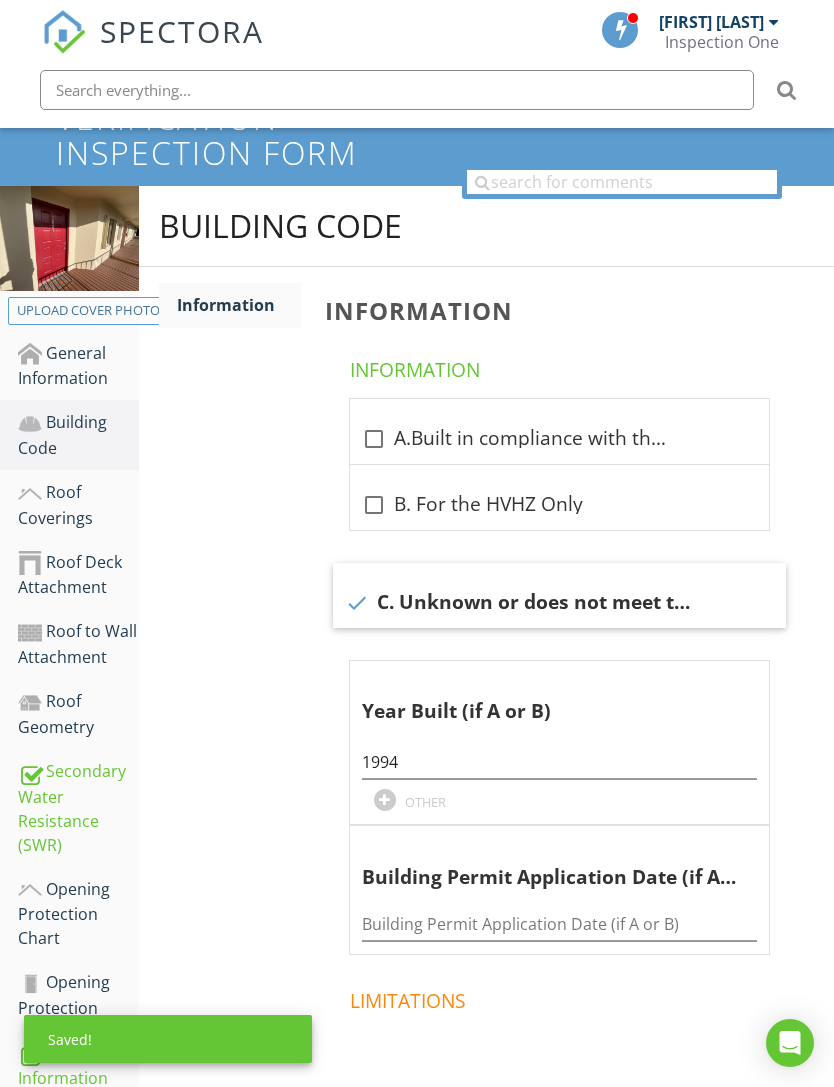 scroll, scrollTop: 0, scrollLeft: 0, axis: both 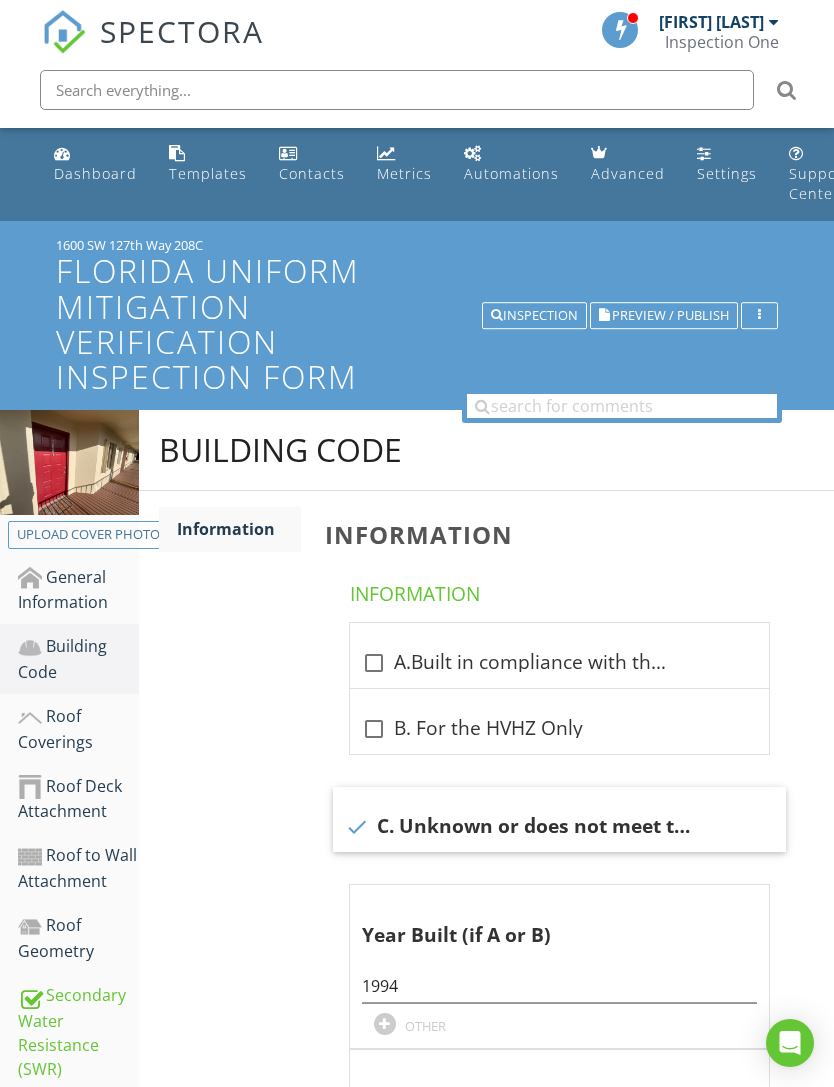 type 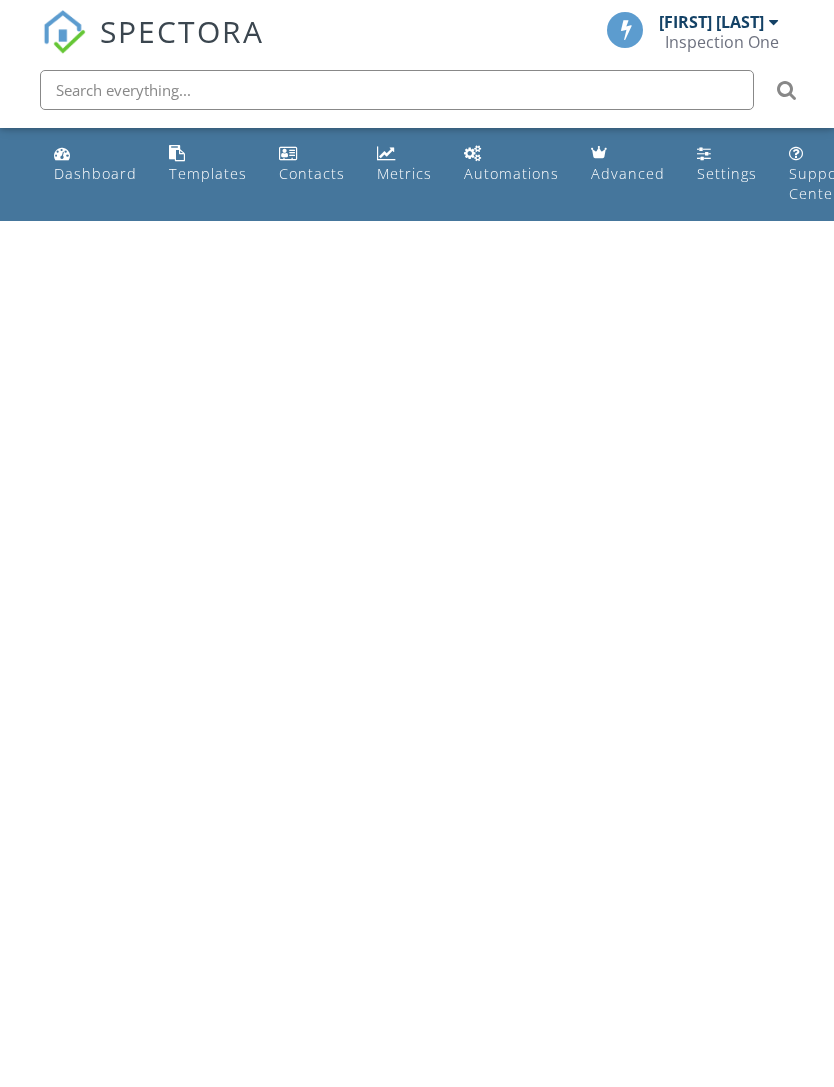 scroll, scrollTop: 0, scrollLeft: 0, axis: both 